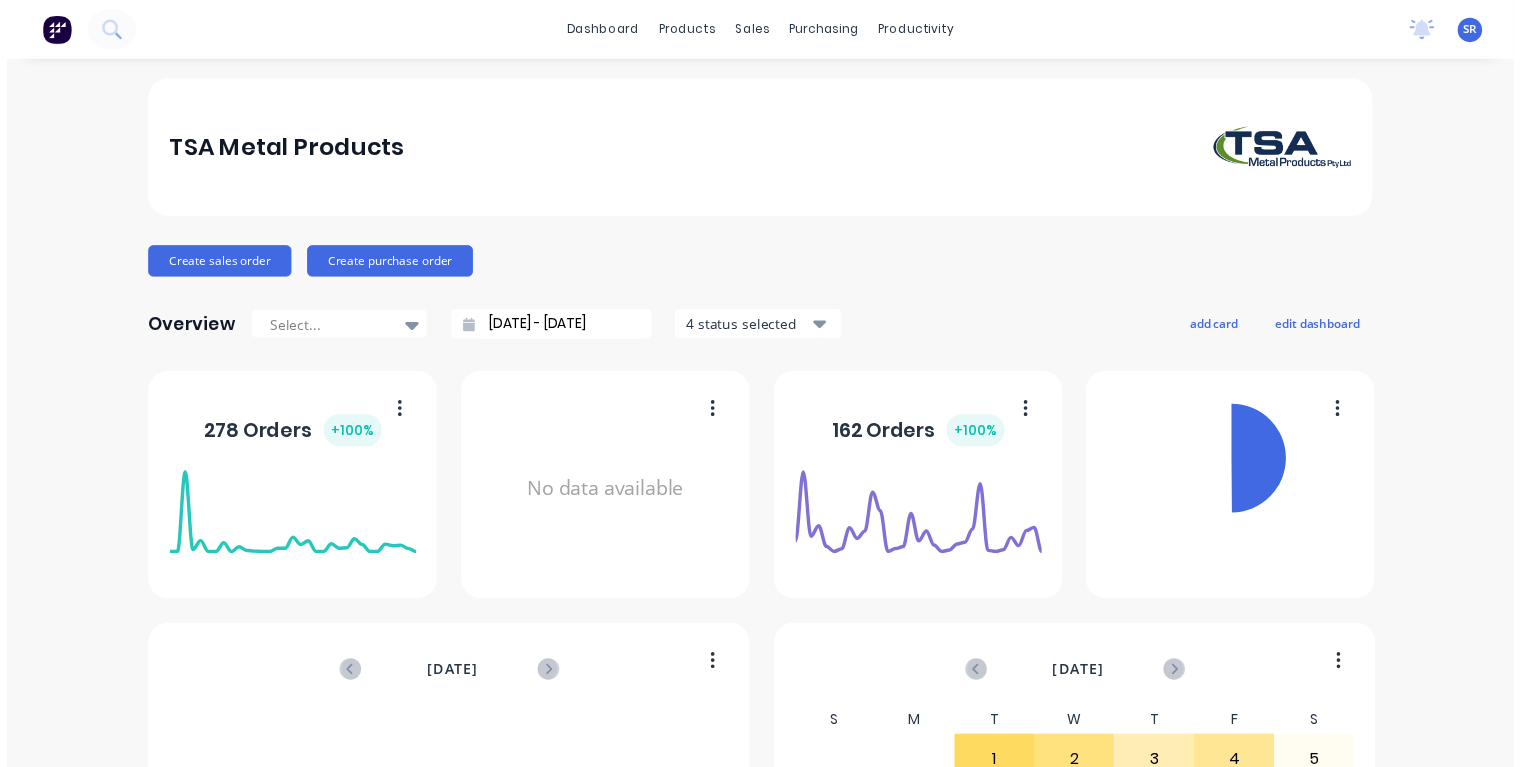 scroll, scrollTop: 0, scrollLeft: 0, axis: both 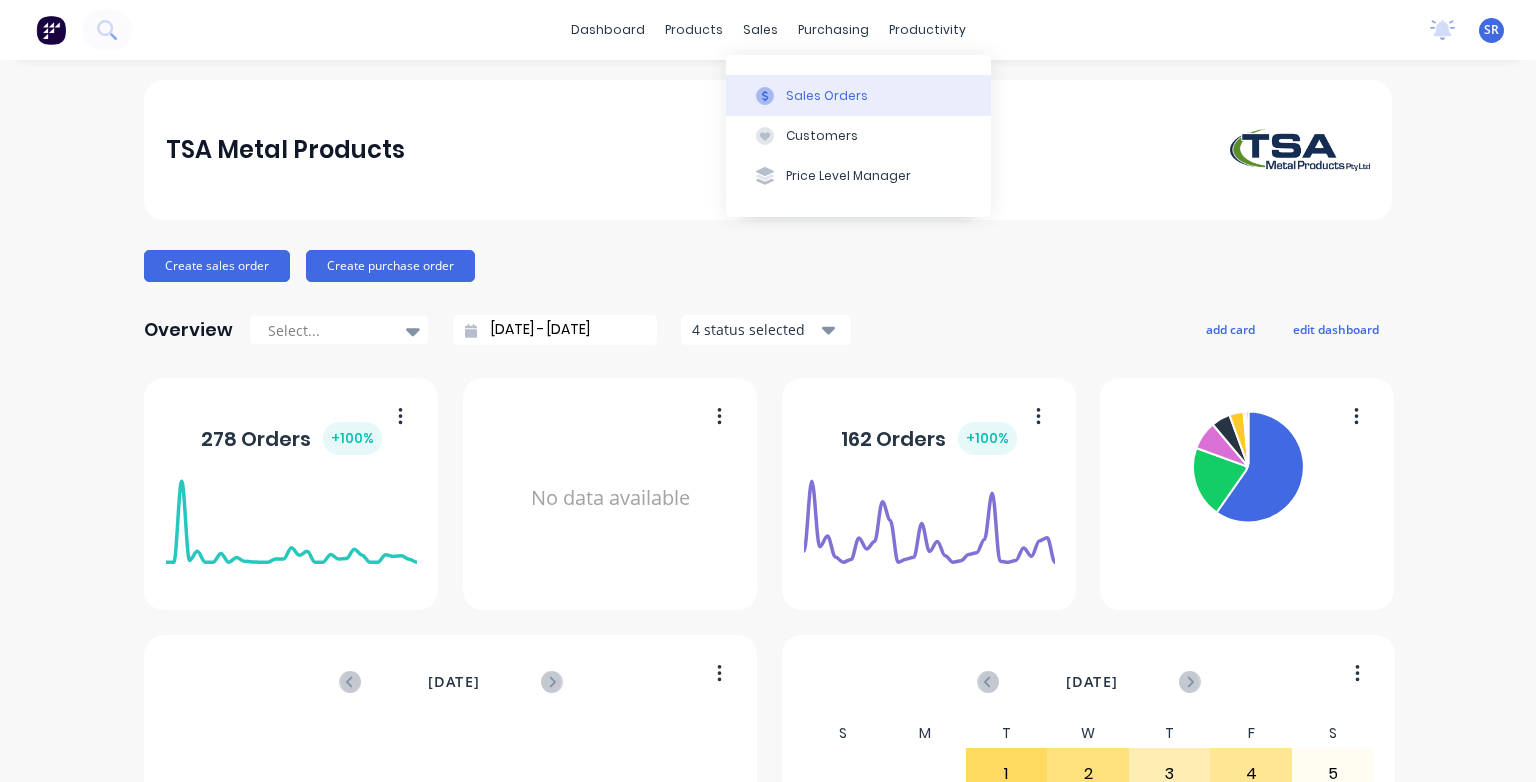 click on "Sales Orders" at bounding box center (827, 96) 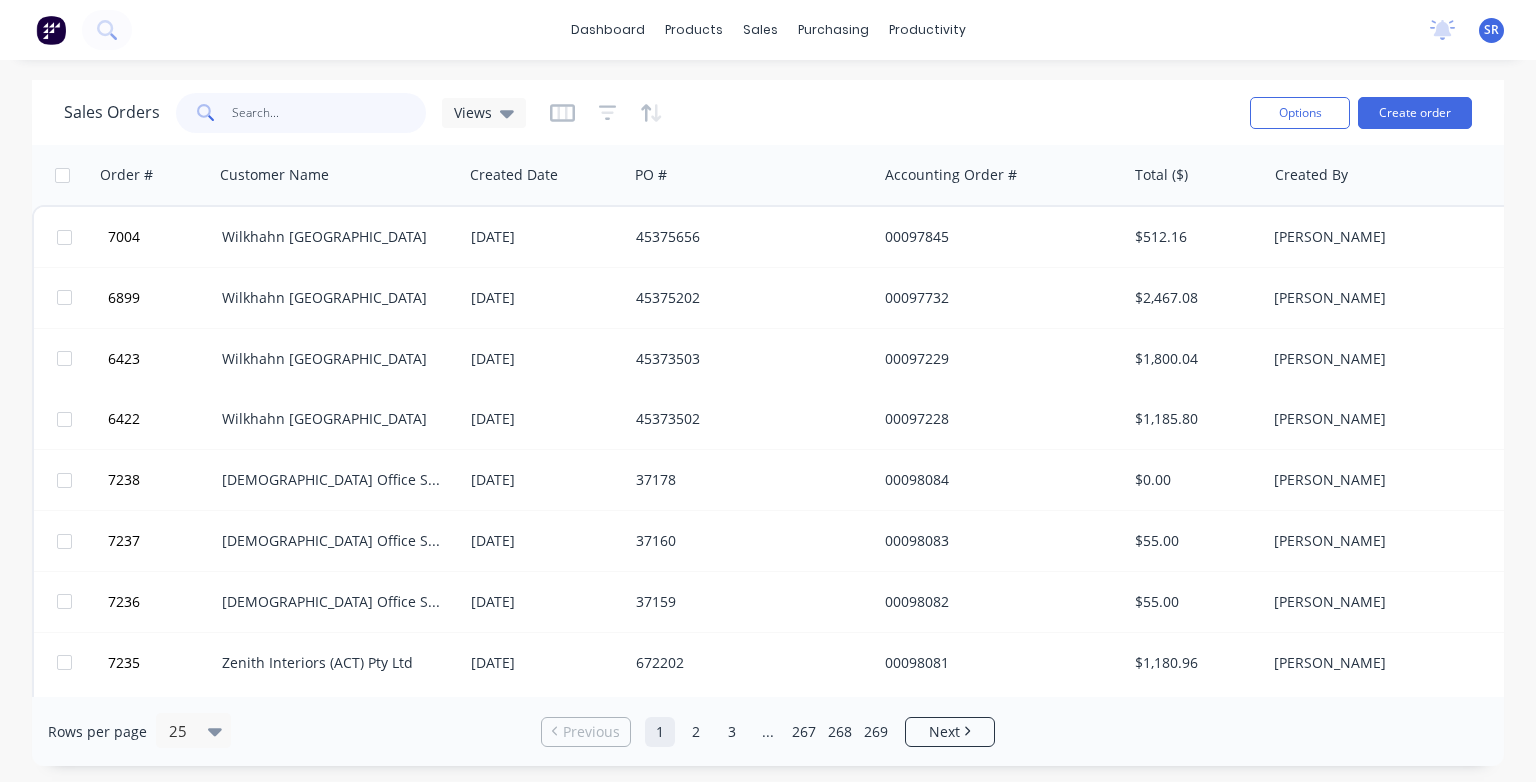 click at bounding box center (329, 113) 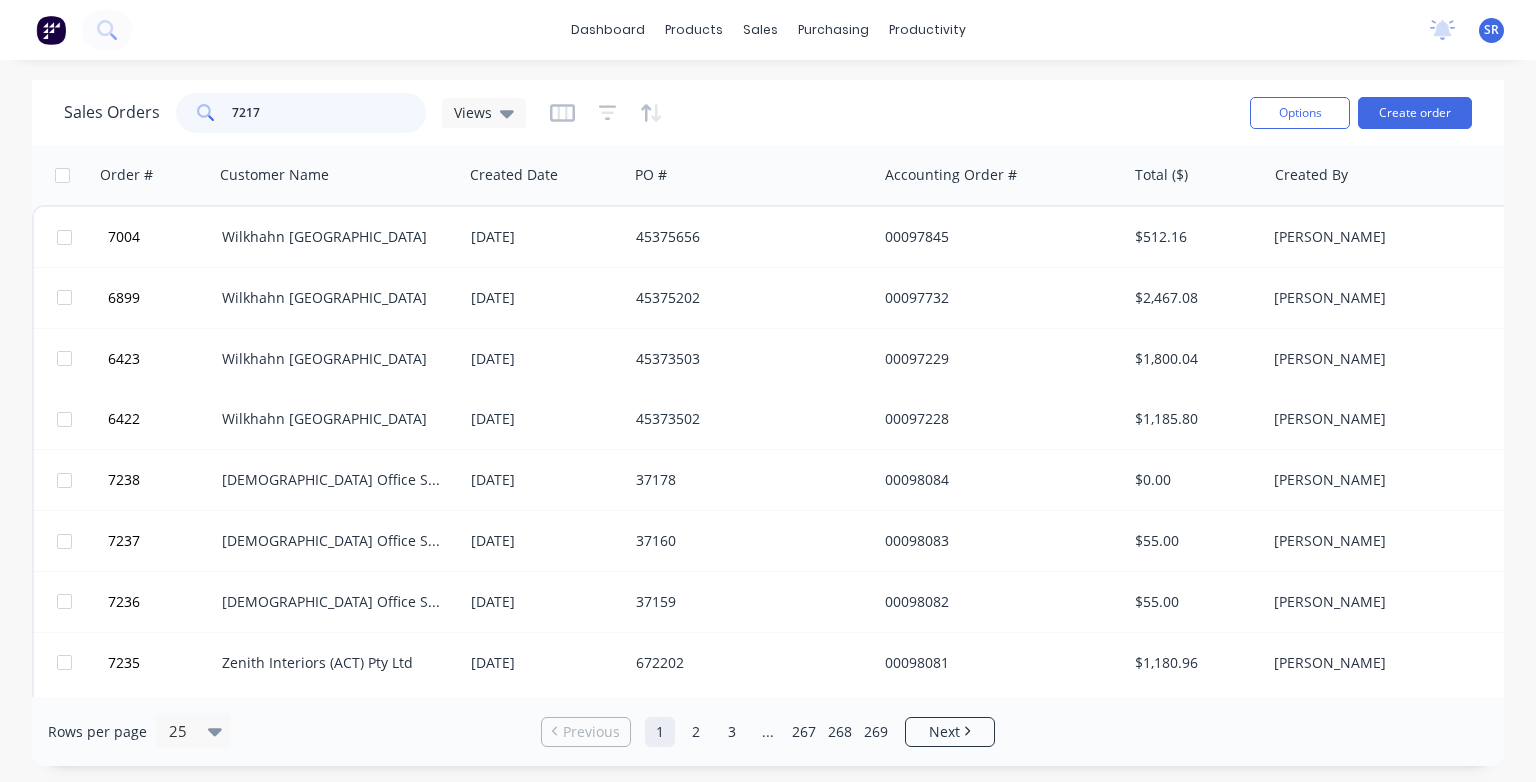 type on "7217" 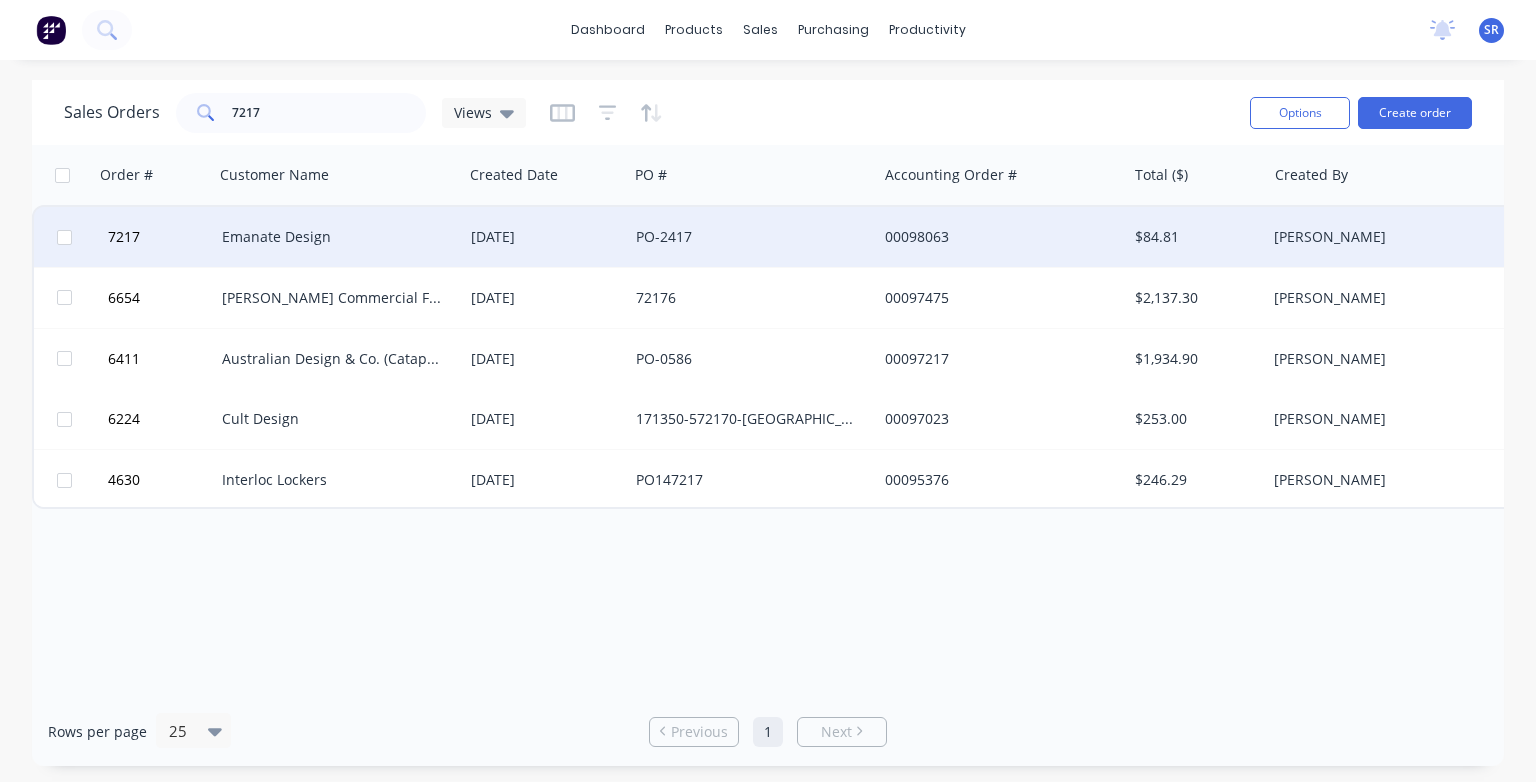 click on "Emanate Design" at bounding box center (333, 237) 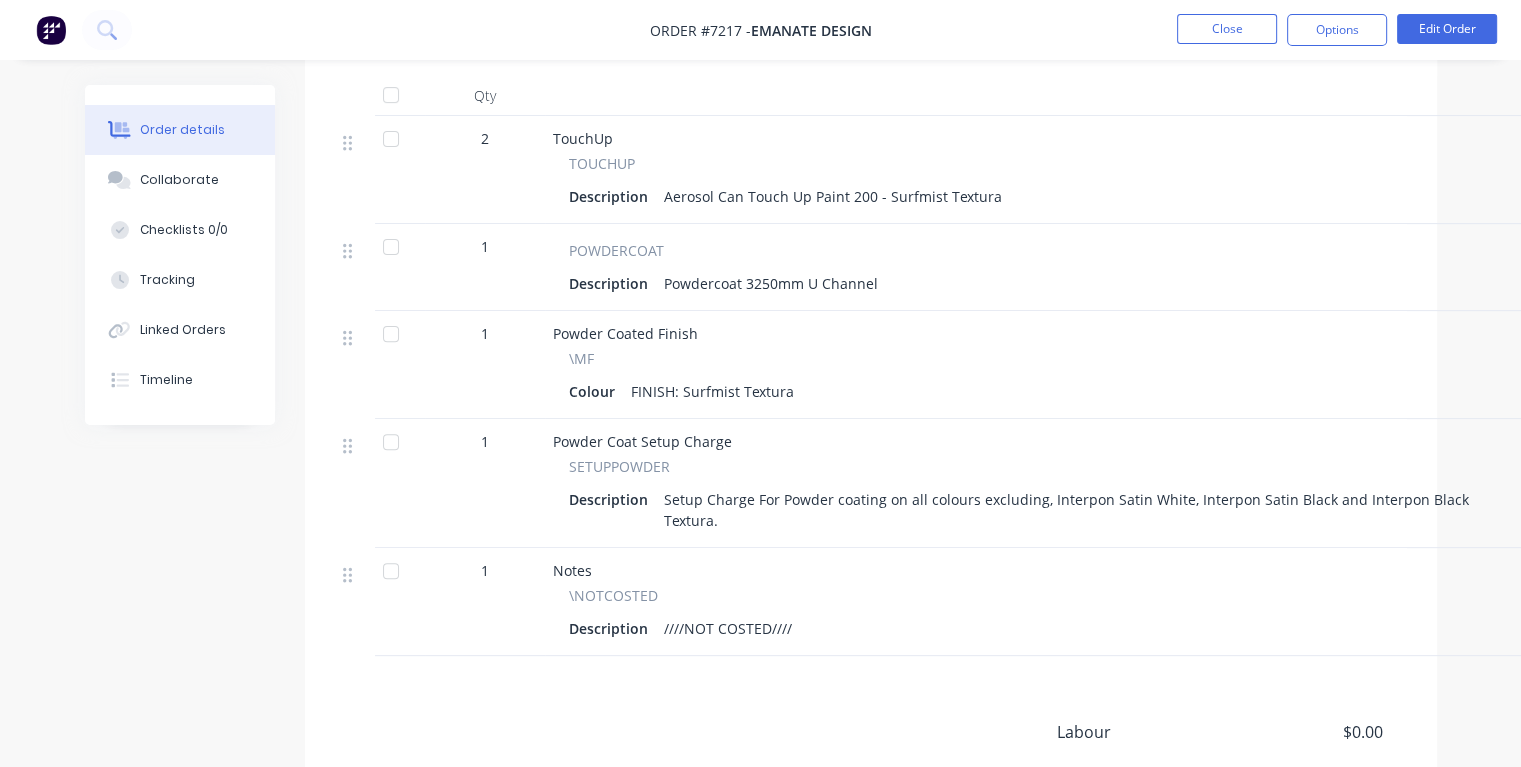 scroll, scrollTop: 771, scrollLeft: 0, axis: vertical 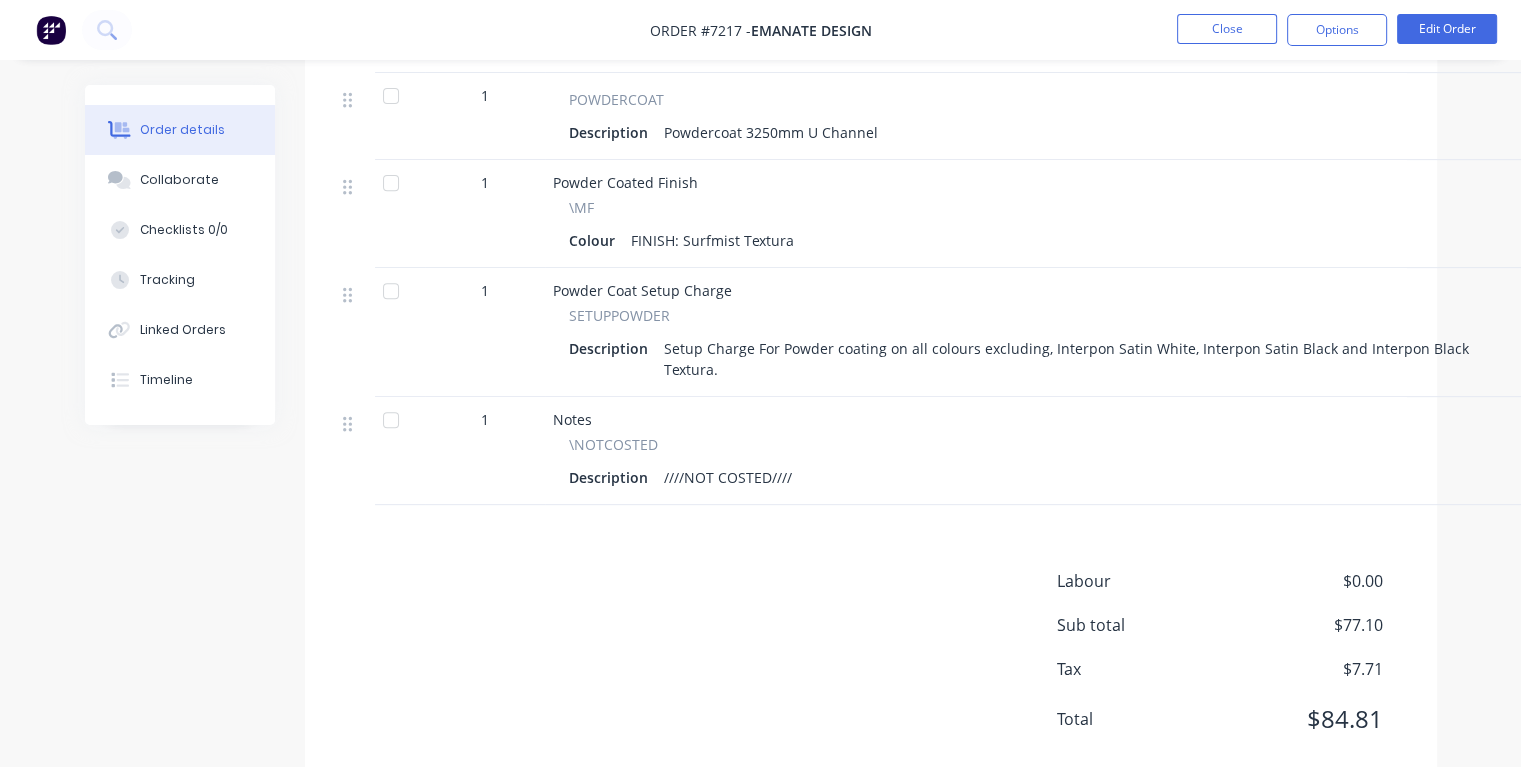 click on "Description ////NOT COSTED////" at bounding box center (1045, 477) 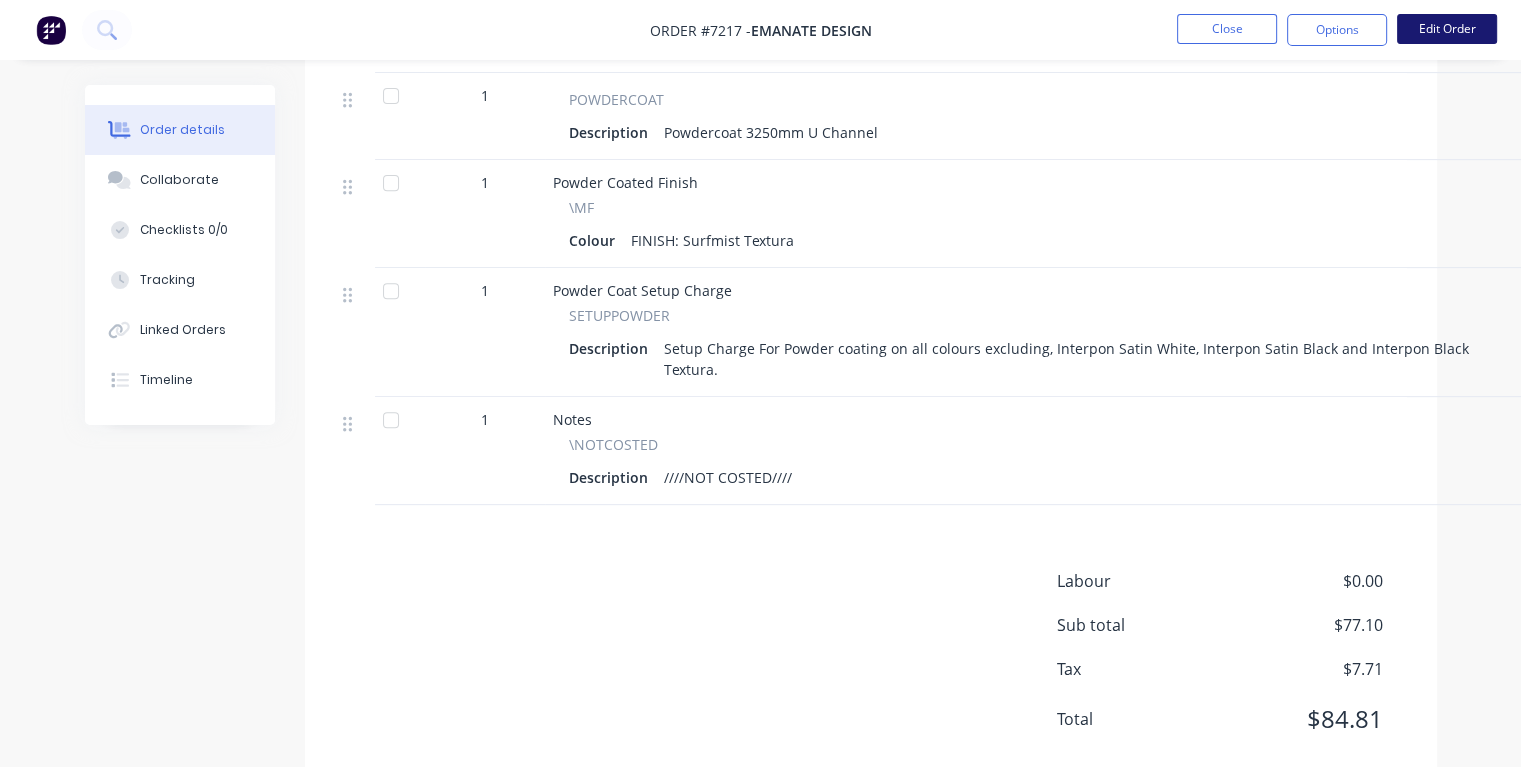 click on "Edit Order" at bounding box center (1447, 29) 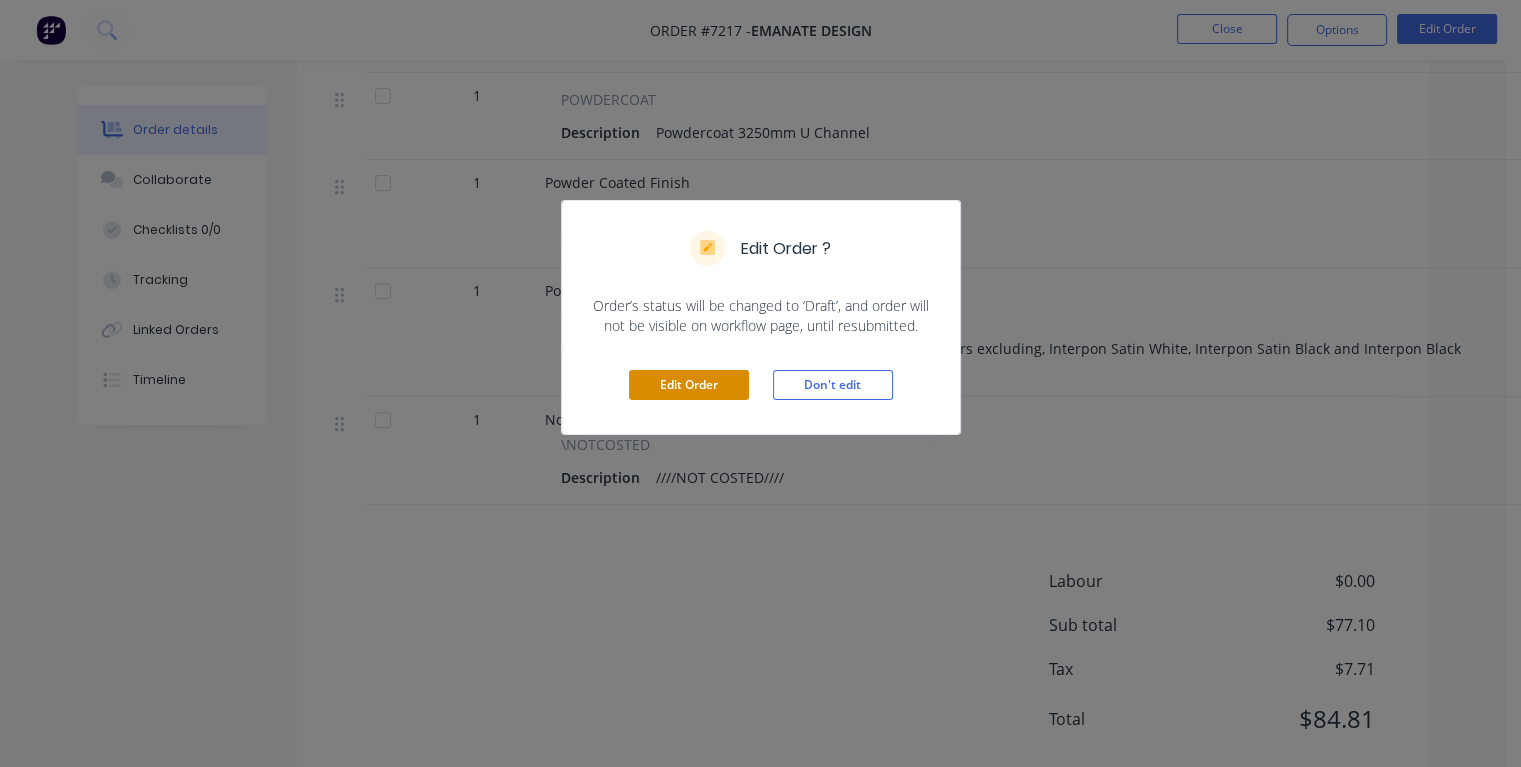 click on "Edit Order" at bounding box center [689, 385] 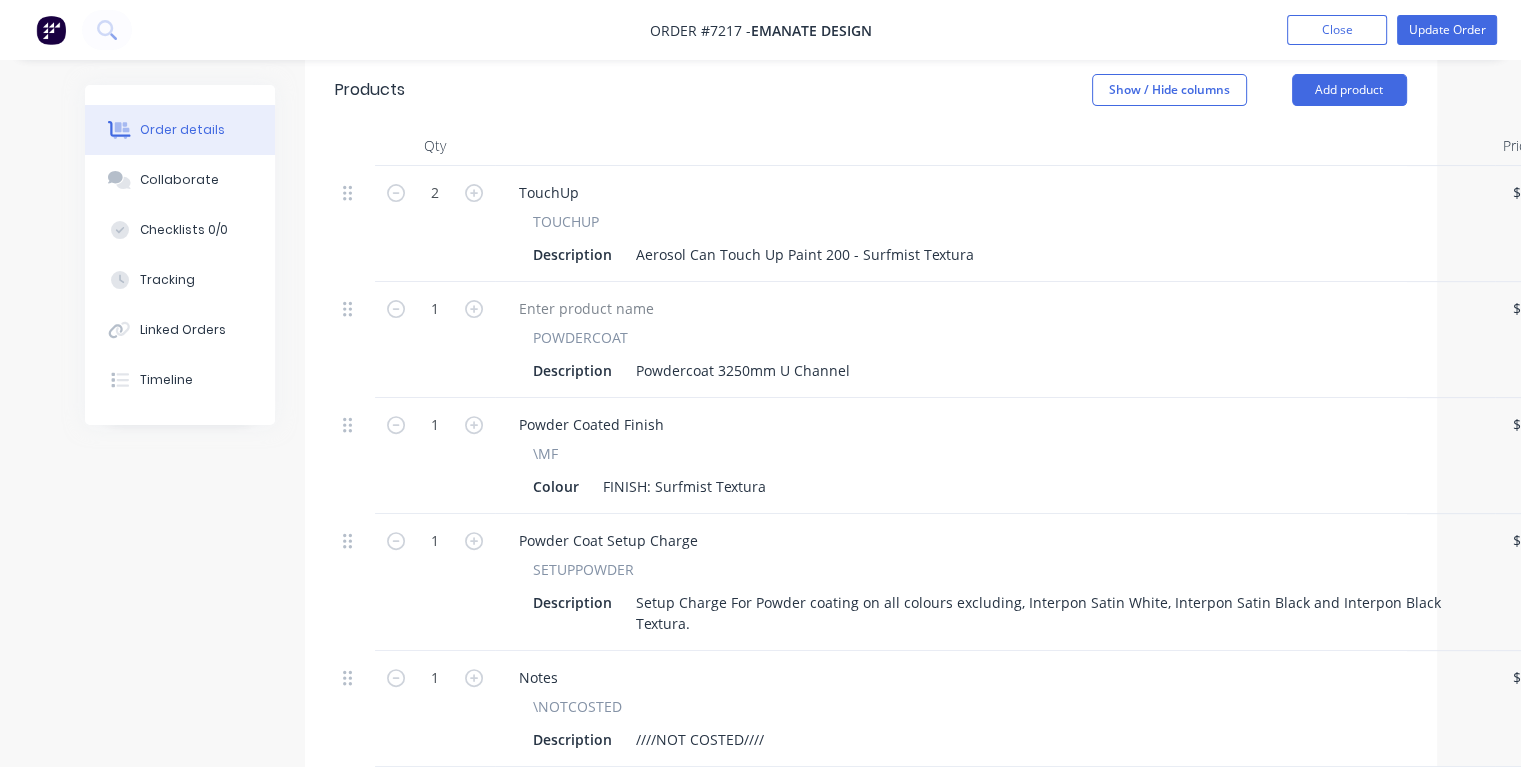 scroll, scrollTop: 800, scrollLeft: 0, axis: vertical 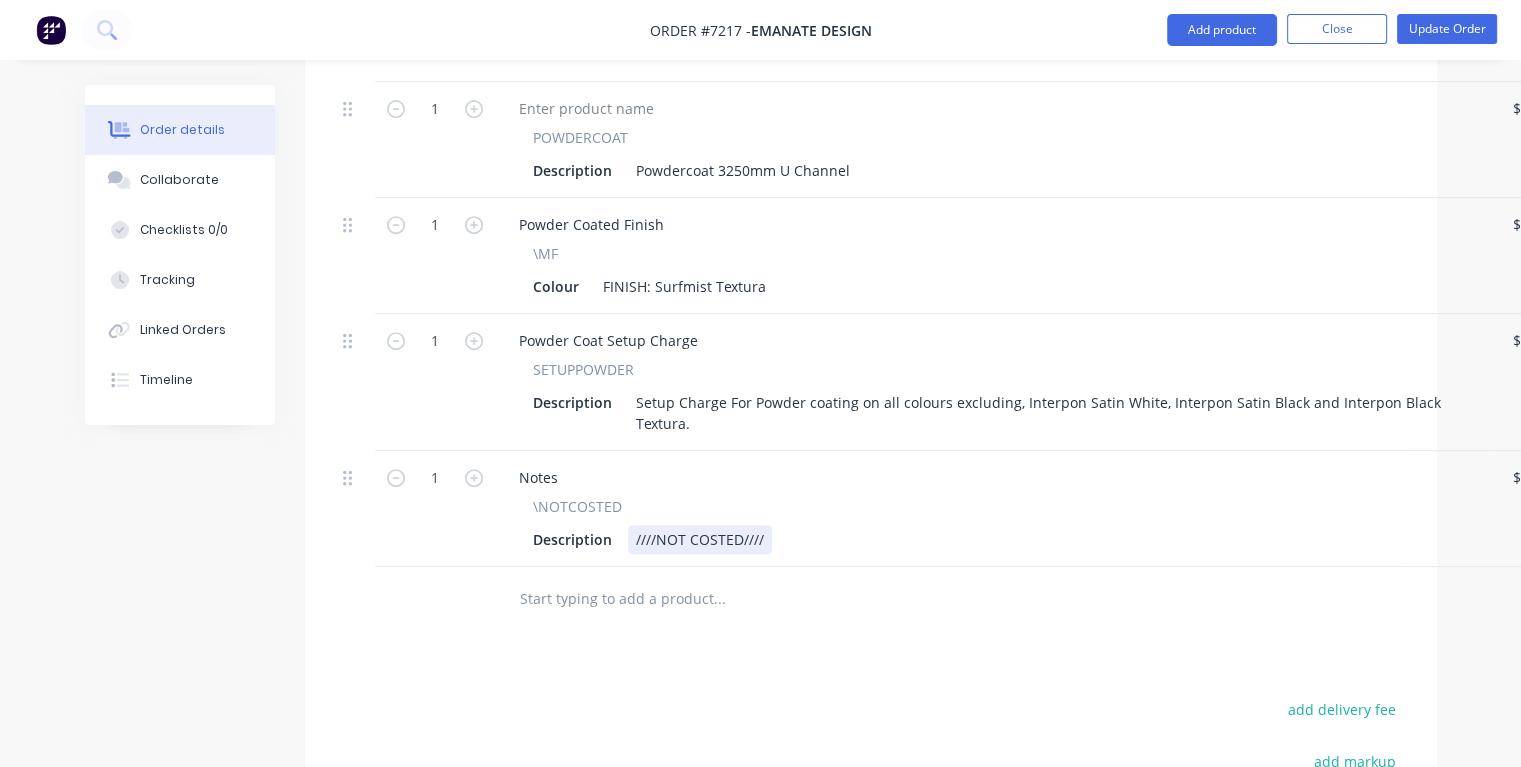 click on "Description ////NOT COSTED////" at bounding box center [991, 539] 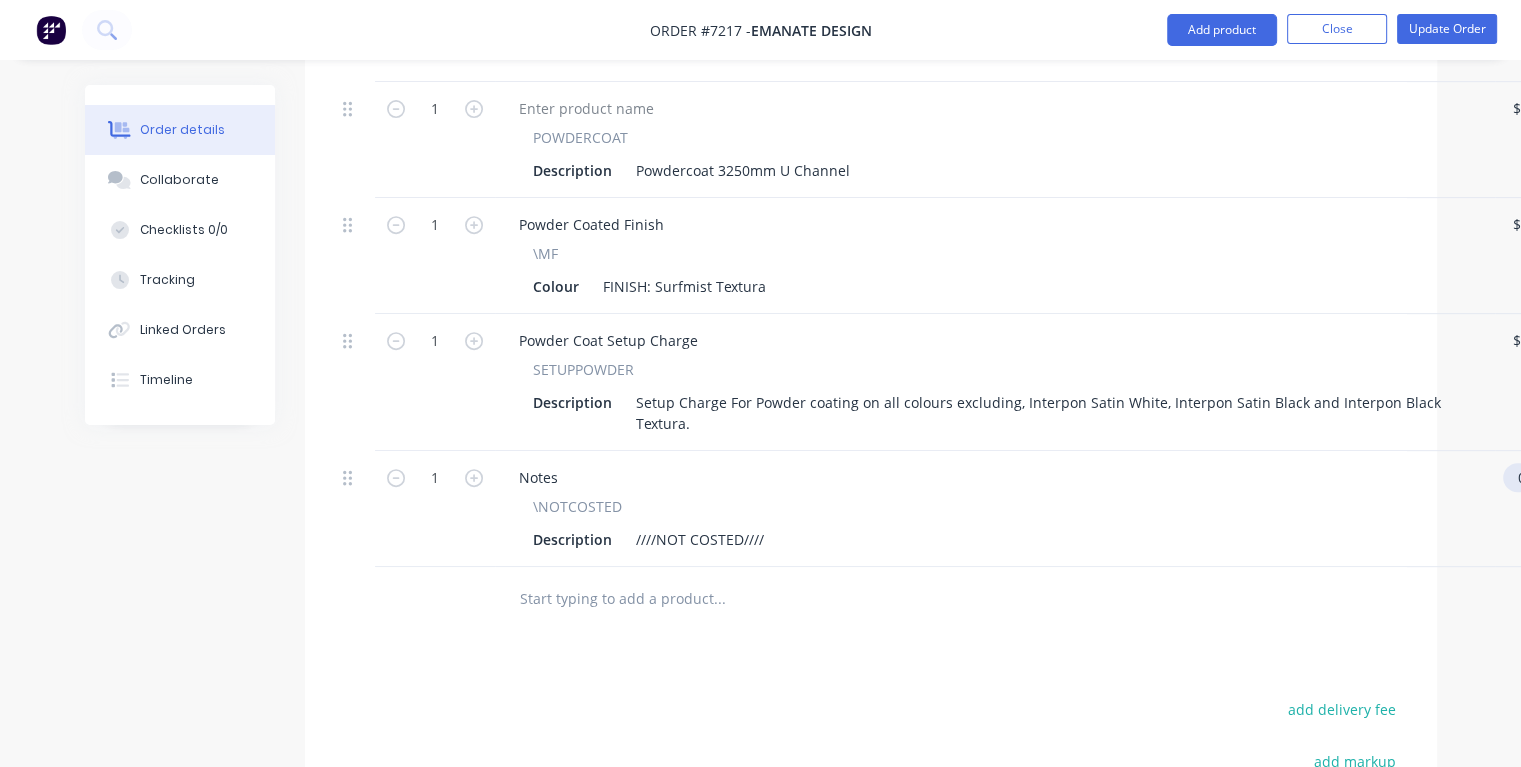 scroll, scrollTop: 800, scrollLeft: 36, axis: both 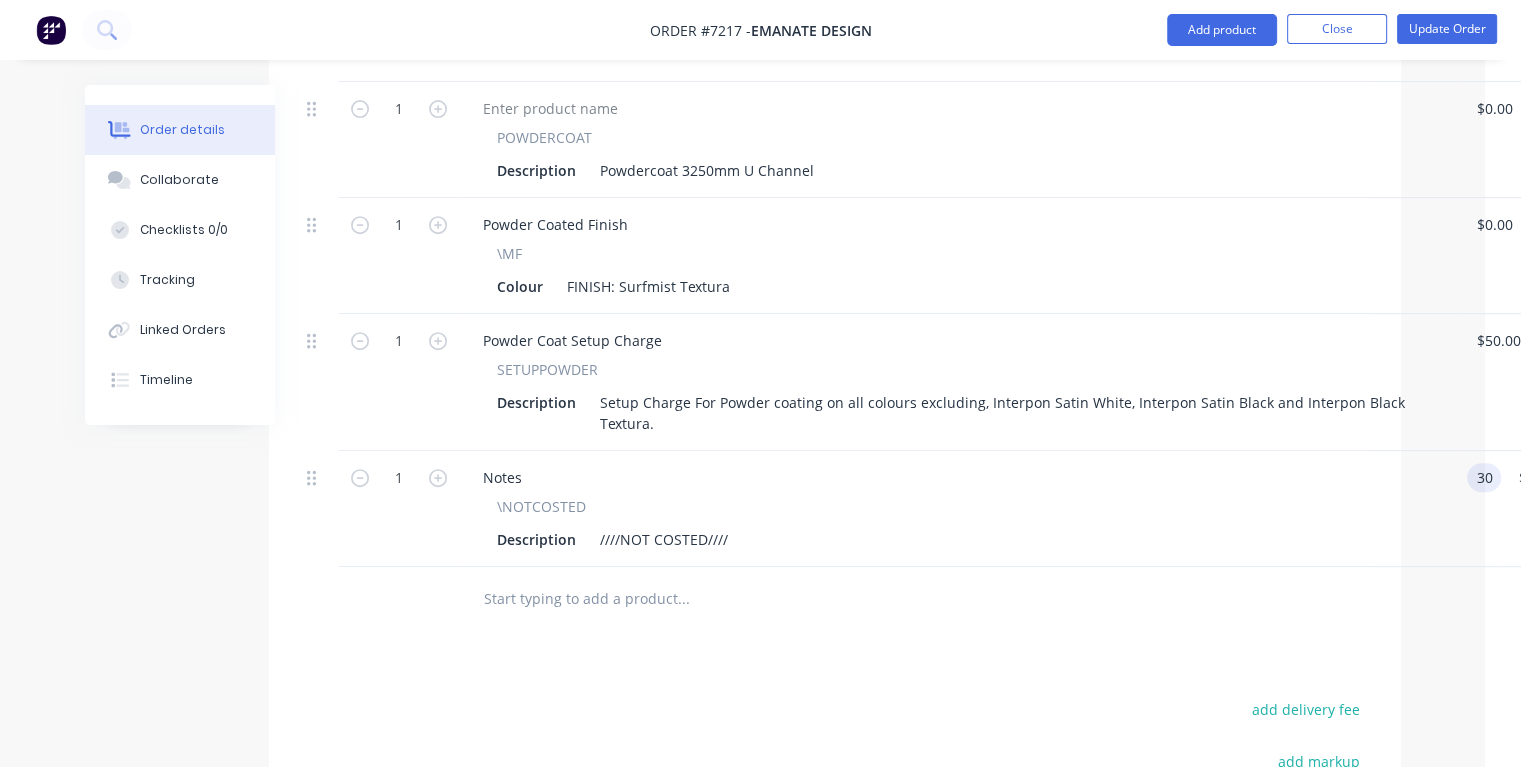 type on "$30.00" 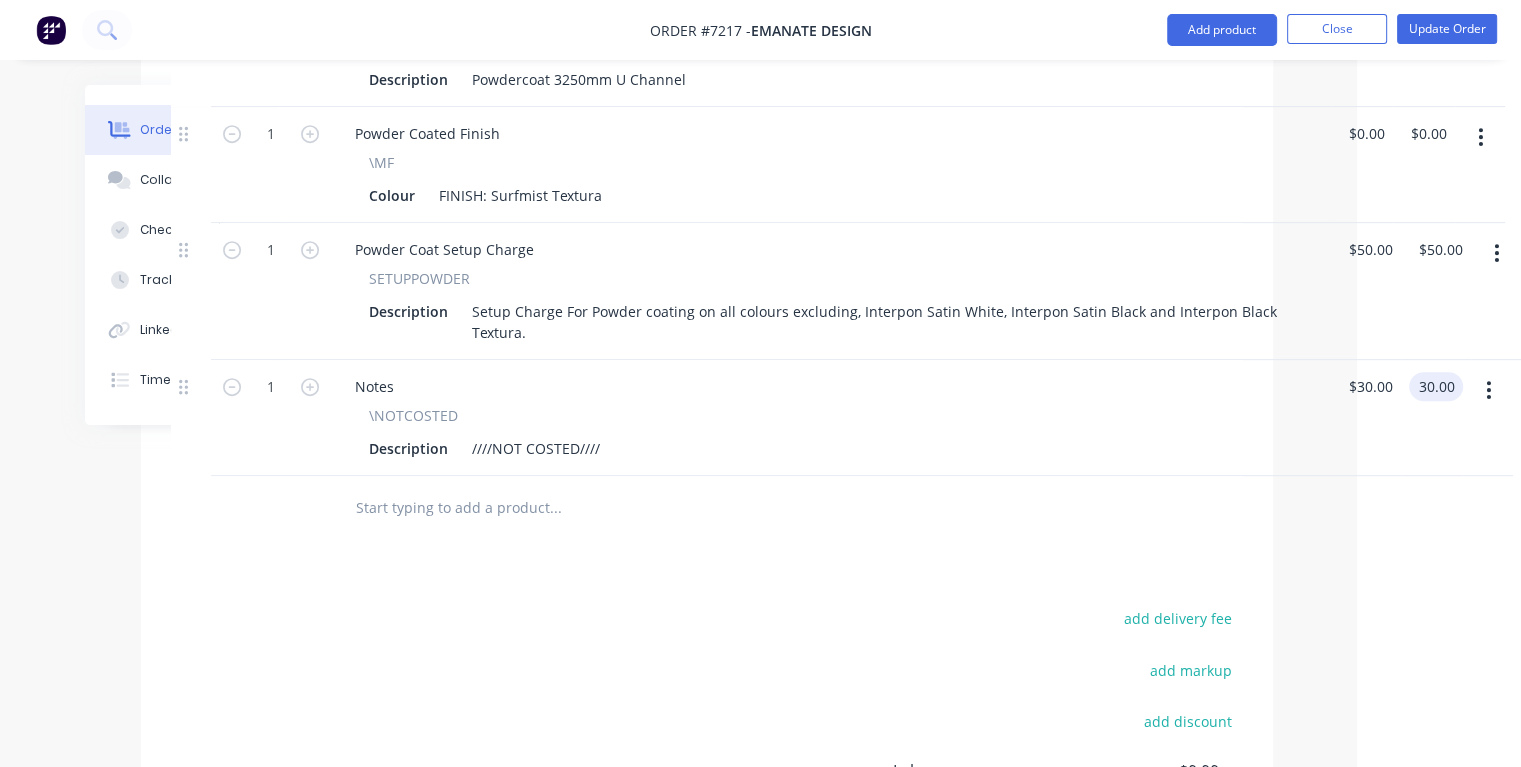 scroll, scrollTop: 1073, scrollLeft: 164, axis: both 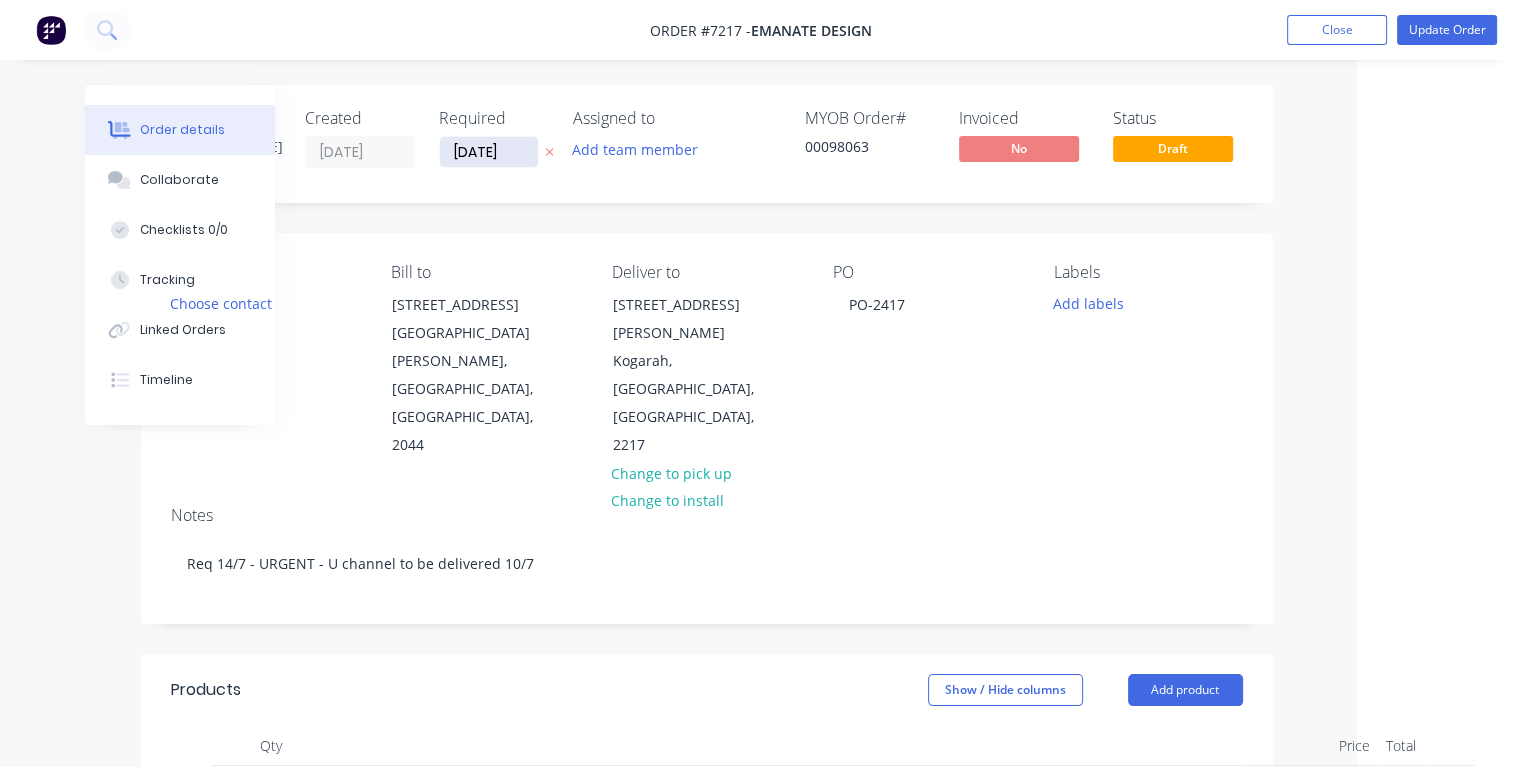 type on "$30.00" 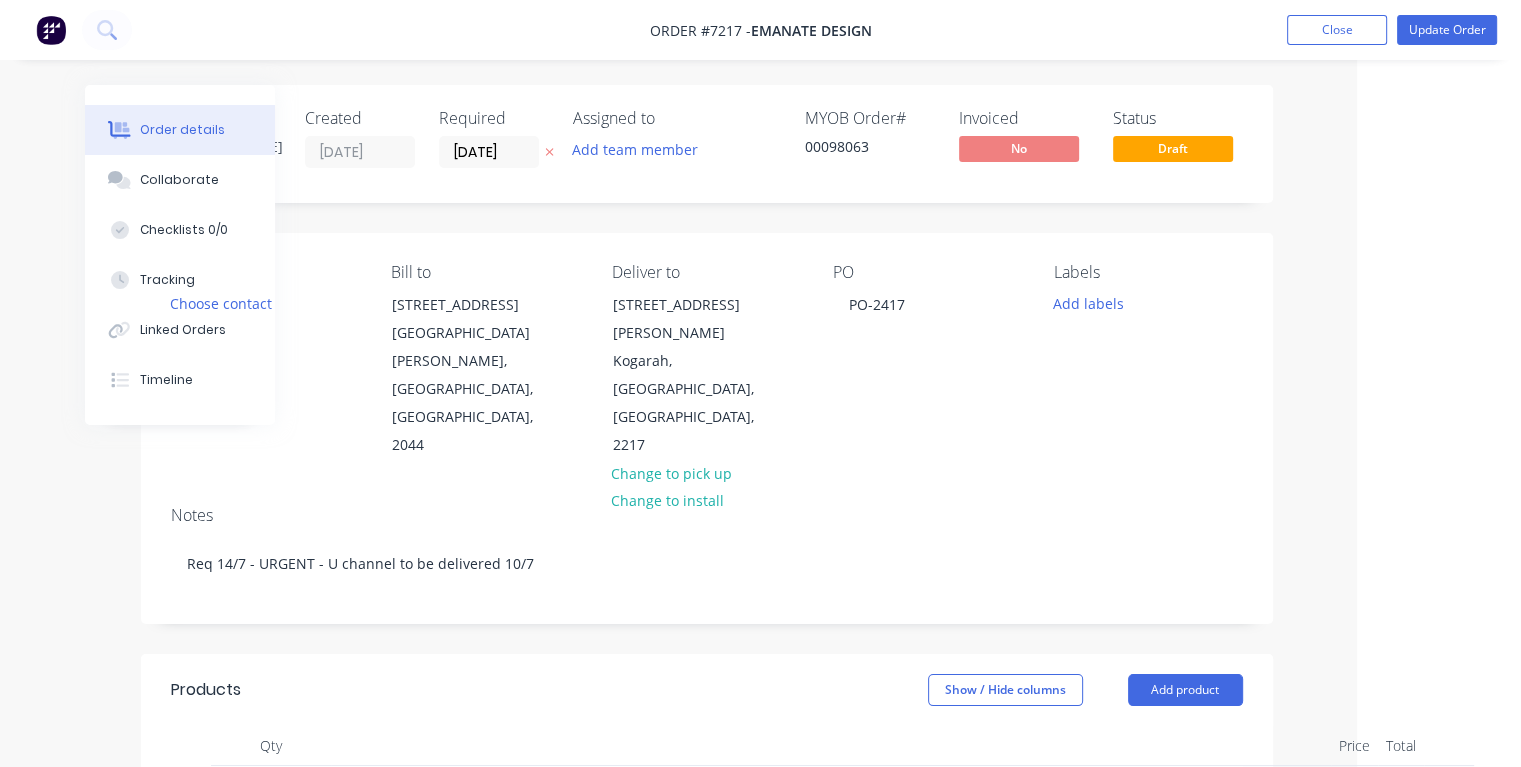 drag, startPoint x: 510, startPoint y: 152, endPoint x: 438, endPoint y: 150, distance: 72.02777 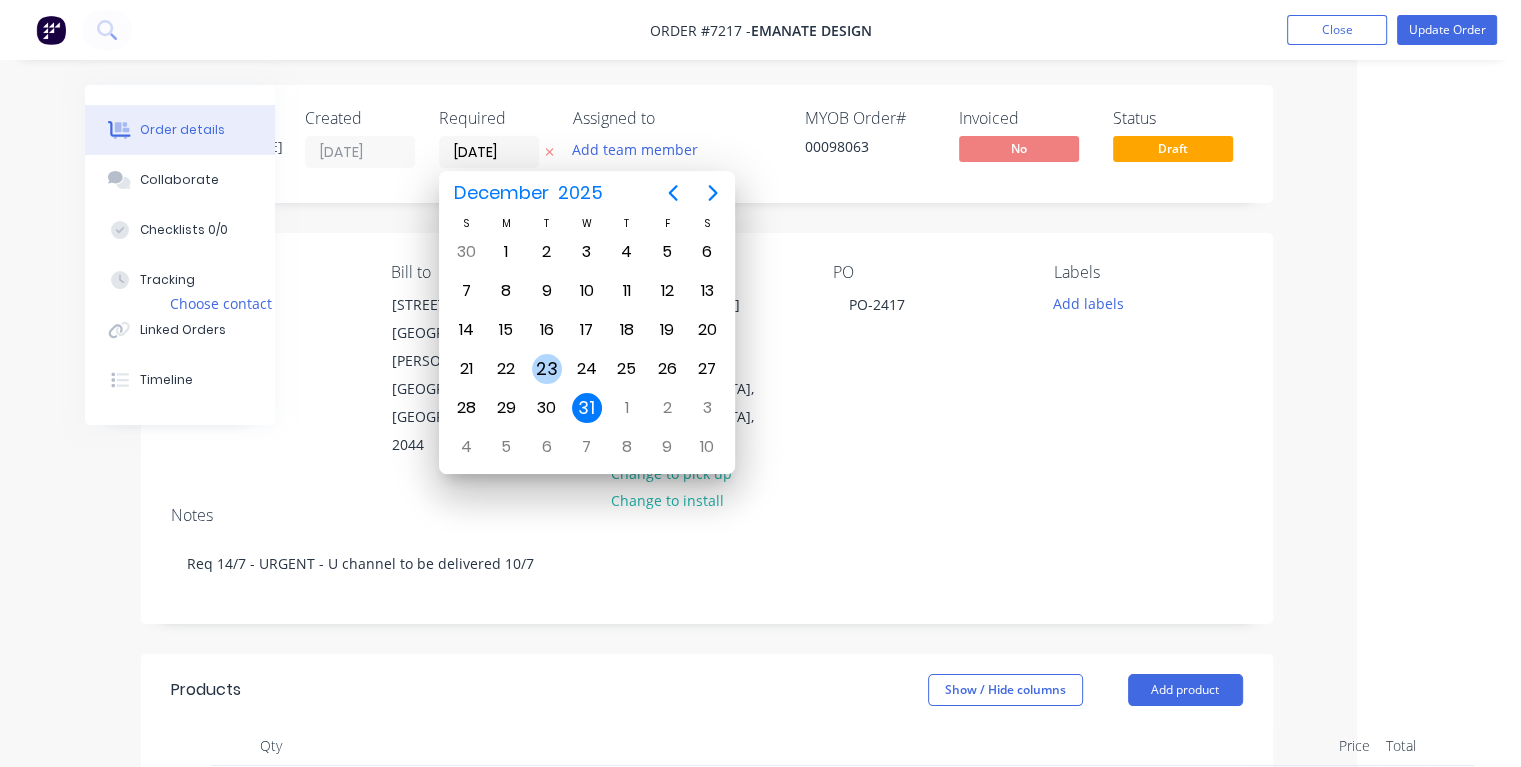 type on "[DATE]" 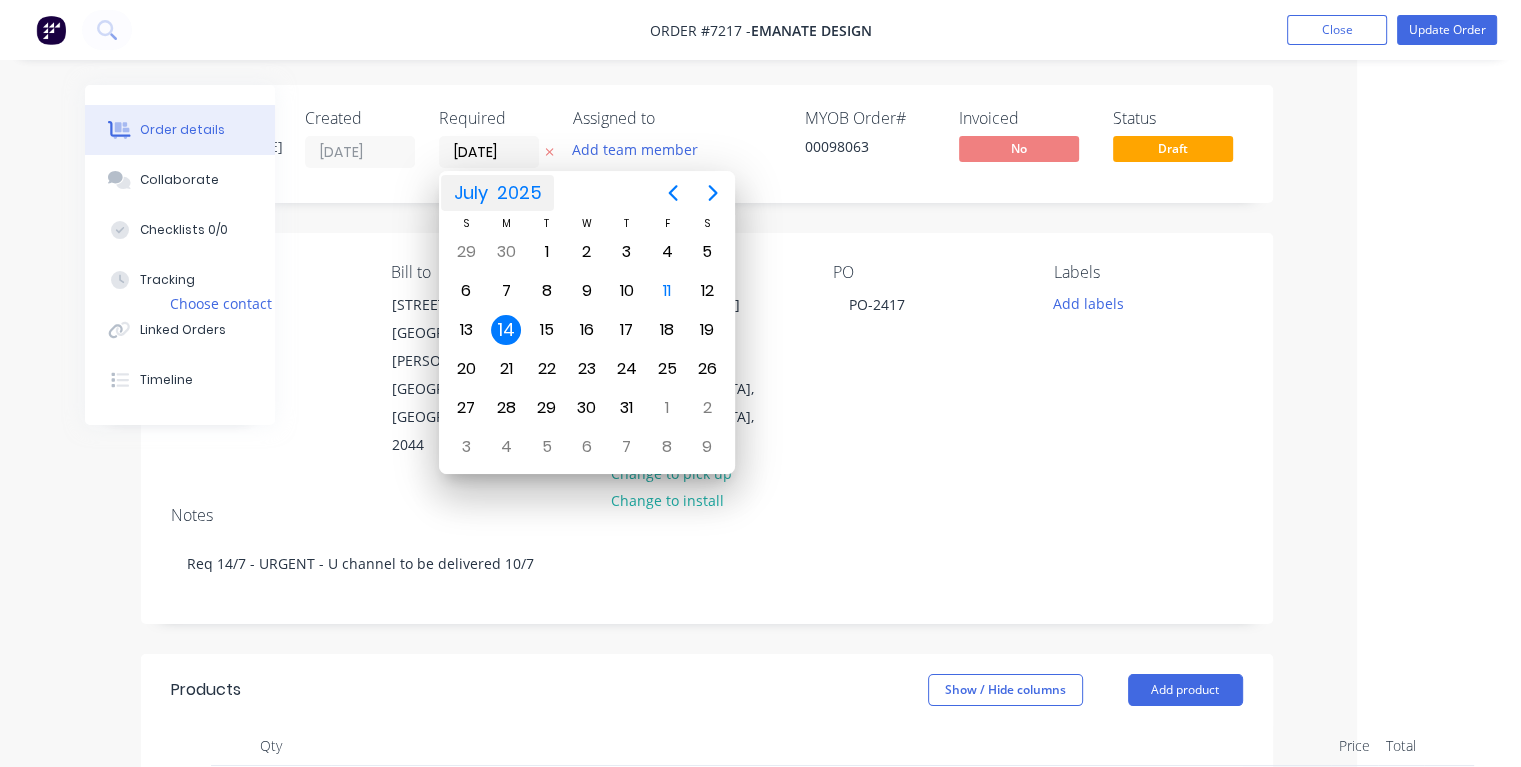 click on "14" at bounding box center (506, 330) 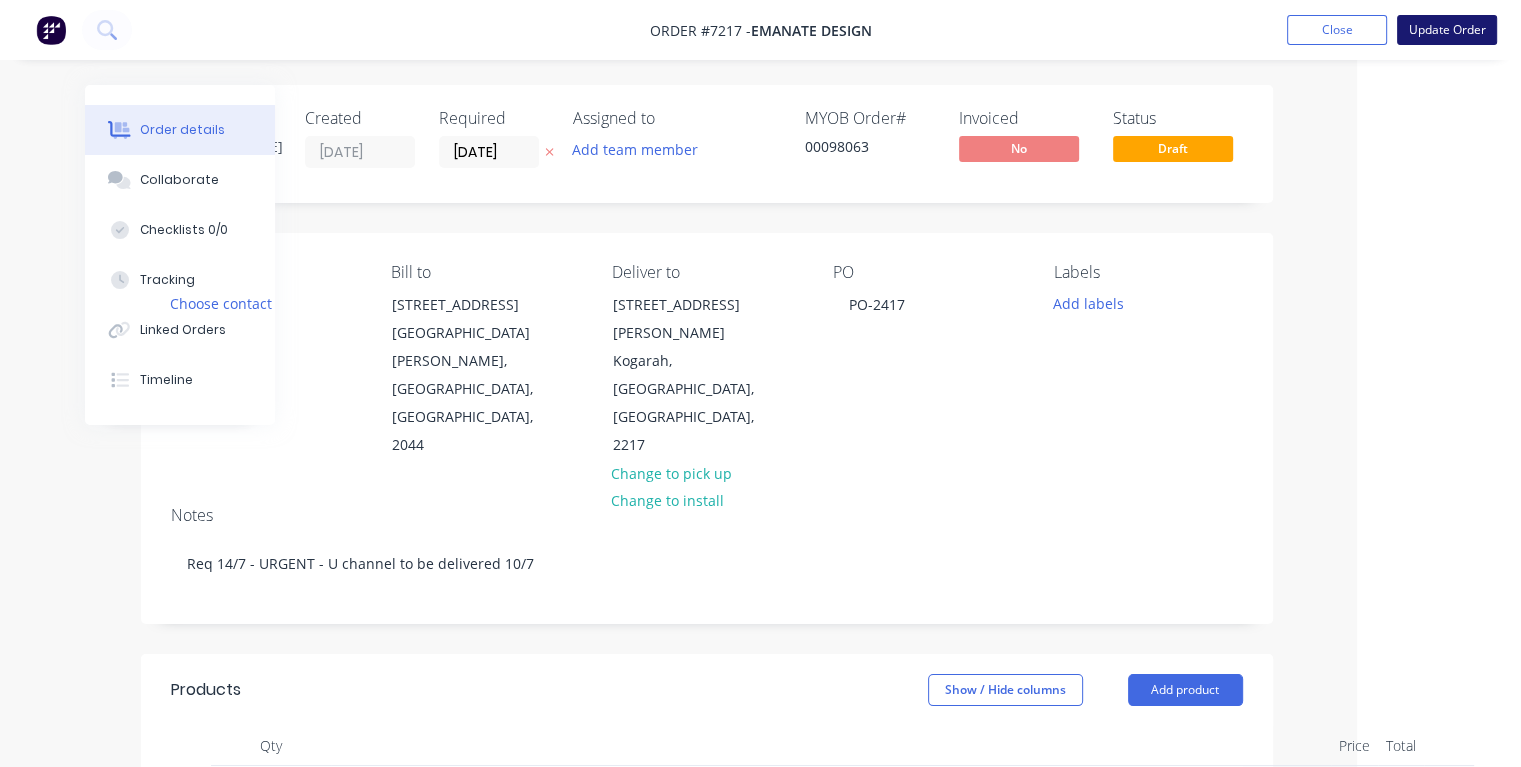 click on "Update Order" at bounding box center (1447, 30) 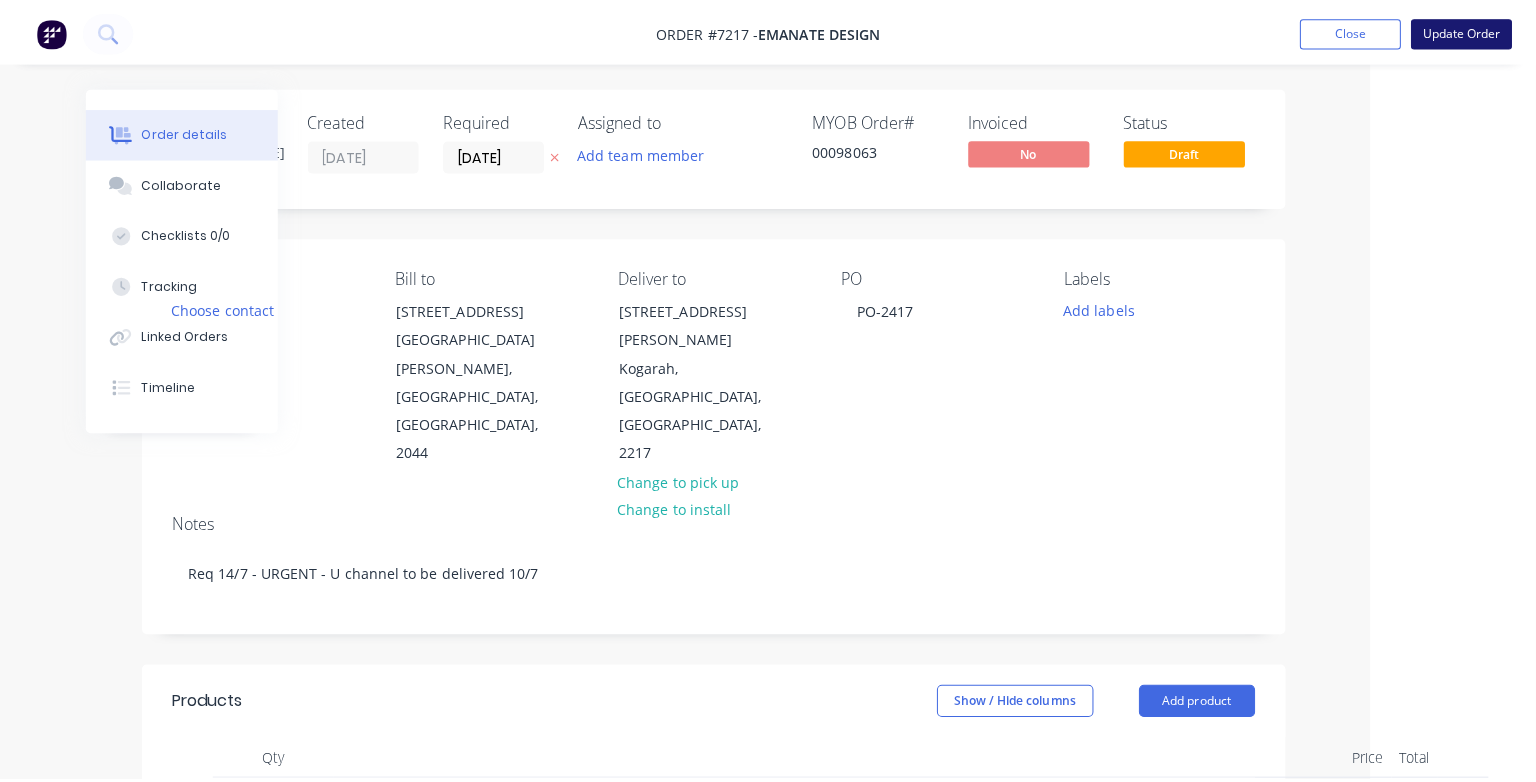 scroll, scrollTop: 0, scrollLeft: 148, axis: horizontal 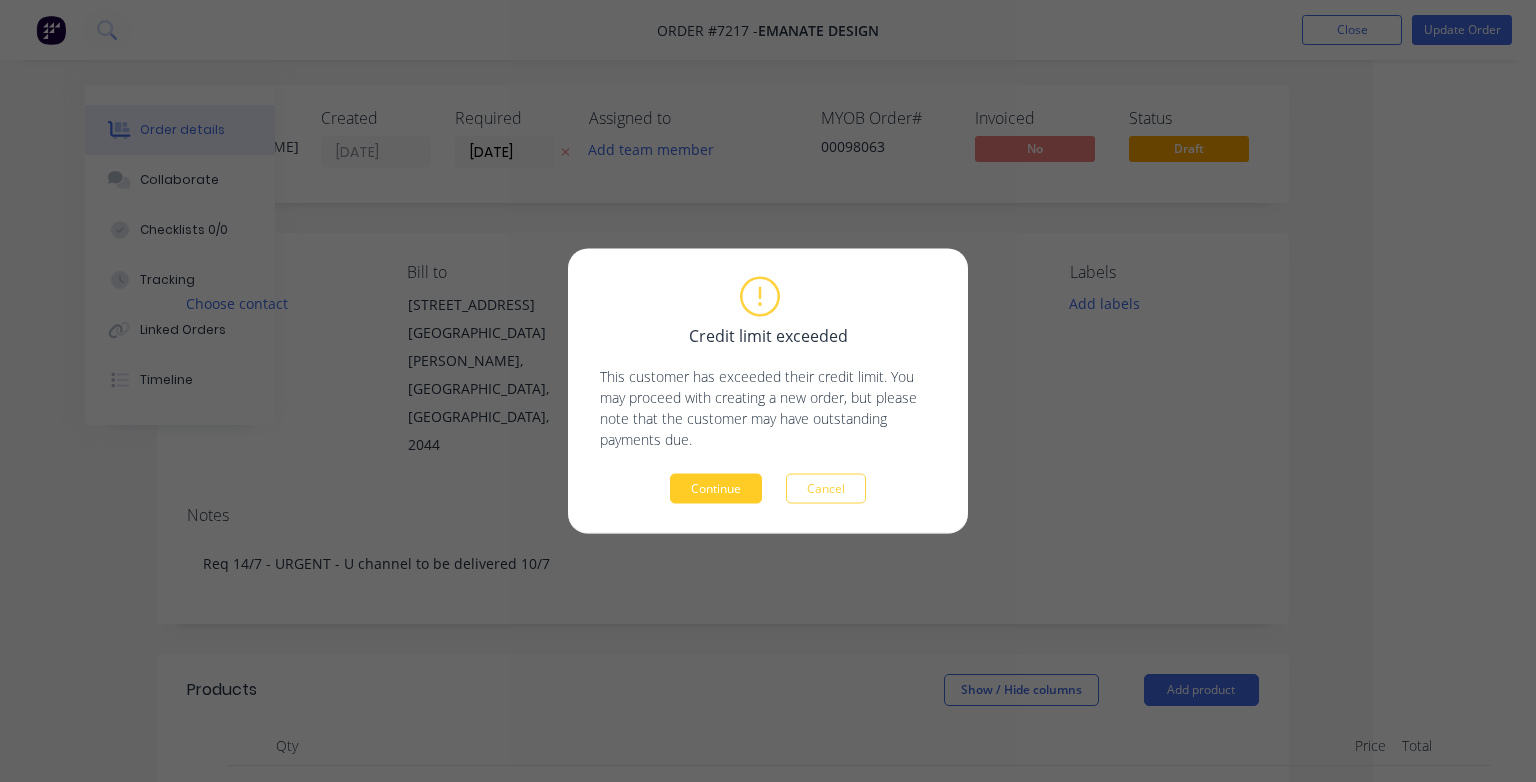 click on "Continue" at bounding box center (716, 489) 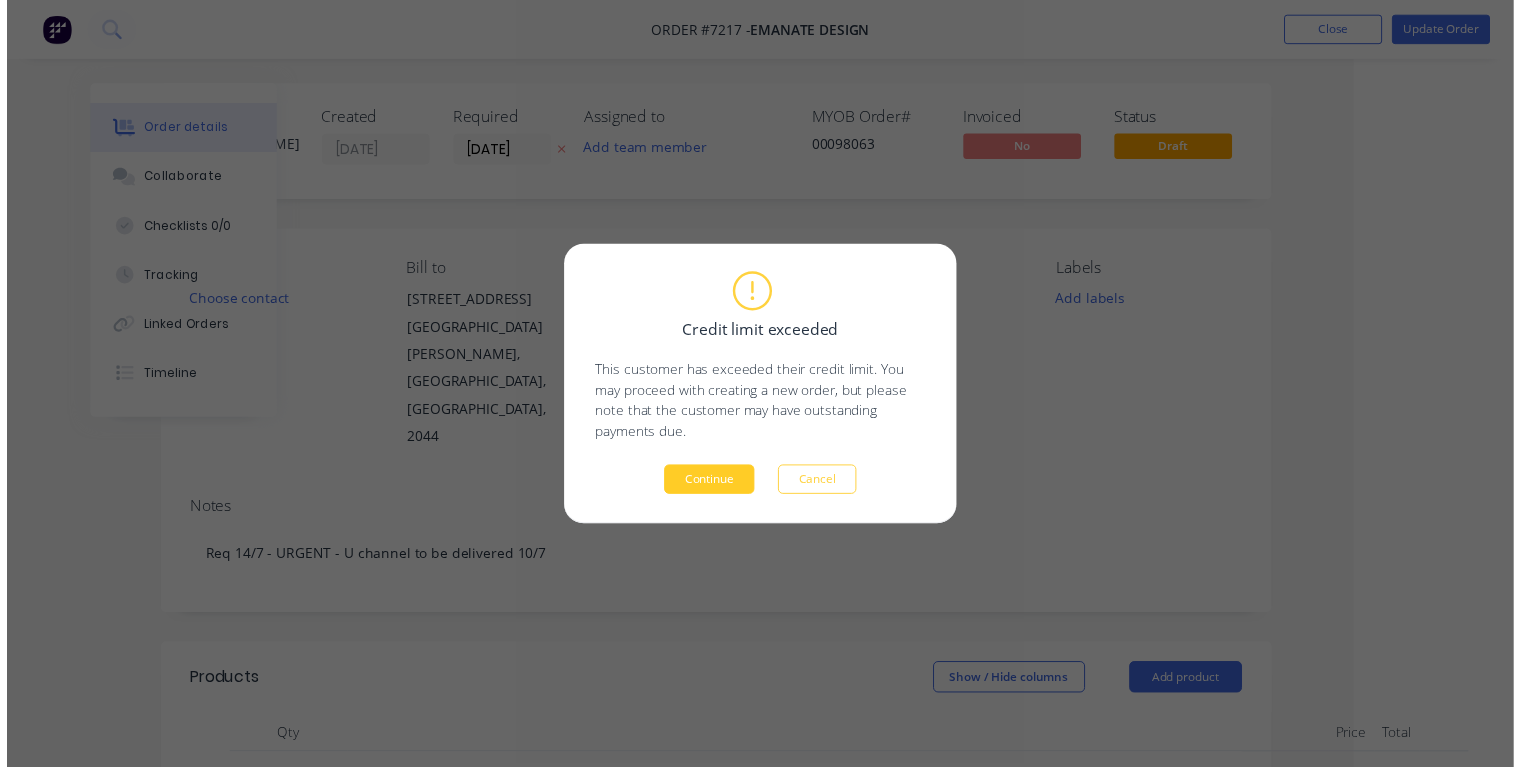 scroll, scrollTop: 0, scrollLeft: 108, axis: horizontal 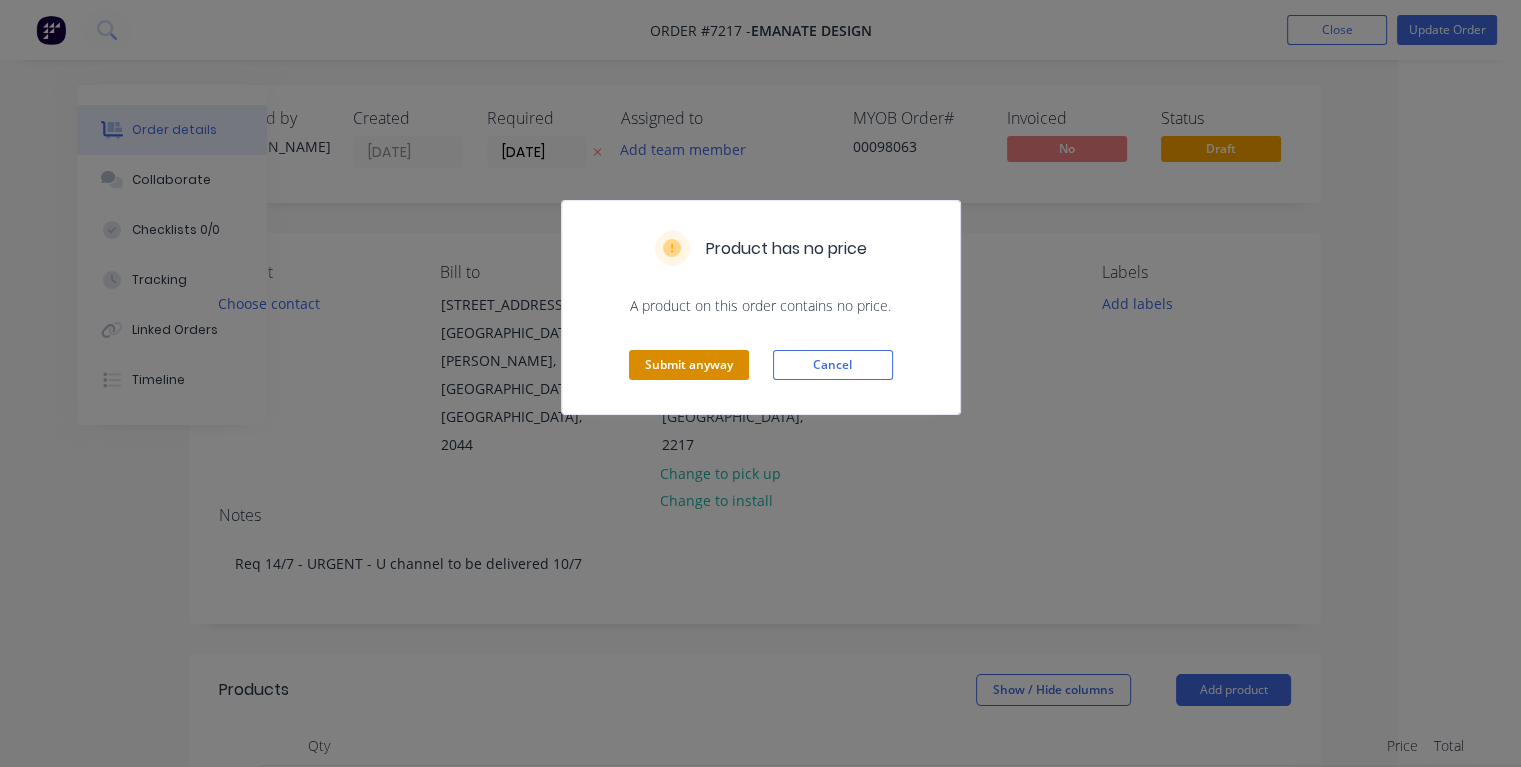 click on "Submit anyway" at bounding box center [689, 365] 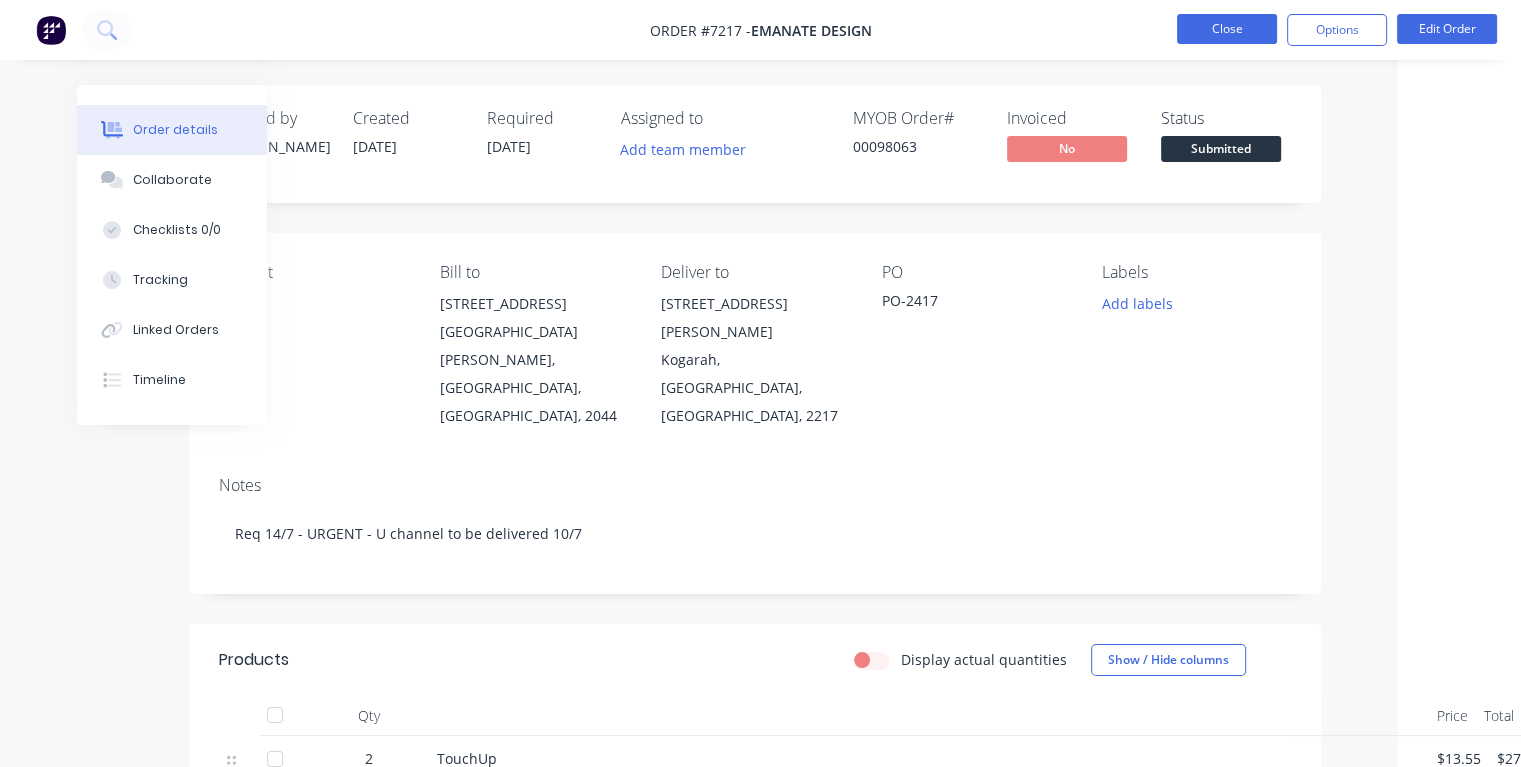 click on "Close" at bounding box center [1227, 29] 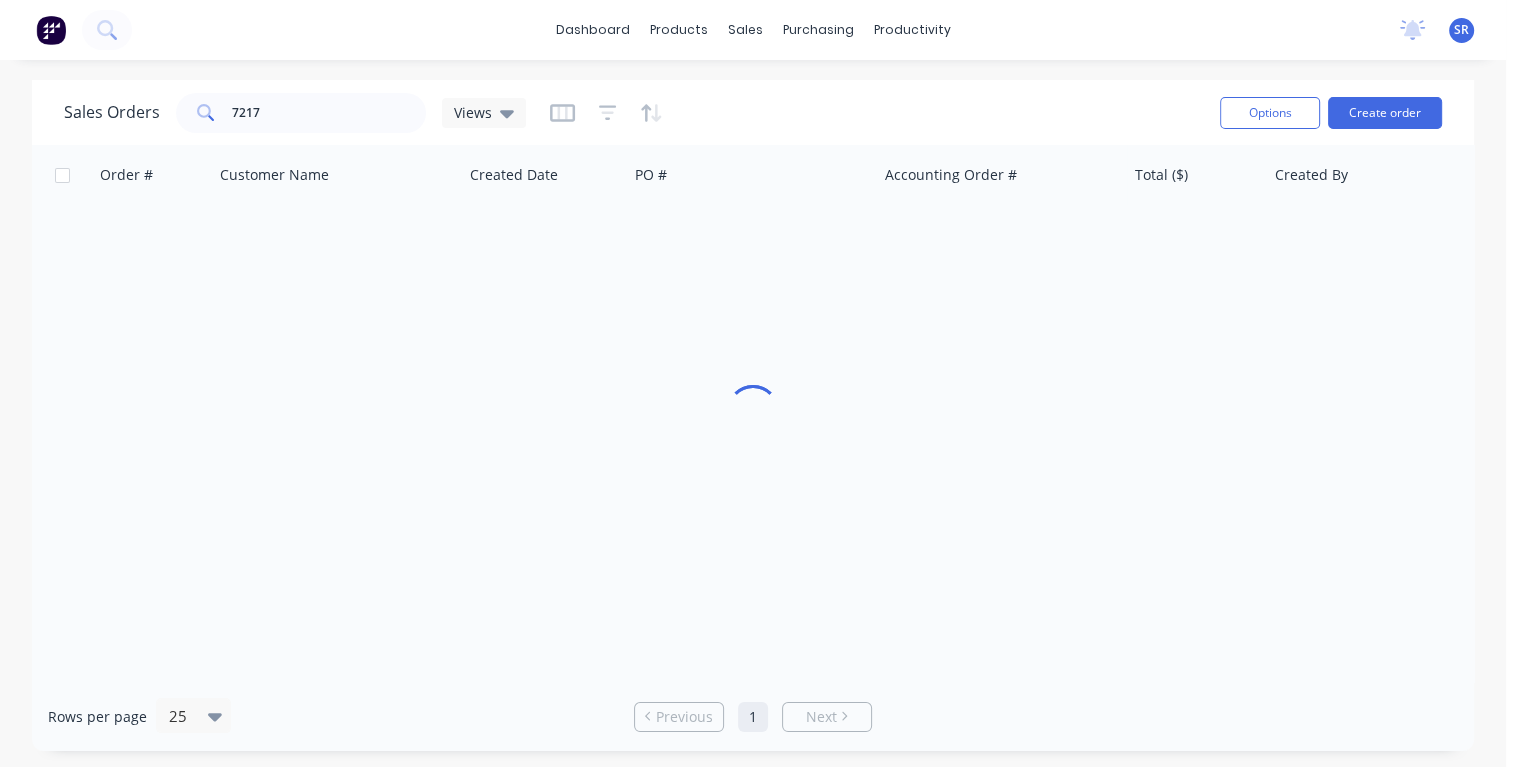 scroll, scrollTop: 0, scrollLeft: 0, axis: both 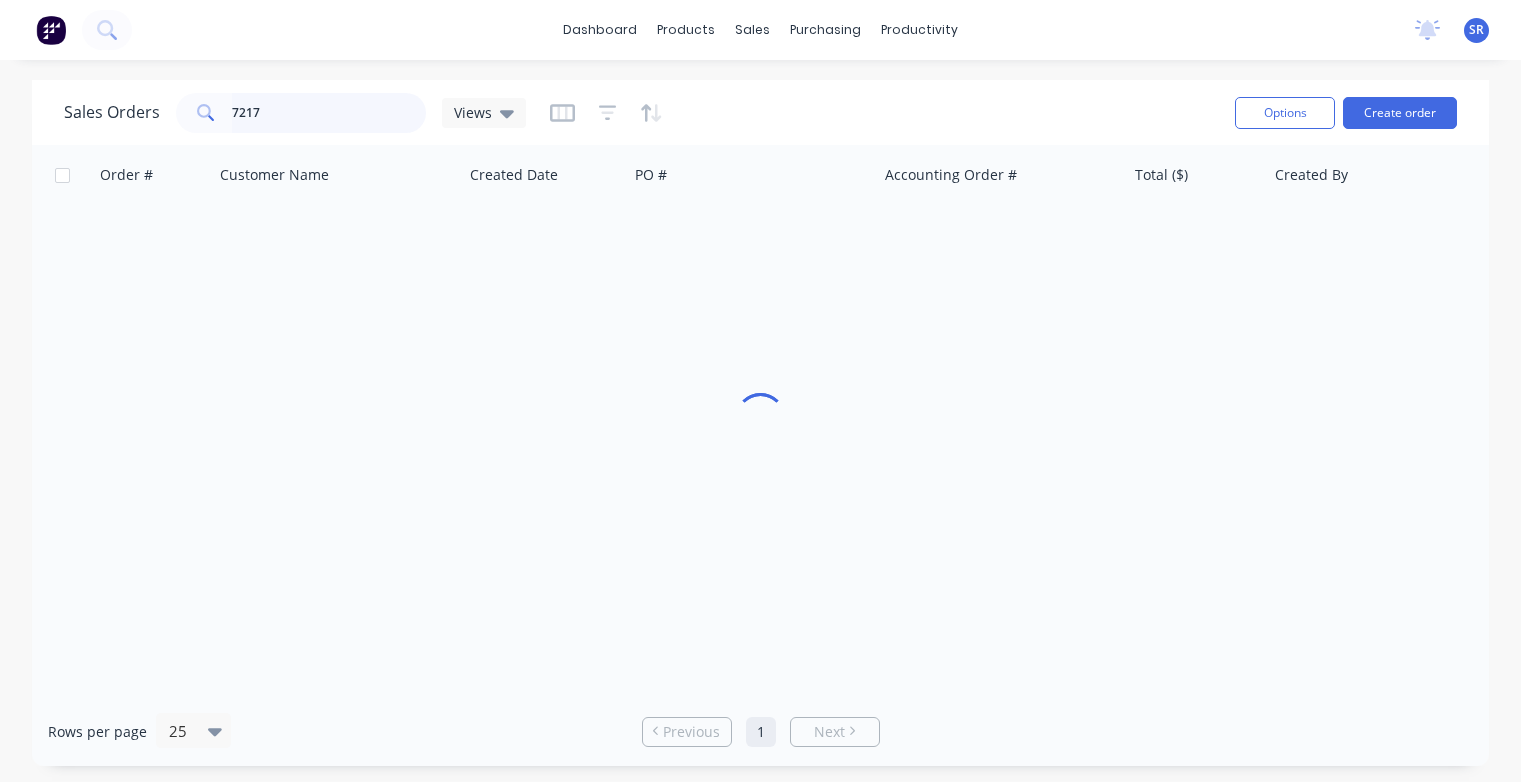 click on "7217" at bounding box center (329, 113) 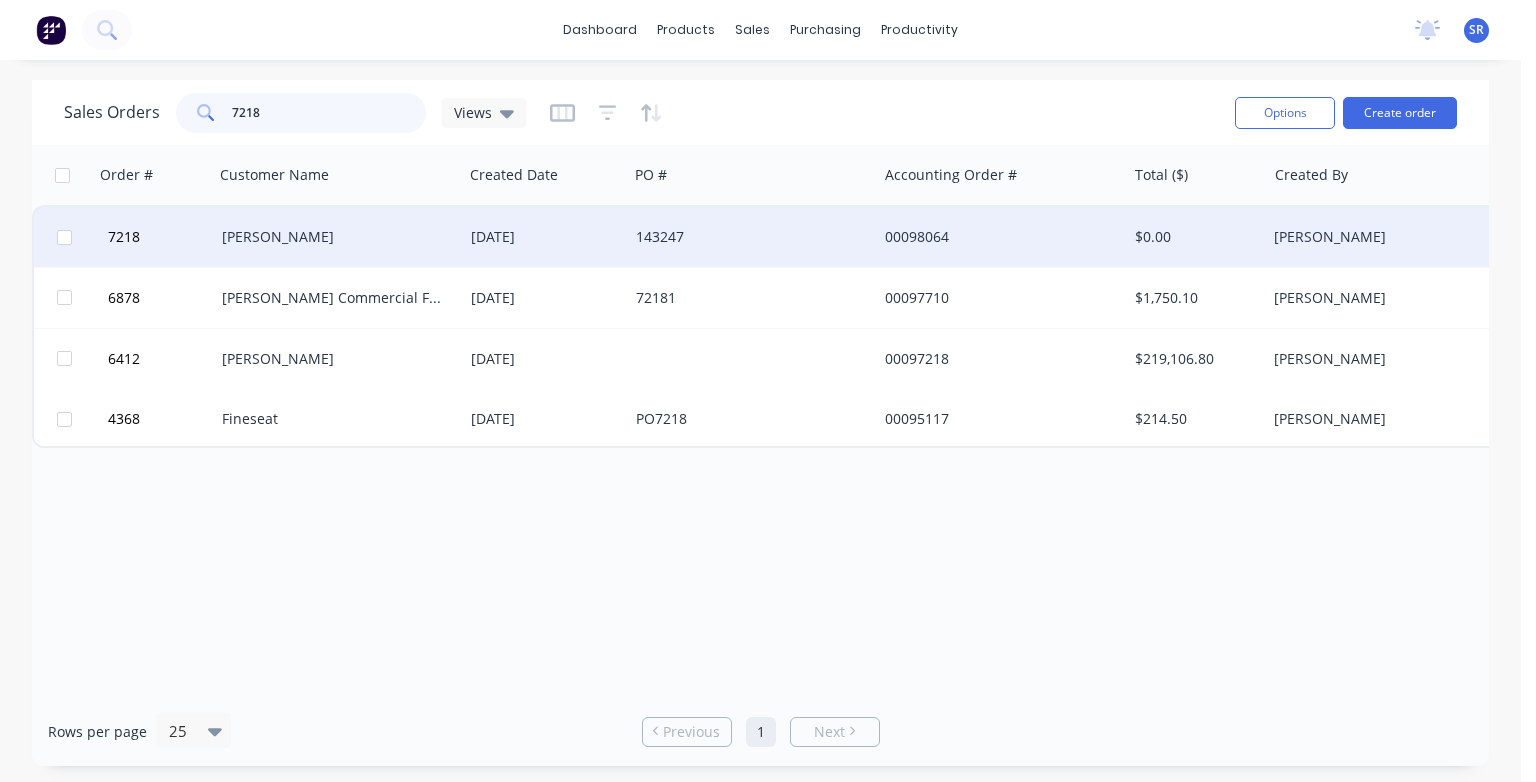 type on "7218" 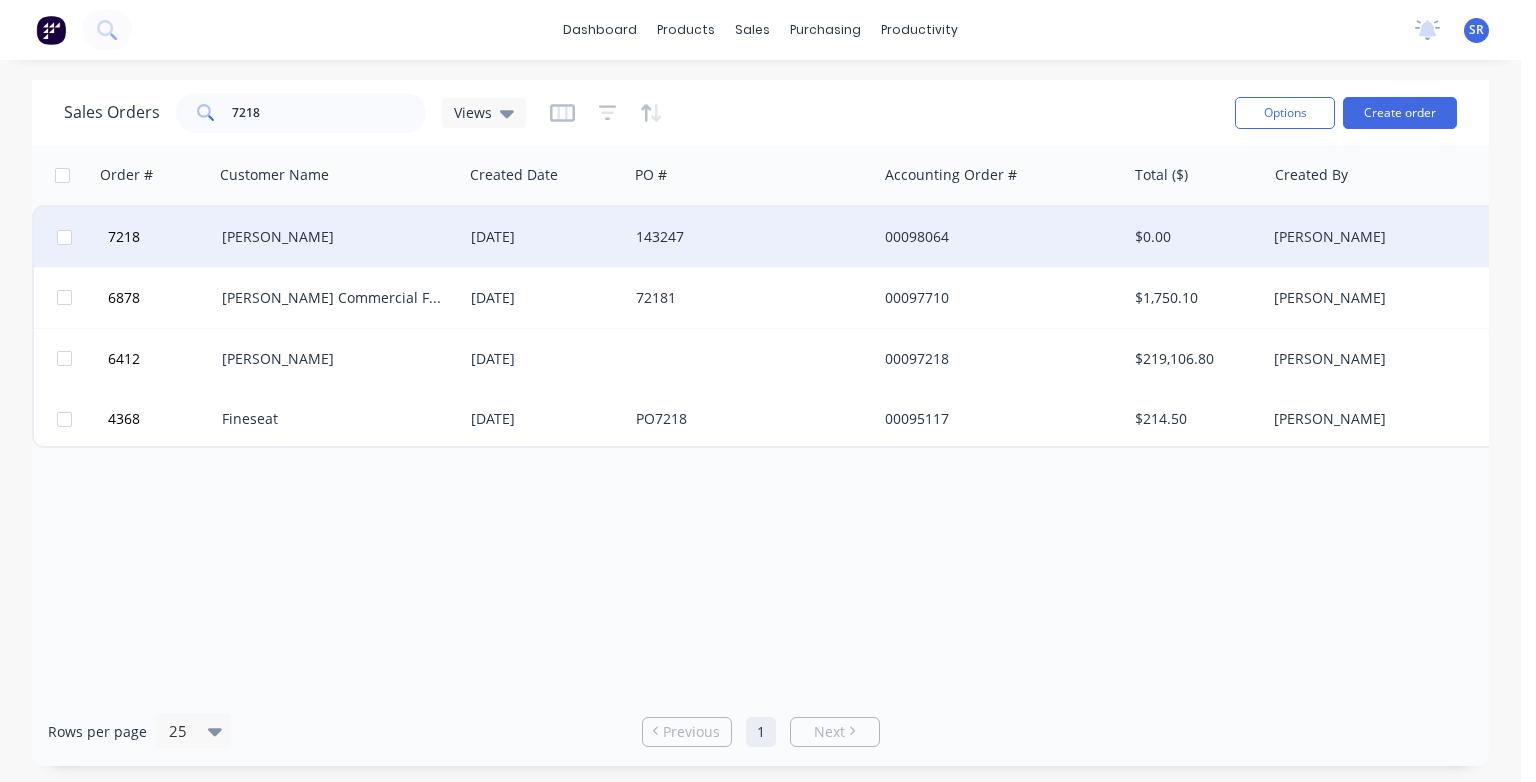 click on "[PERSON_NAME]" at bounding box center [333, 237] 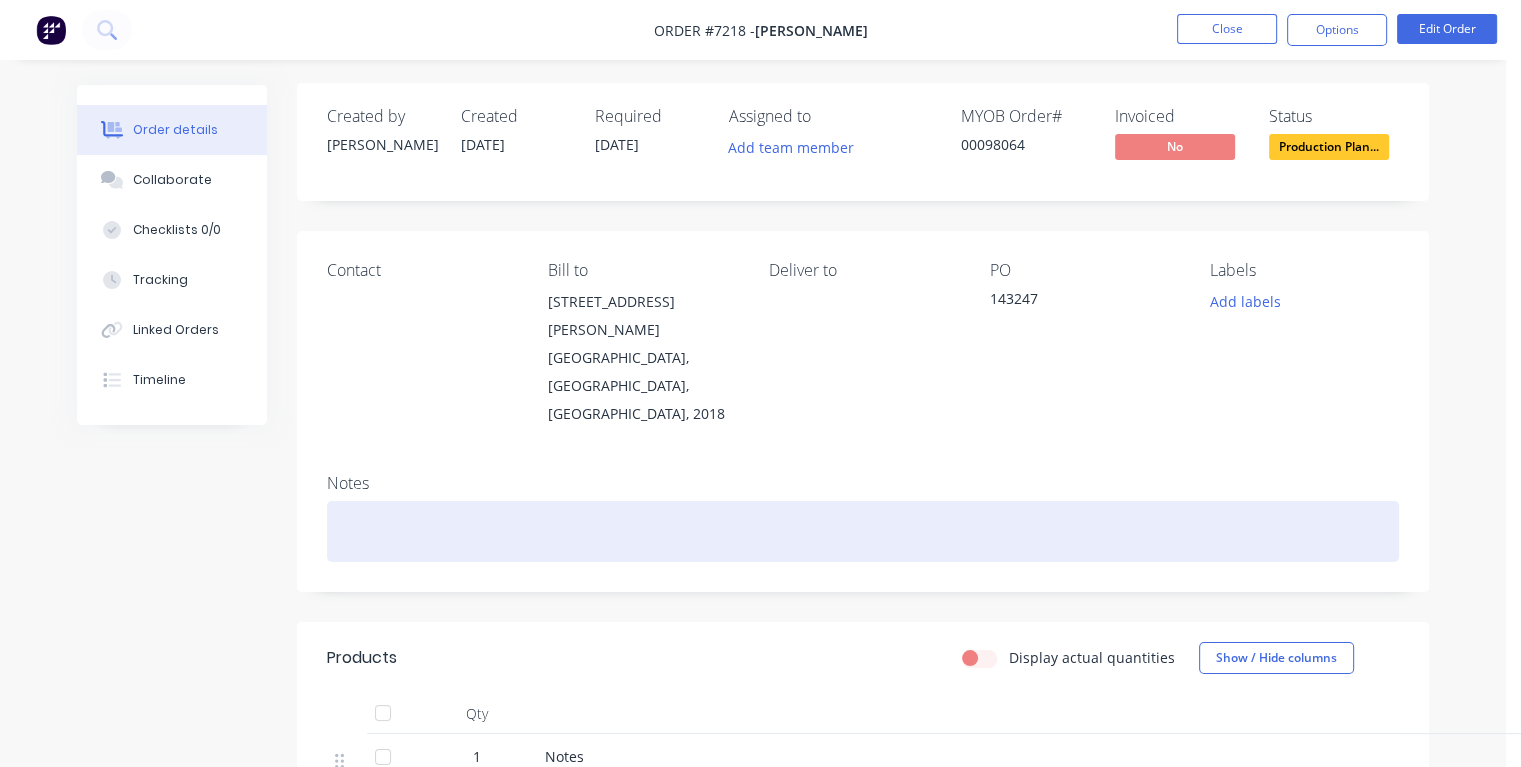 scroll, scrollTop: 0, scrollLeft: 0, axis: both 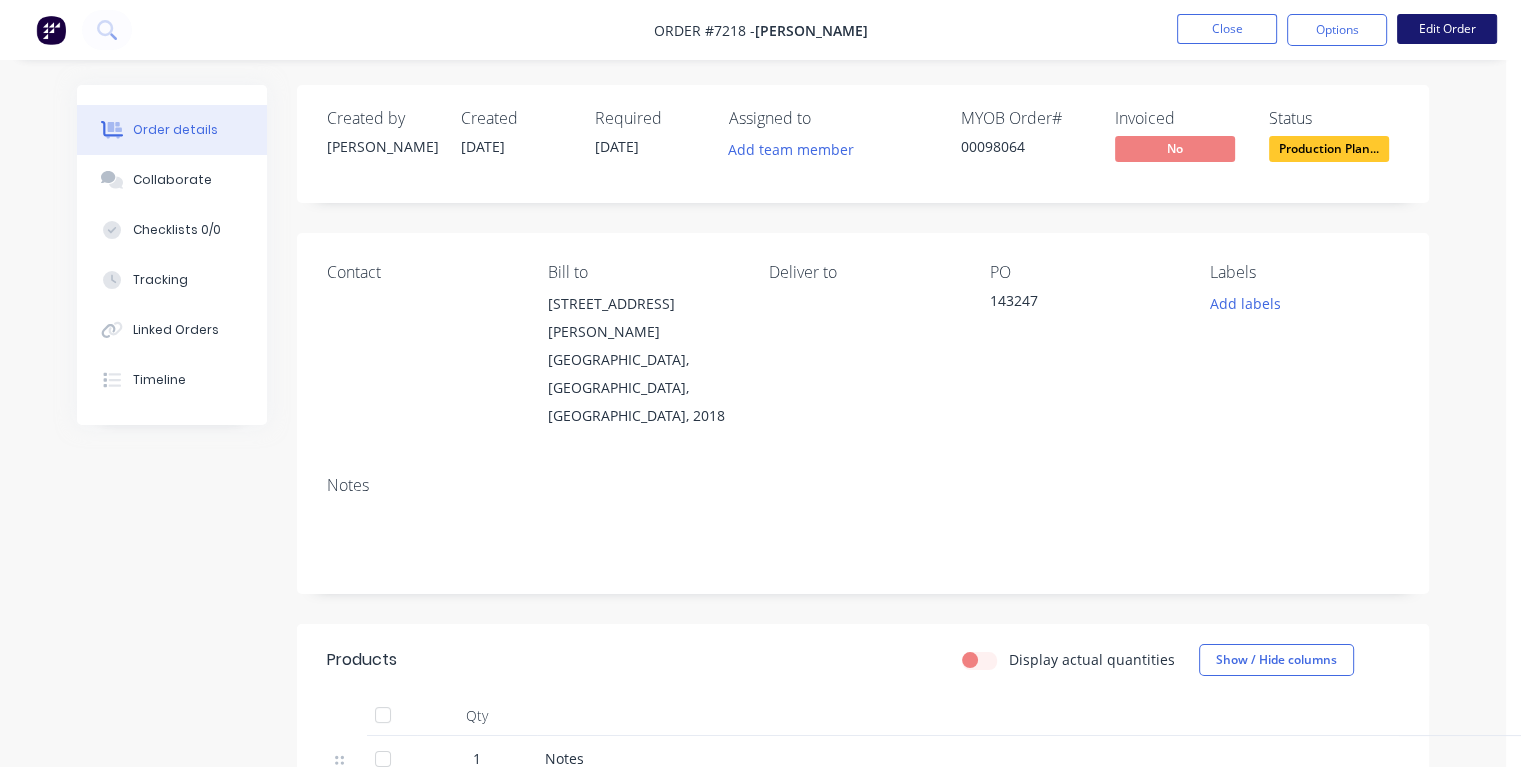 click on "Edit Order" at bounding box center [1447, 29] 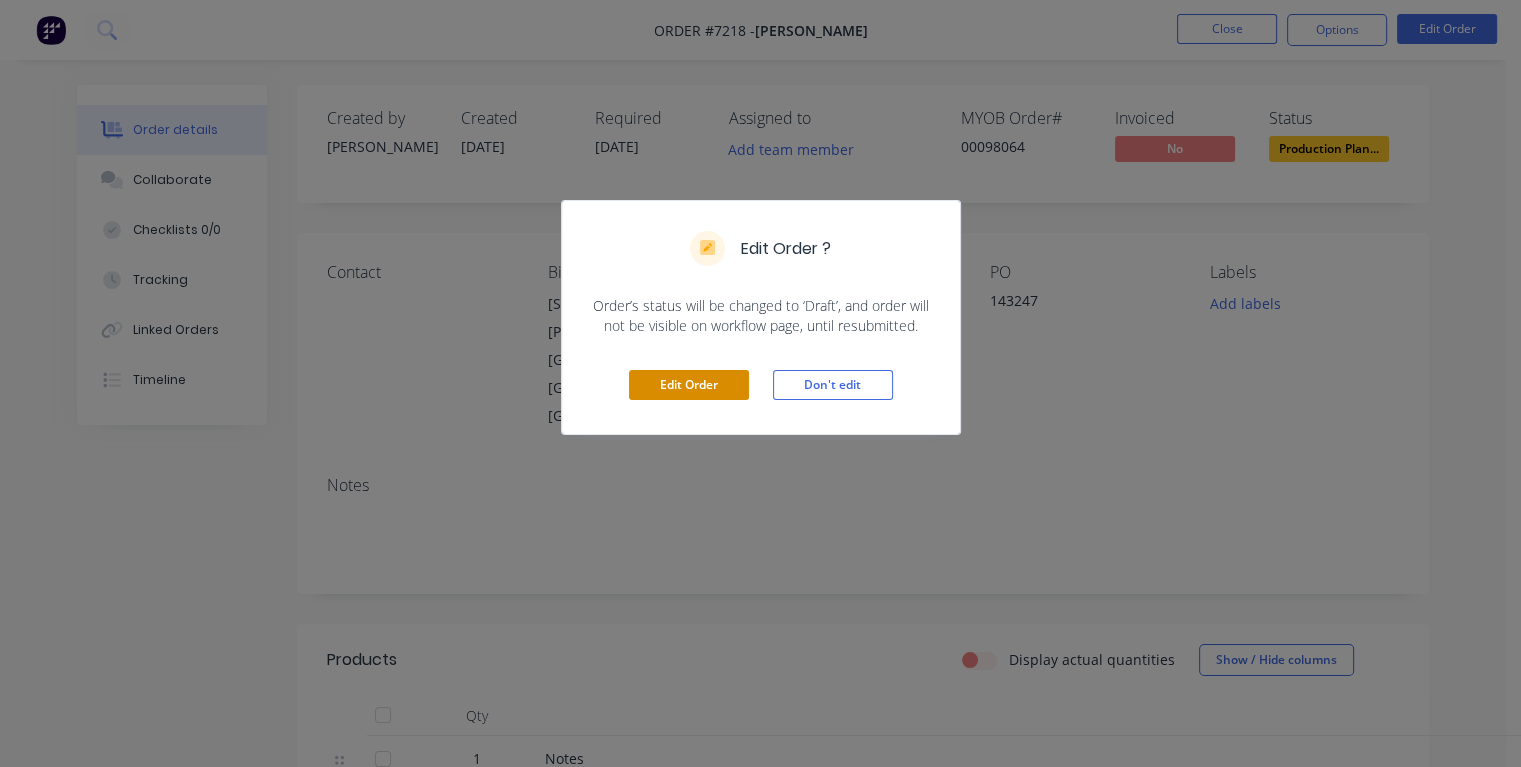click on "Edit Order" at bounding box center [689, 385] 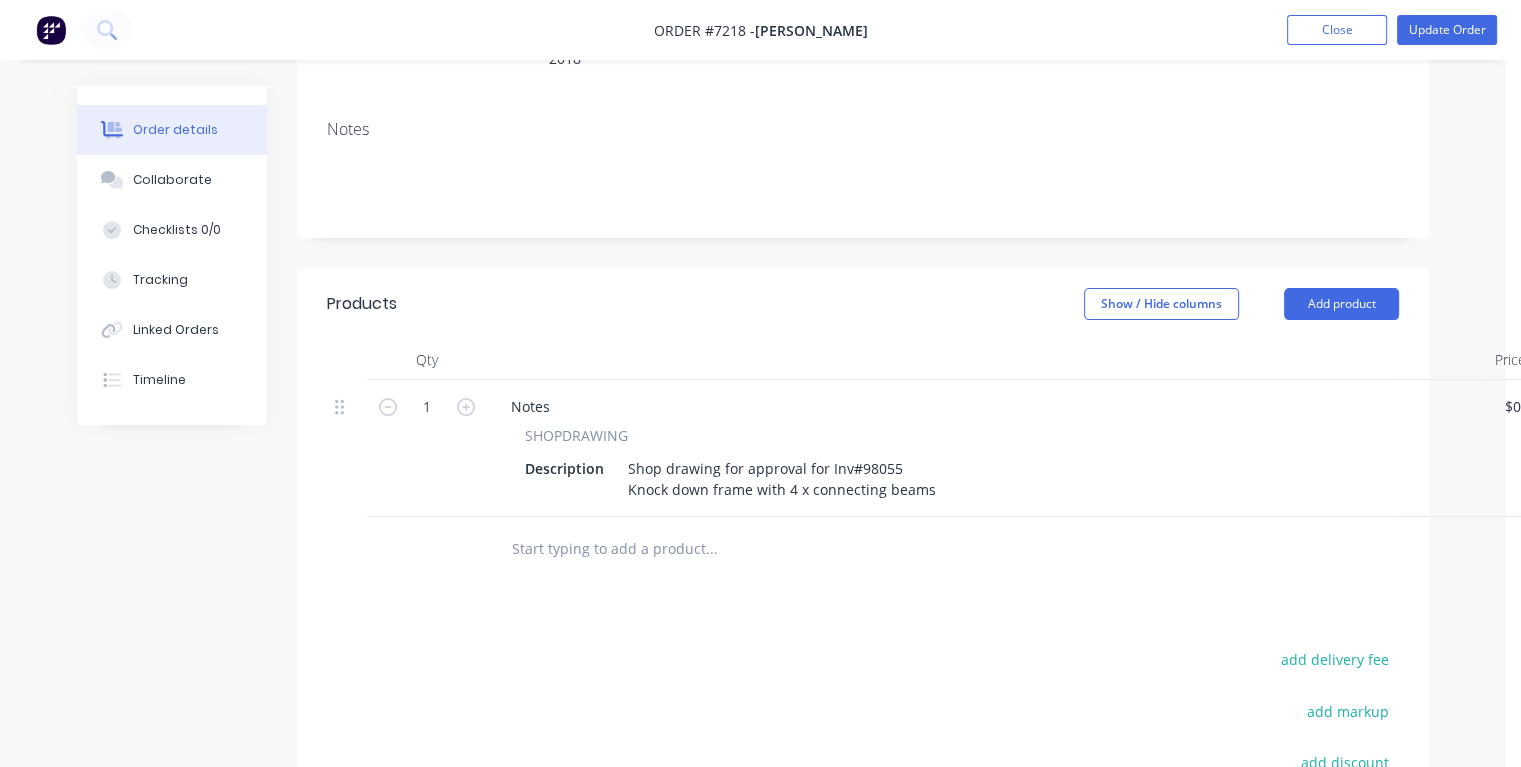 scroll, scrollTop: 400, scrollLeft: 0, axis: vertical 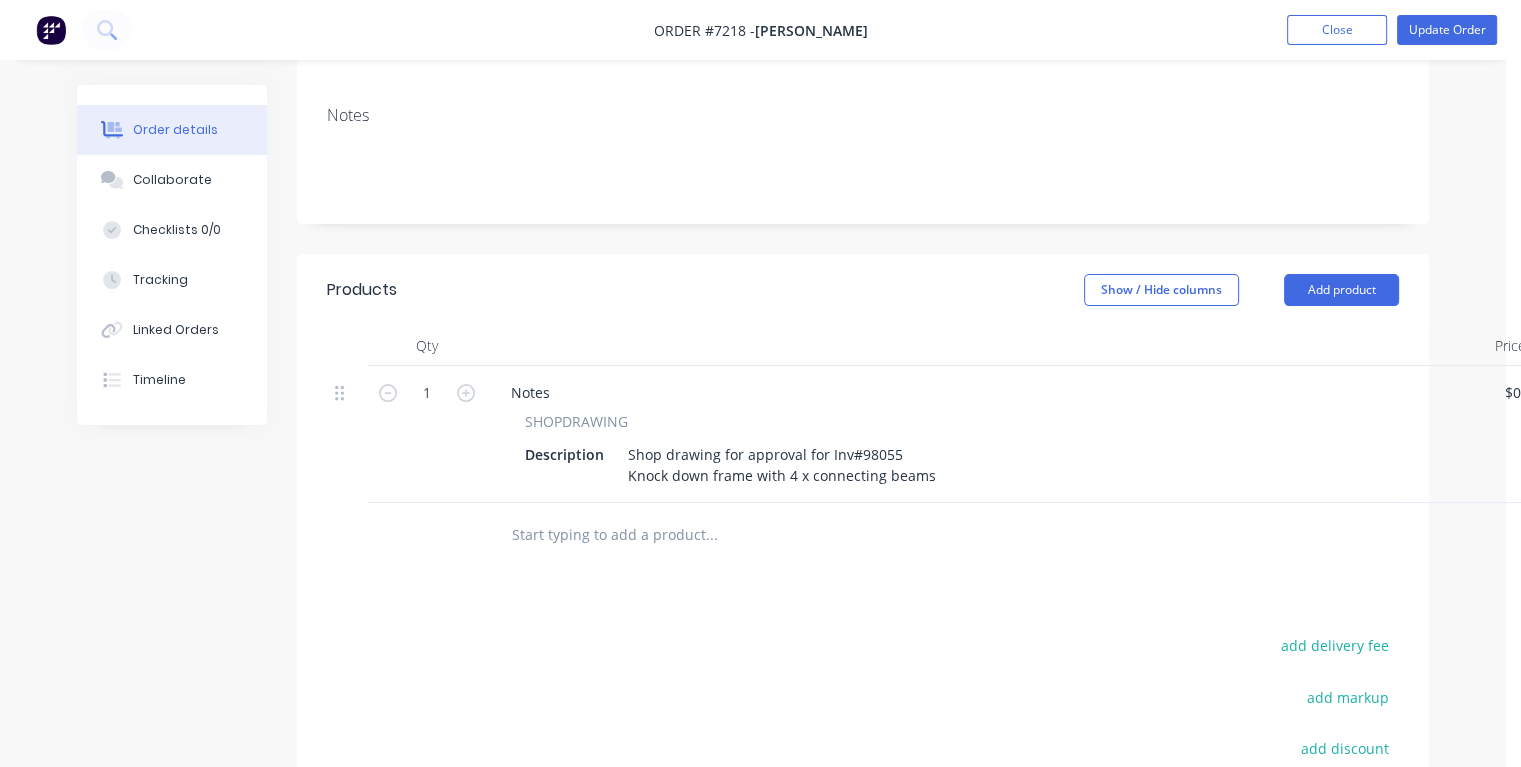 click at bounding box center [711, 535] 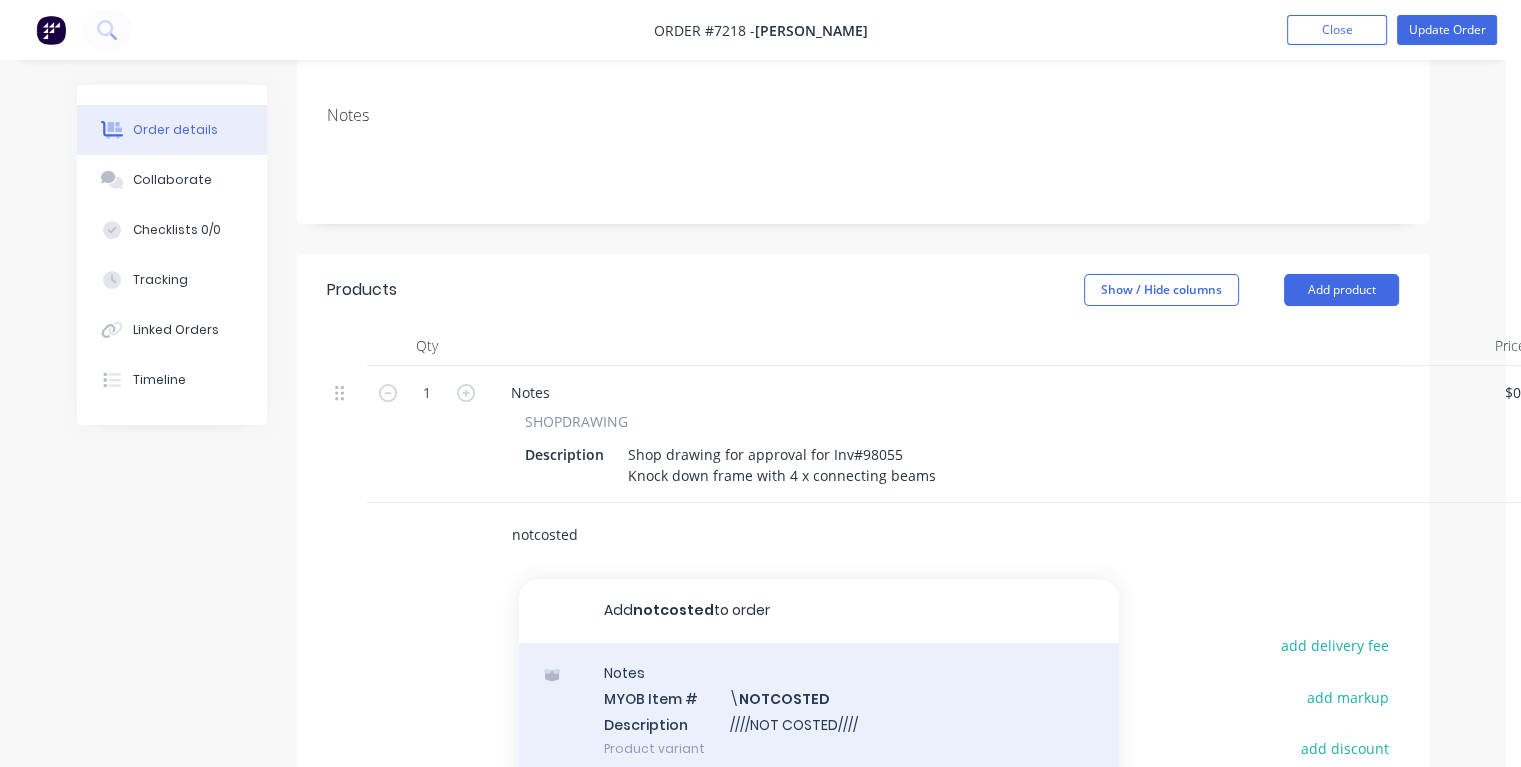 type on "notcosted" 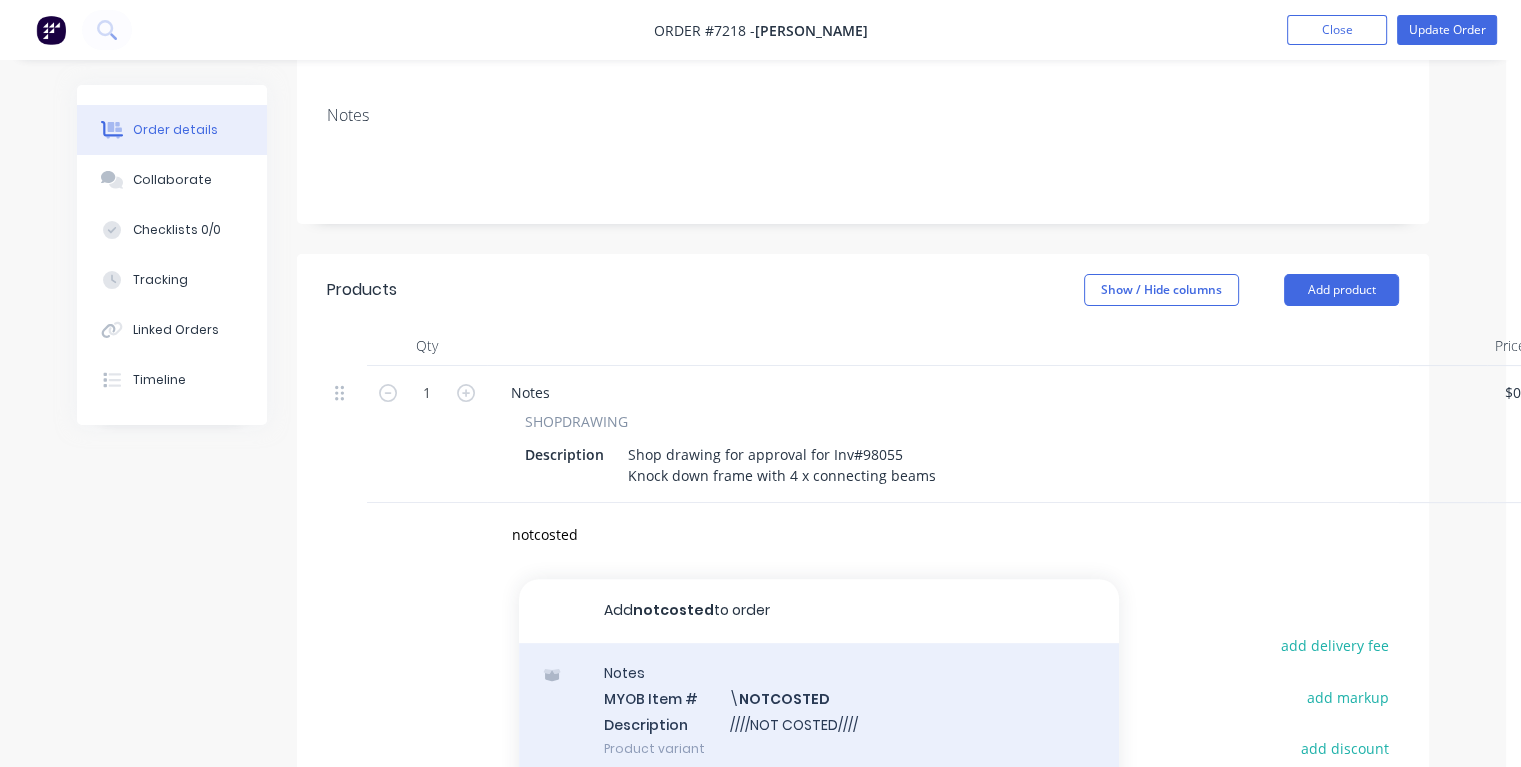 click on "Notes MYOB   Item # \ NOTCOSTED Description ////NOT COSTED//// Product variant" at bounding box center (819, 710) 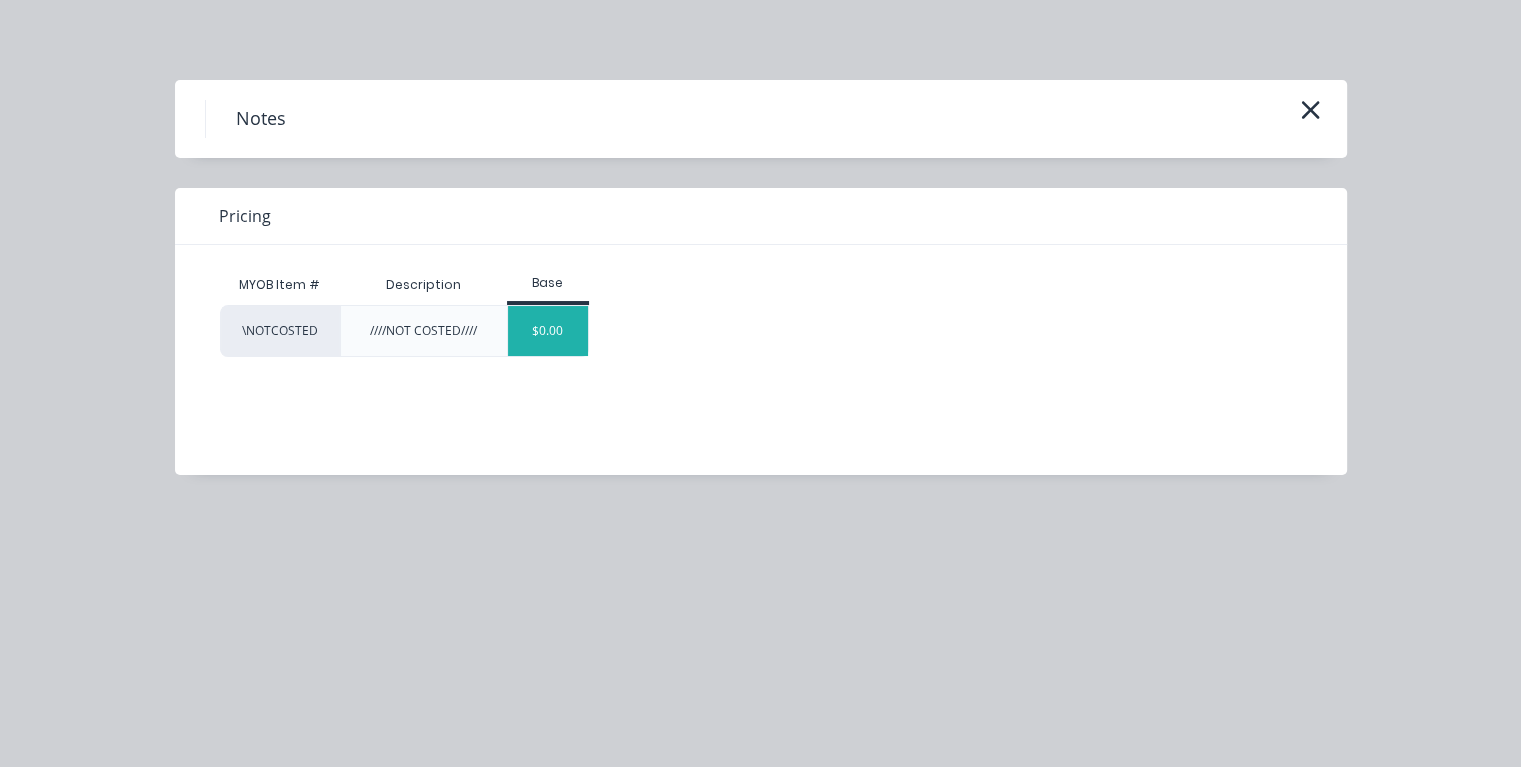 click on "$0.00" at bounding box center [548, 331] 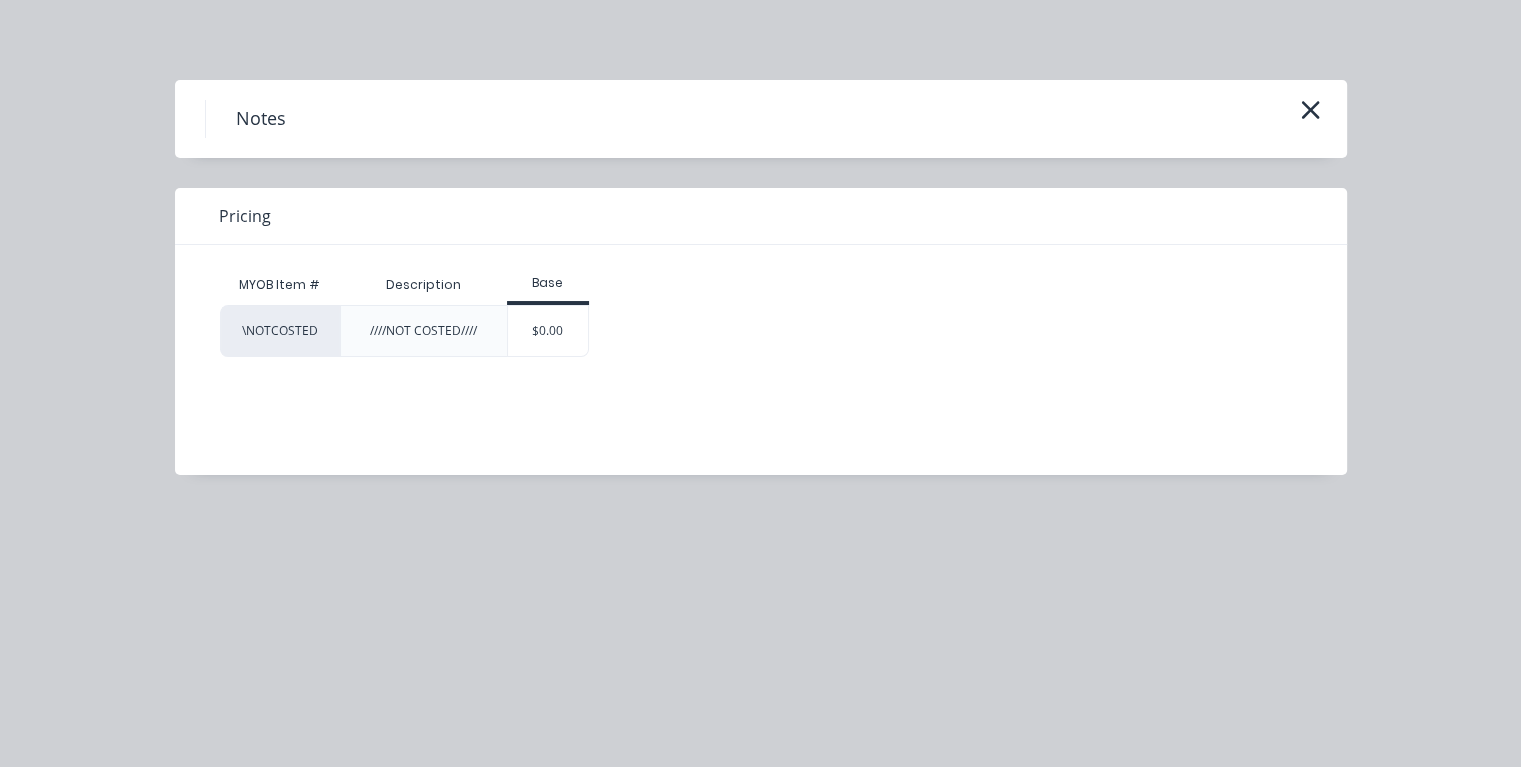 type 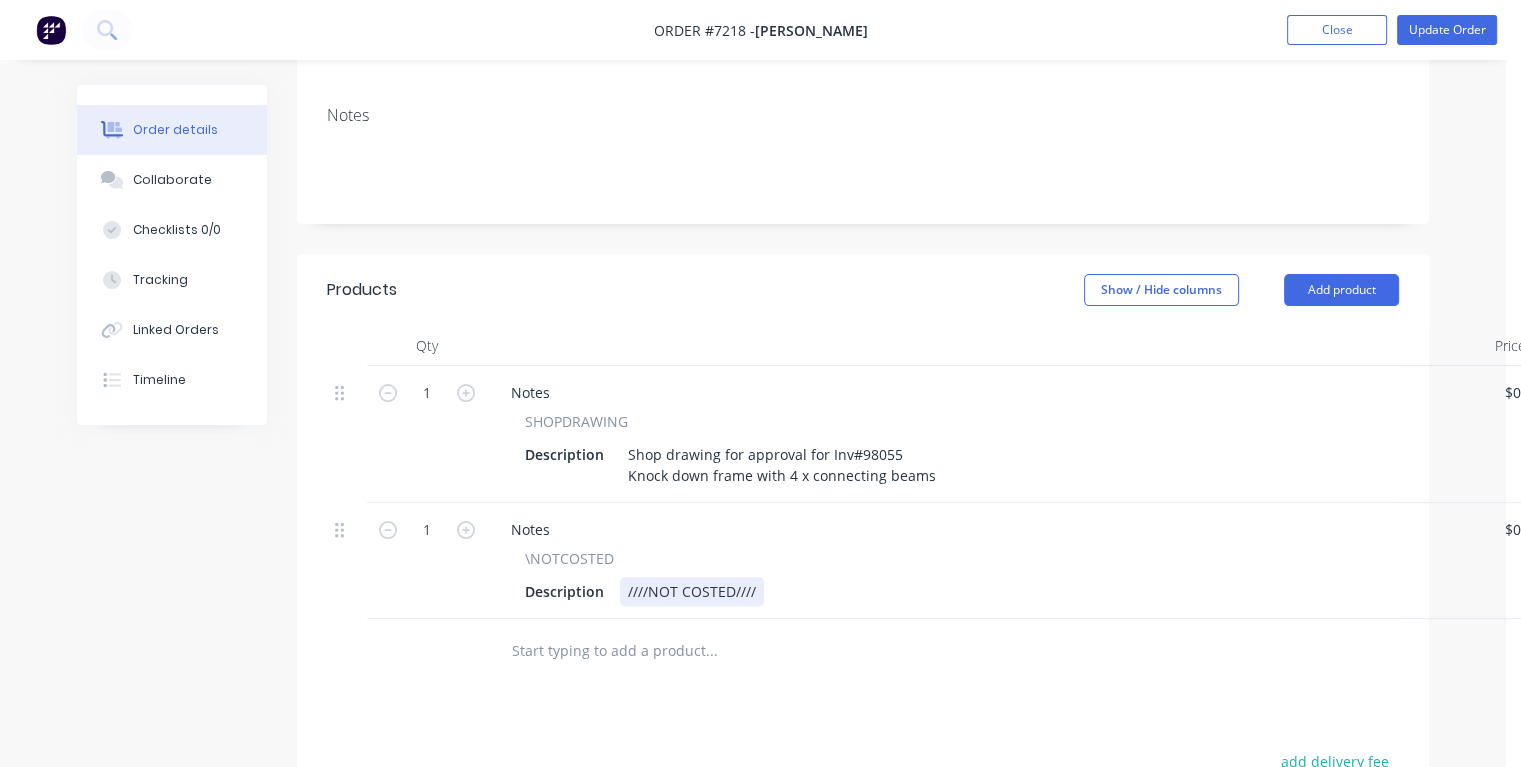 click on "////NOT COSTED////" at bounding box center [692, 591] 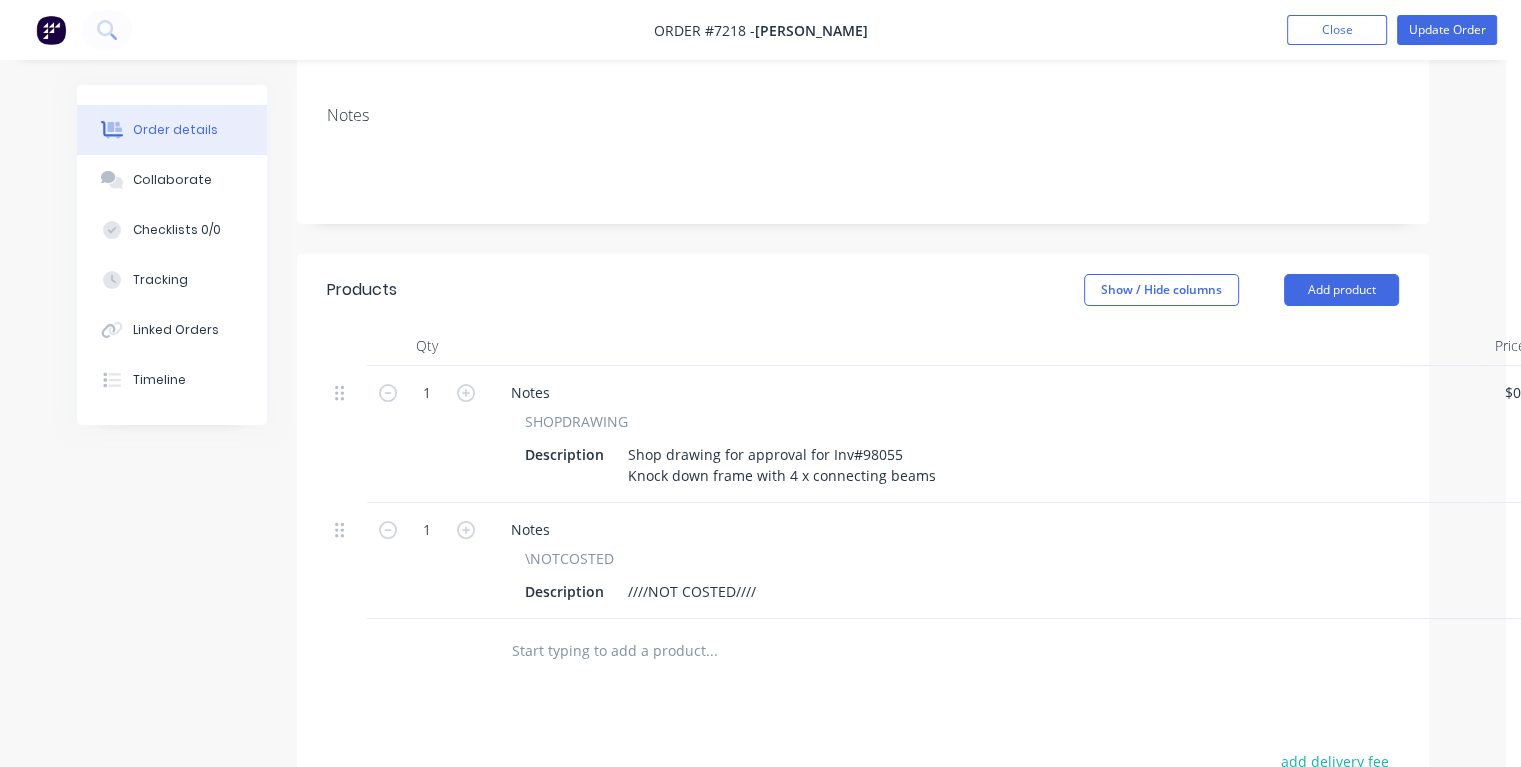 scroll, scrollTop: 400, scrollLeft: 28, axis: both 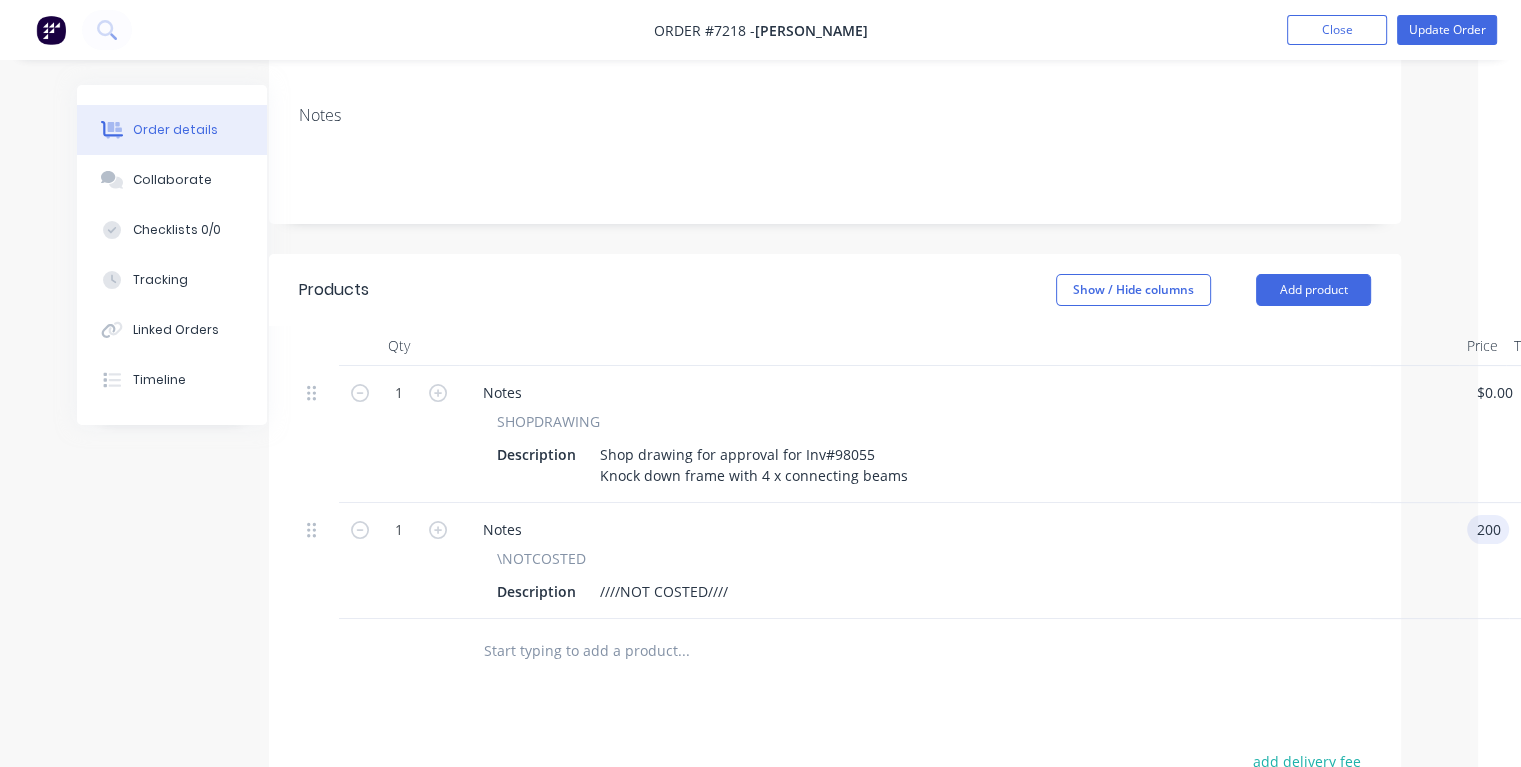 type on "$200.00" 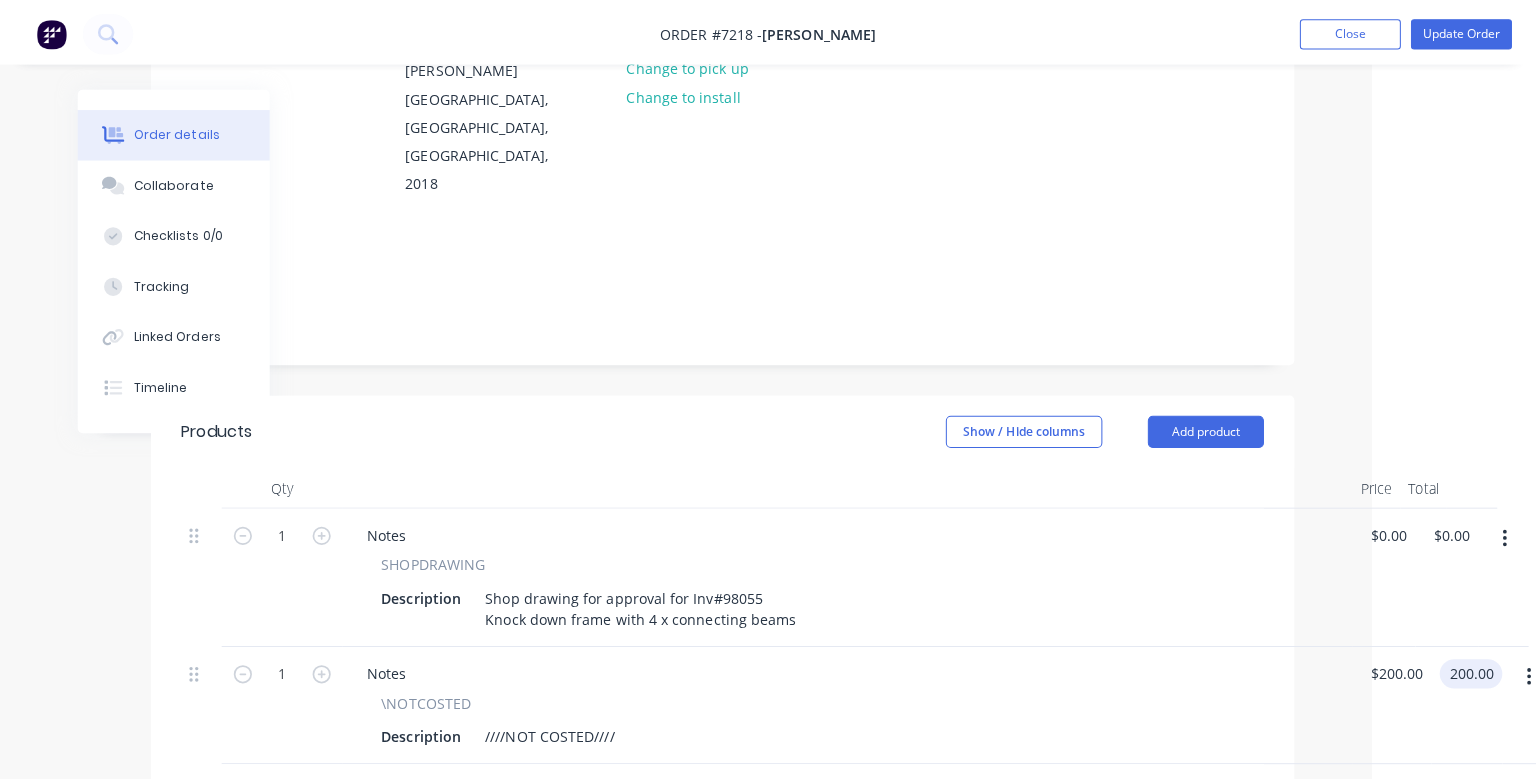 scroll, scrollTop: 0, scrollLeft: 148, axis: horizontal 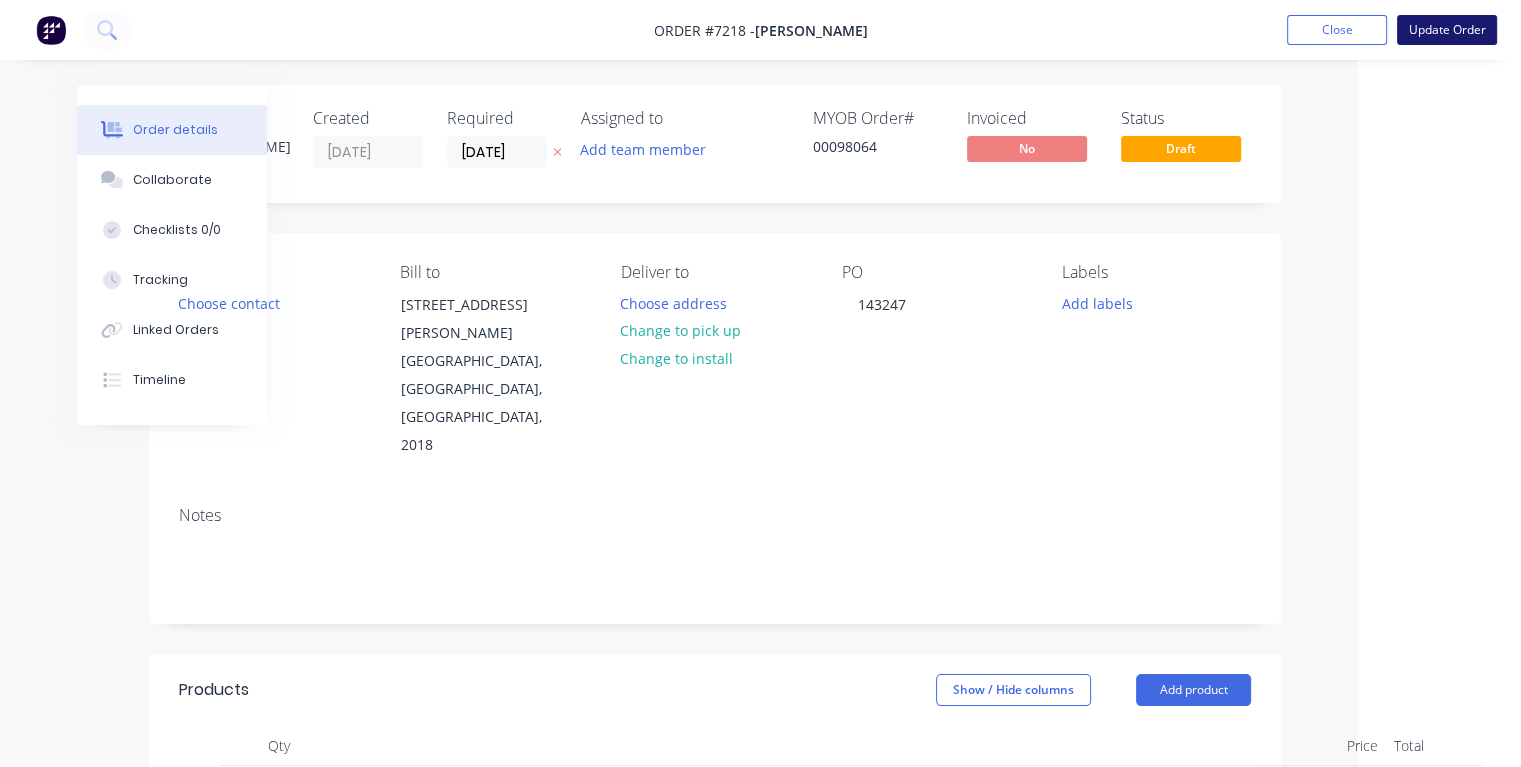 type on "$200.00" 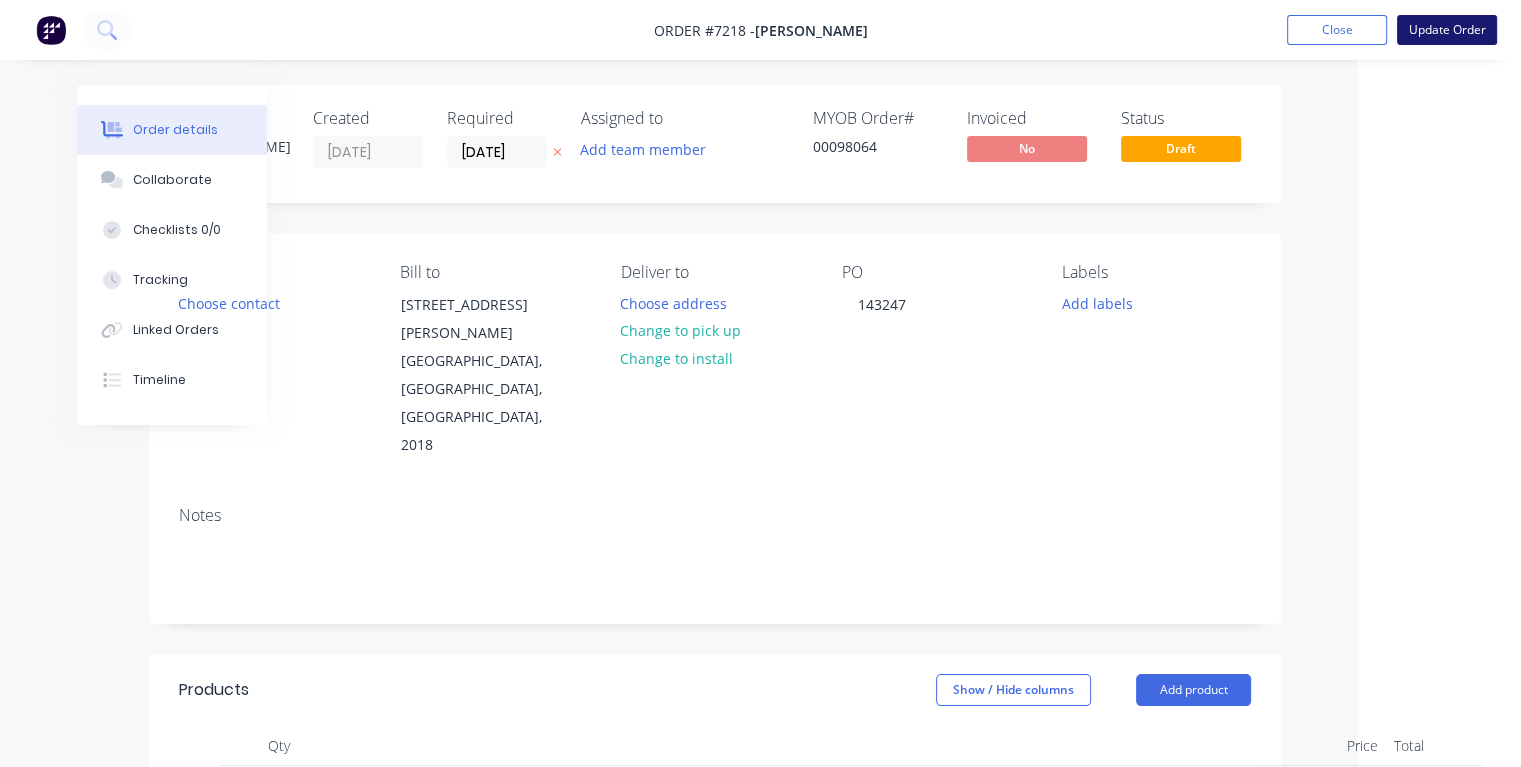 click on "Update Order" at bounding box center [1447, 30] 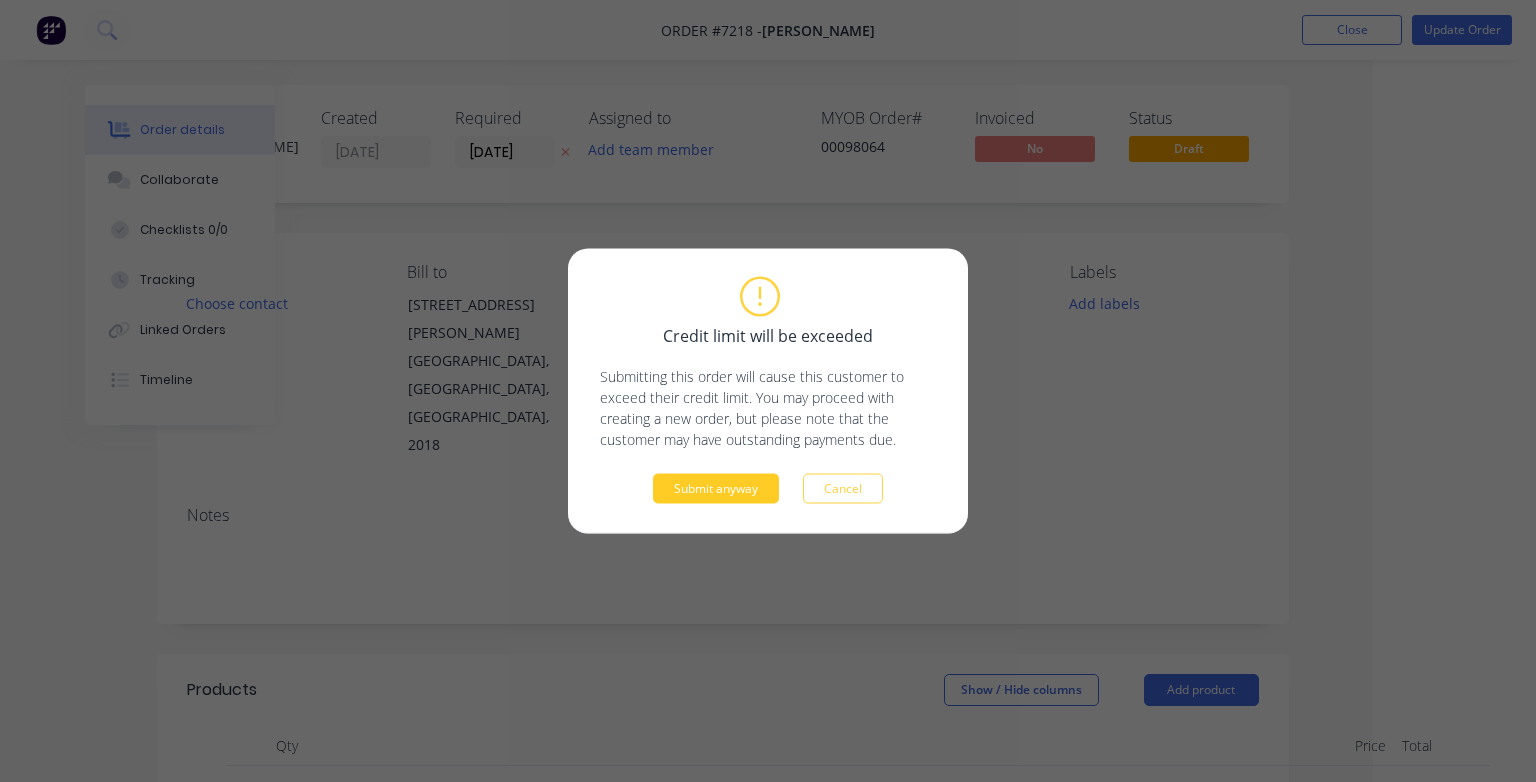 click on "Submit anyway" at bounding box center (716, 489) 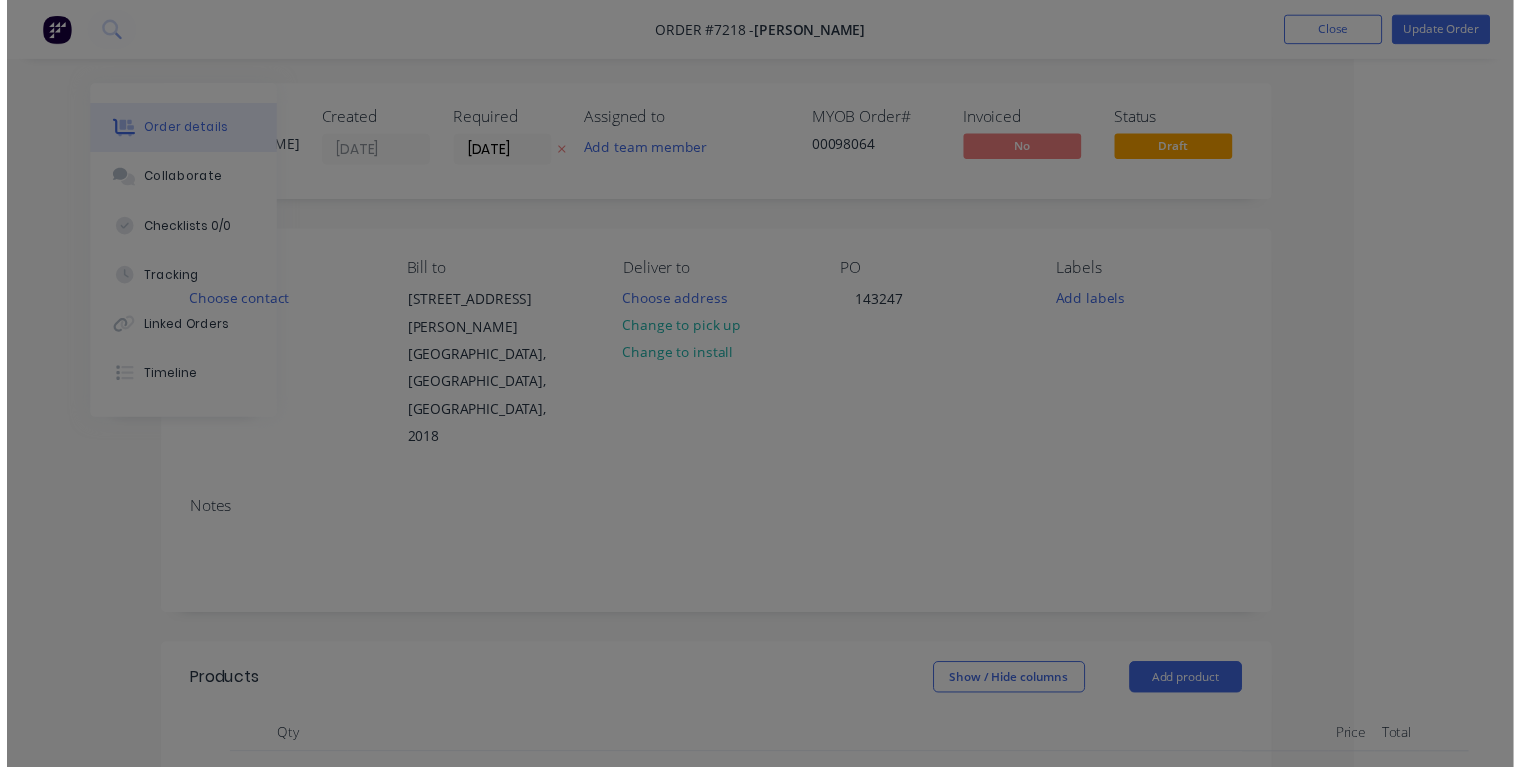 scroll, scrollTop: 0, scrollLeft: 108, axis: horizontal 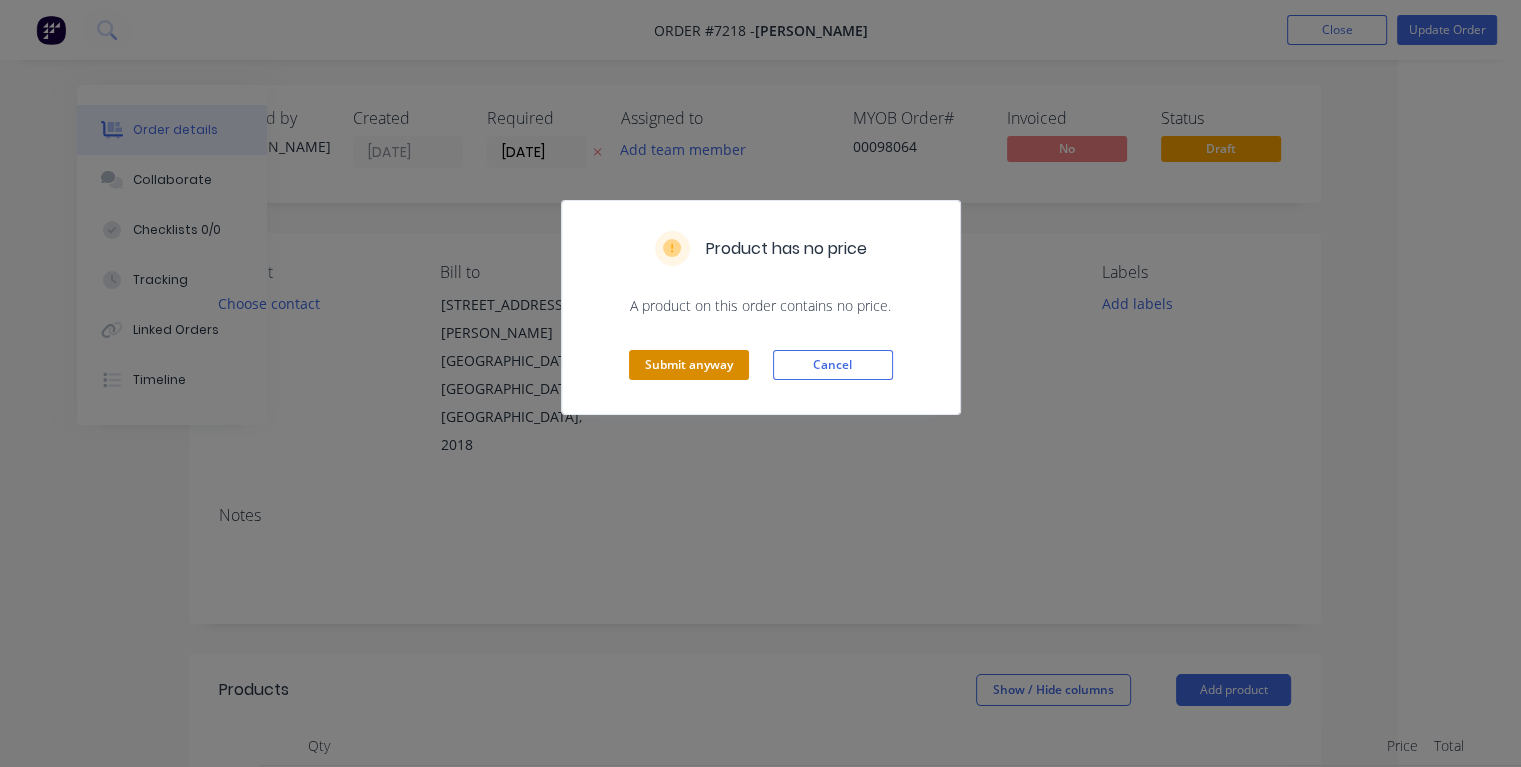 click on "Submit anyway" at bounding box center (689, 365) 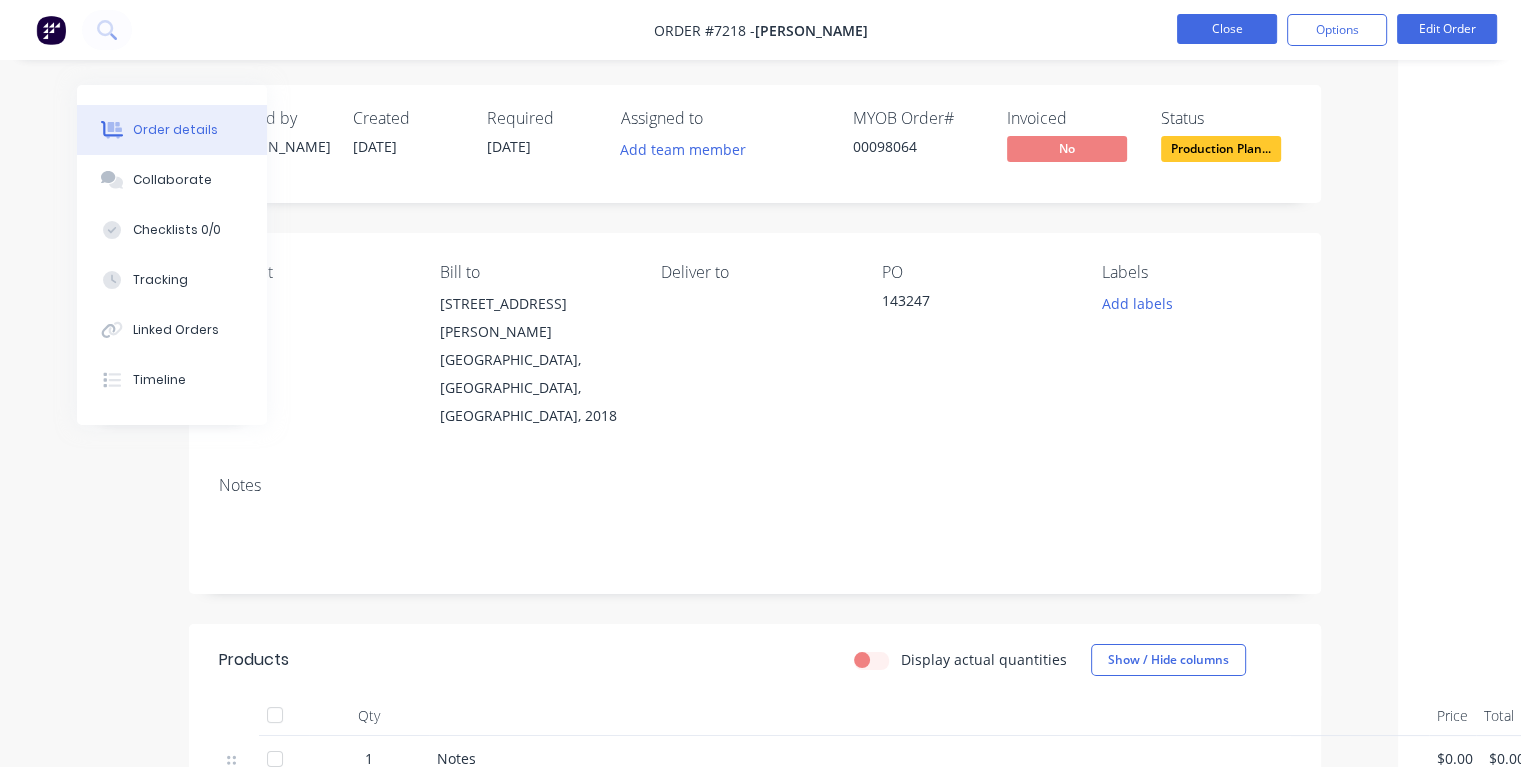 click on "Close" at bounding box center (1227, 29) 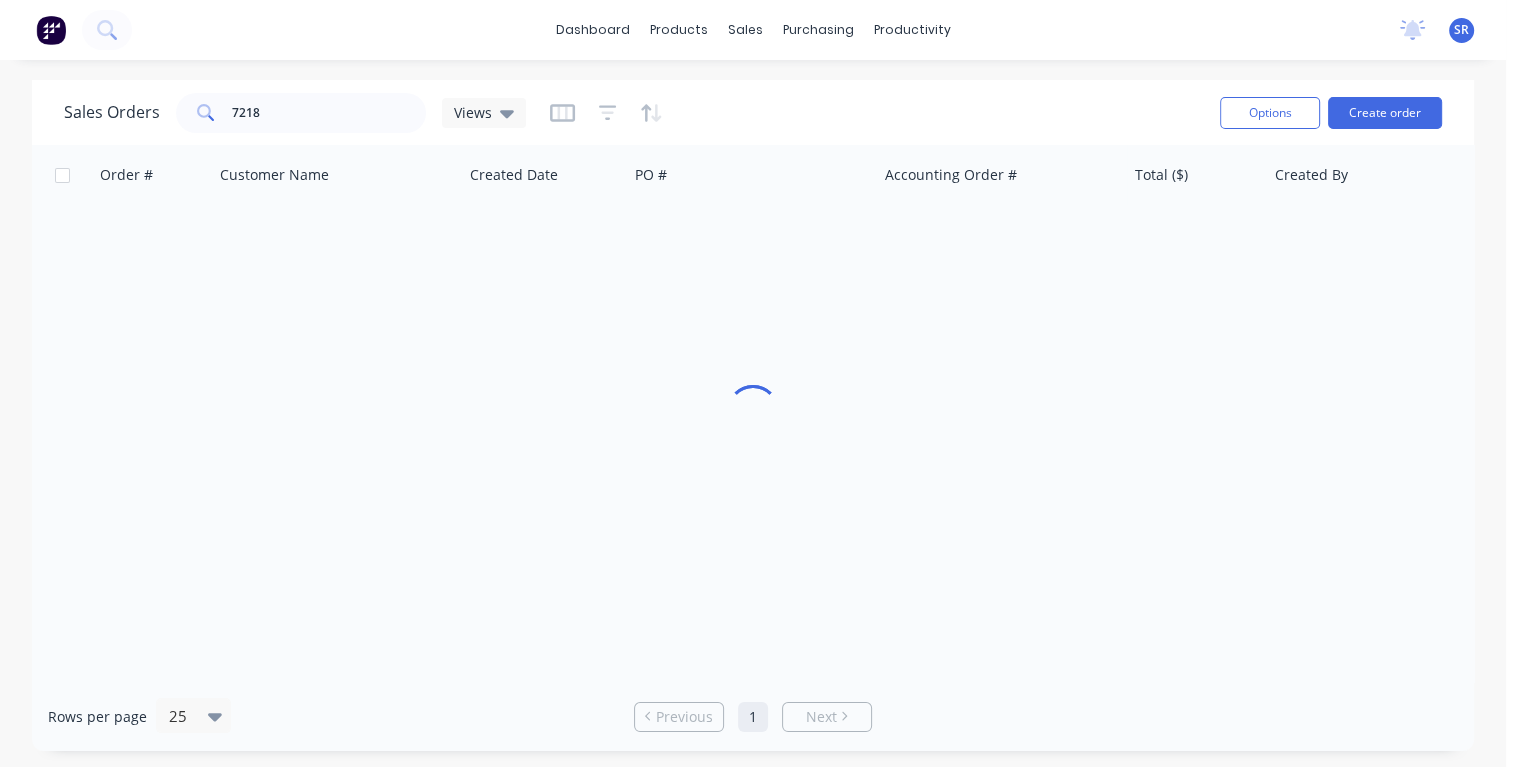 scroll, scrollTop: 0, scrollLeft: 0, axis: both 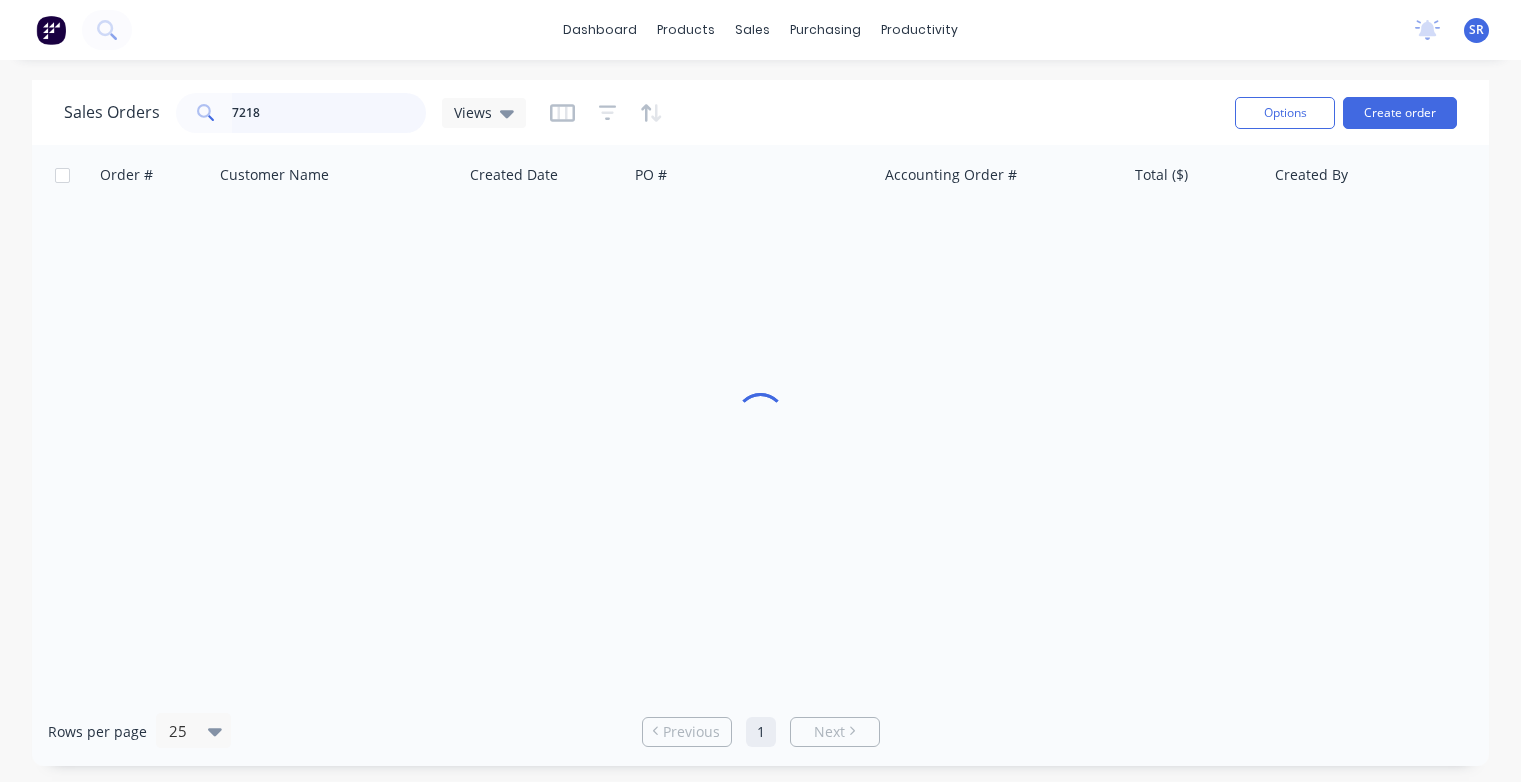 click on "7218" at bounding box center [329, 113] 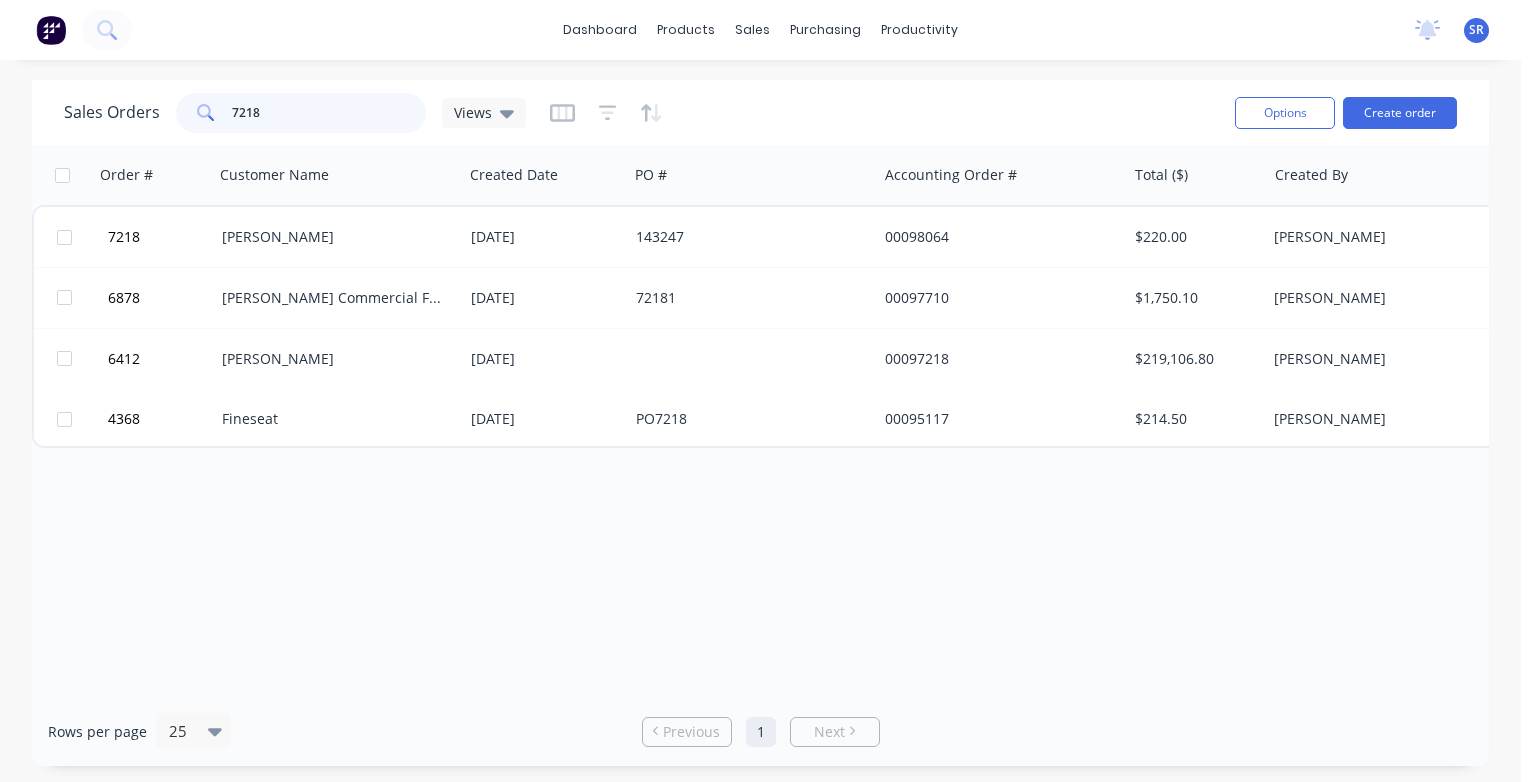 click on "7218" at bounding box center (329, 113) 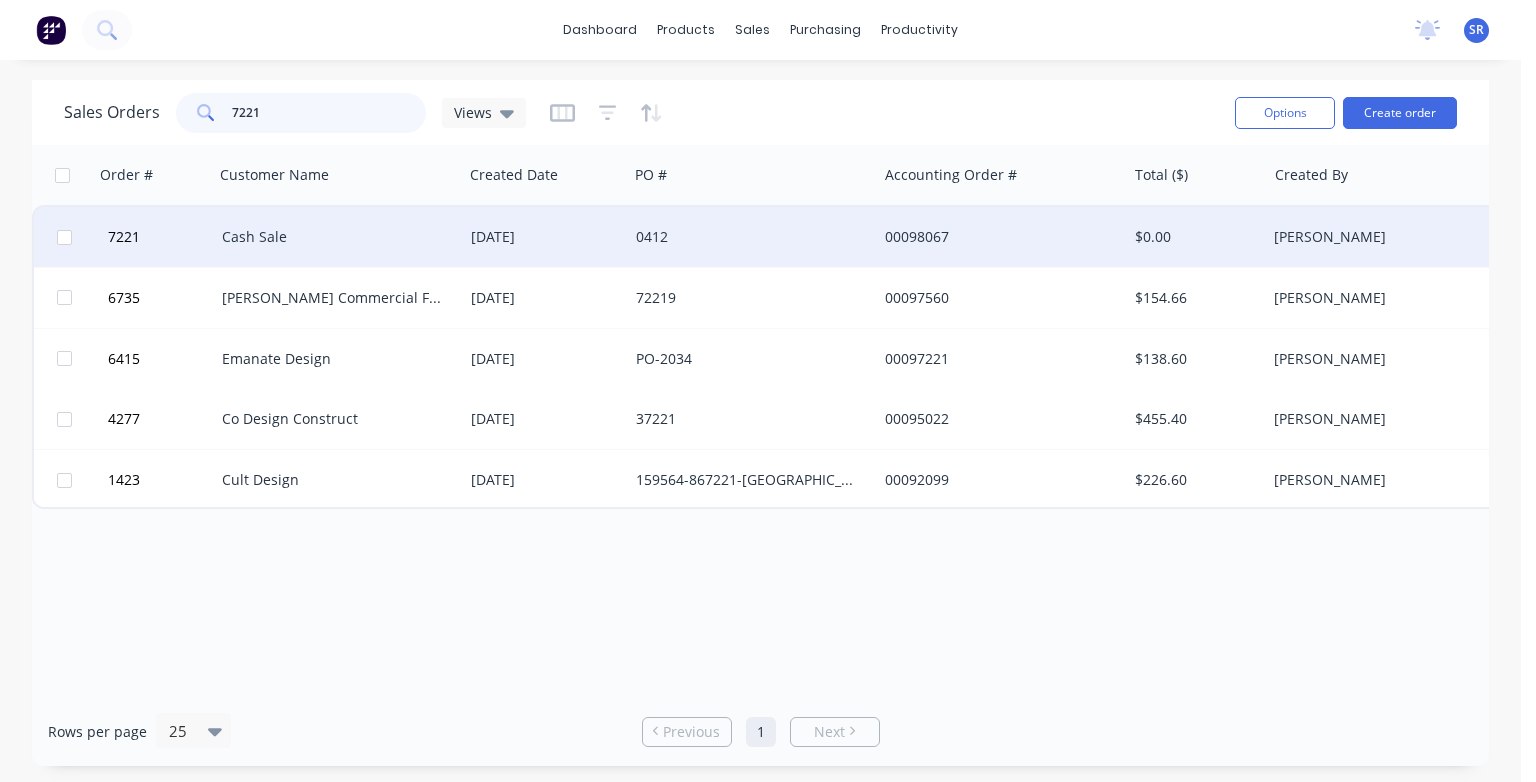 type on "7221" 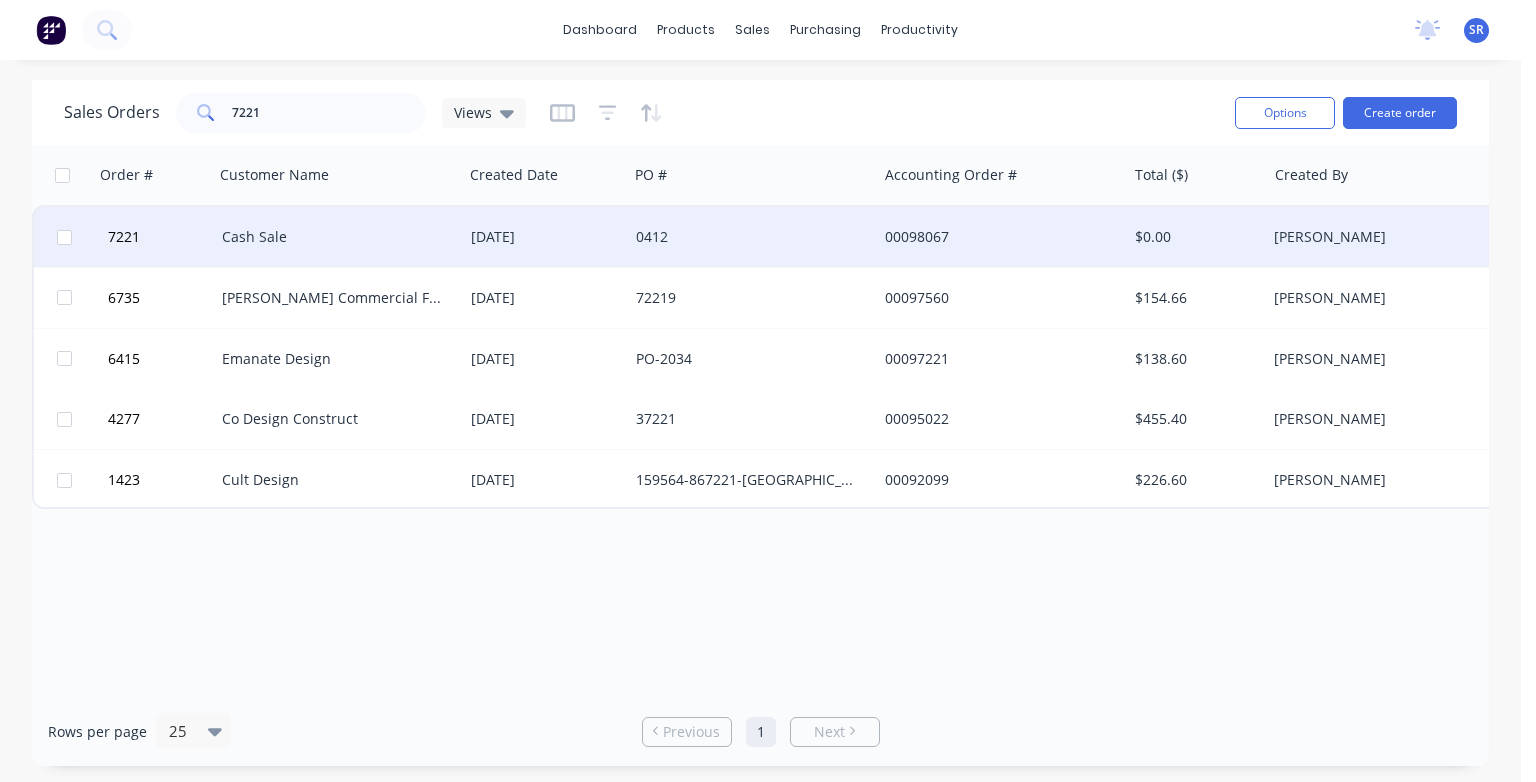 click on "Cash Sale" at bounding box center (333, 237) 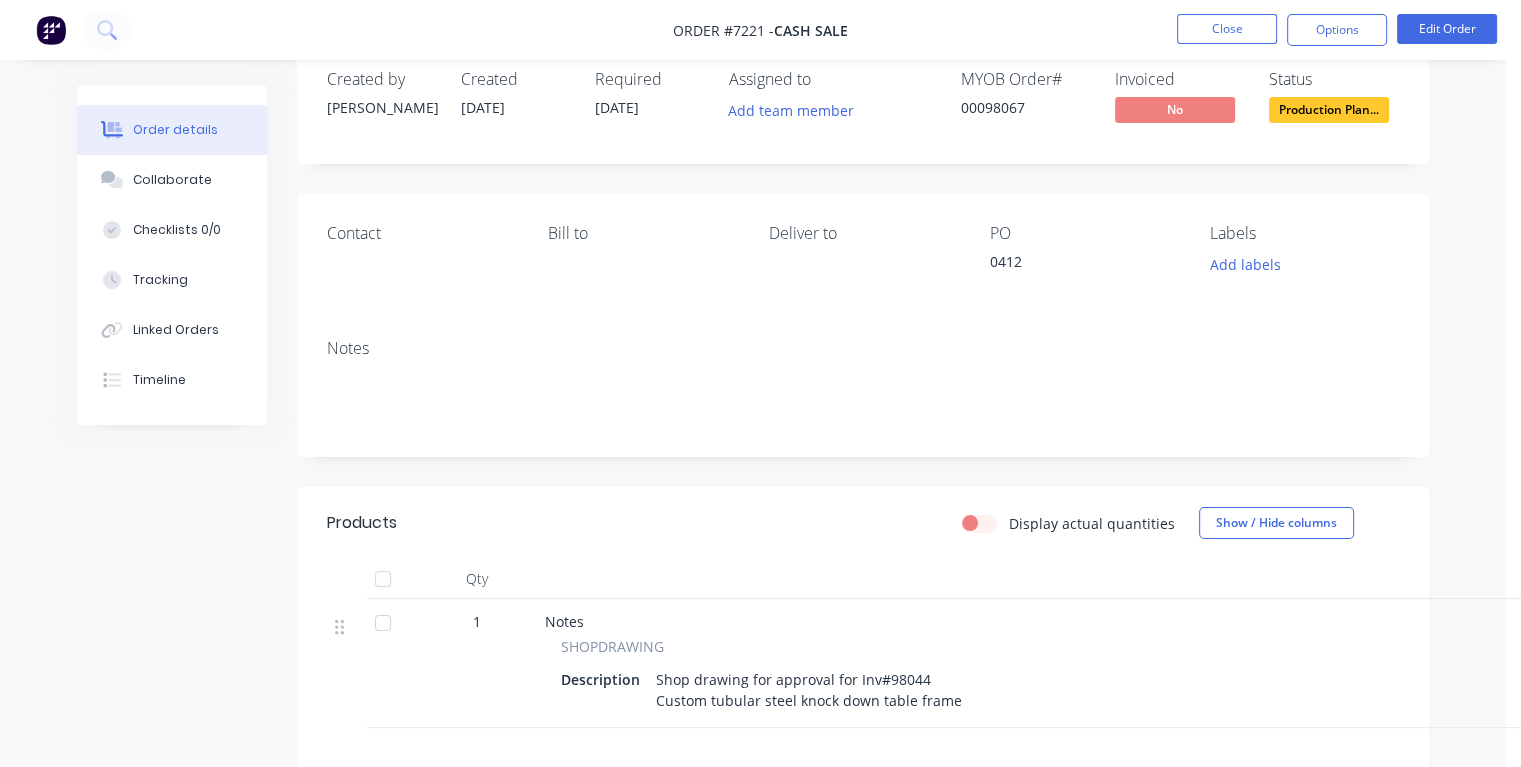 scroll, scrollTop: 0, scrollLeft: 0, axis: both 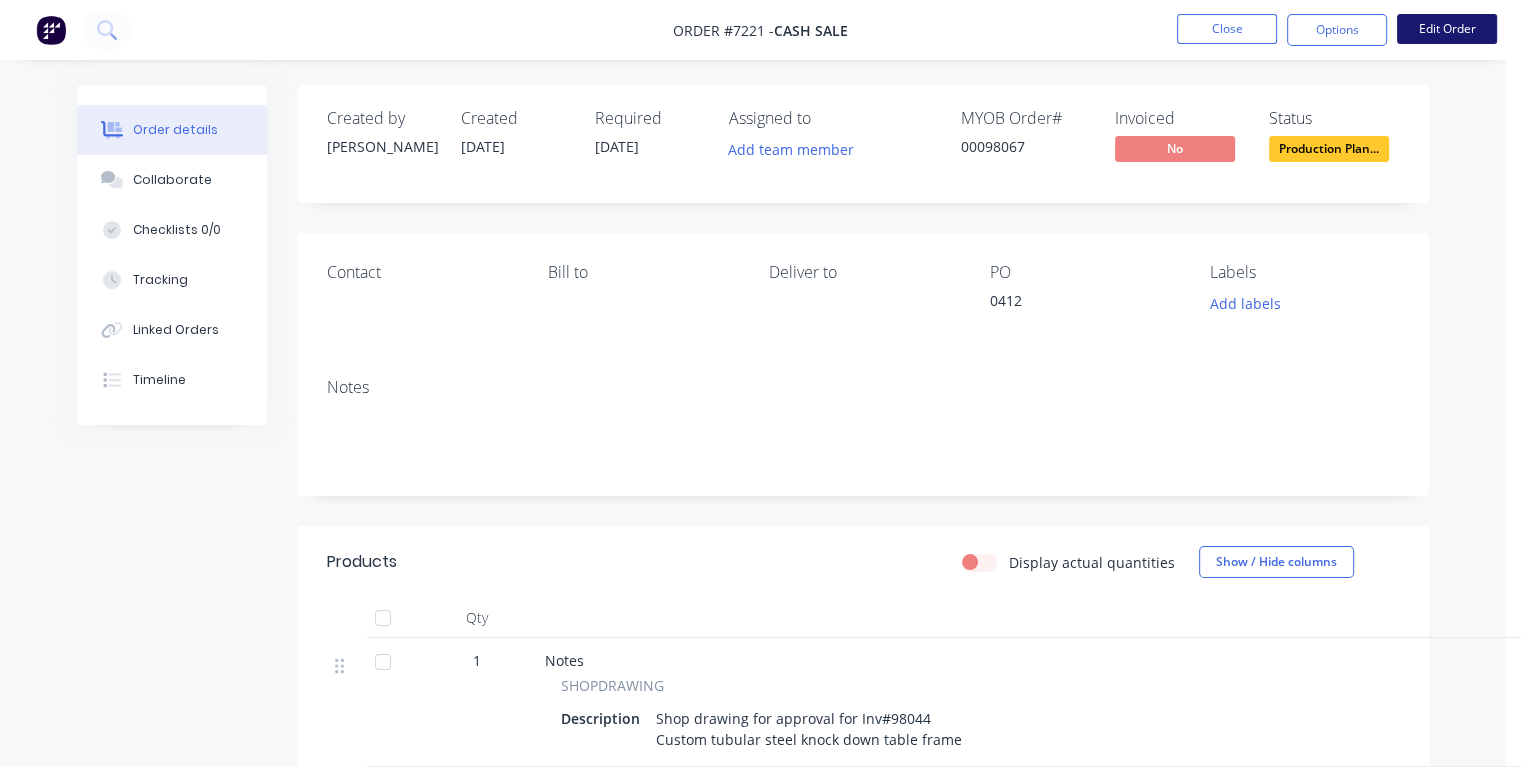 click on "Edit Order" at bounding box center (1447, 29) 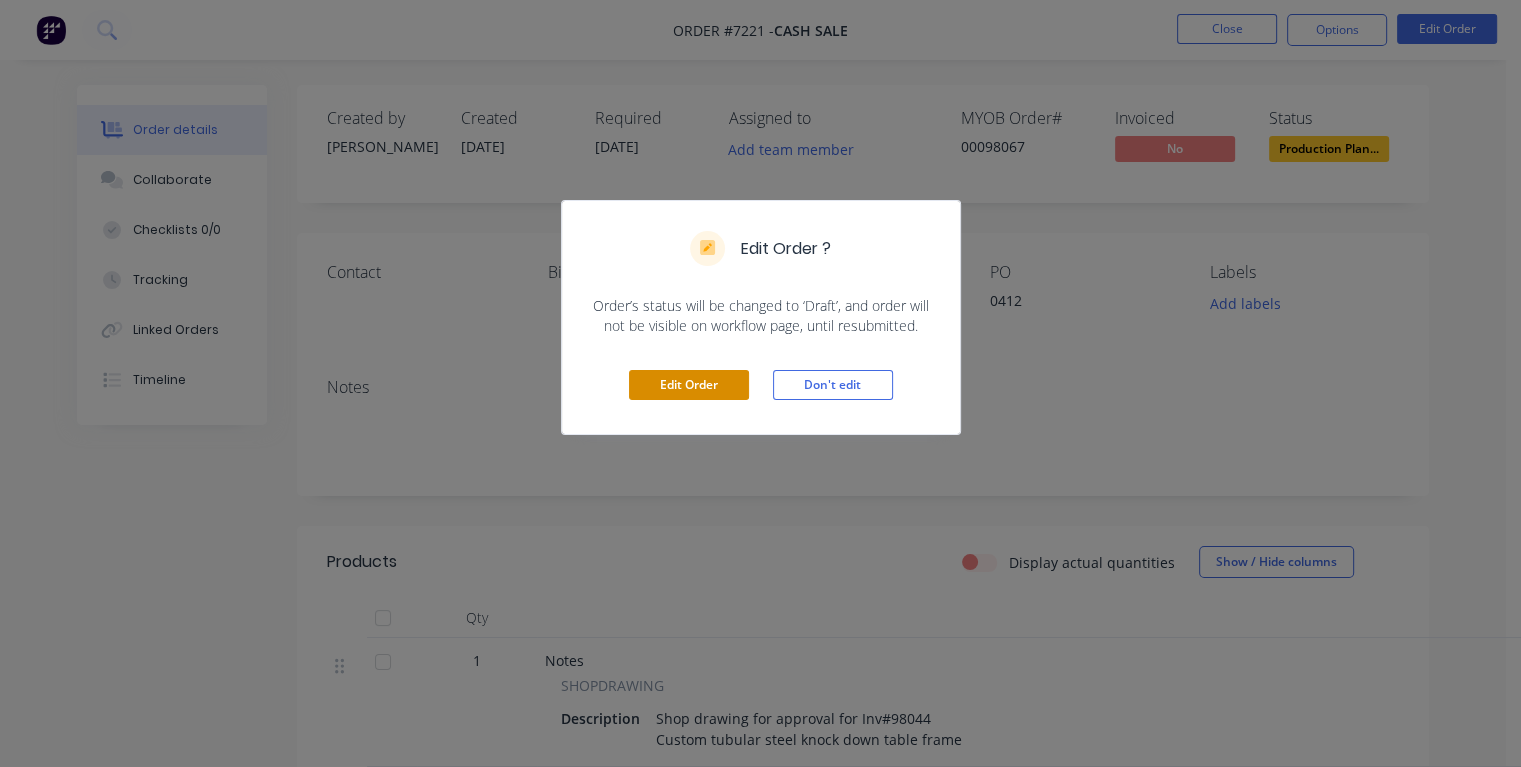 click on "Edit Order" at bounding box center [689, 385] 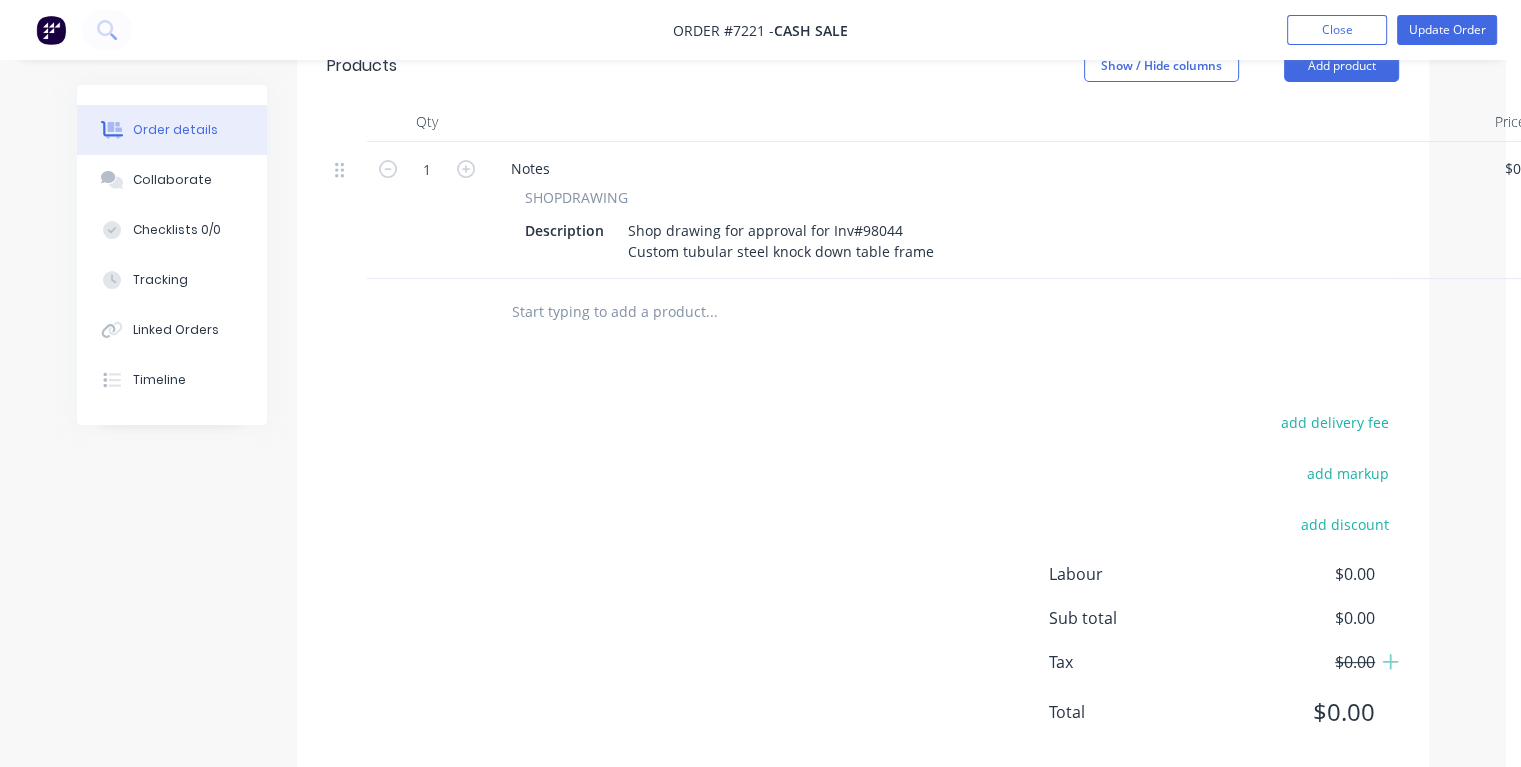 scroll, scrollTop: 500, scrollLeft: 0, axis: vertical 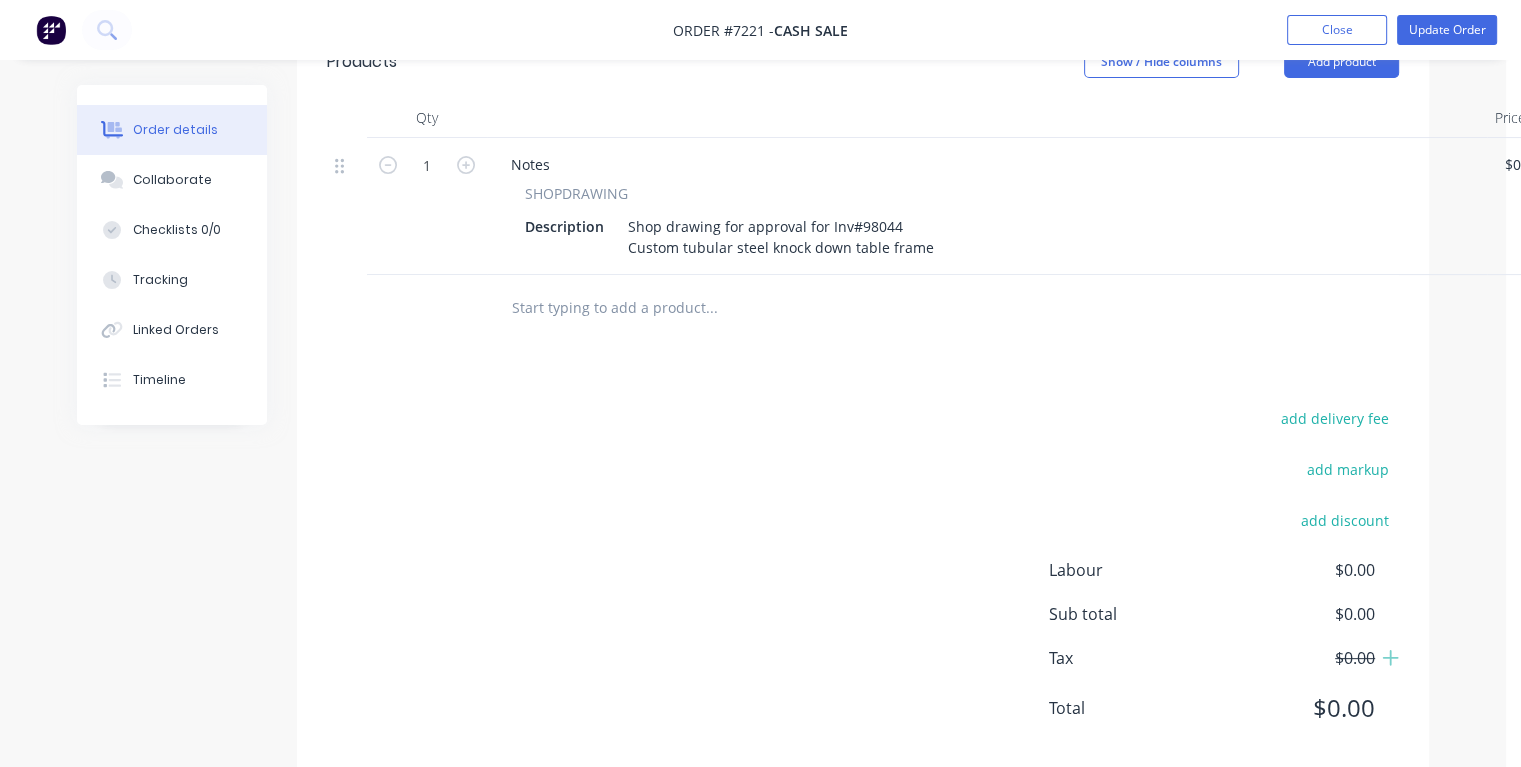 click at bounding box center [711, 307] 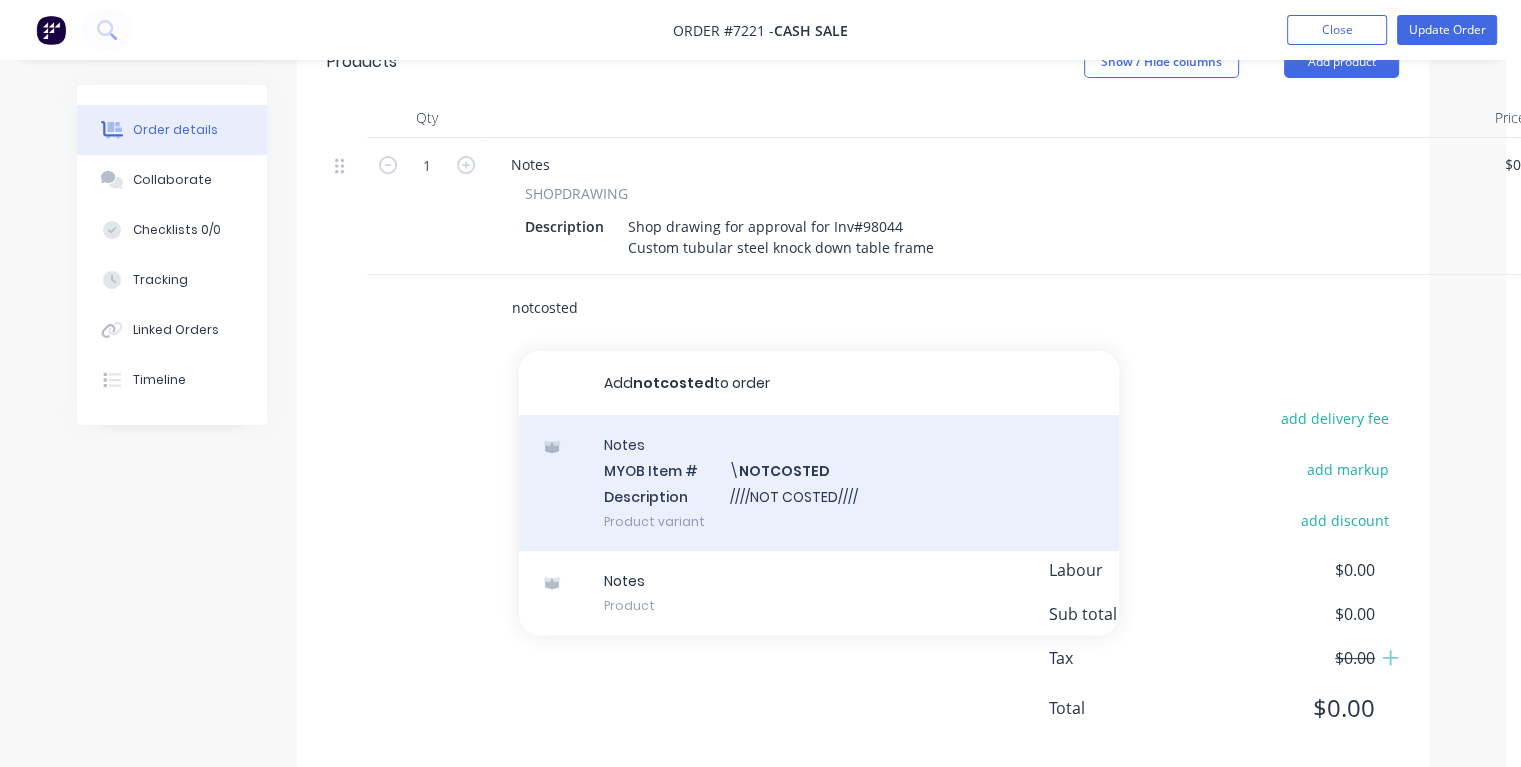 type on "notcosted" 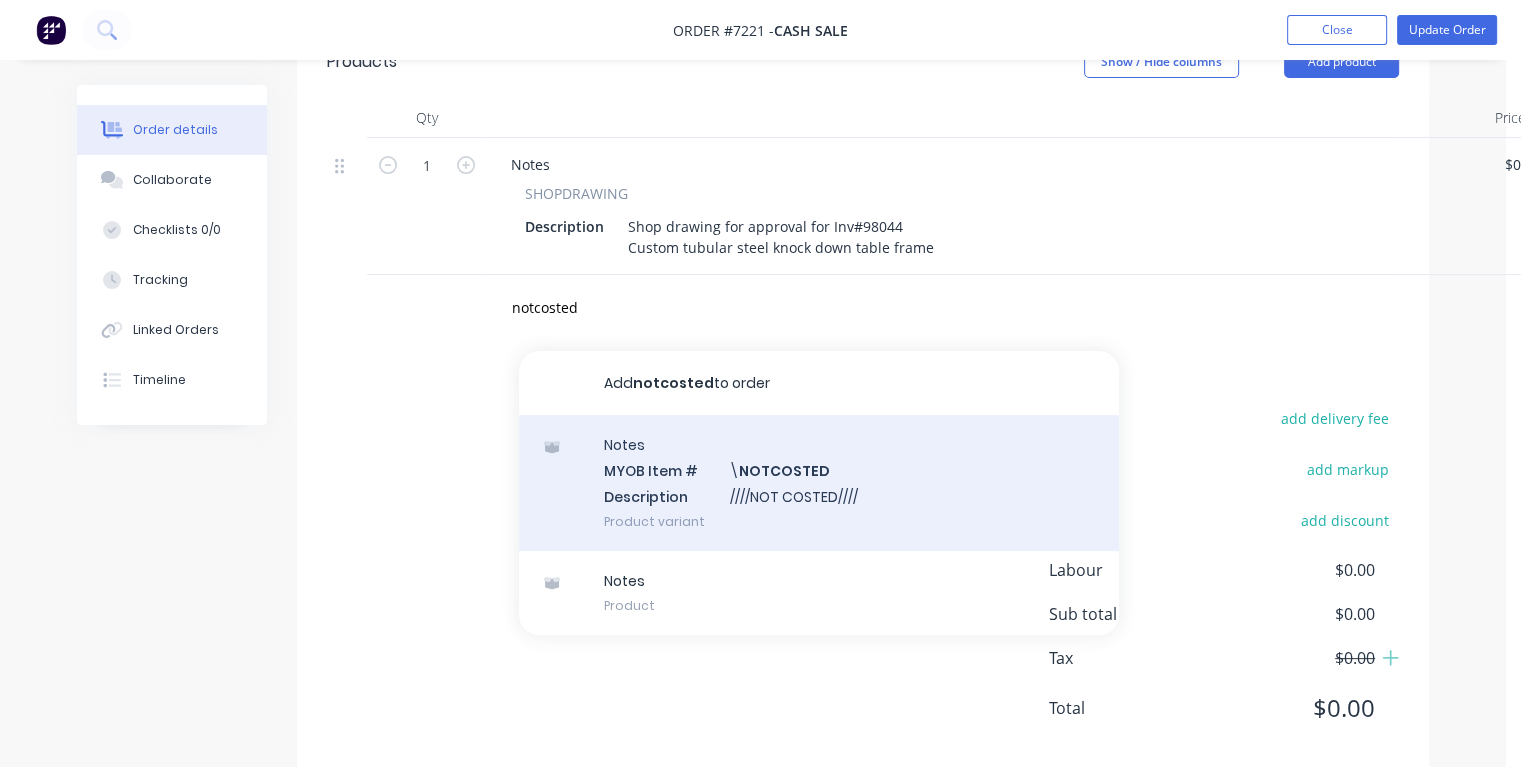 click on "Notes MYOB   Item # \ NOTCOSTED Description ////NOT COSTED//// Product variant" at bounding box center (819, 482) 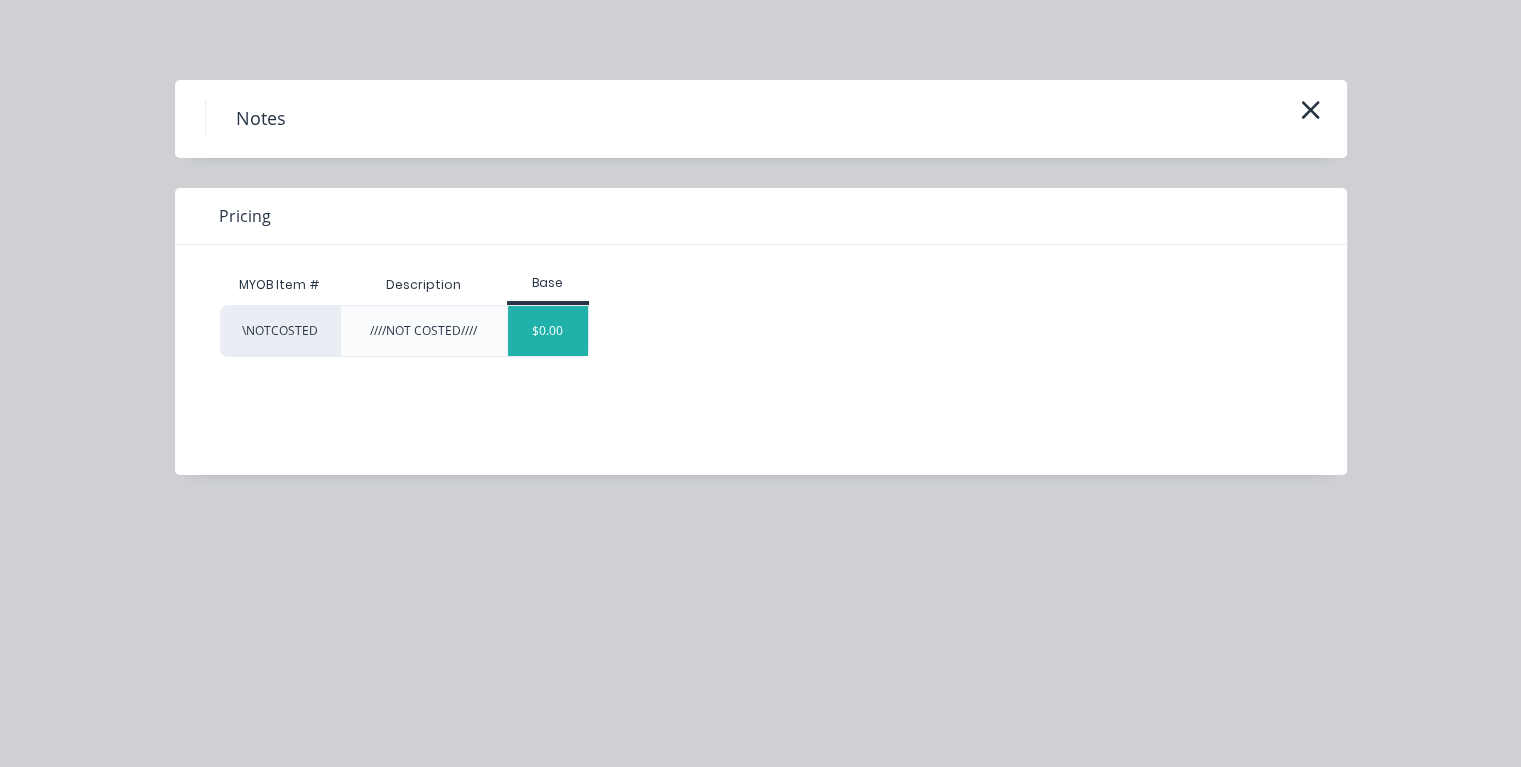 click on "$0.00" at bounding box center (548, 331) 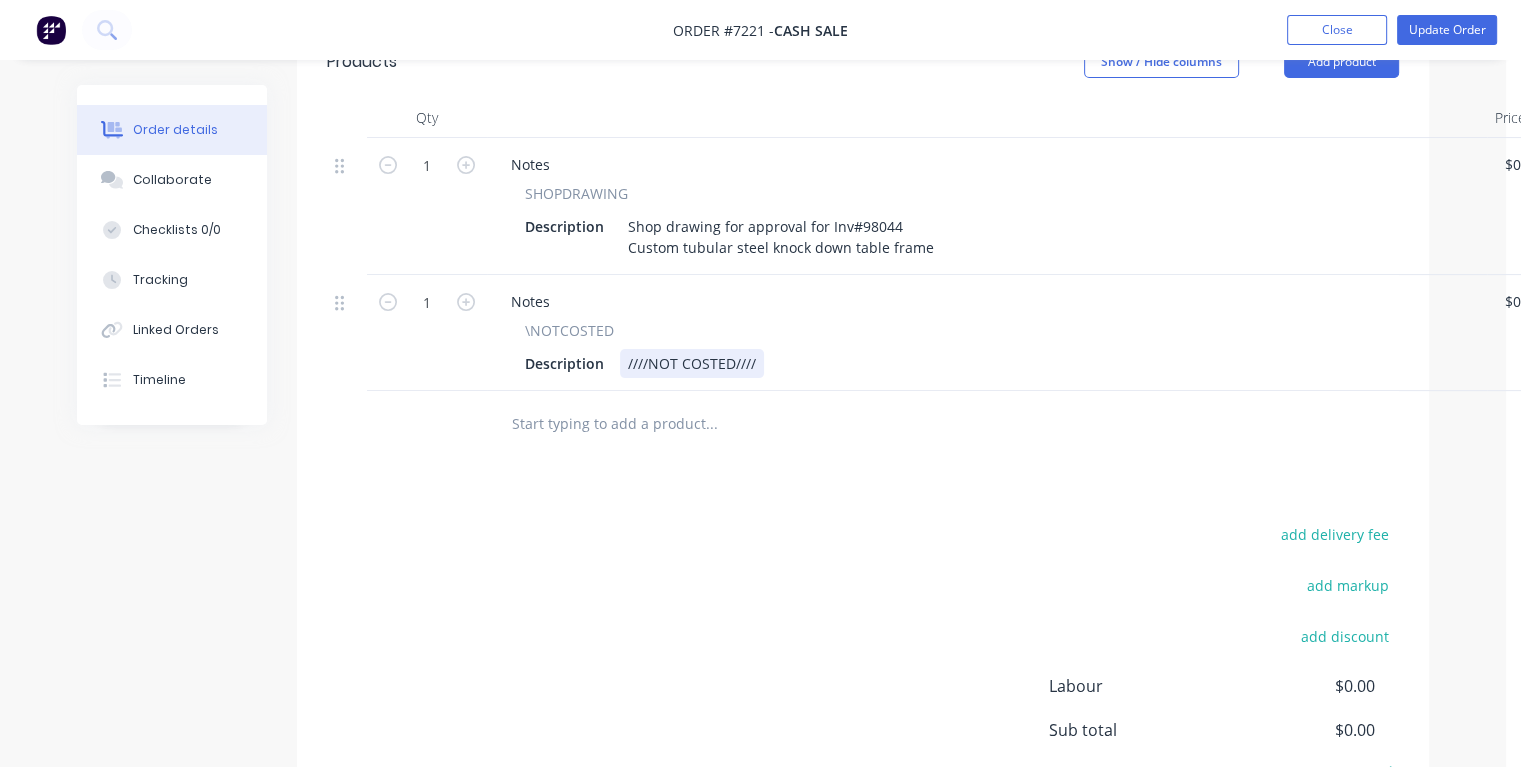 click on "Description ////NOT COSTED////" at bounding box center [983, 363] 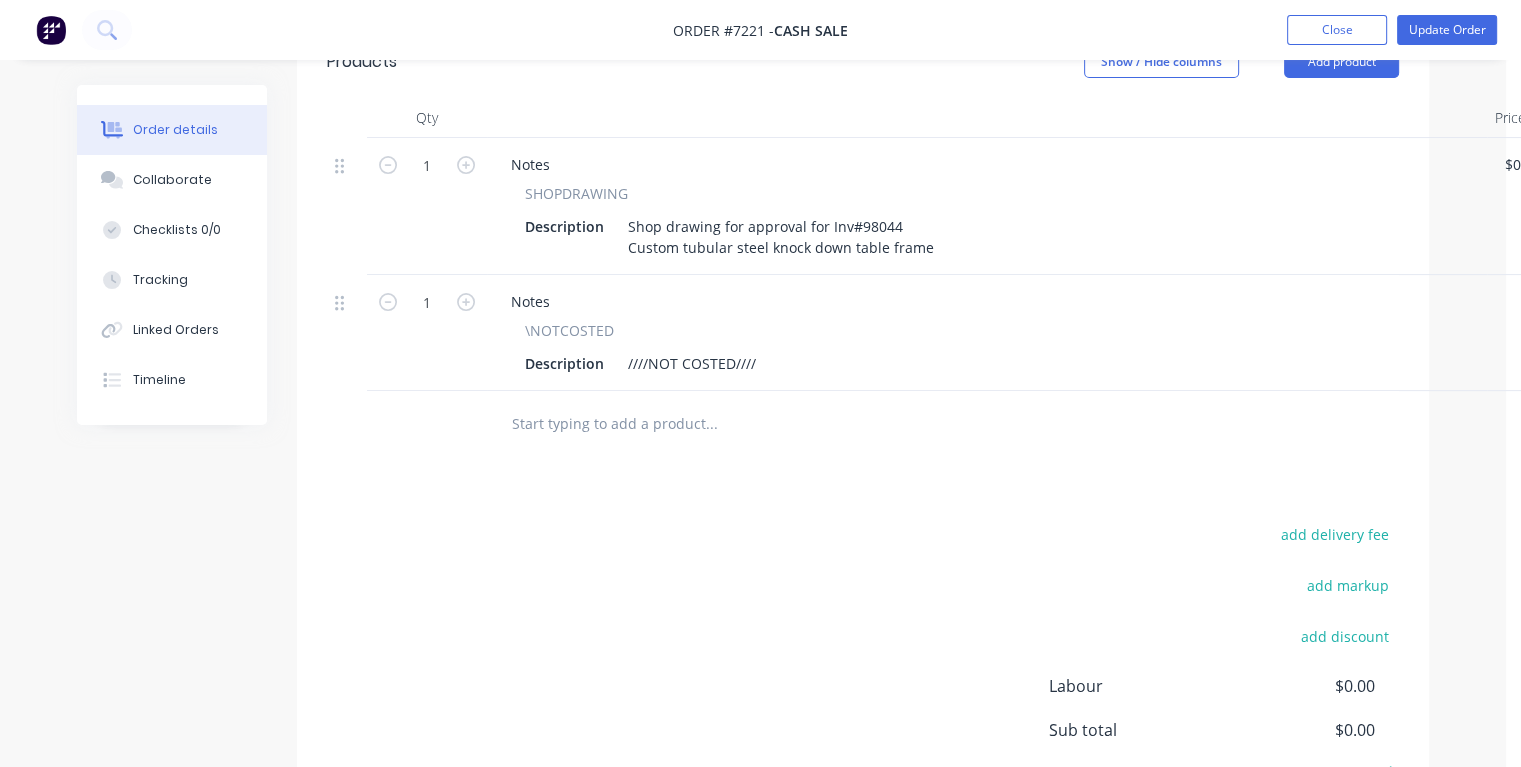 scroll, scrollTop: 500, scrollLeft: 28, axis: both 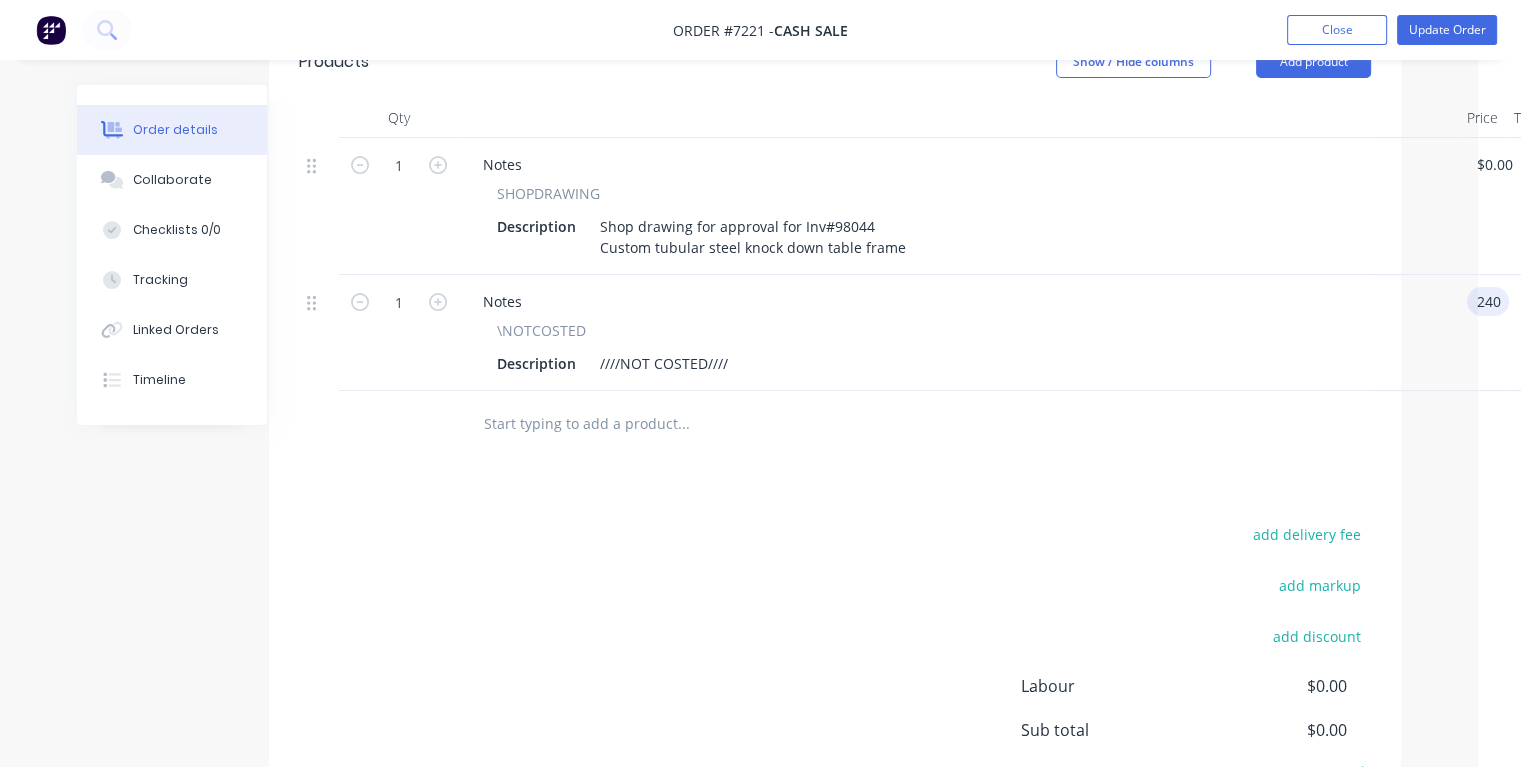 type on "$240.00" 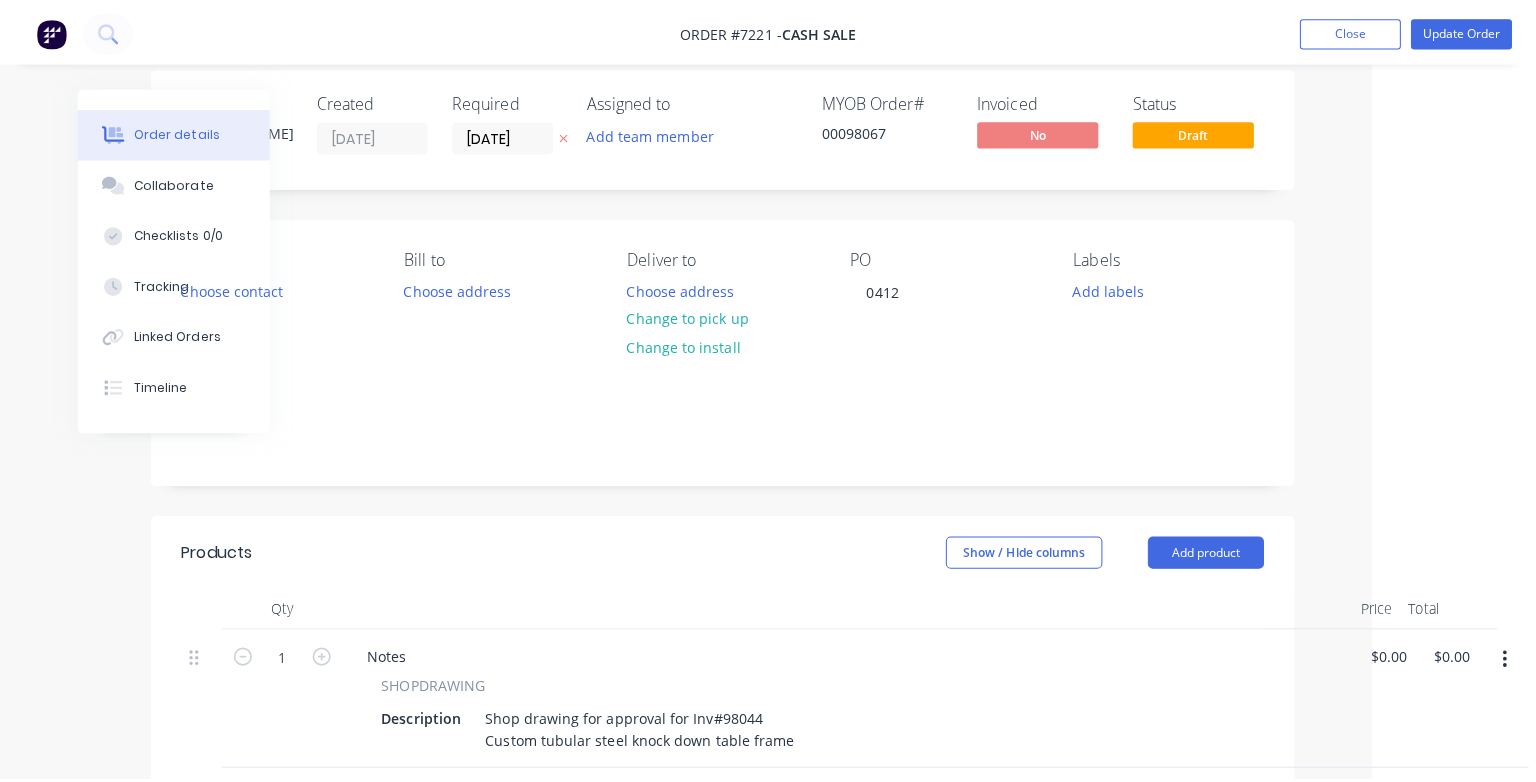 scroll, scrollTop: 0, scrollLeft: 148, axis: horizontal 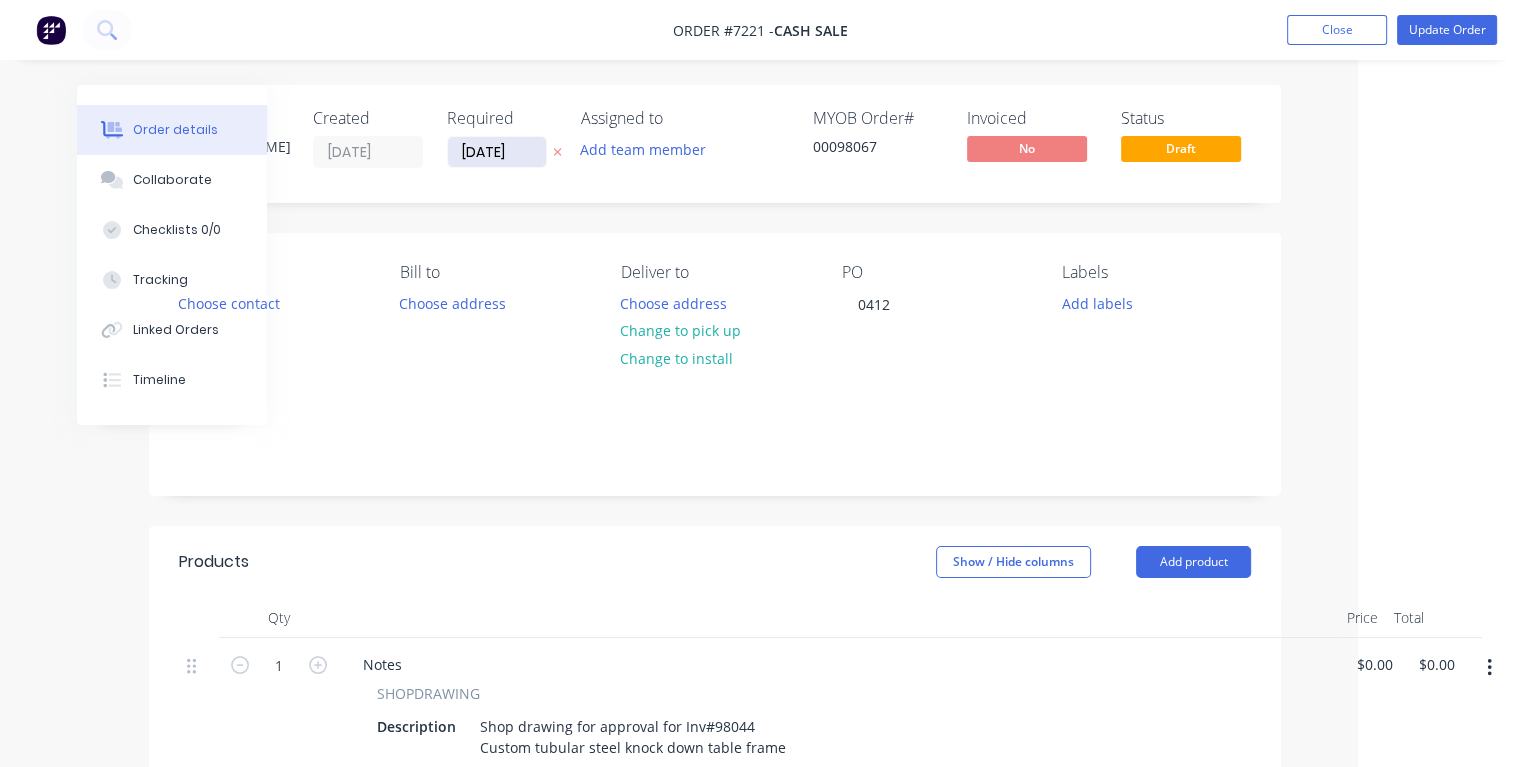 type on "$240.00" 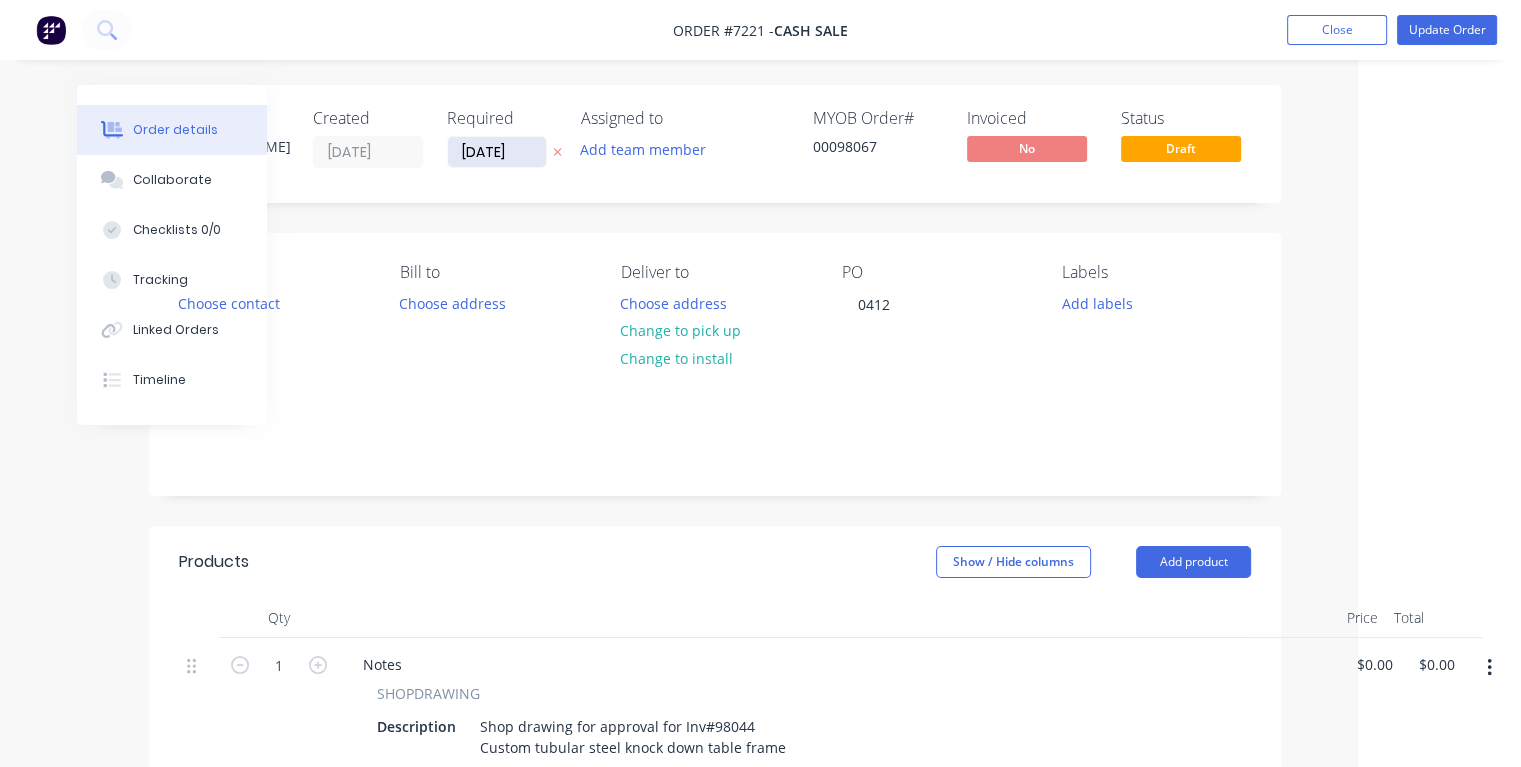 drag, startPoint x: 522, startPoint y: 147, endPoint x: 448, endPoint y: 152, distance: 74.168724 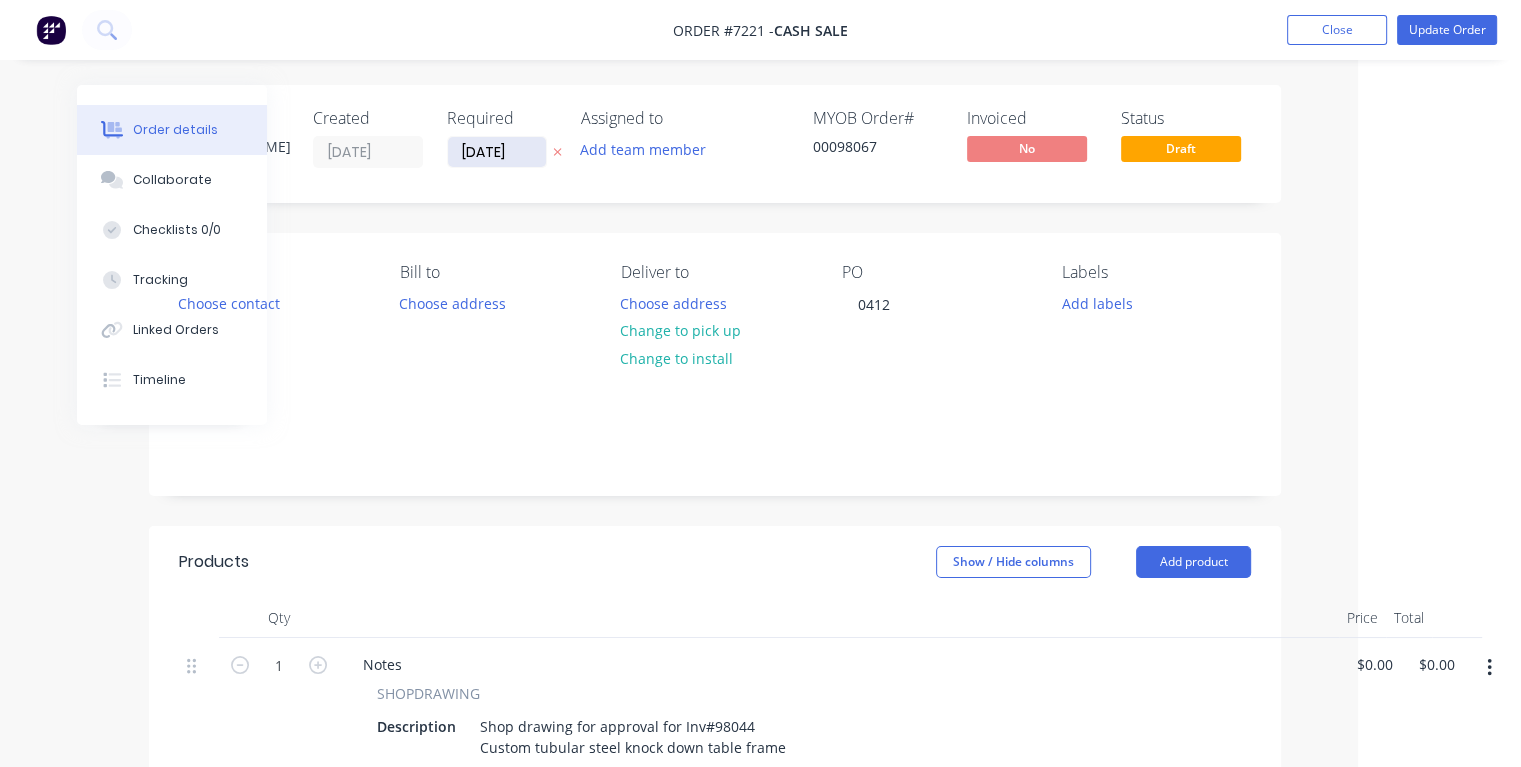 click on "[DATE]" at bounding box center [497, 152] 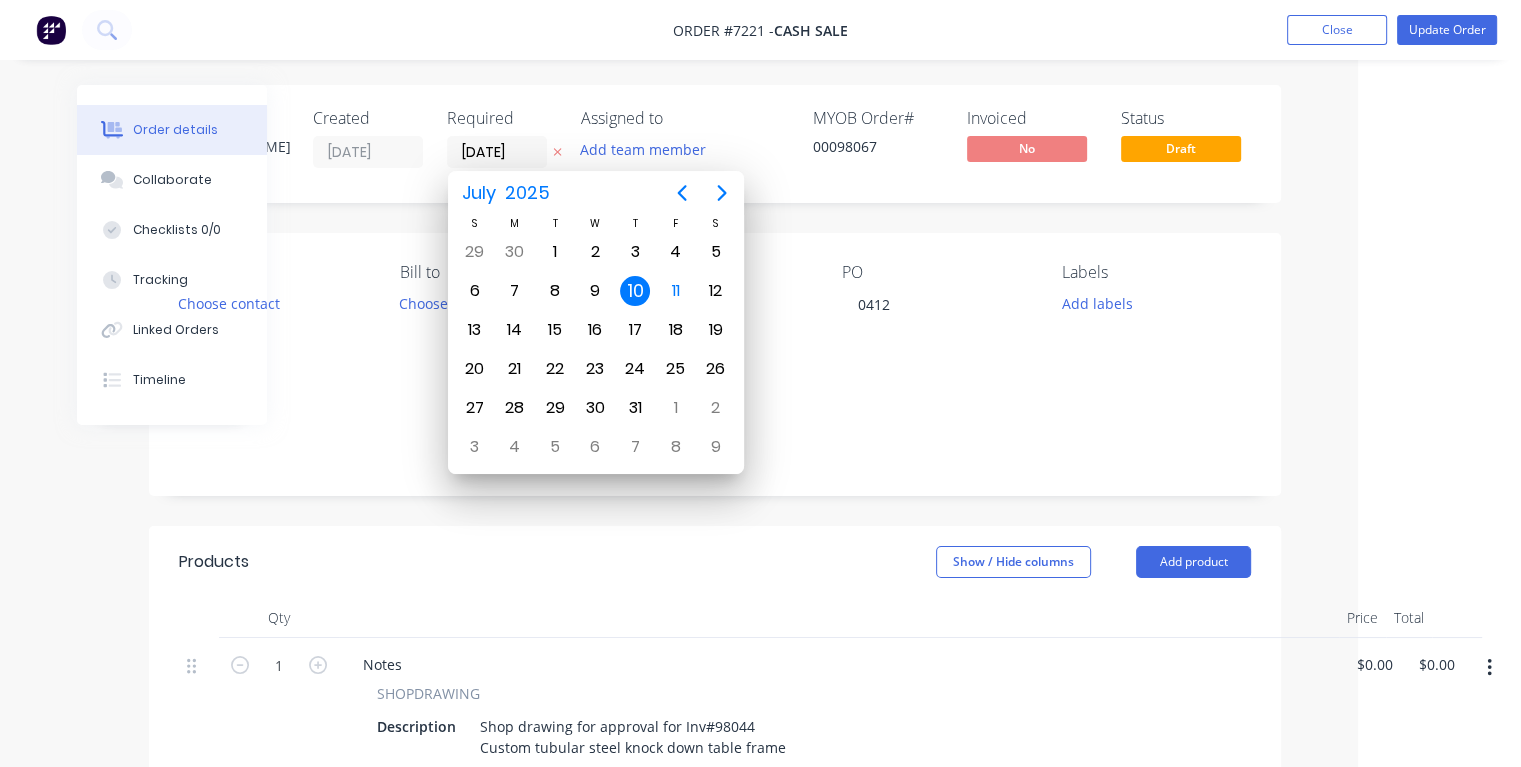 type on "[DATE]" 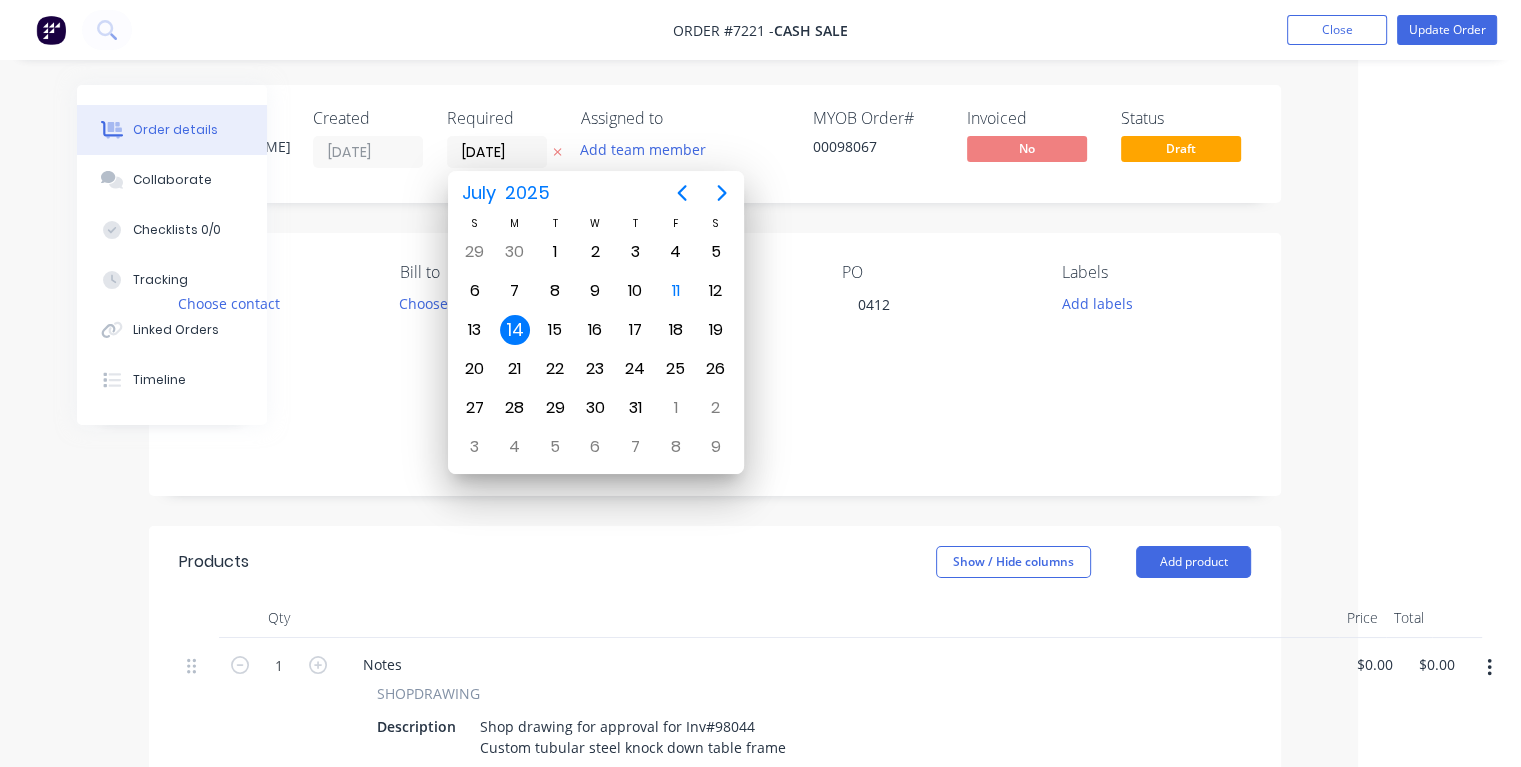 click on "14" at bounding box center (515, 330) 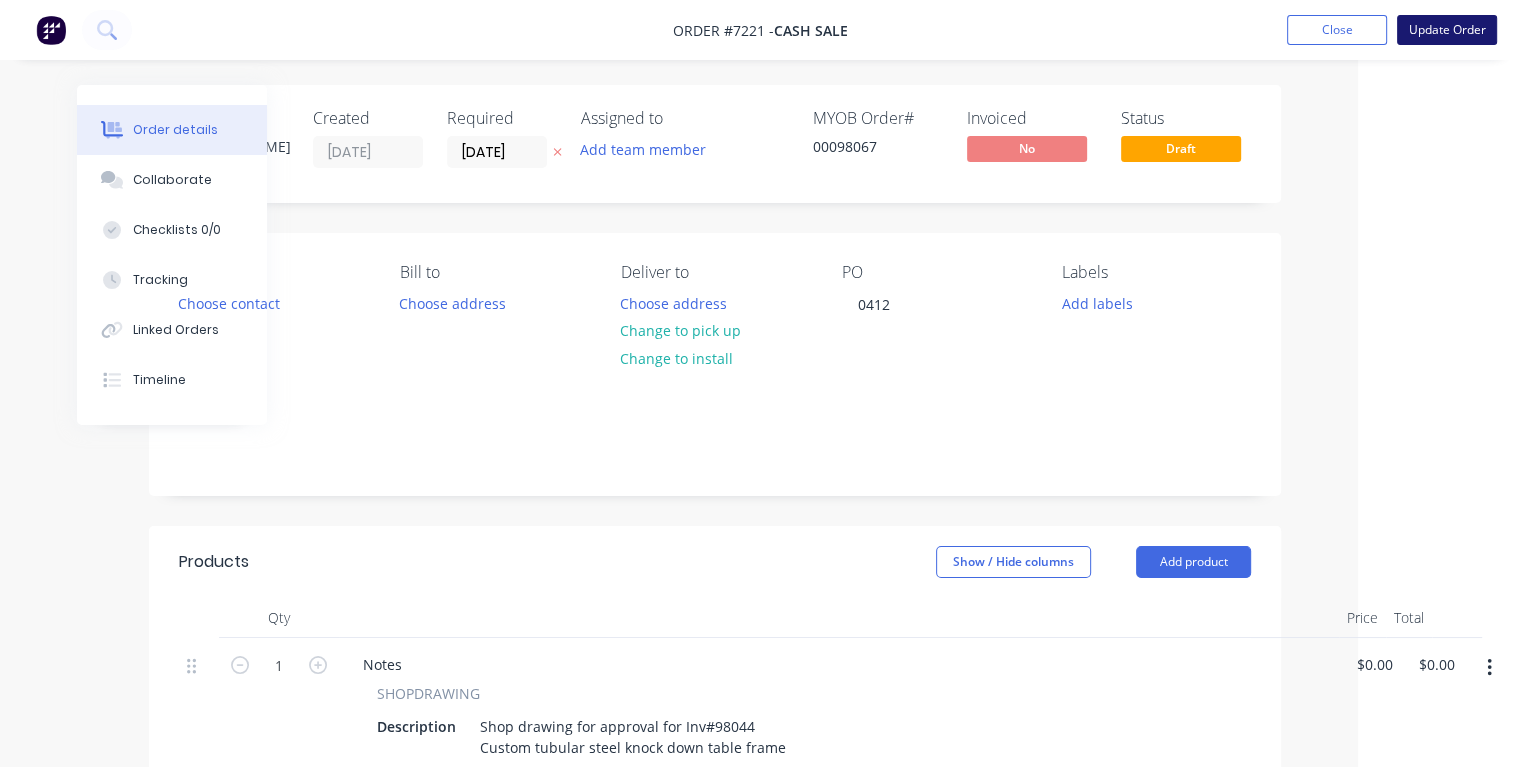 click on "Update Order" at bounding box center [1447, 30] 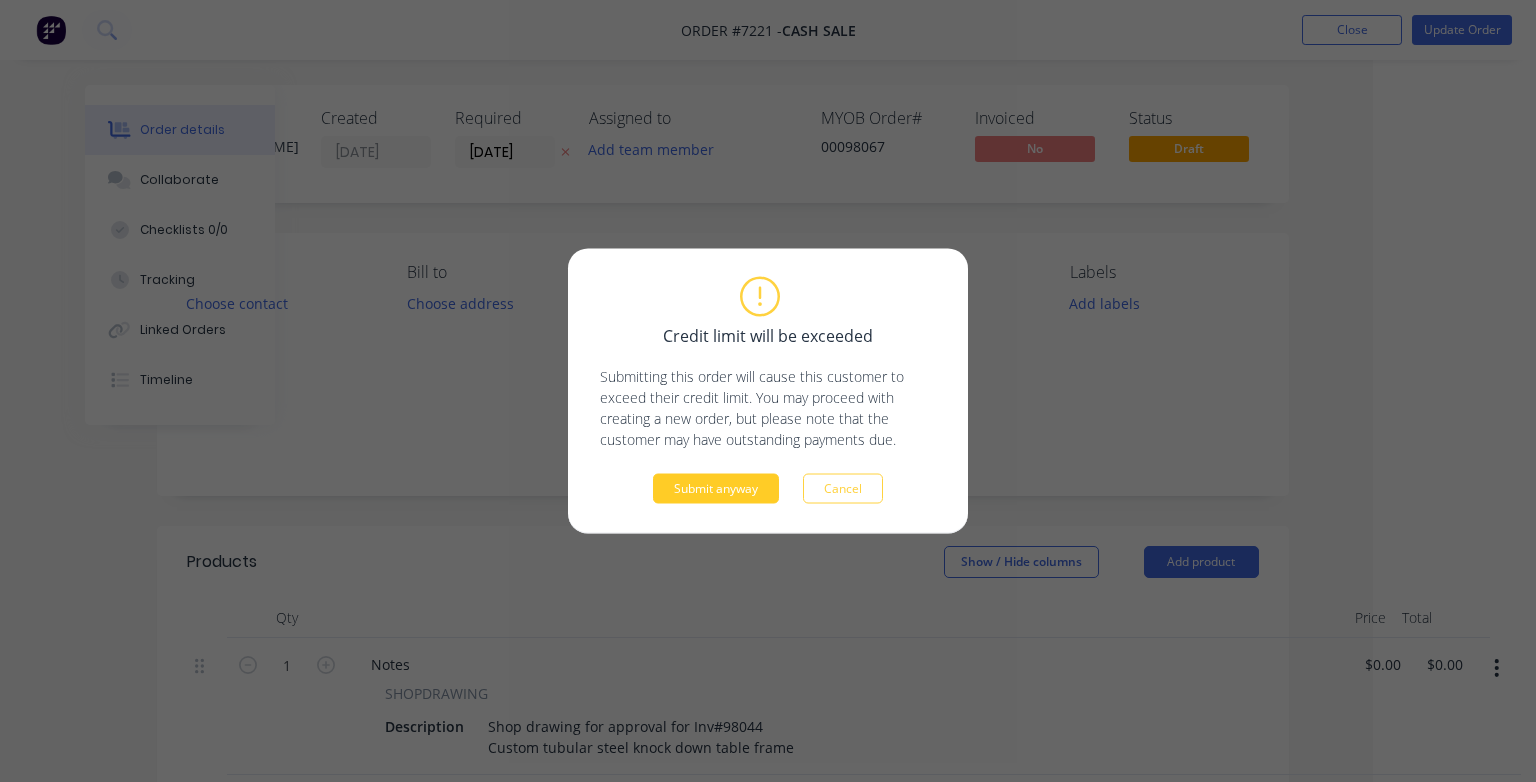 click on "Submit anyway" at bounding box center (716, 489) 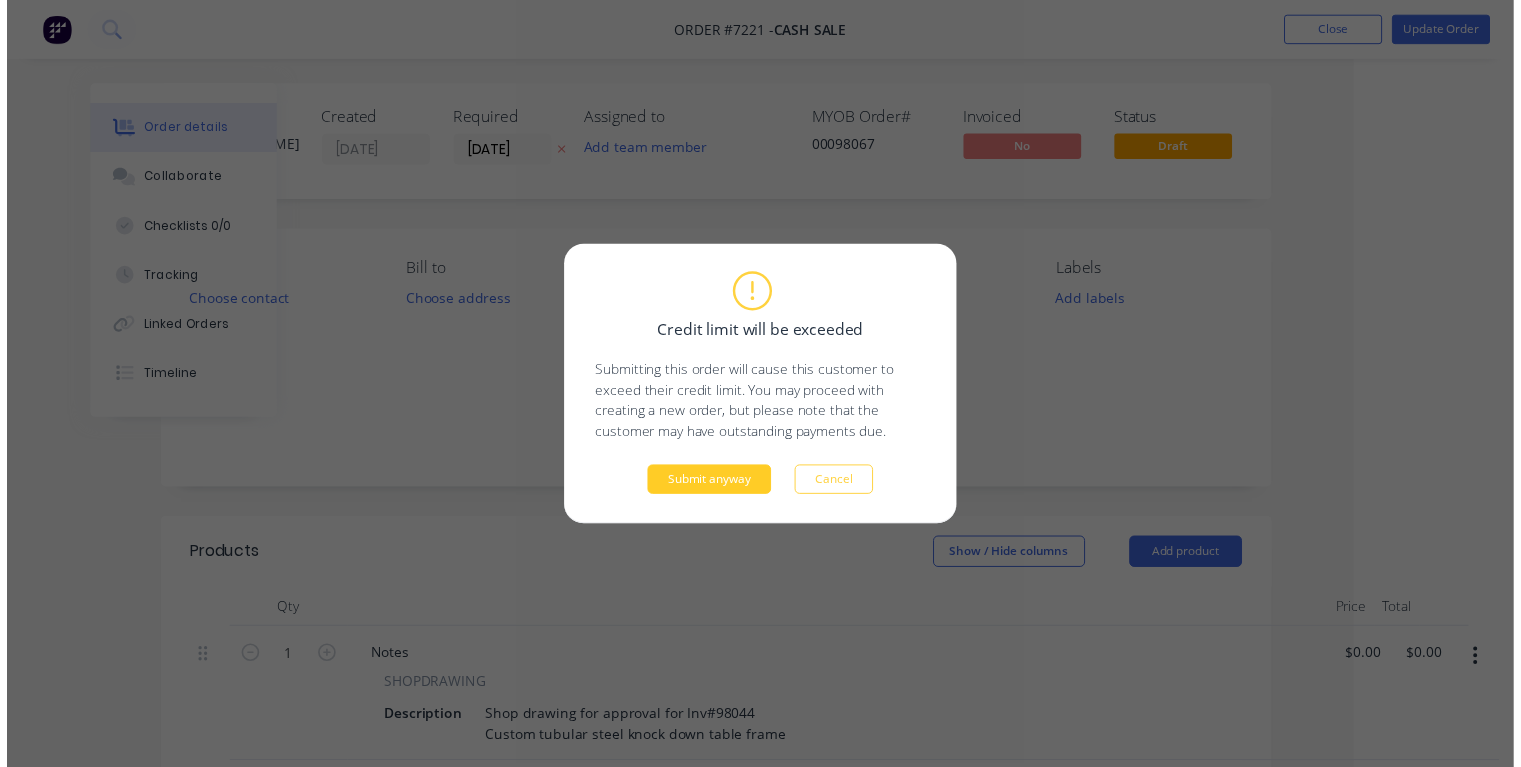scroll, scrollTop: 0, scrollLeft: 108, axis: horizontal 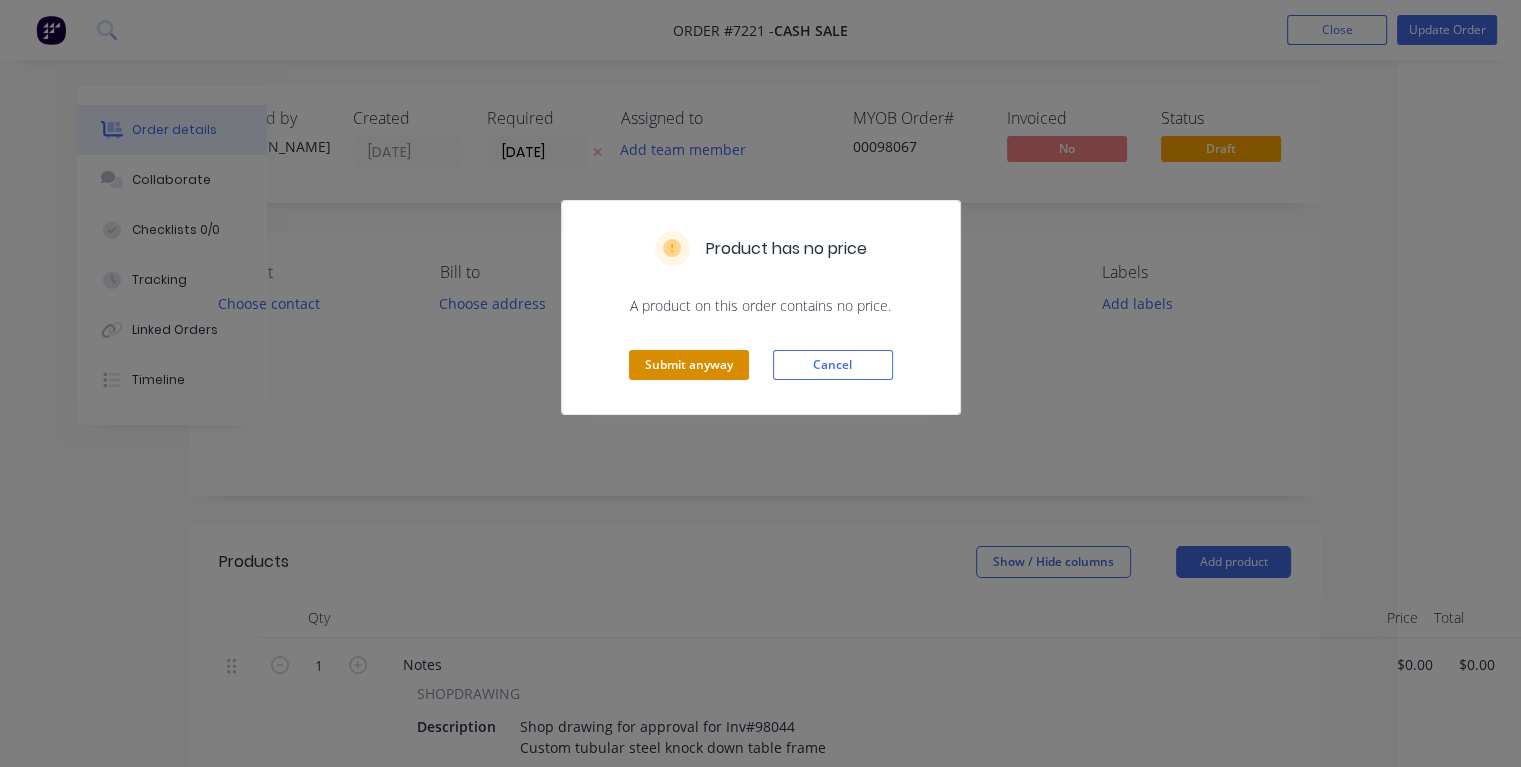 click on "Submit anyway" at bounding box center (689, 365) 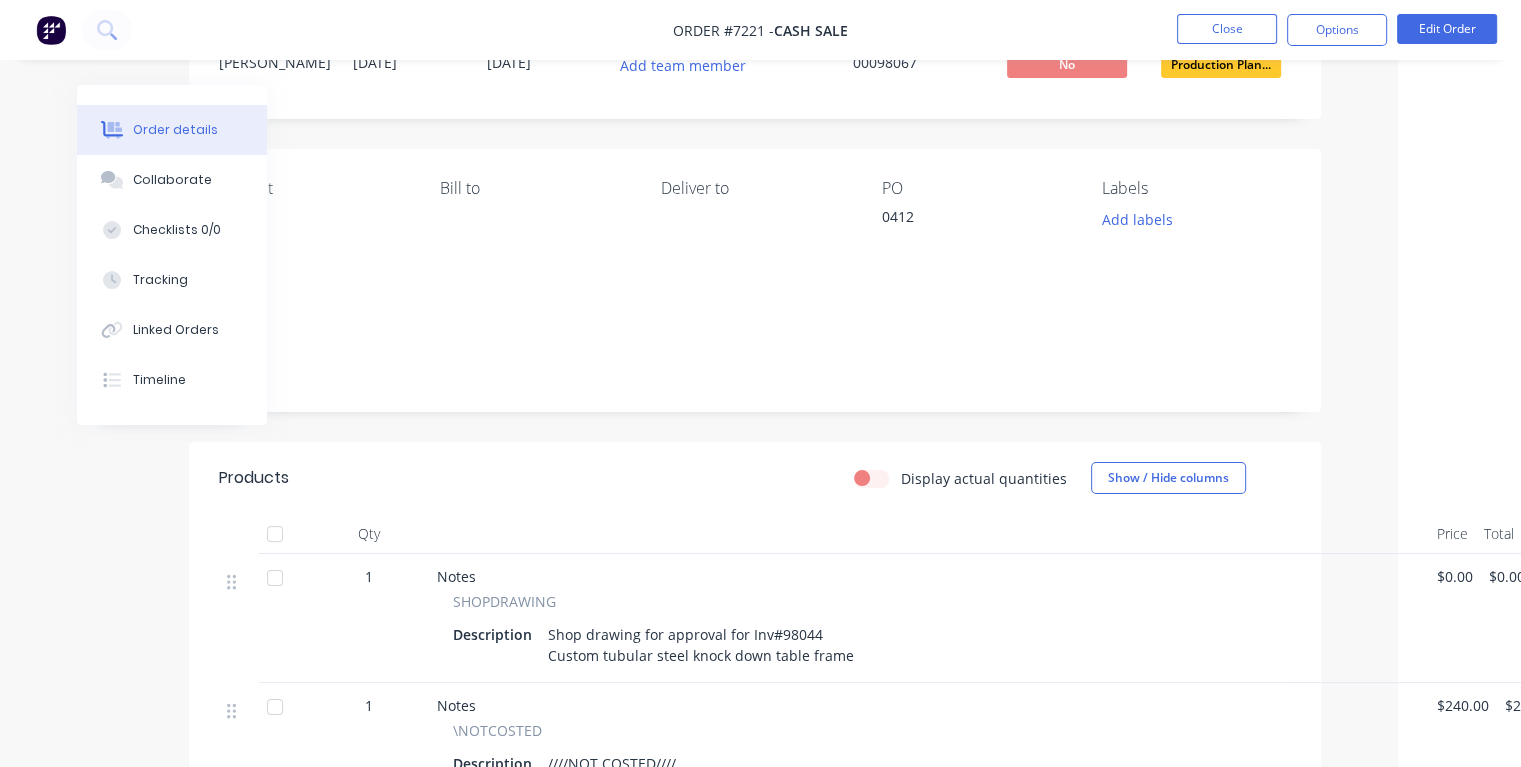 scroll, scrollTop: 0, scrollLeft: 108, axis: horizontal 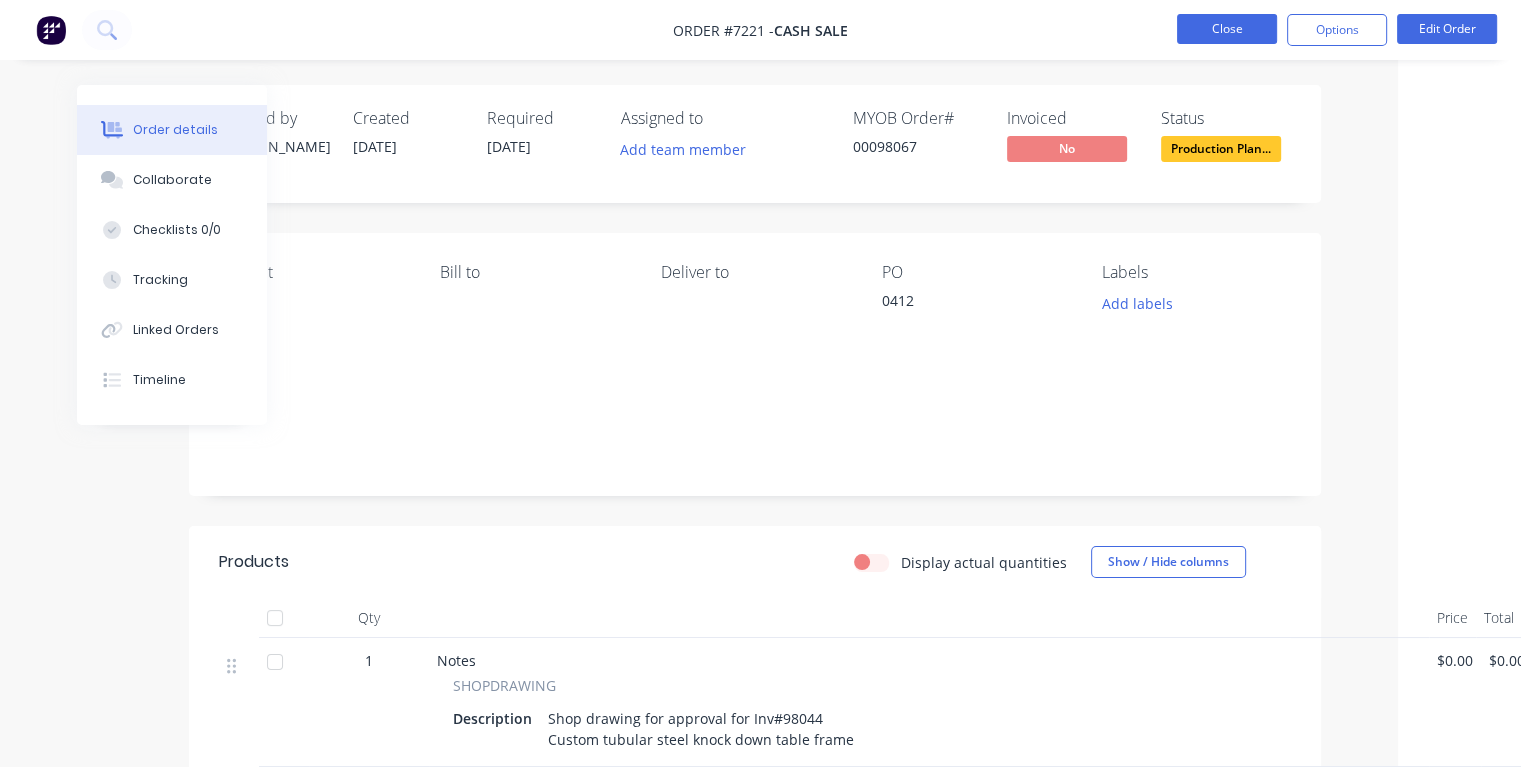 click on "Close" at bounding box center [1227, 29] 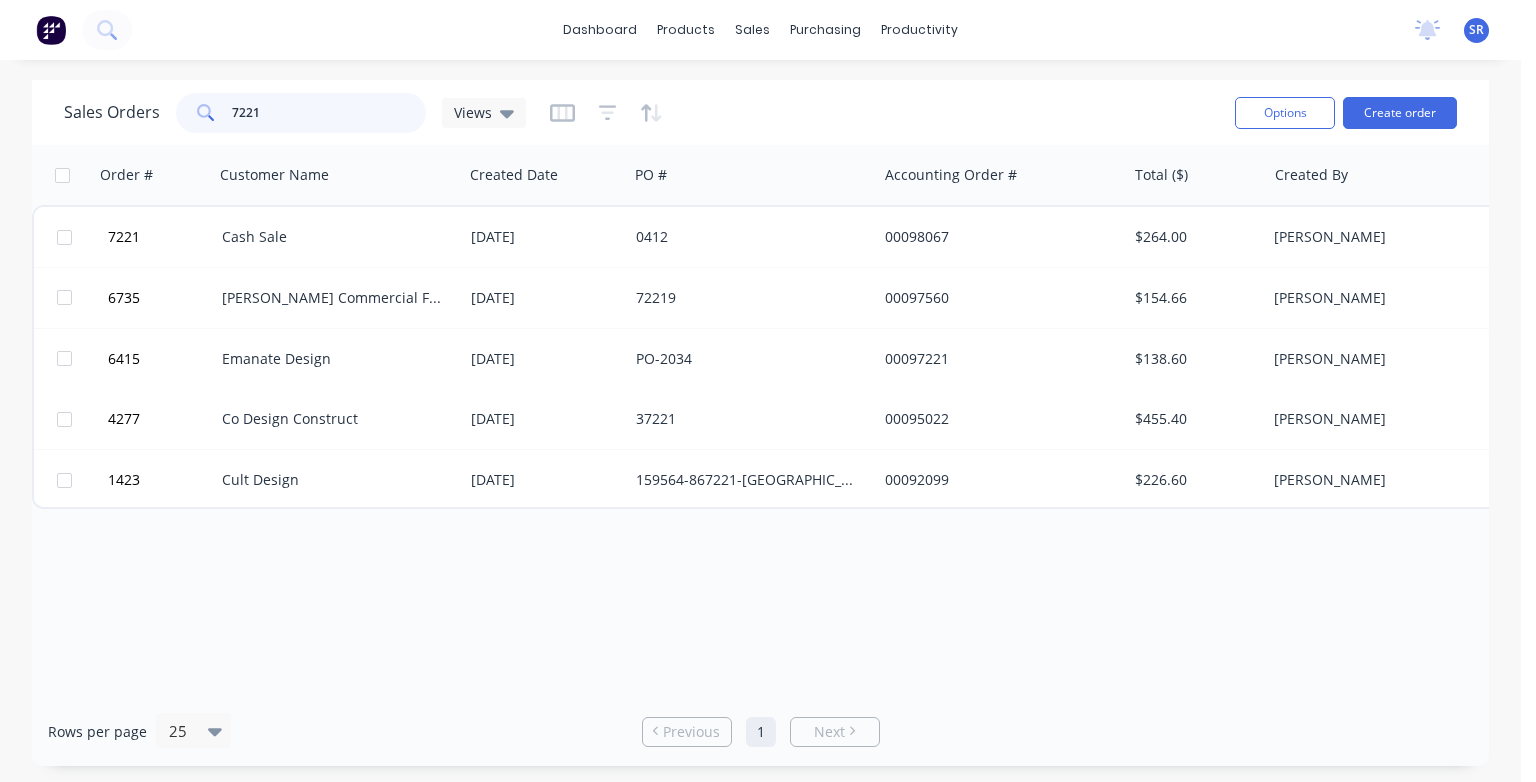 click on "7221" at bounding box center [329, 113] 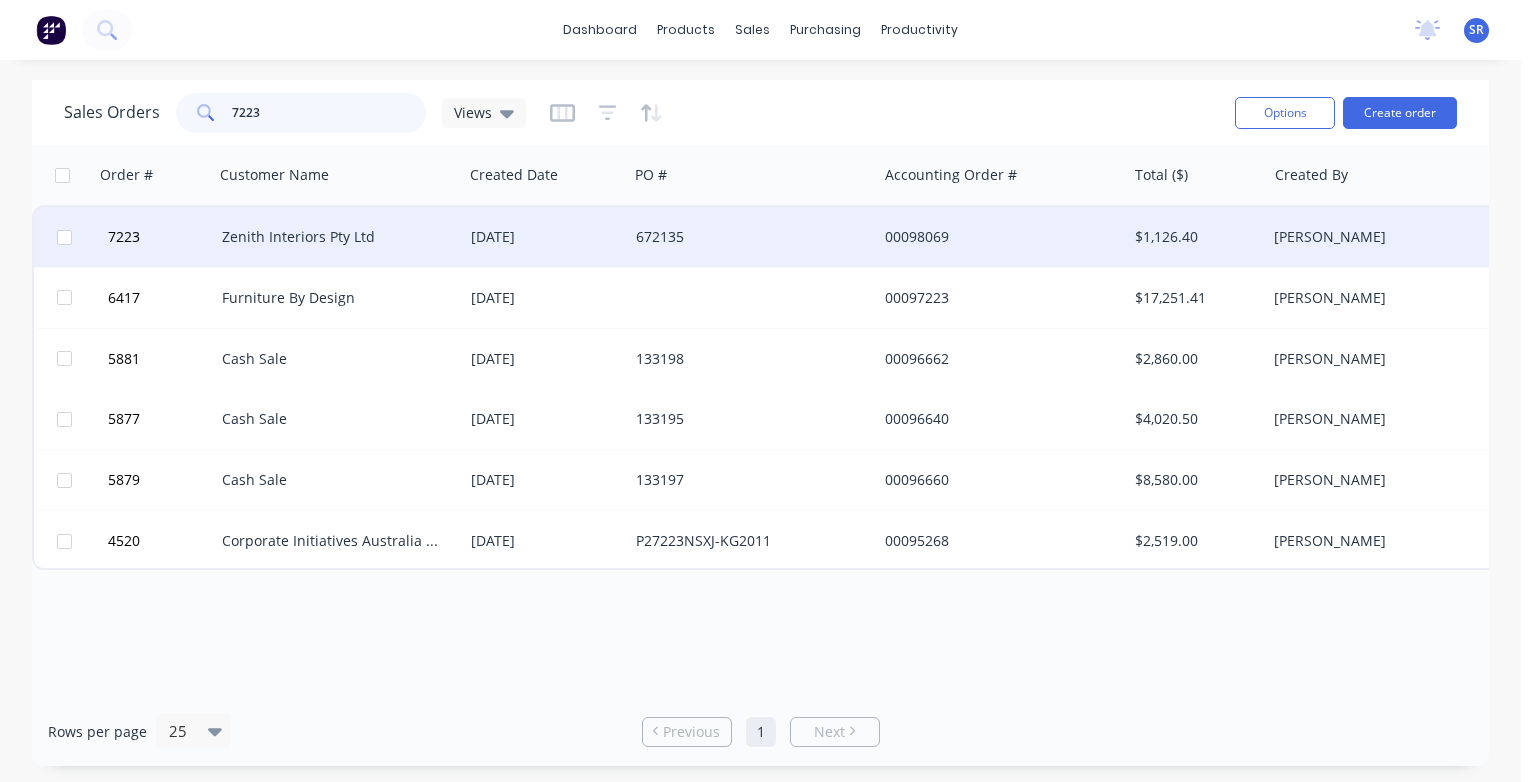type on "7223" 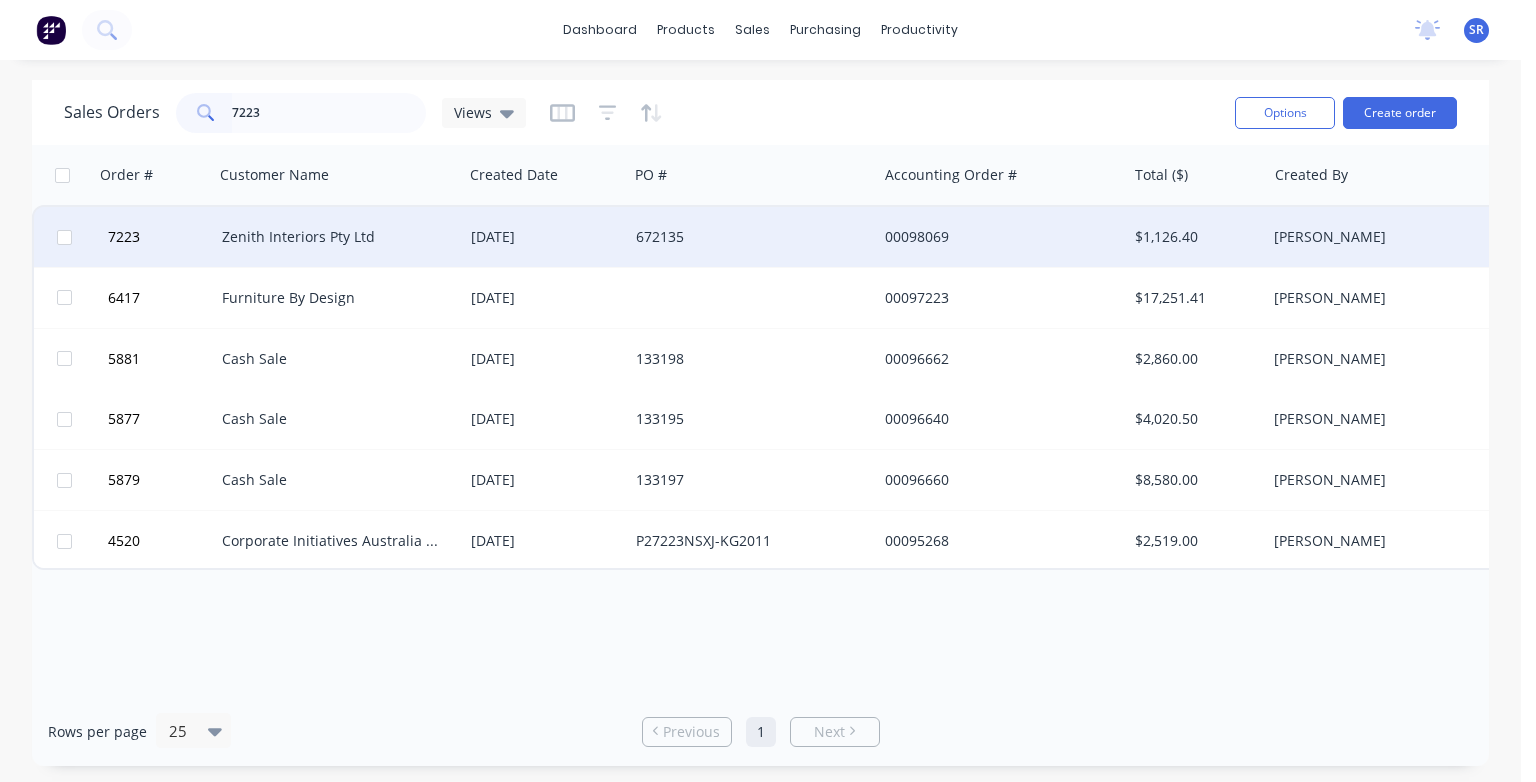click on "Zenith Interiors Pty Ltd" at bounding box center (333, 237) 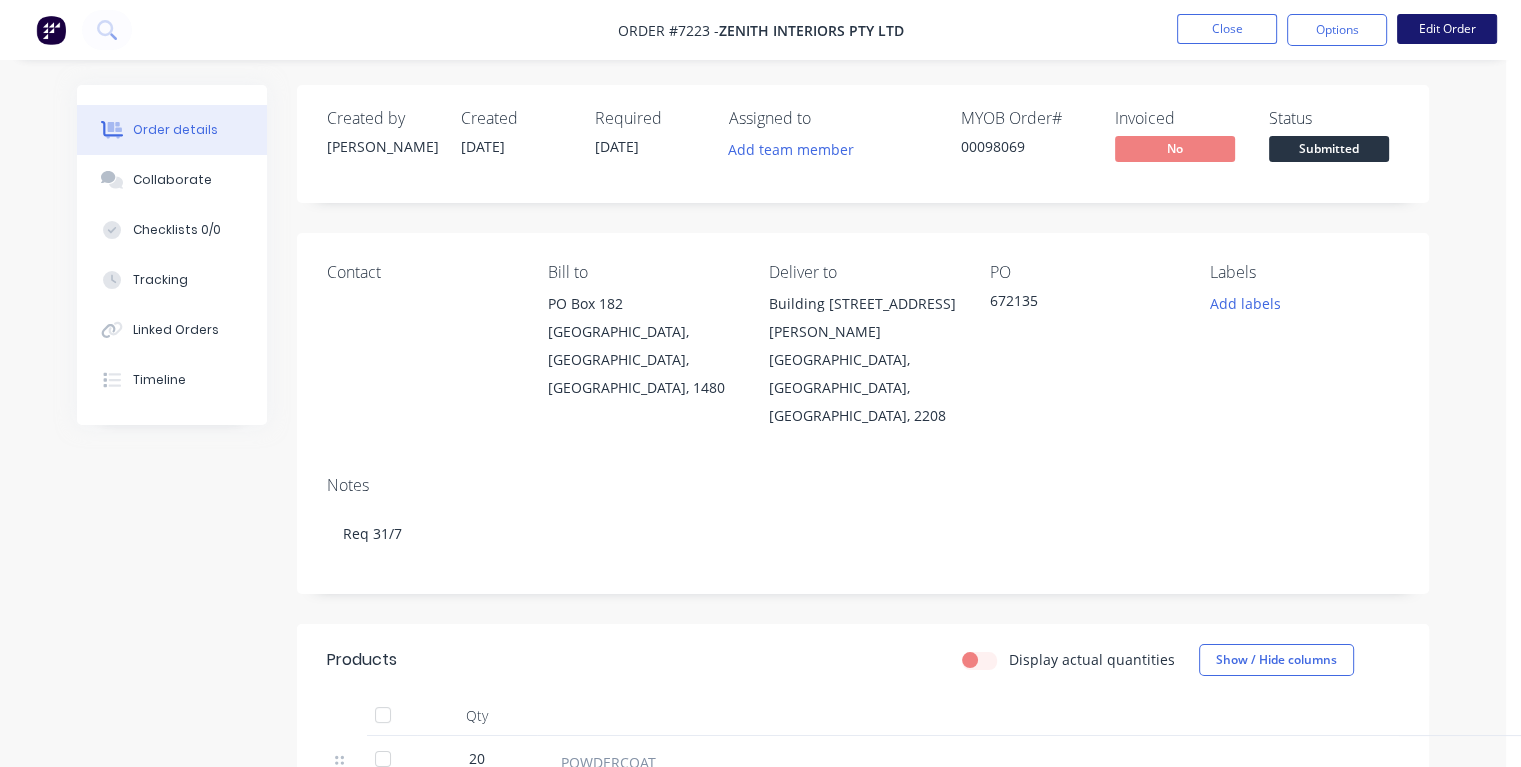 click on "Edit Order" at bounding box center (1447, 29) 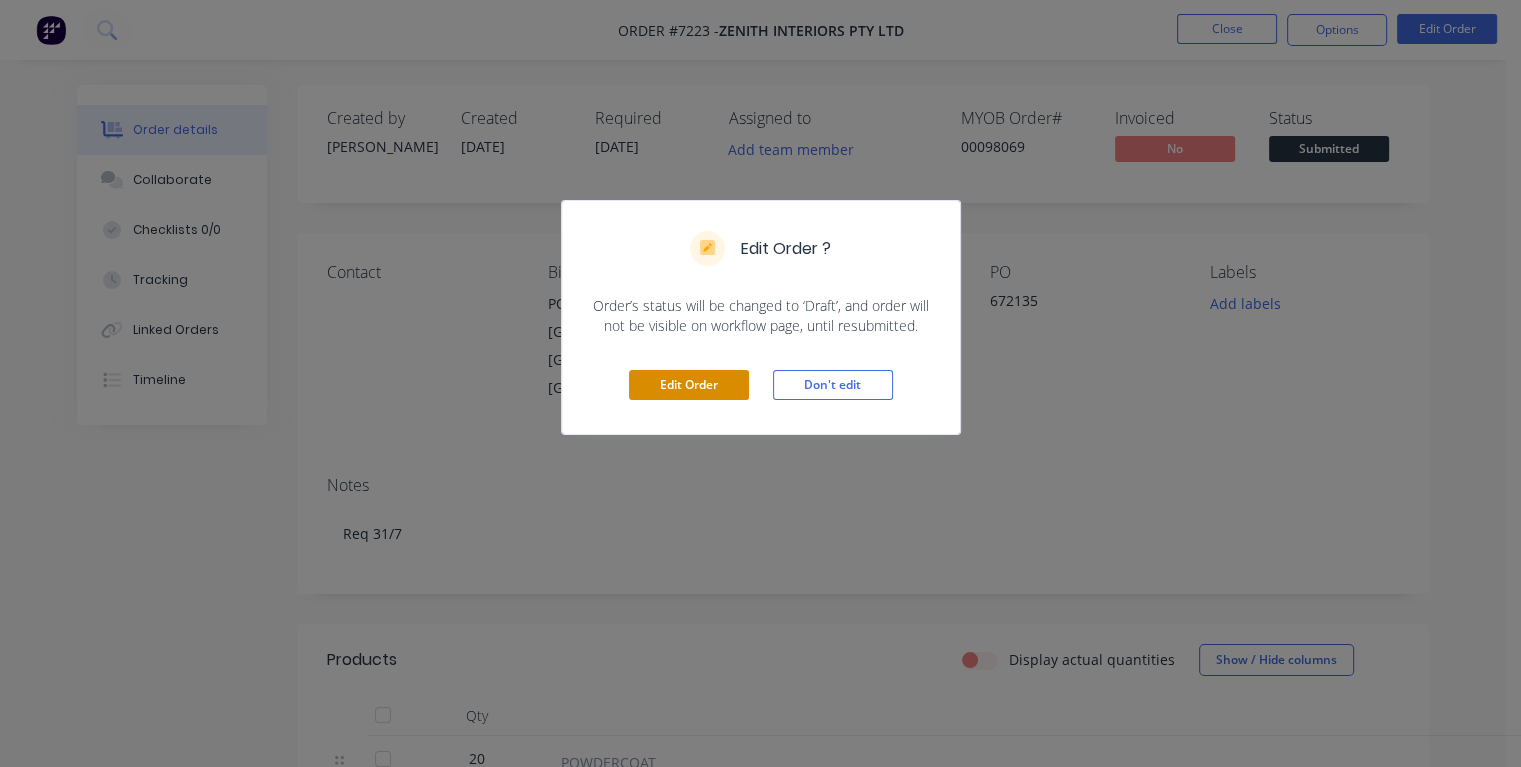 click on "Edit Order" at bounding box center (689, 385) 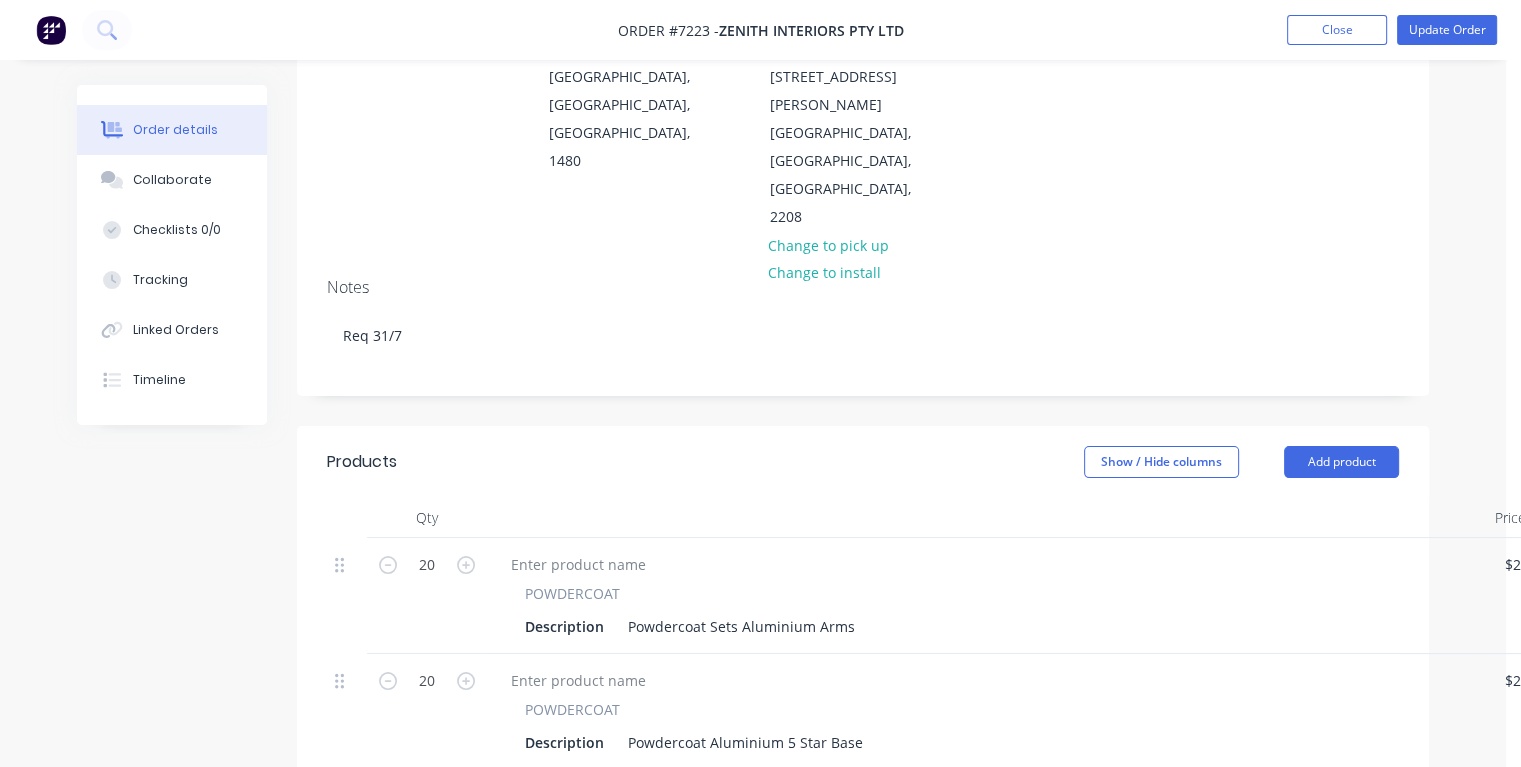 scroll, scrollTop: 0, scrollLeft: 0, axis: both 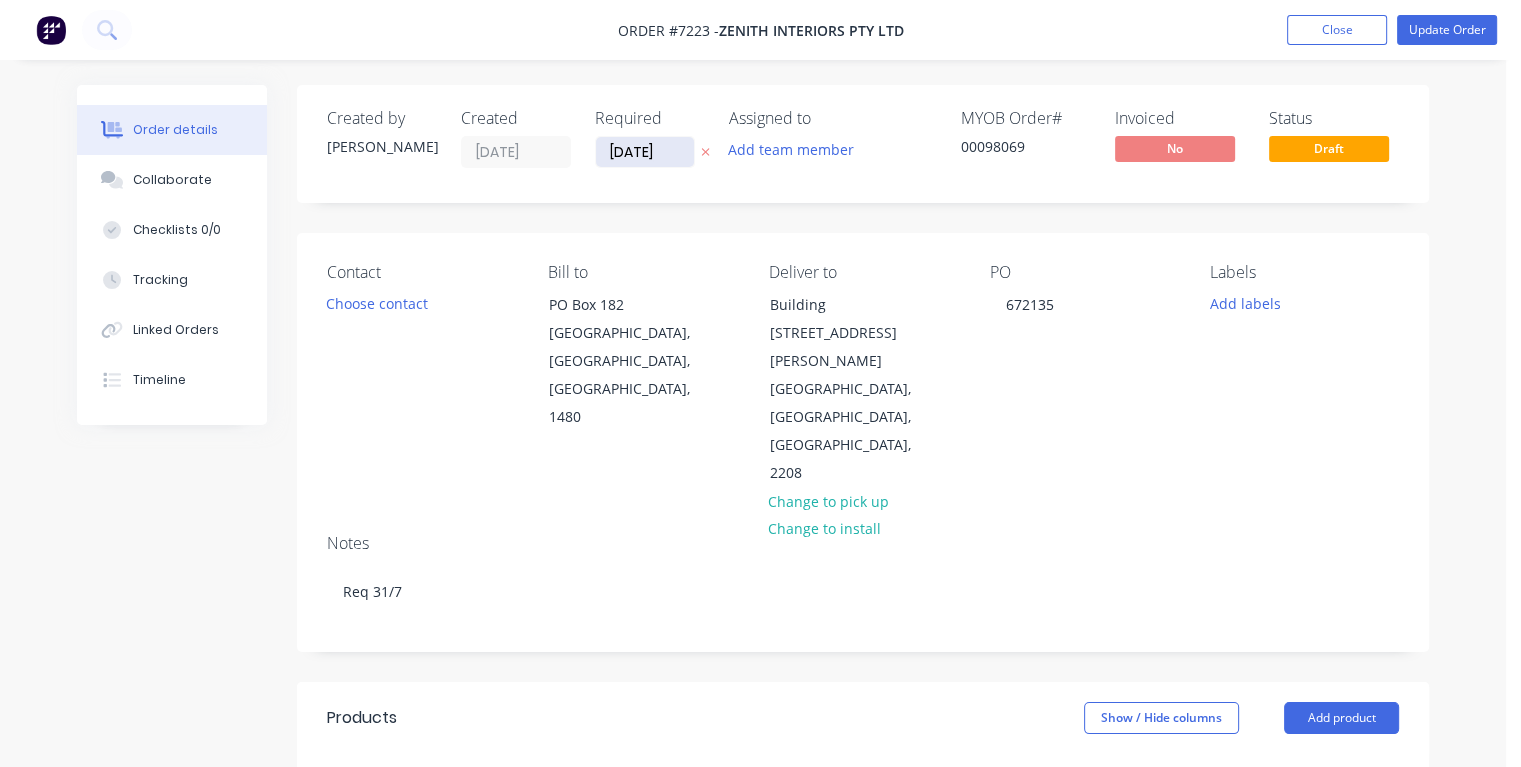 drag, startPoint x: 672, startPoint y: 151, endPoint x: 595, endPoint y: 152, distance: 77.00649 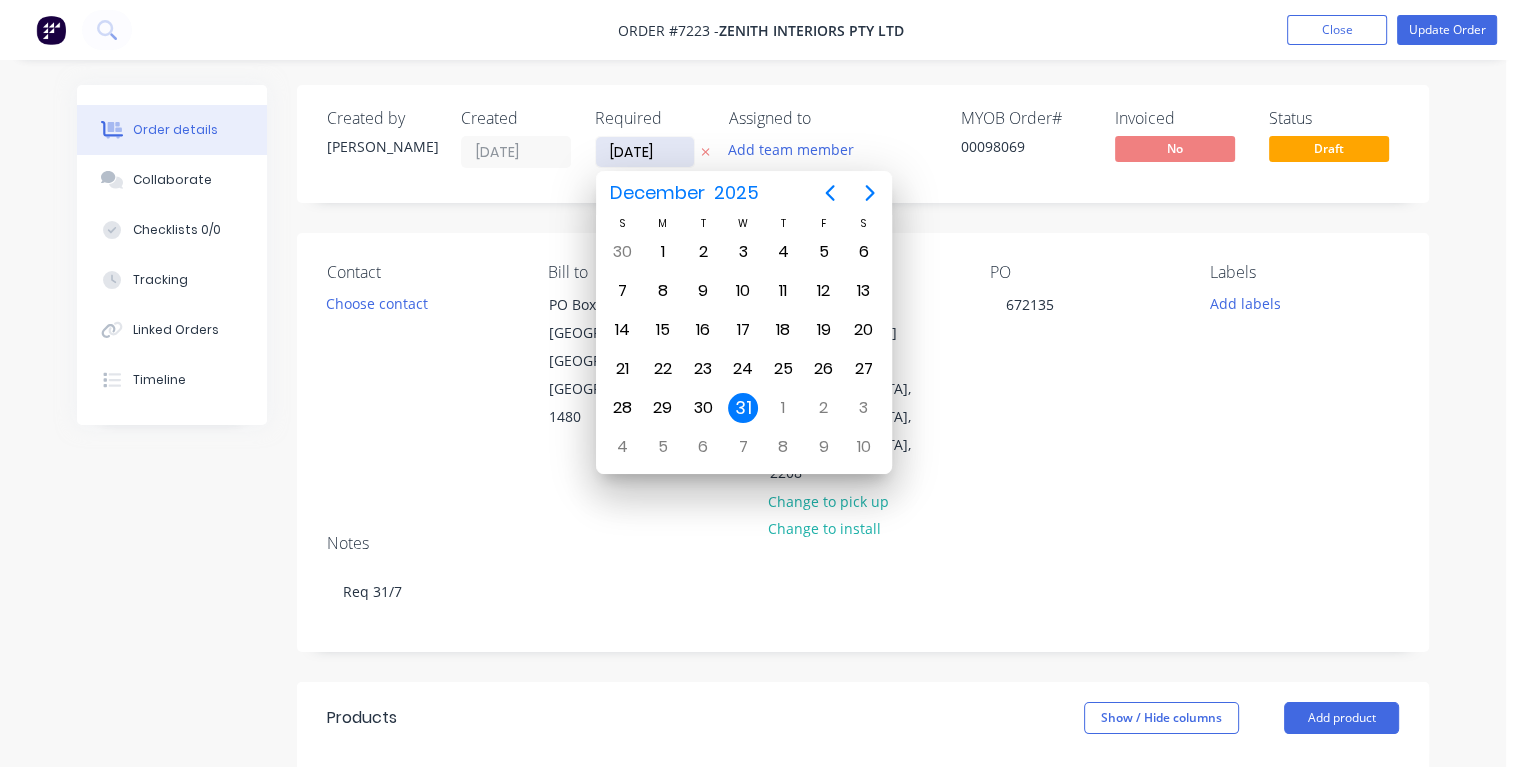 type on "[DATE]" 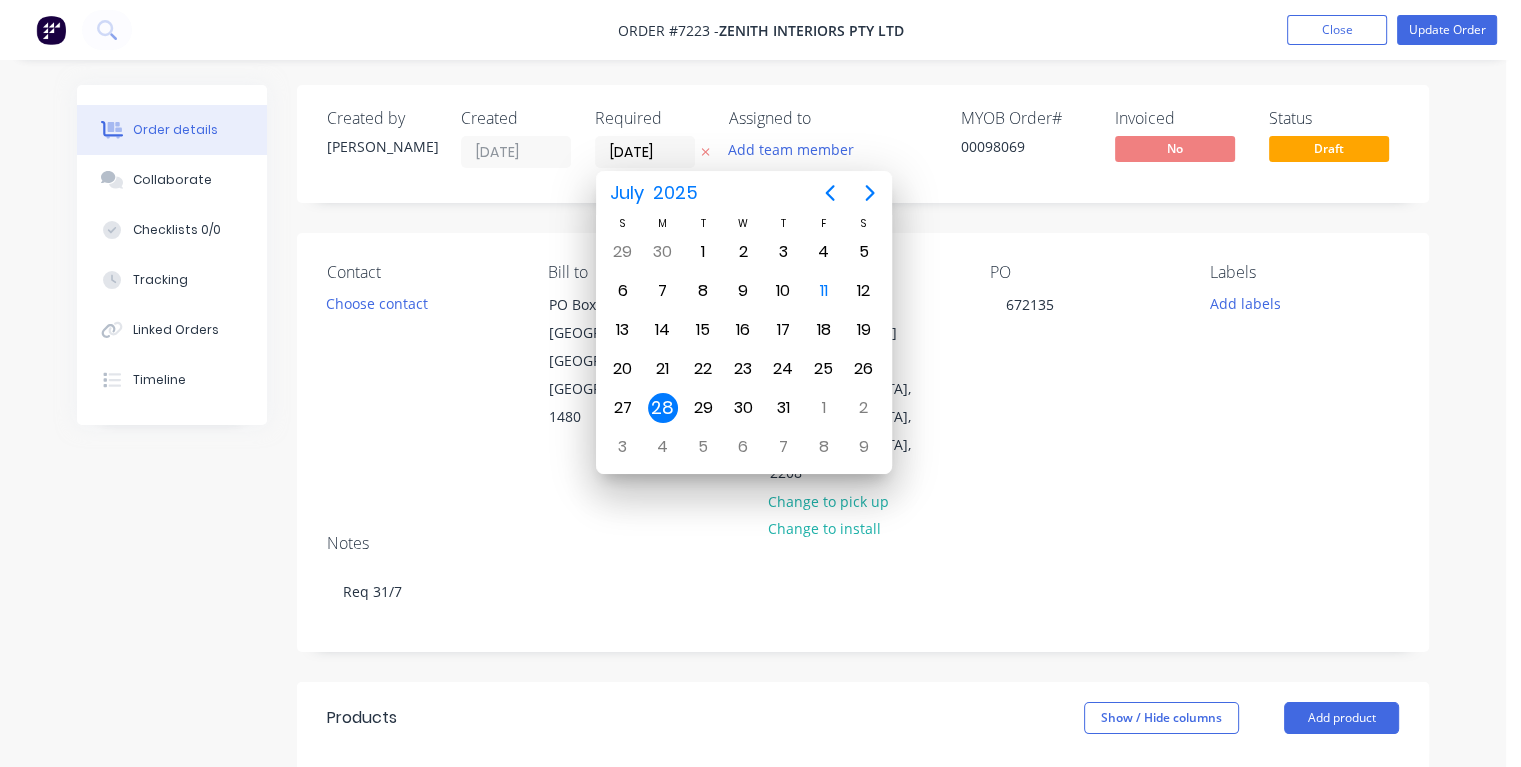 click on "28" at bounding box center (663, 408) 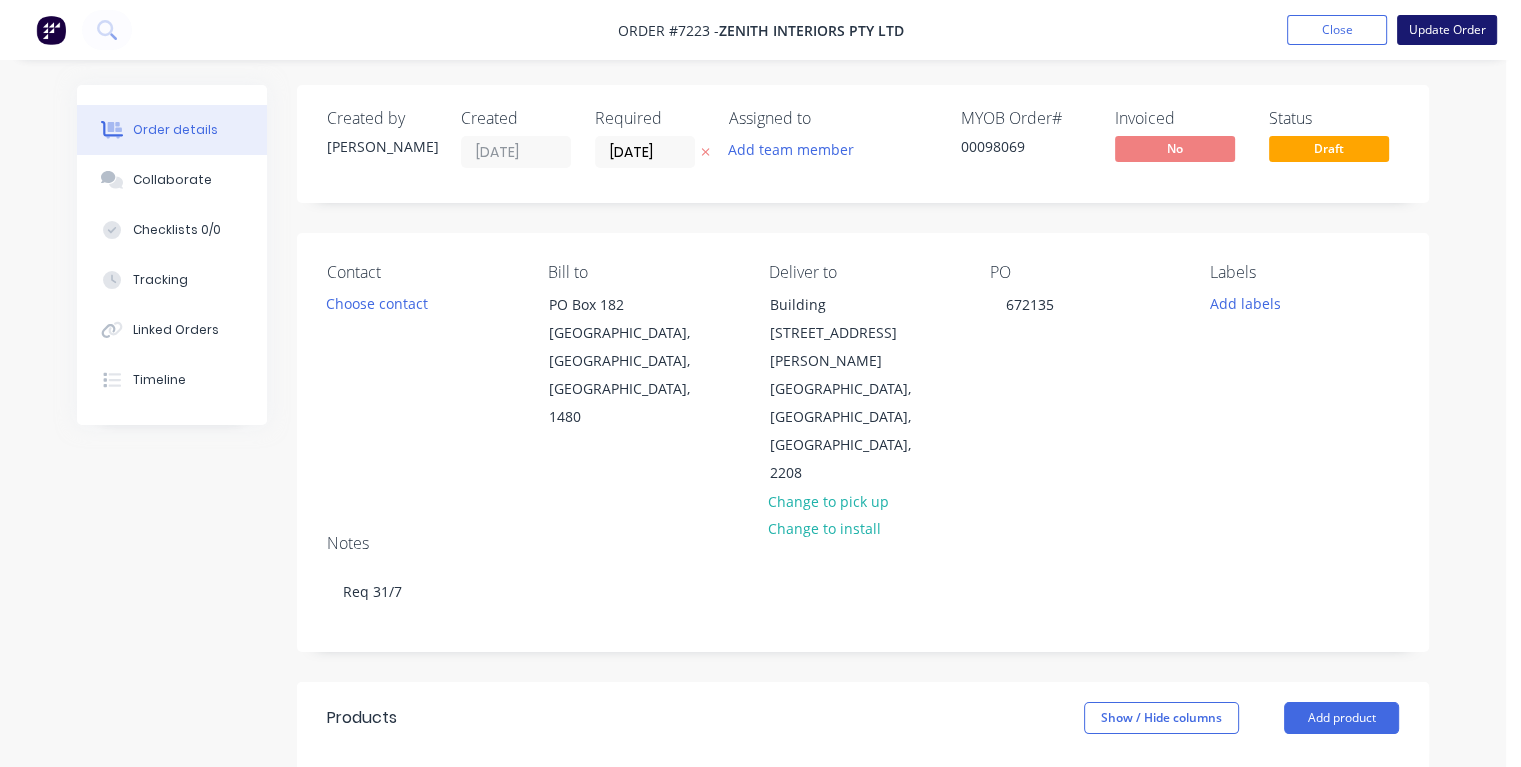 click on "Update Order" at bounding box center [1447, 30] 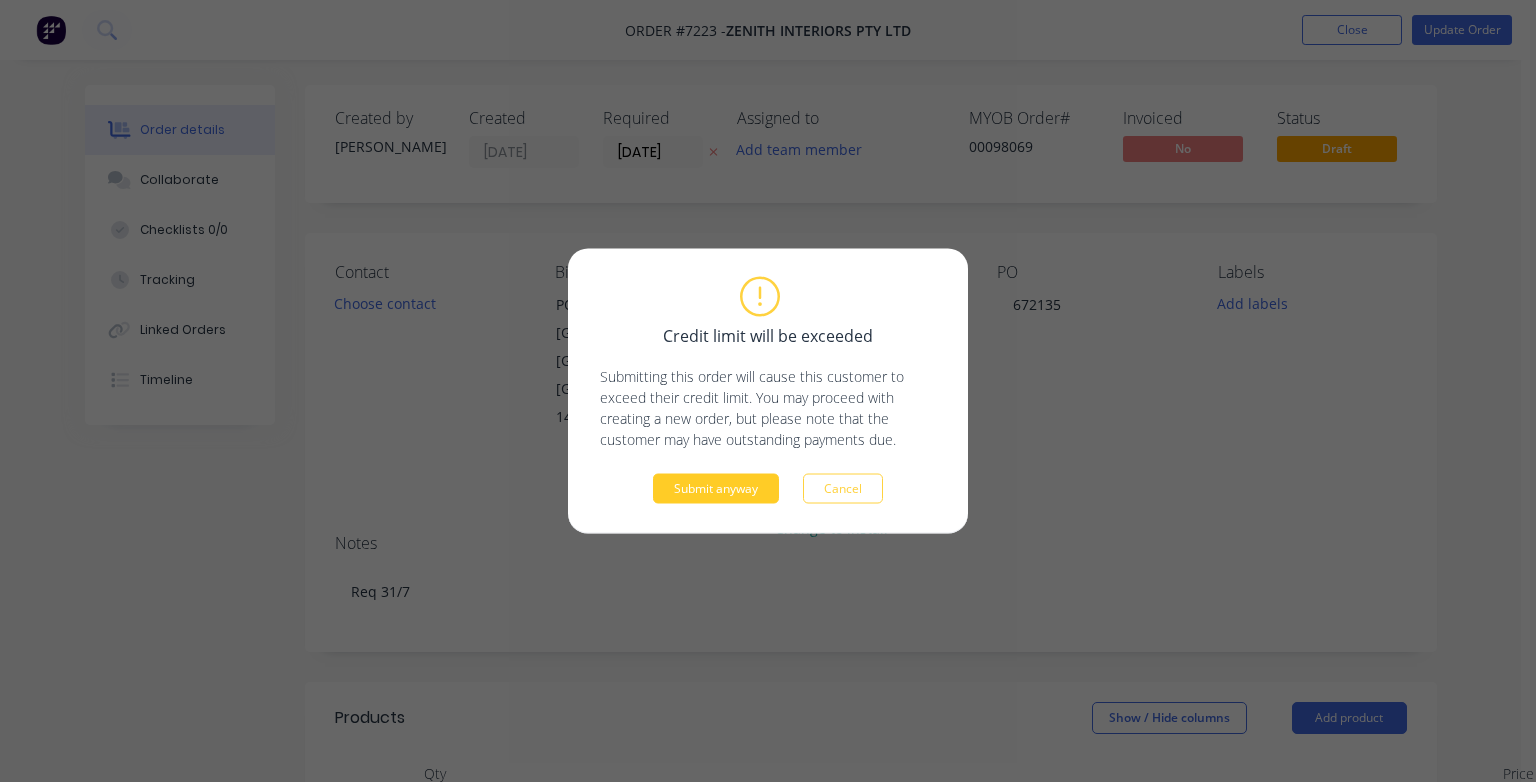 click on "Submit anyway" at bounding box center [716, 489] 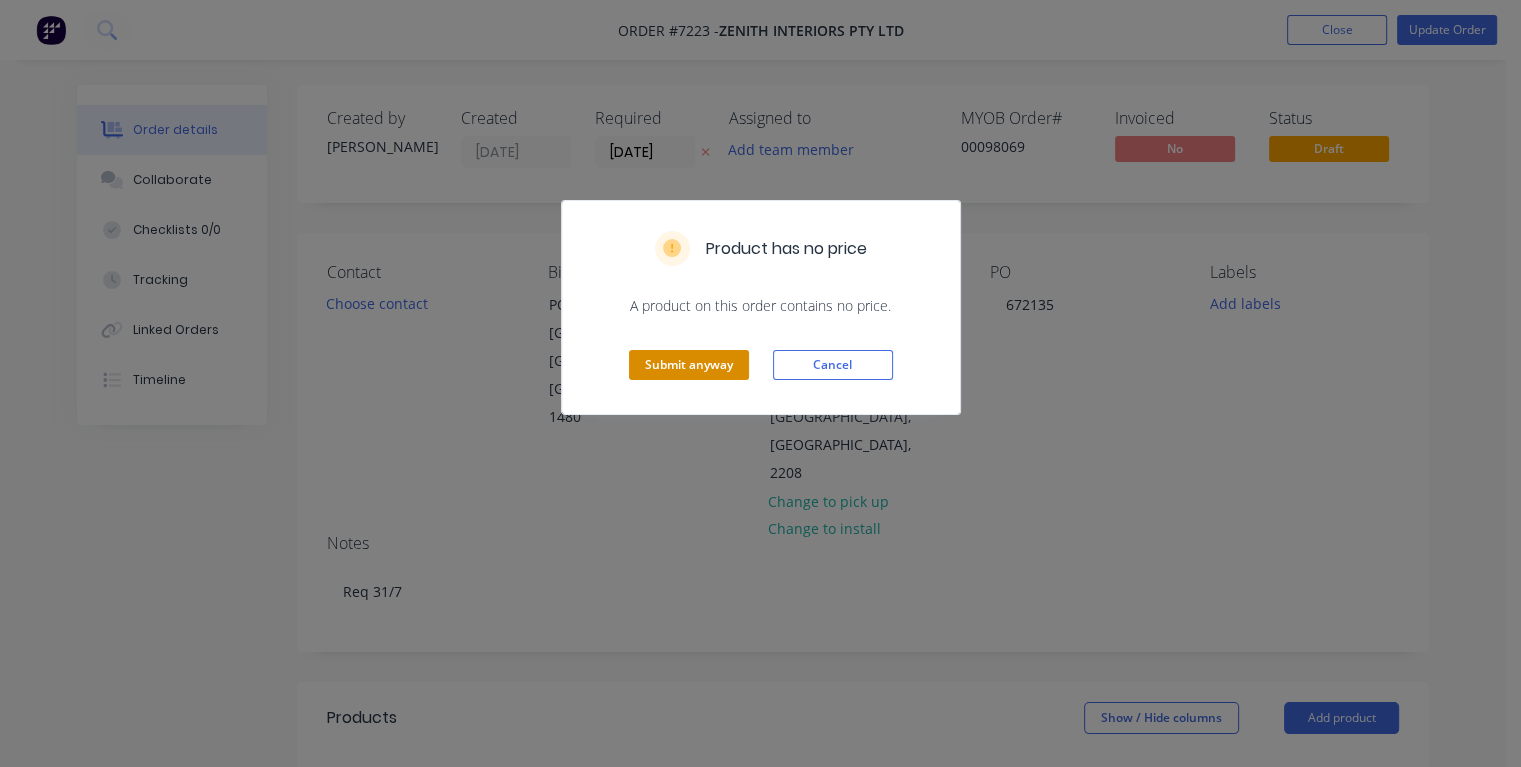 click on "Submit anyway" at bounding box center [689, 365] 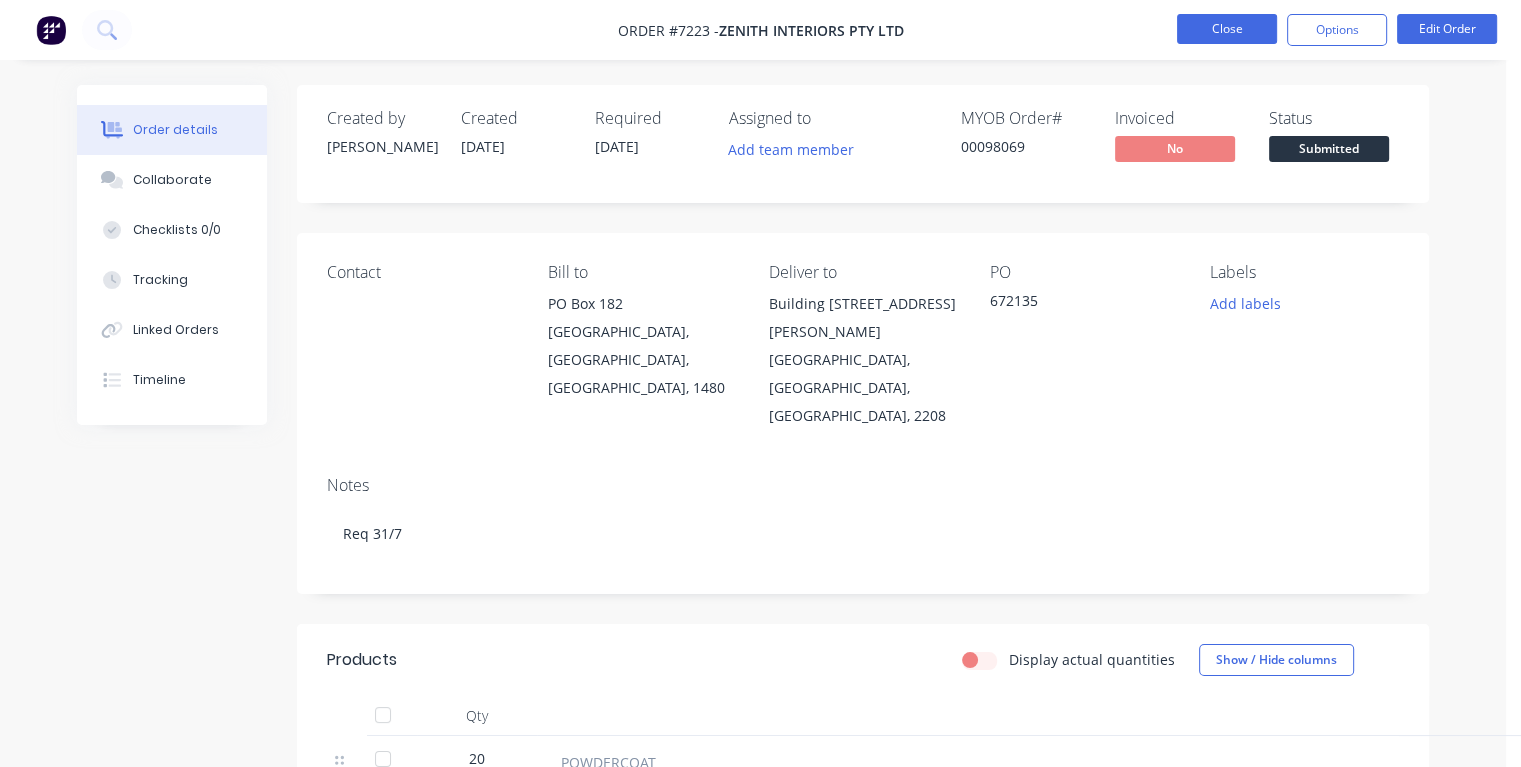 click on "Close" at bounding box center [1227, 29] 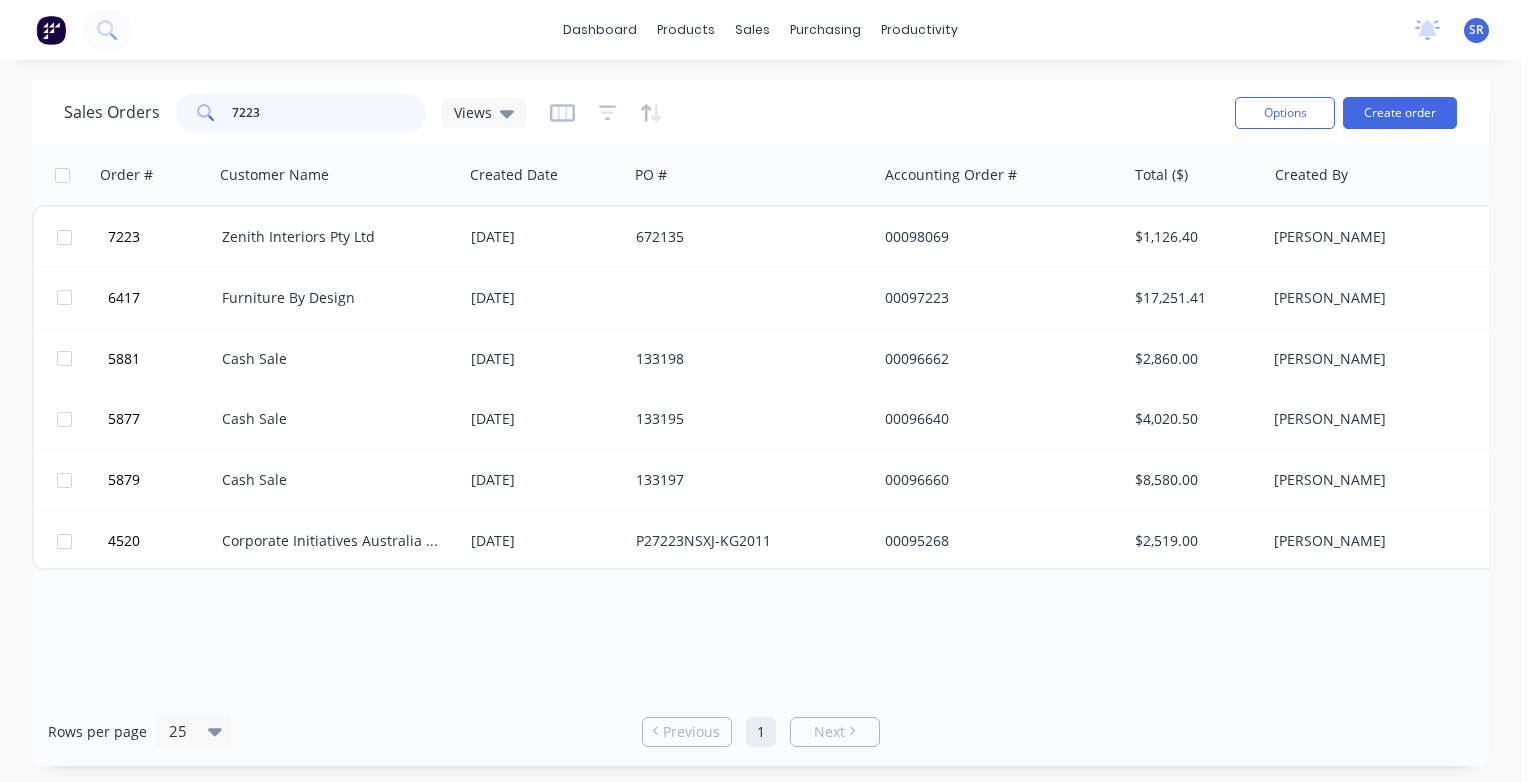 drag, startPoint x: 295, startPoint y: 109, endPoint x: 310, endPoint y: 123, distance: 20.518284 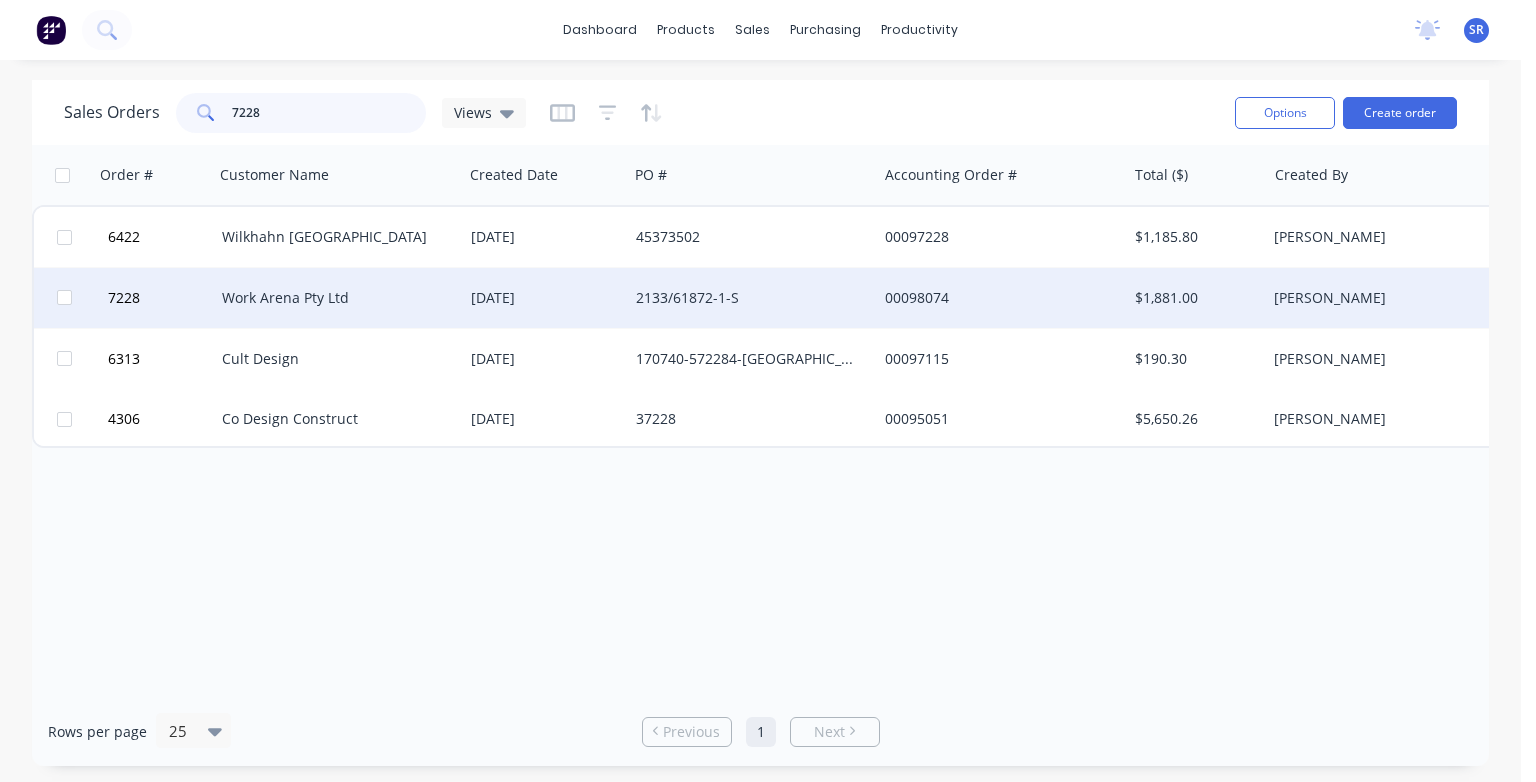 type on "7228" 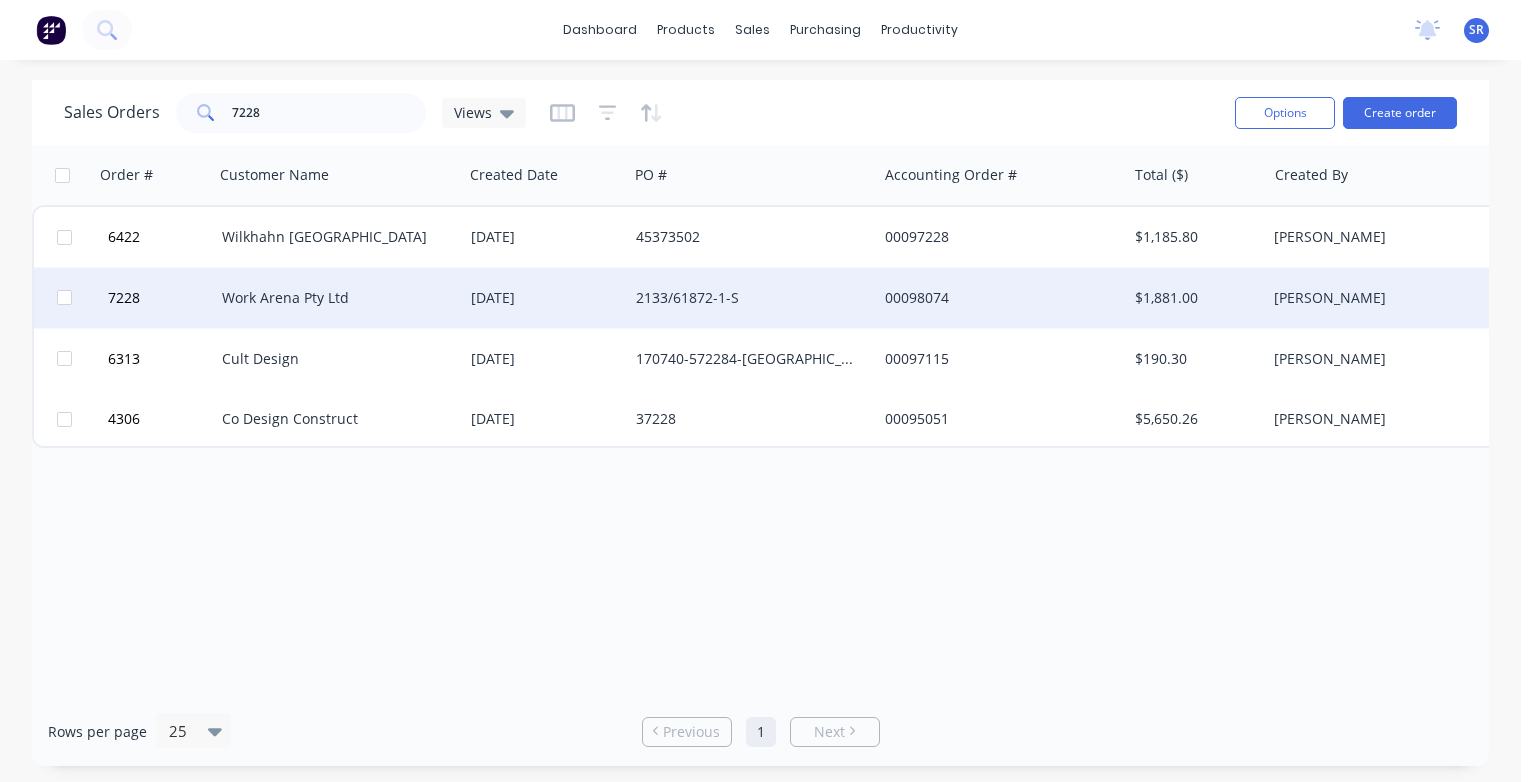 click on "Work Arena Pty Ltd" at bounding box center (333, 298) 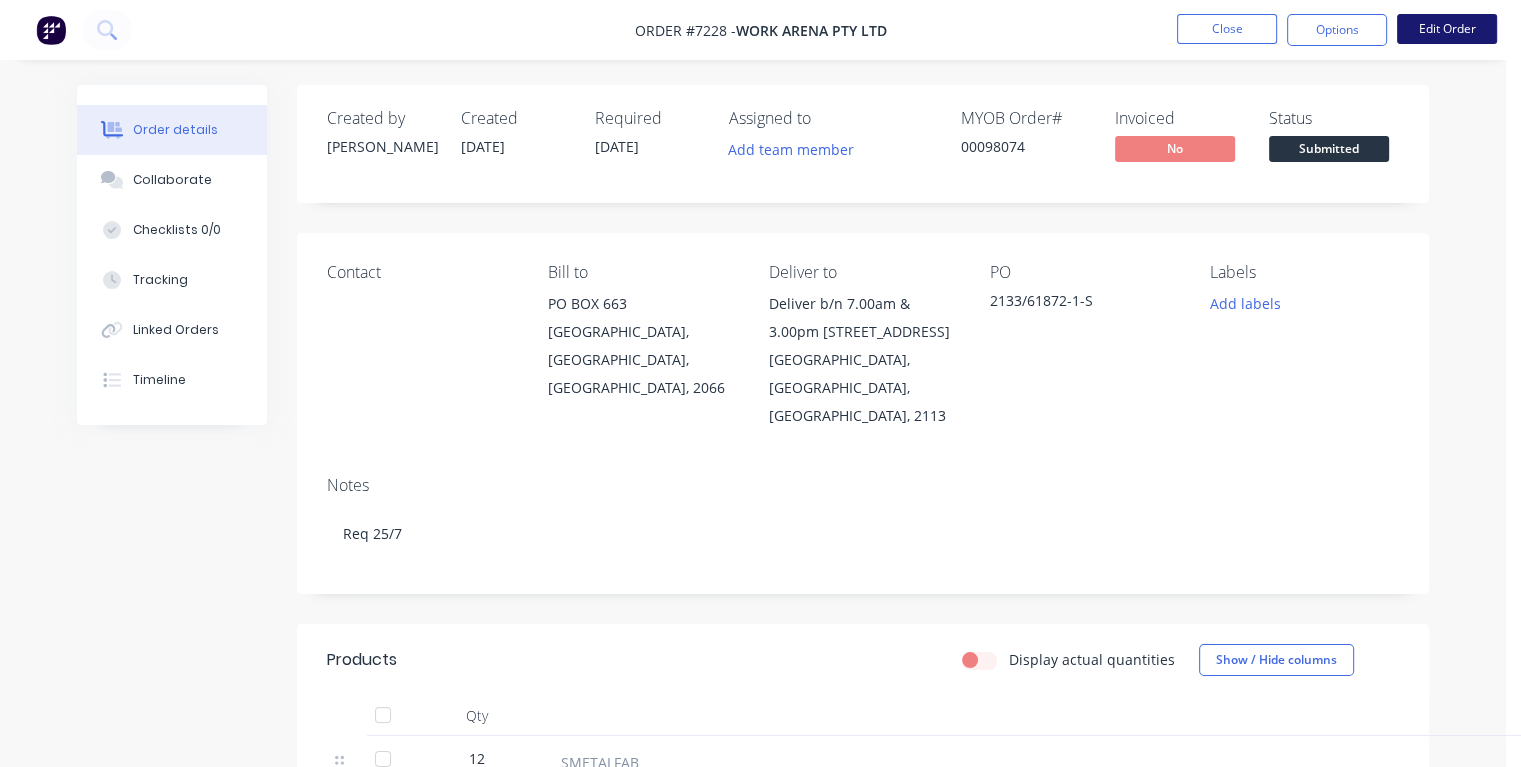 click on "Edit Order" at bounding box center (1447, 29) 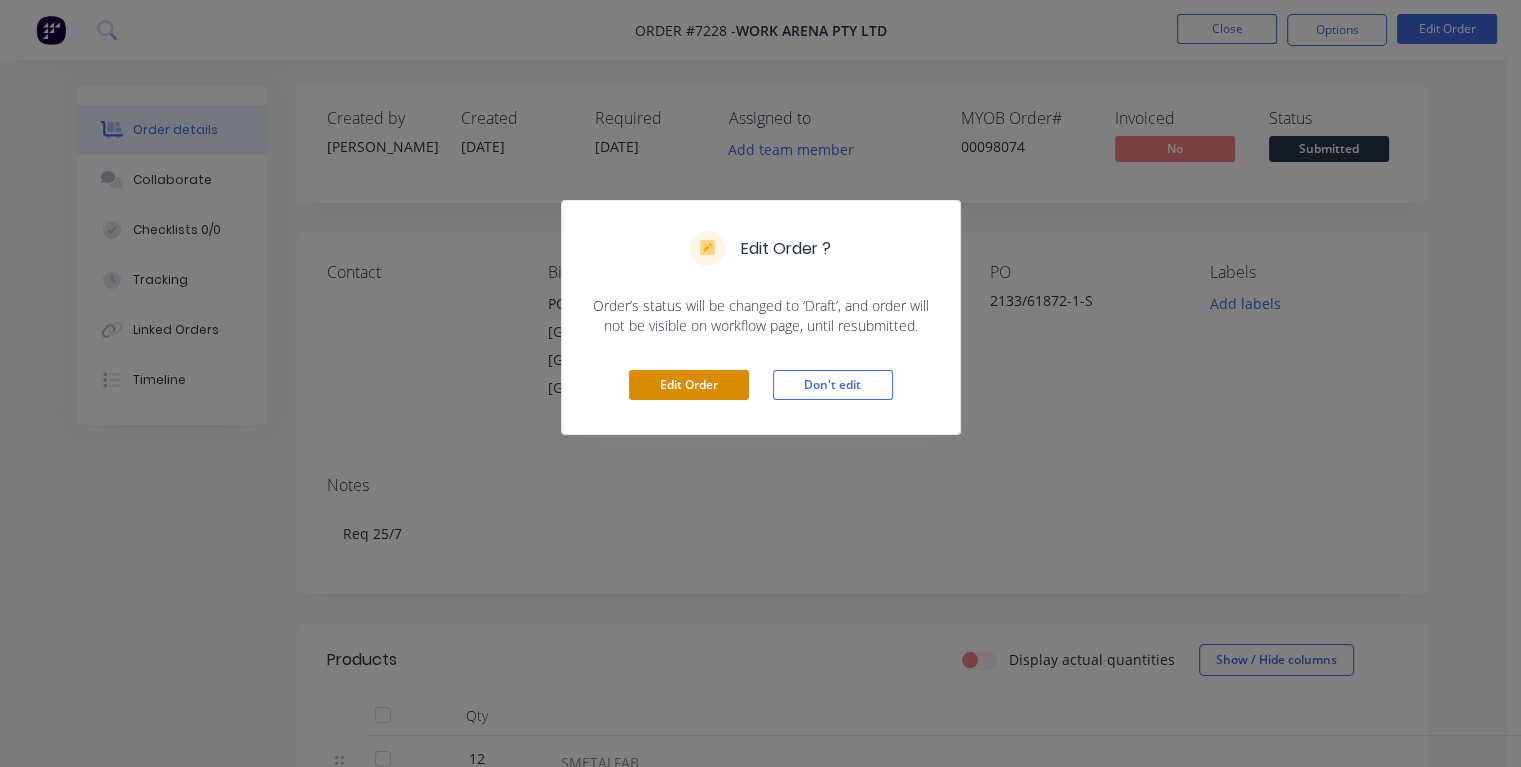 click on "Edit Order" at bounding box center [689, 385] 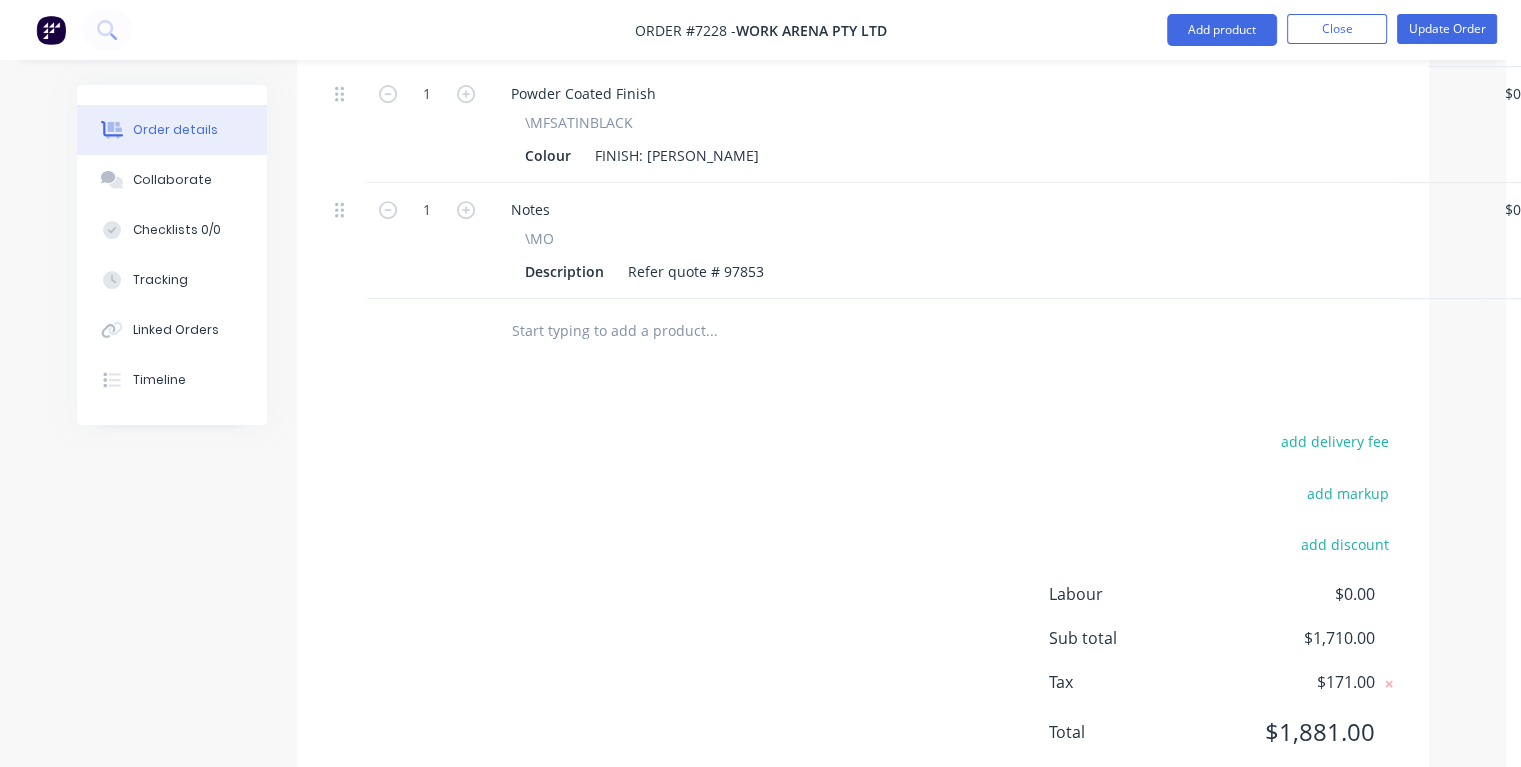 scroll, scrollTop: 897, scrollLeft: 0, axis: vertical 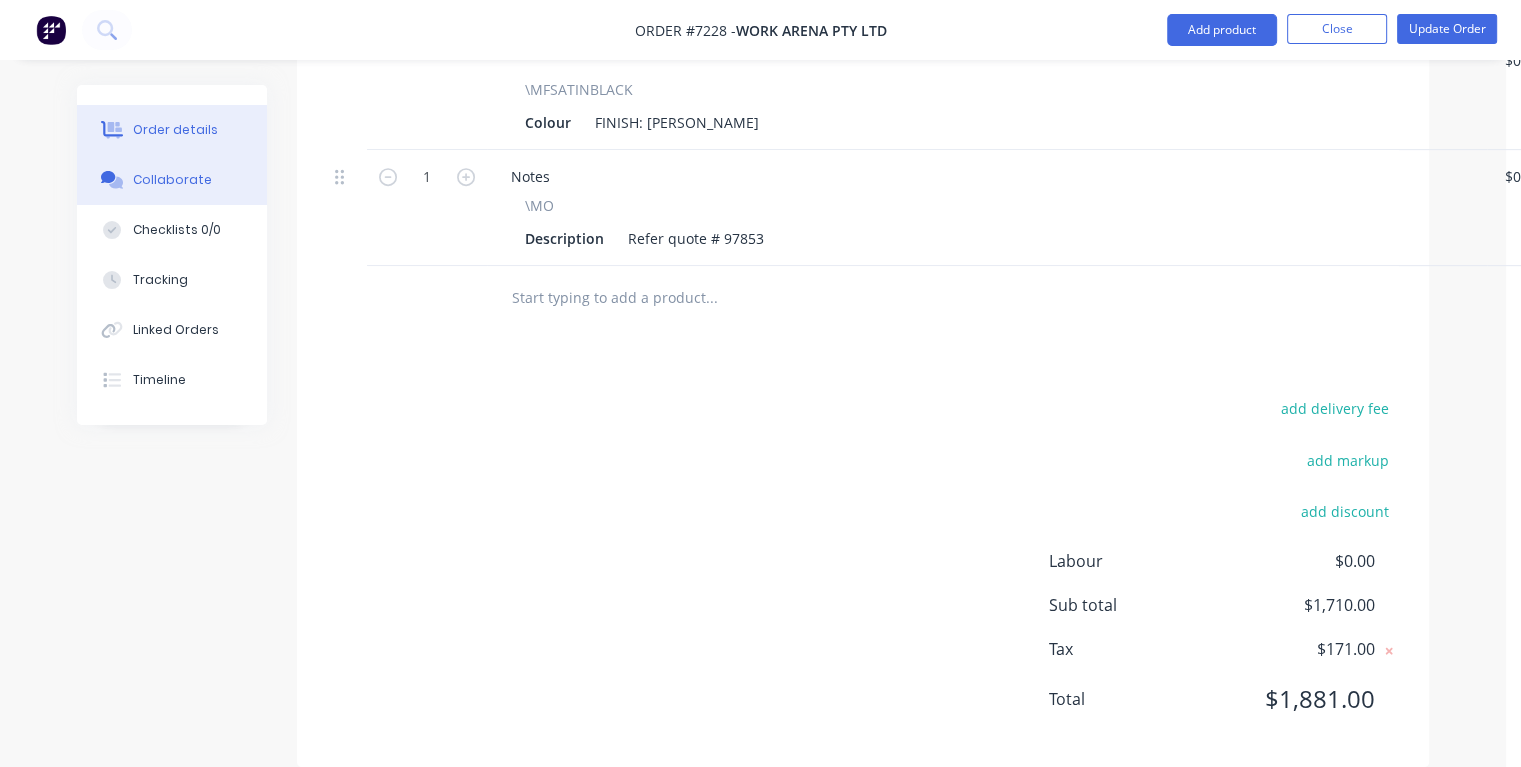 click on "Collaborate" at bounding box center (172, 180) 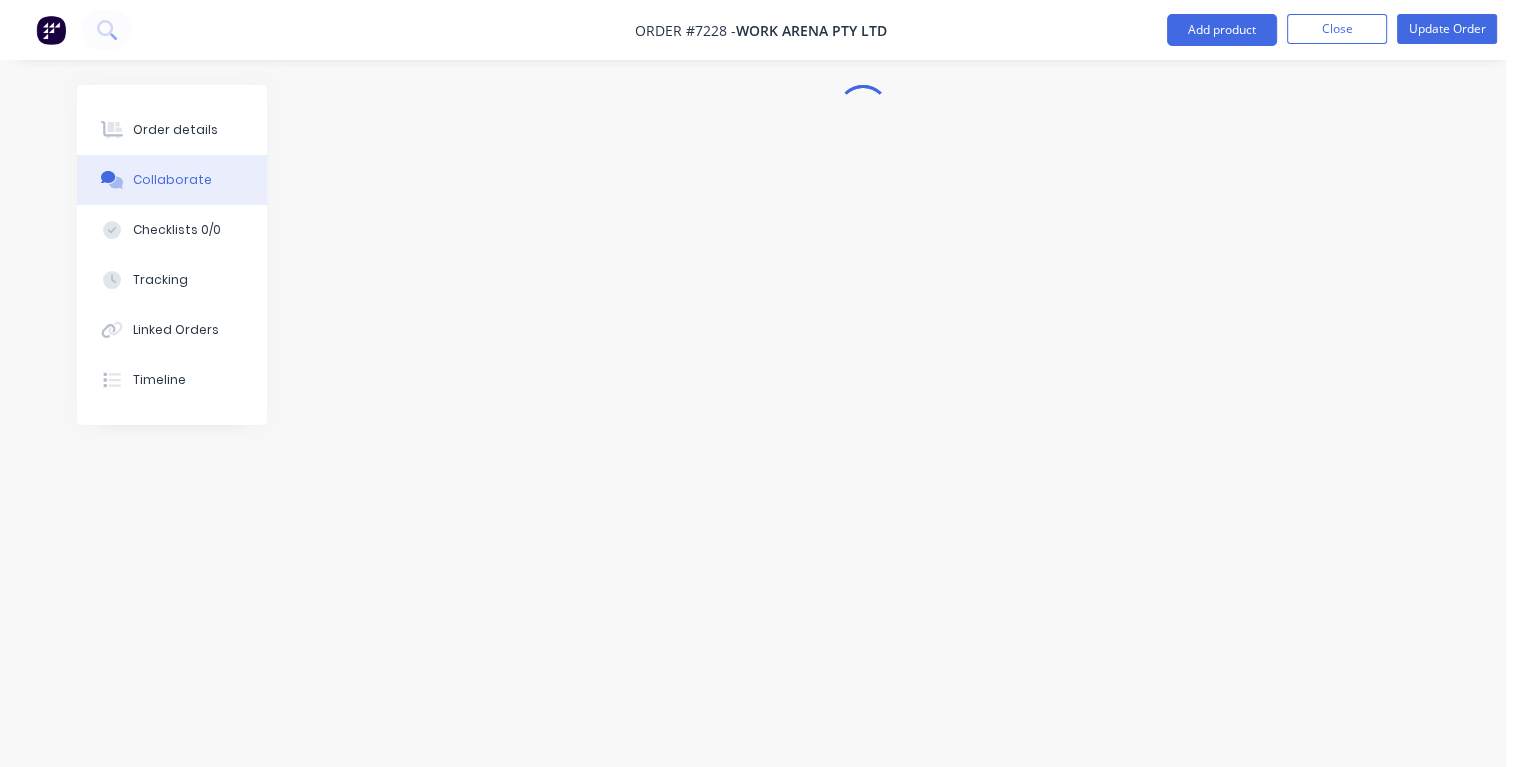 scroll, scrollTop: 0, scrollLeft: 0, axis: both 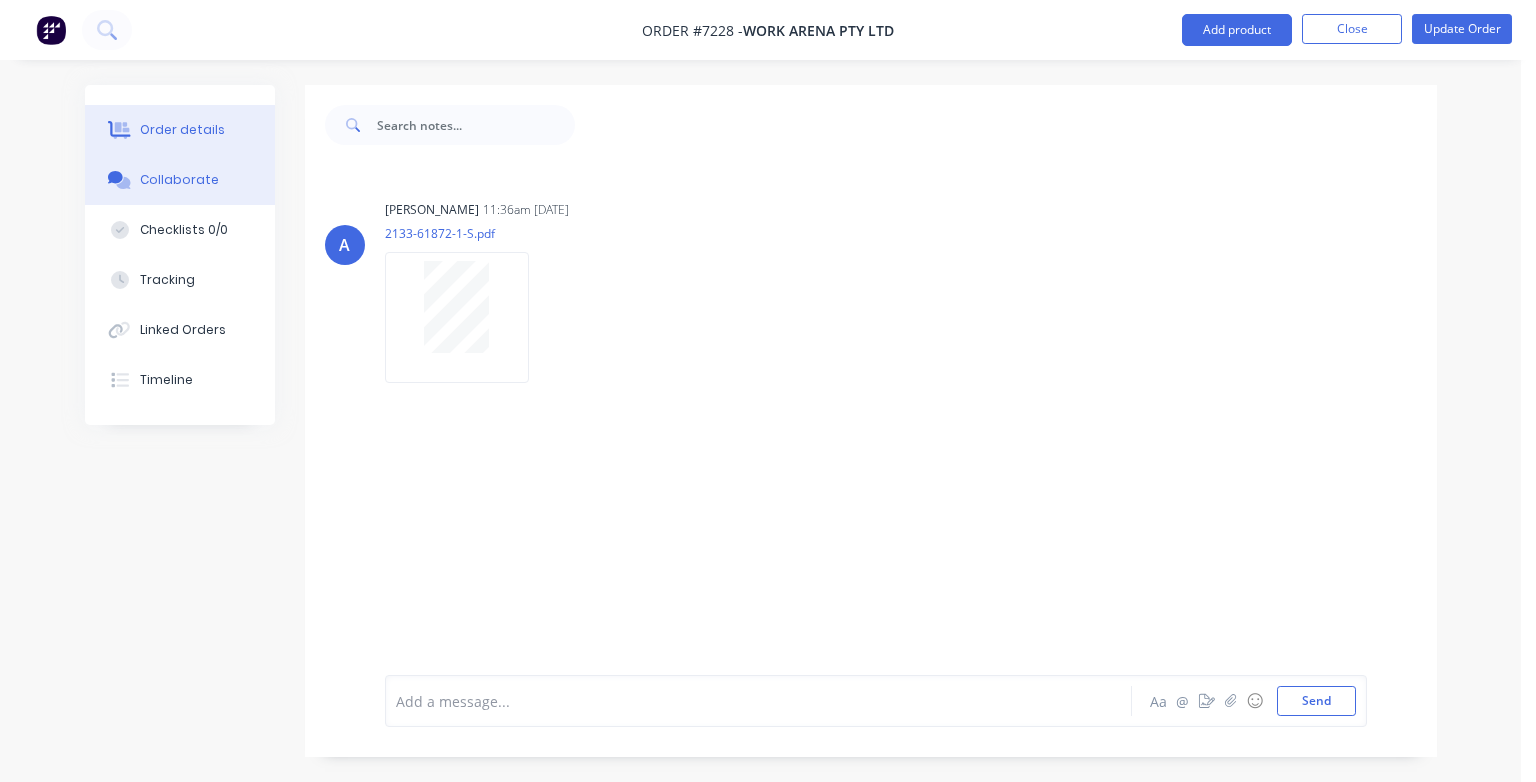 click on "Order details" at bounding box center (182, 130) 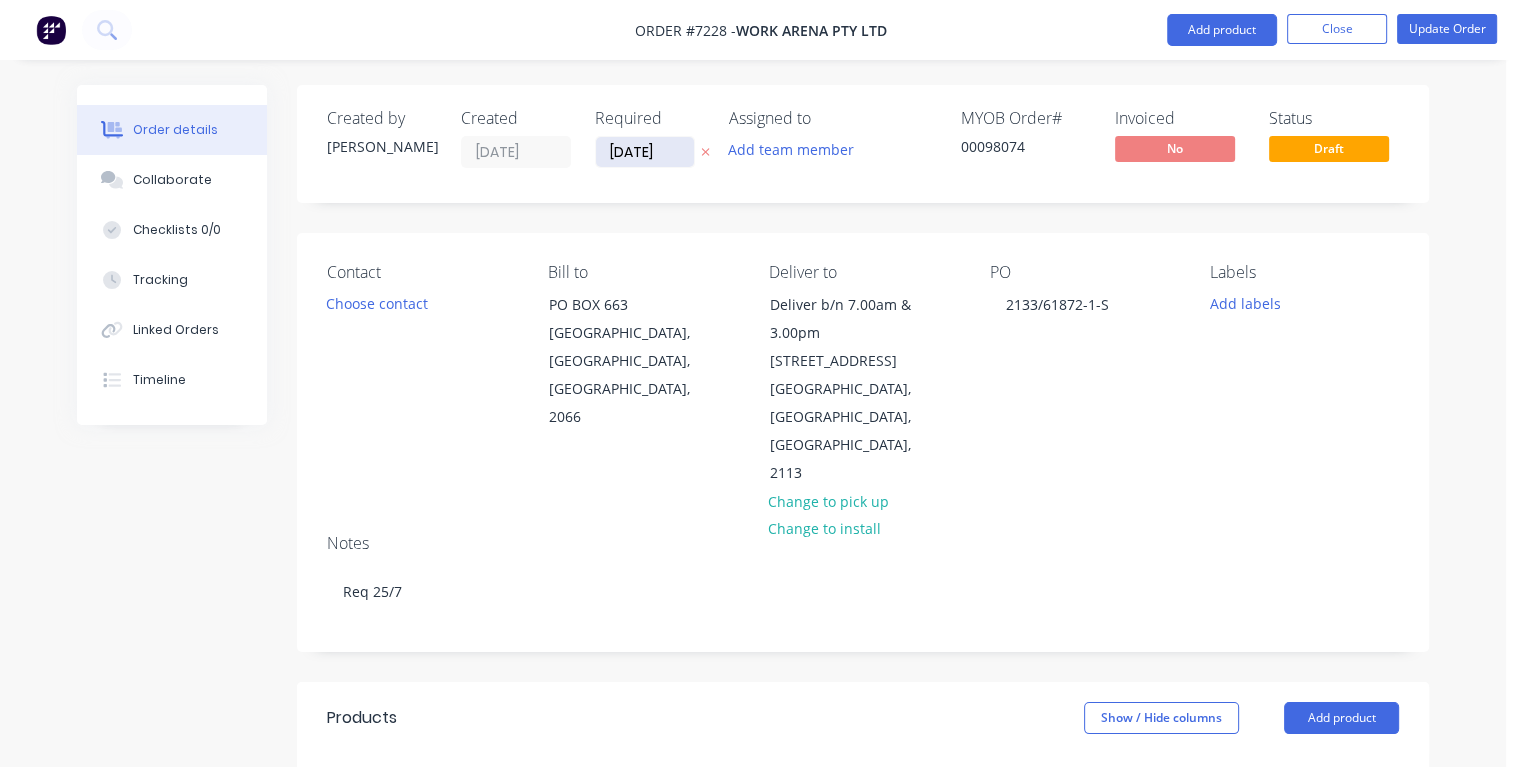 drag, startPoint x: 670, startPoint y: 150, endPoint x: 599, endPoint y: 162, distance: 72.00694 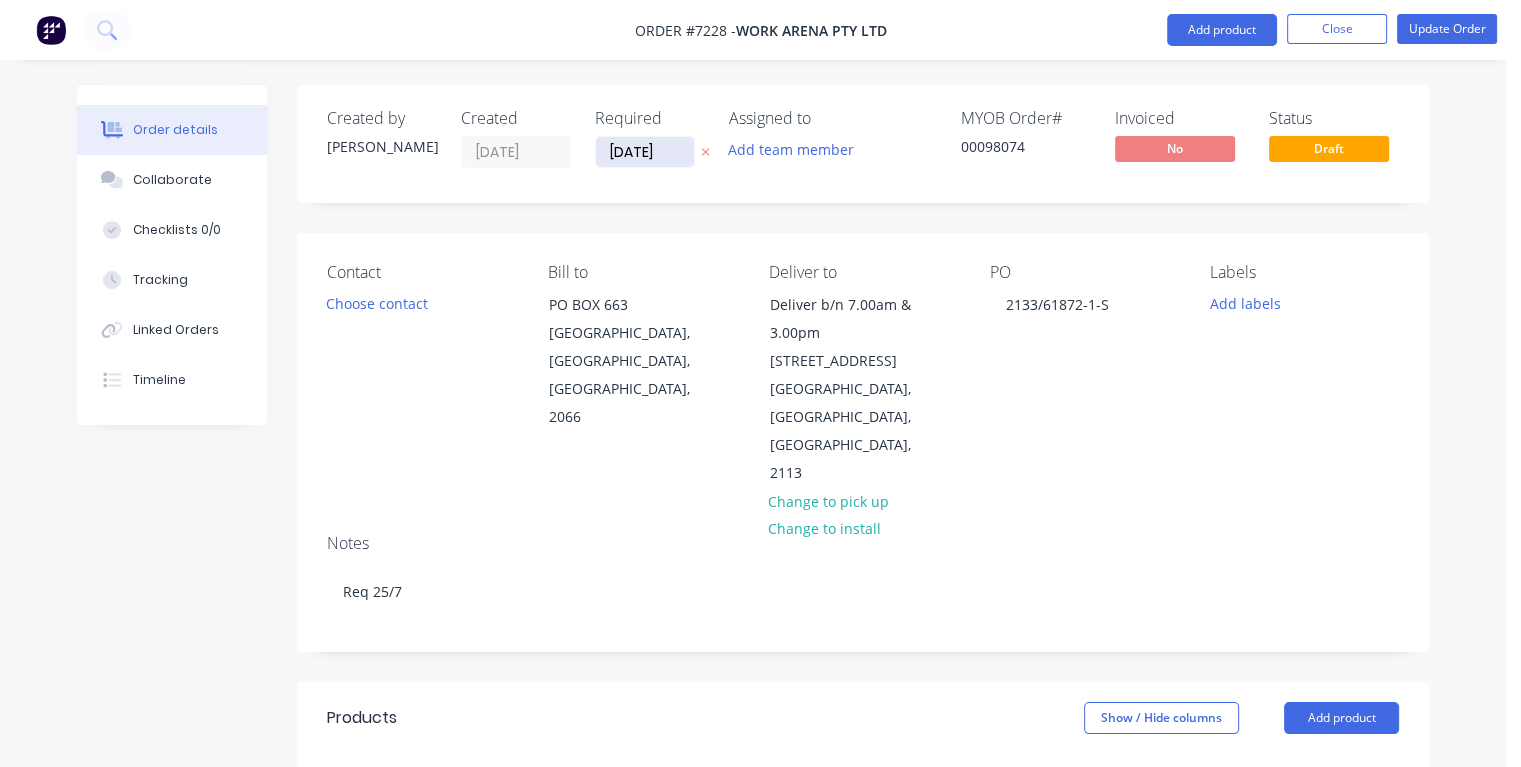 click on "[DATE]" at bounding box center [645, 152] 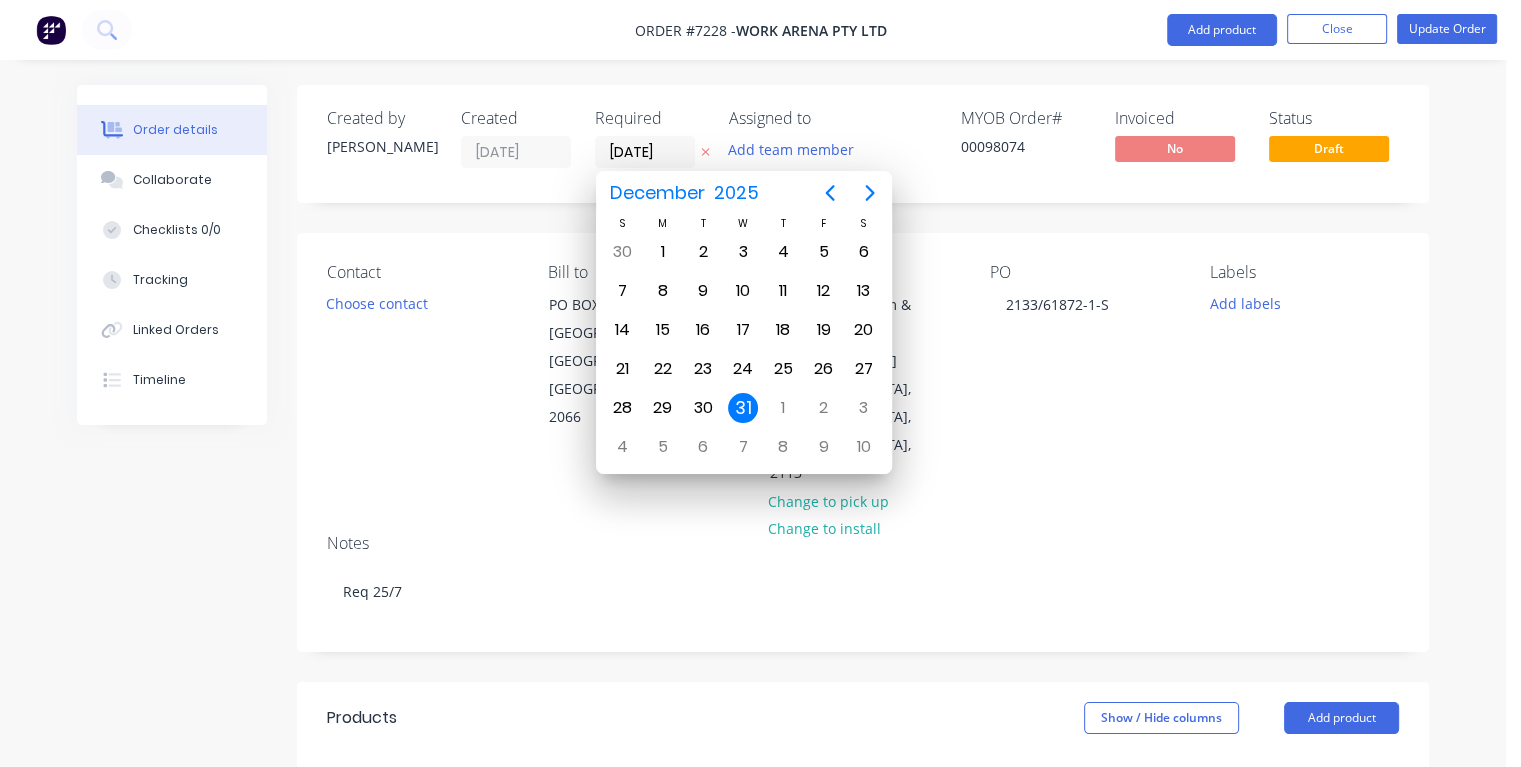 type on "[DATE]" 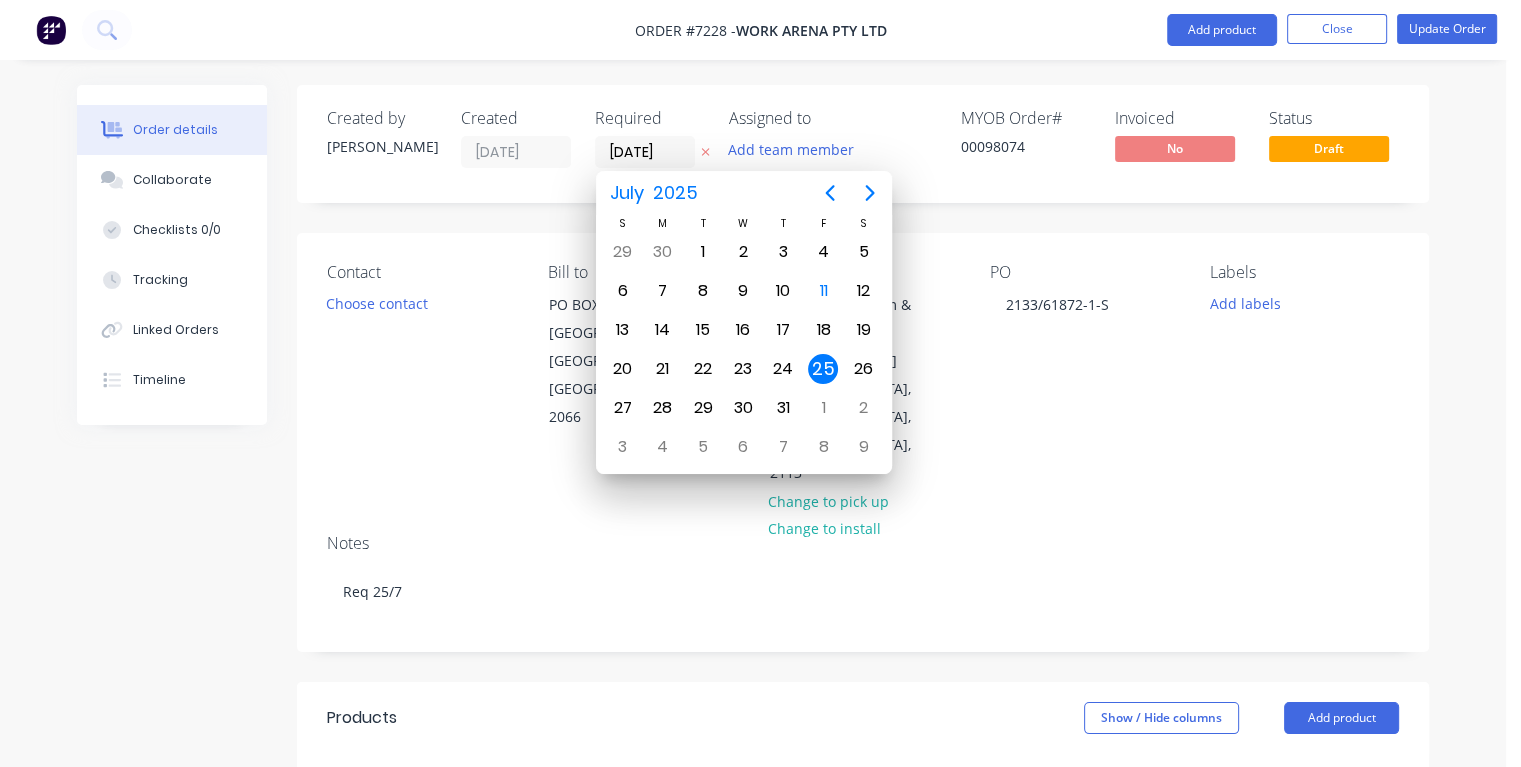 click on "25" at bounding box center (823, 369) 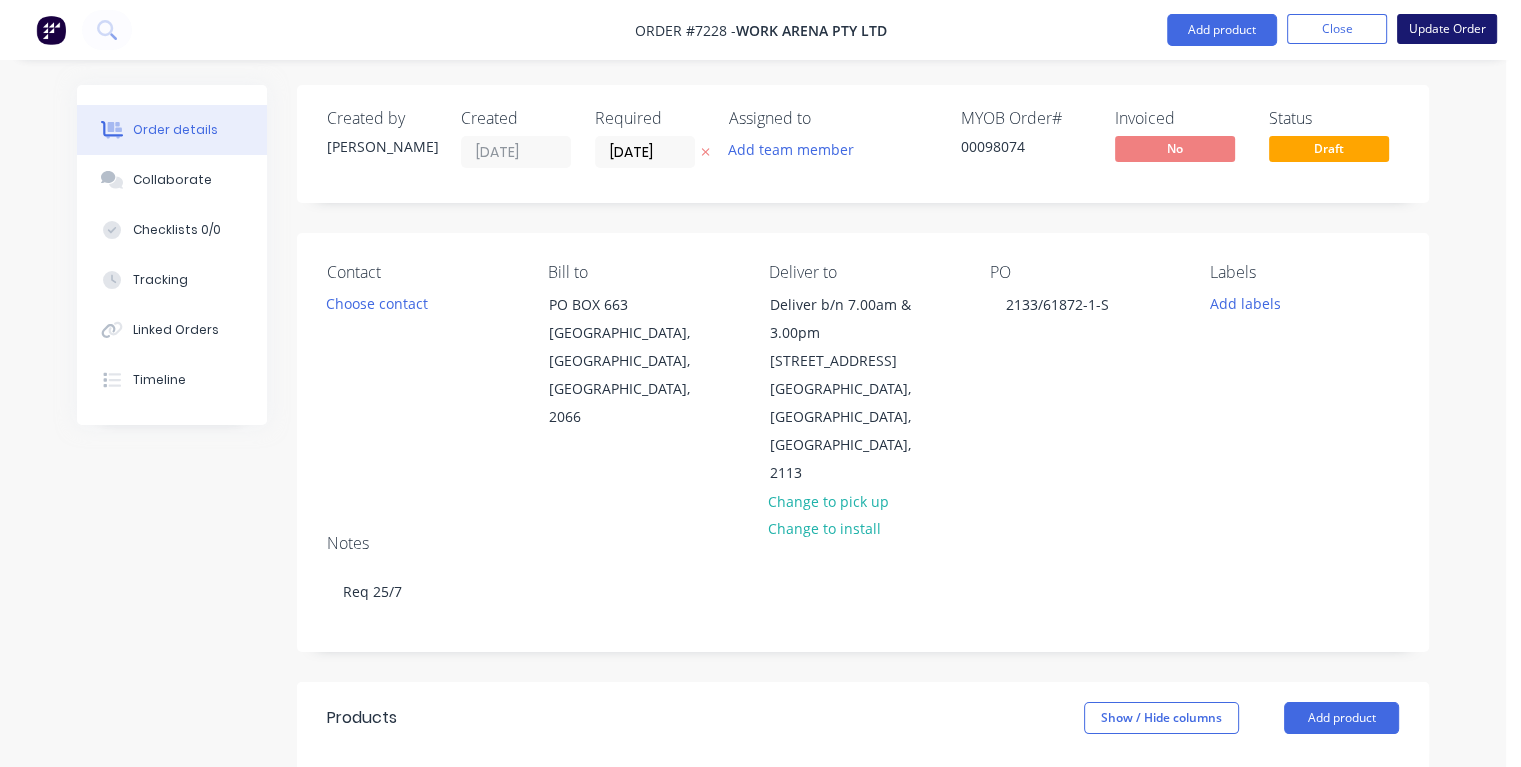 click on "Update Order" at bounding box center (1447, 29) 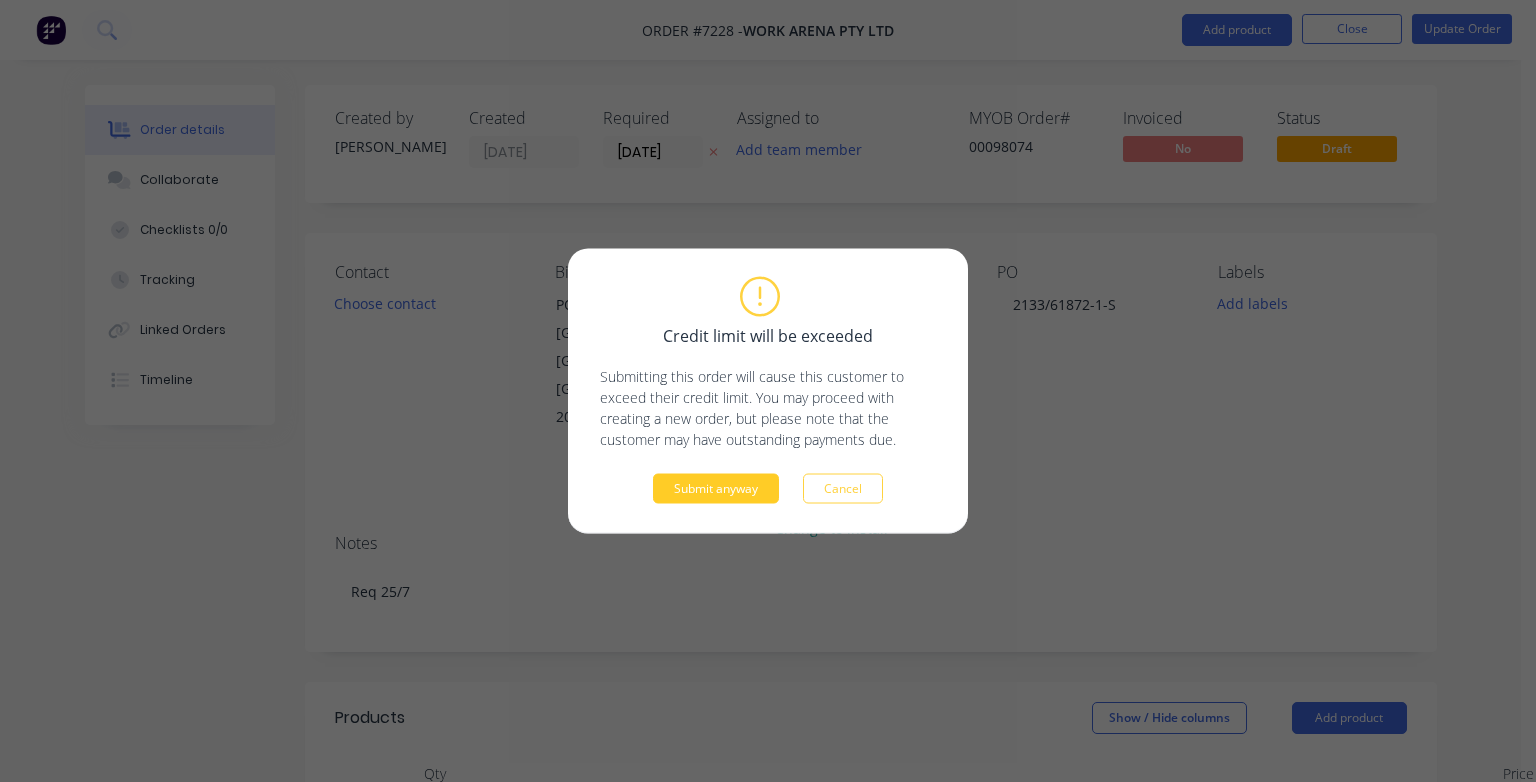 click on "Submit anyway" at bounding box center (716, 489) 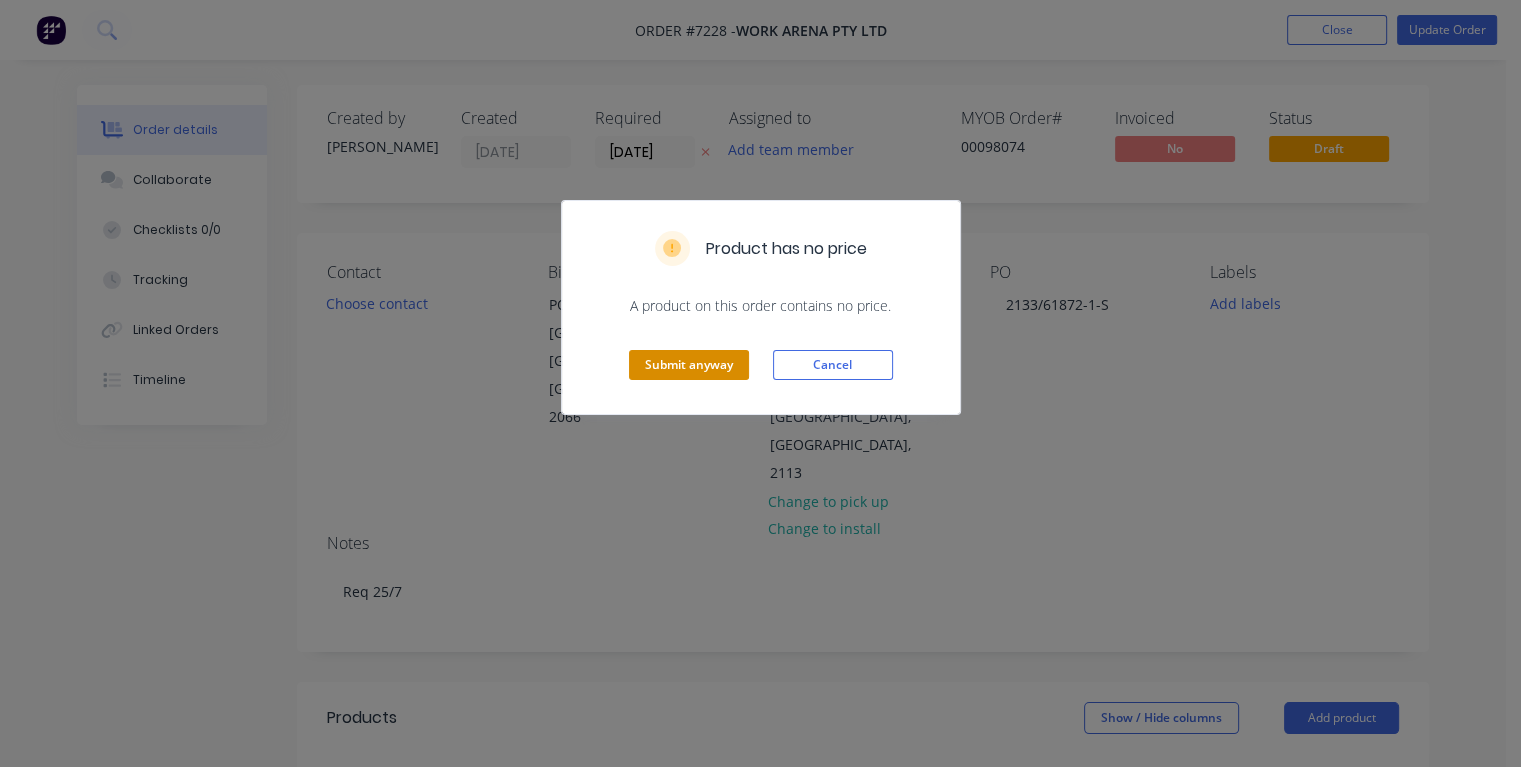 click on "Submit anyway" at bounding box center [689, 365] 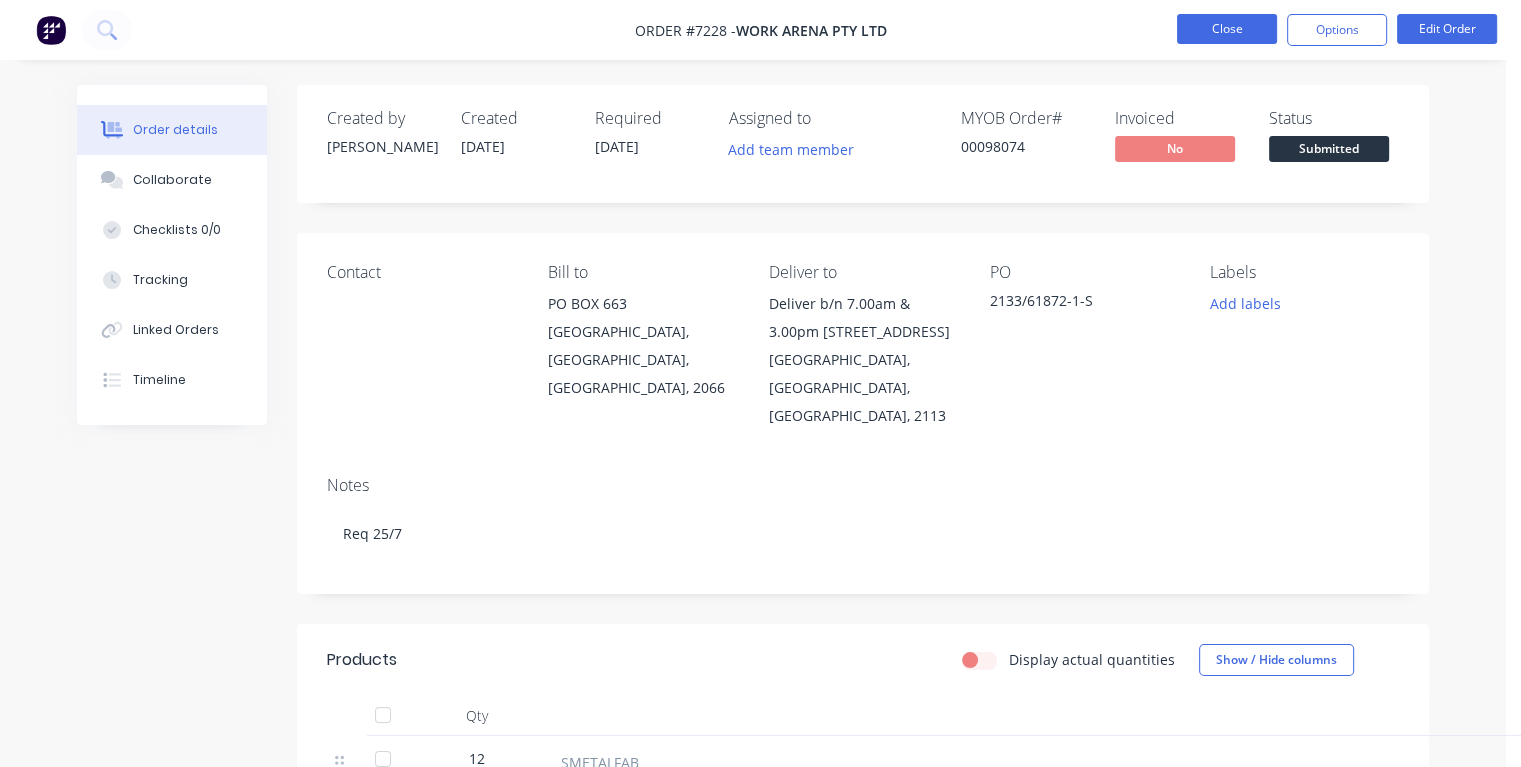 click on "Close" at bounding box center [1227, 29] 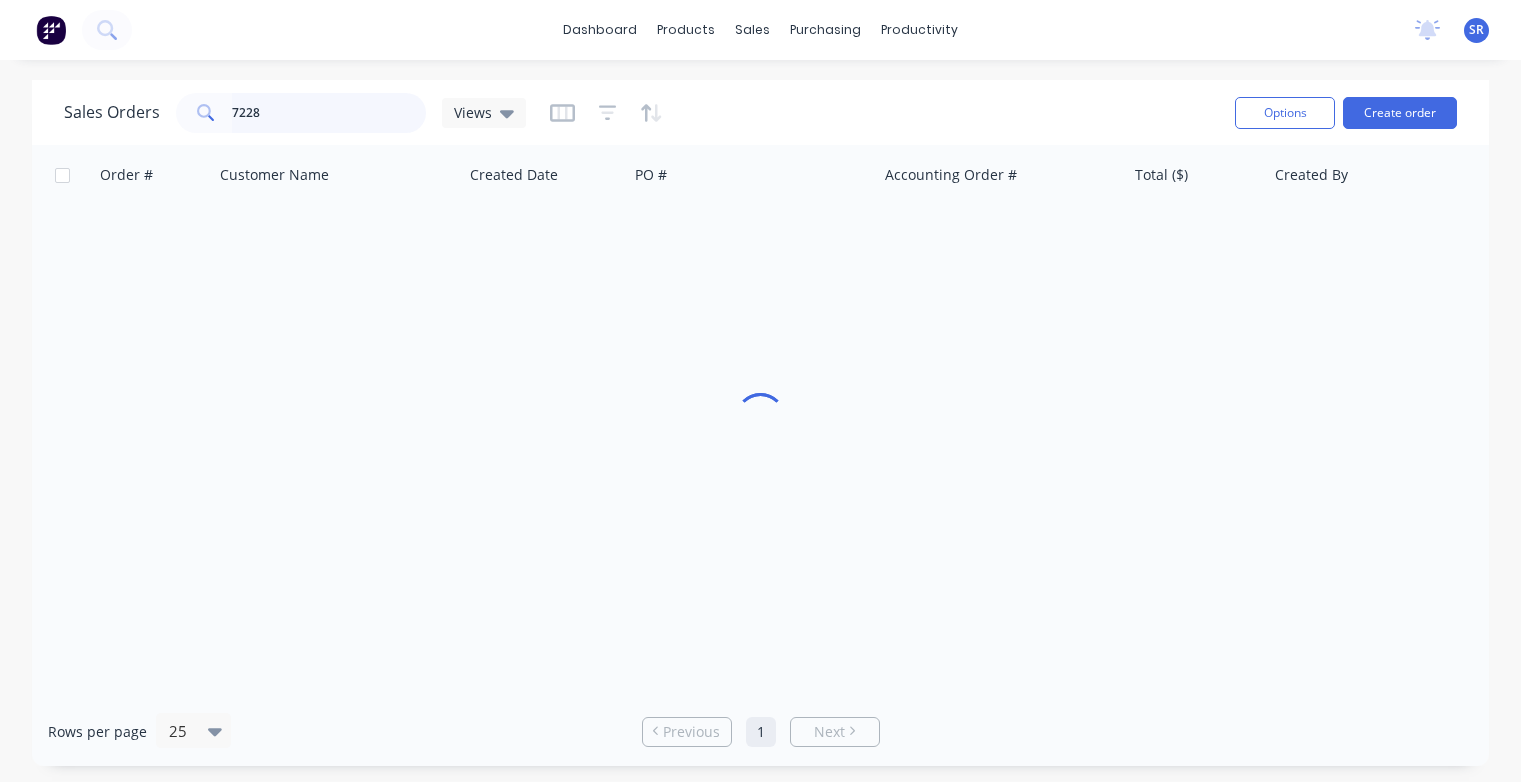 click on "7228" at bounding box center (329, 113) 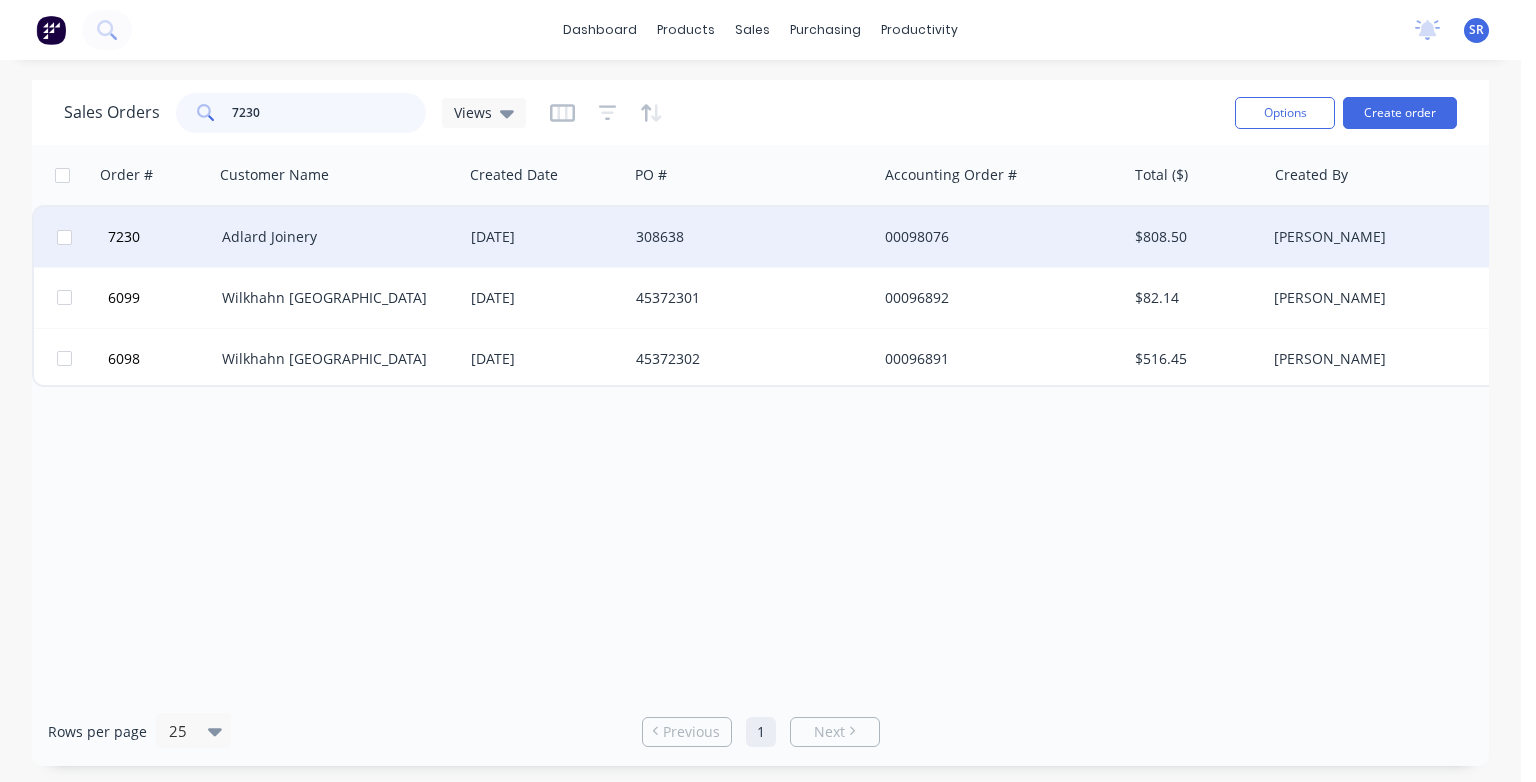 type on "7230" 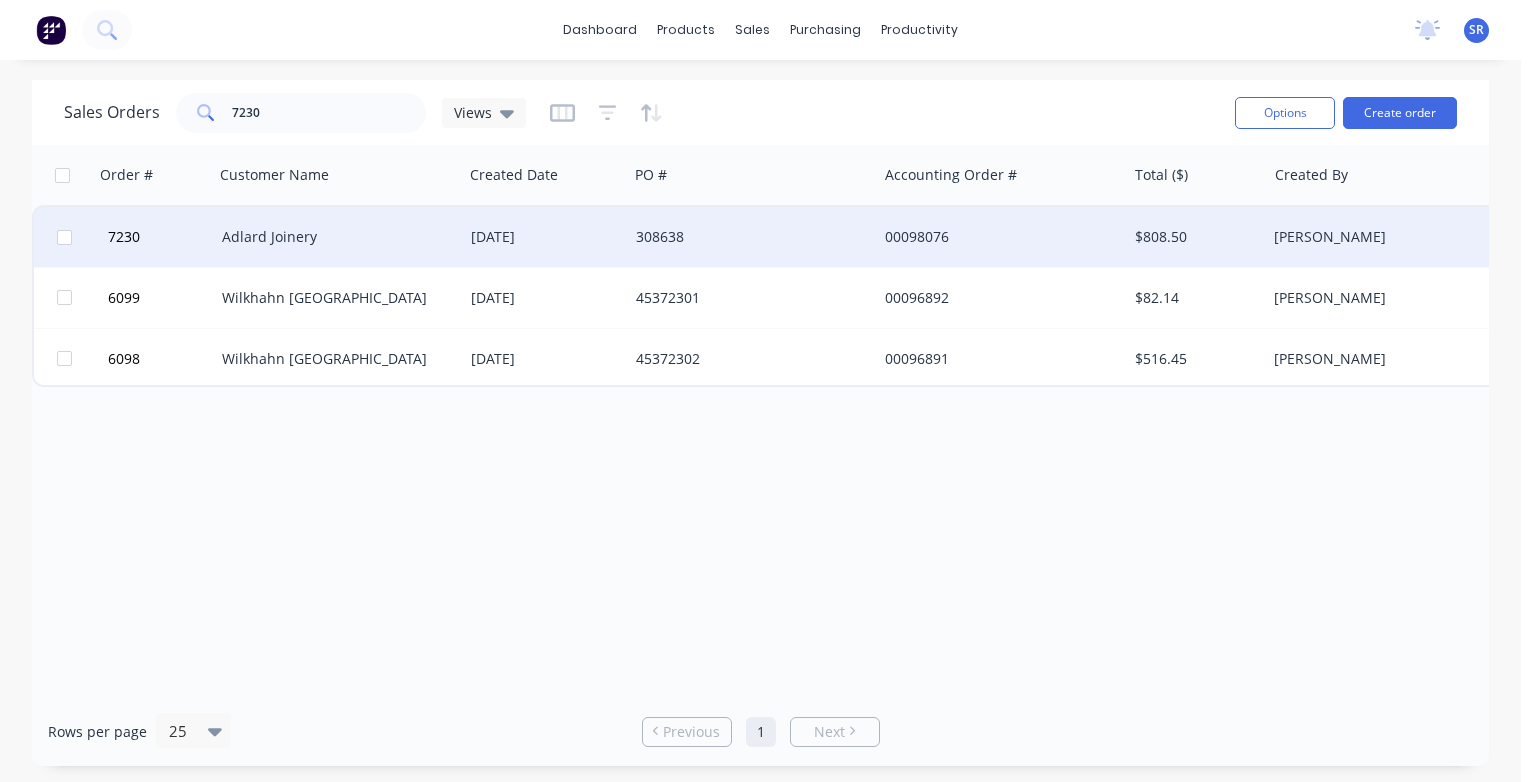 click on "Adlard Joinery" at bounding box center [333, 237] 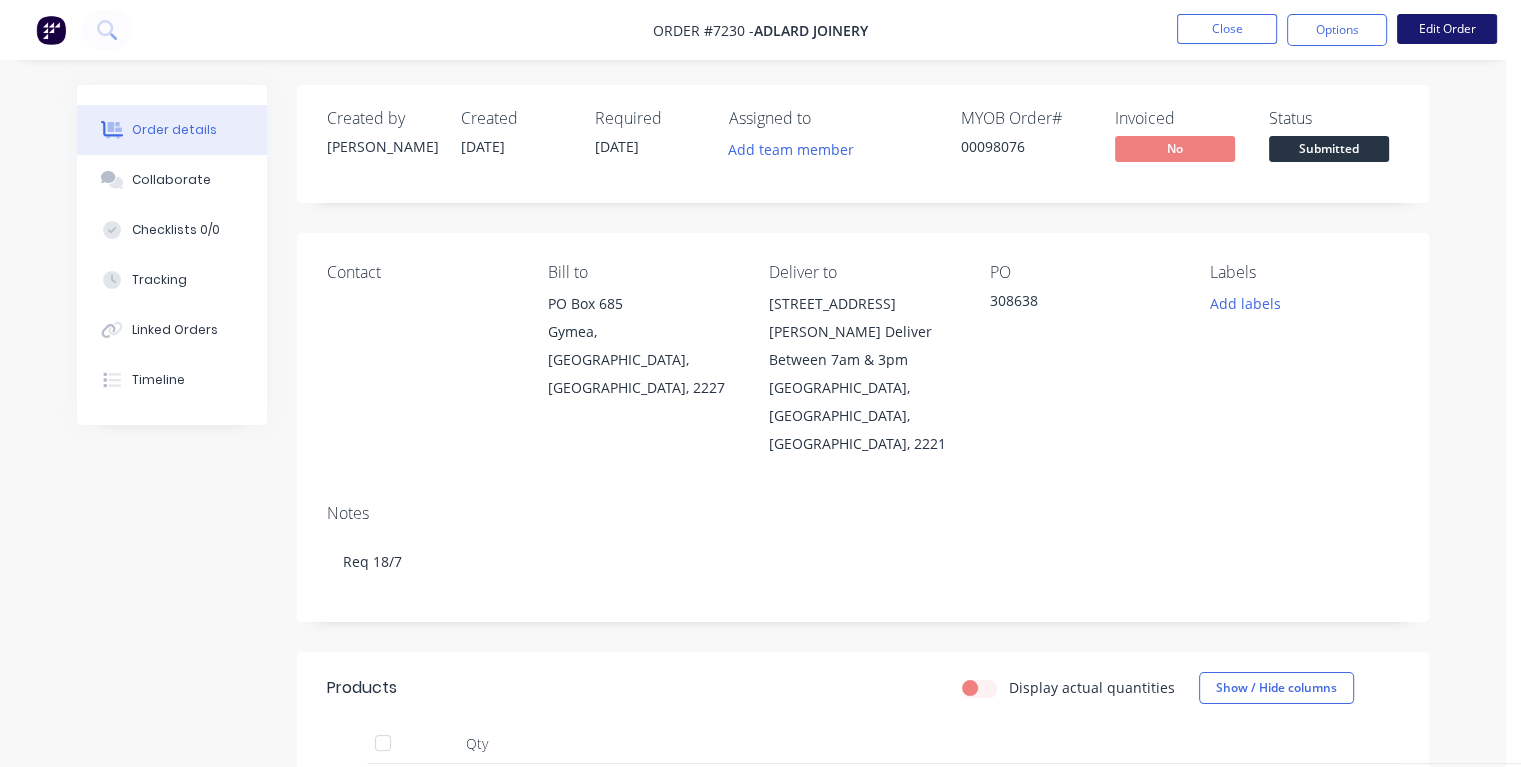 click on "Edit Order" at bounding box center [1447, 29] 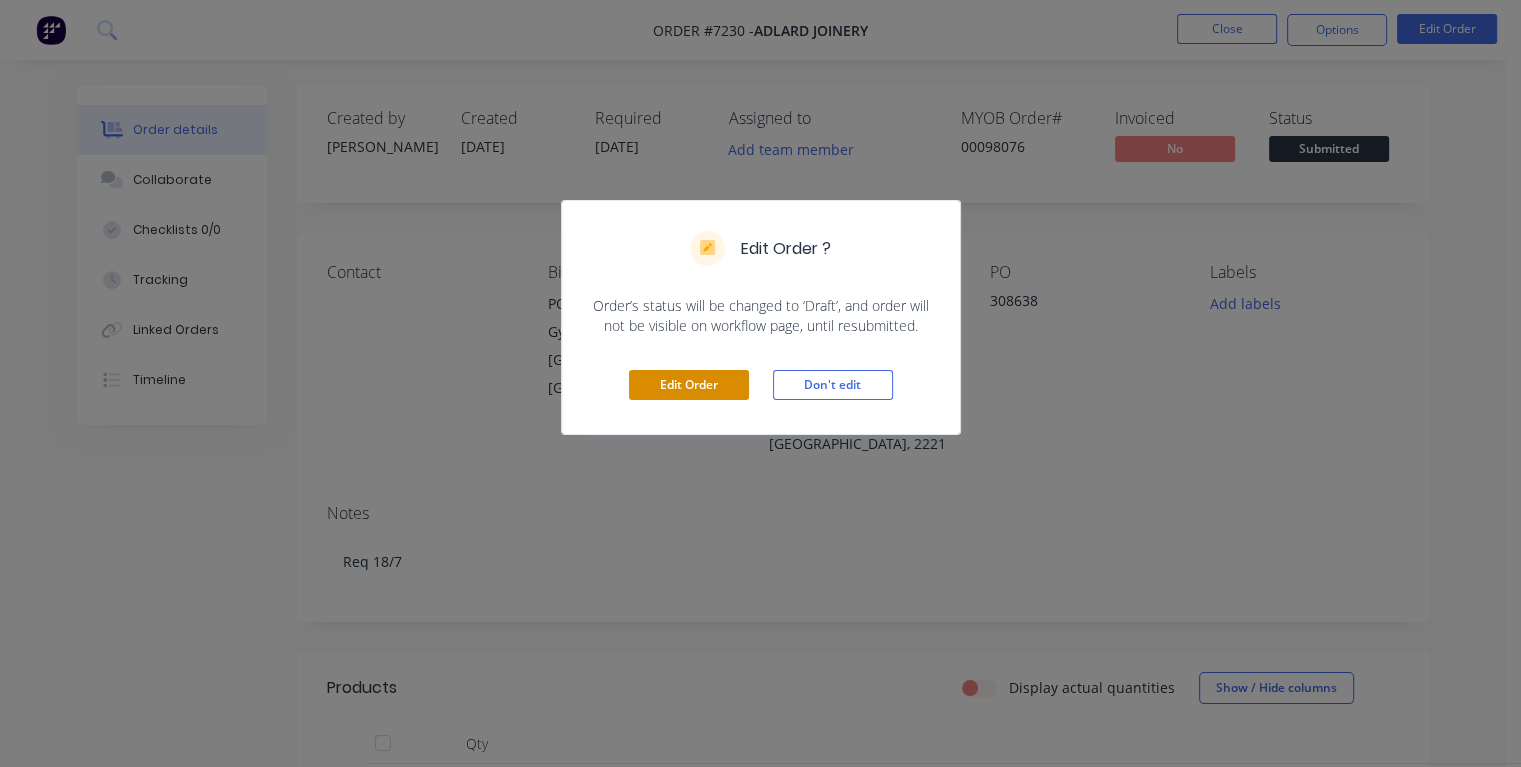 click on "Edit Order" at bounding box center [689, 385] 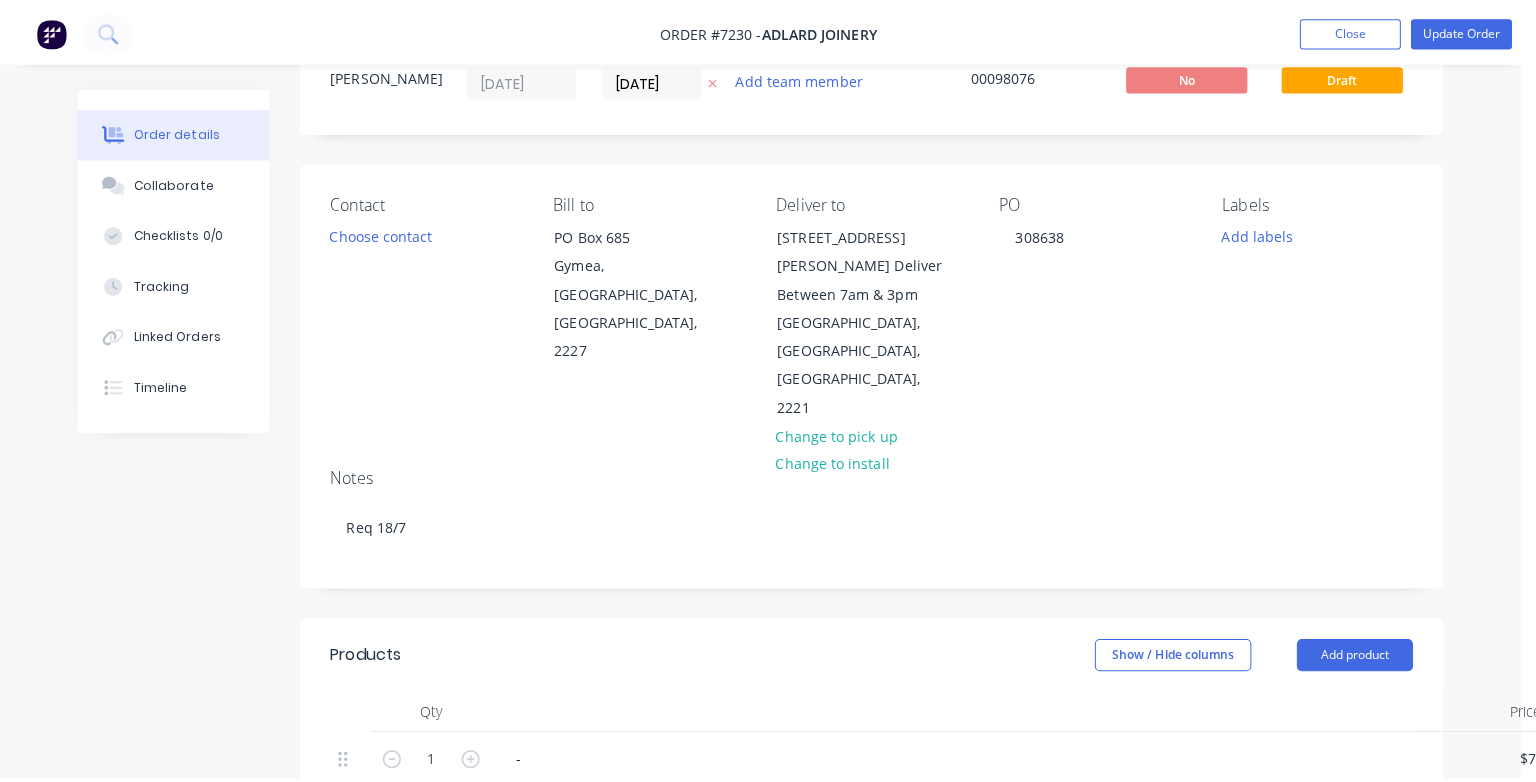 scroll, scrollTop: 0, scrollLeft: 0, axis: both 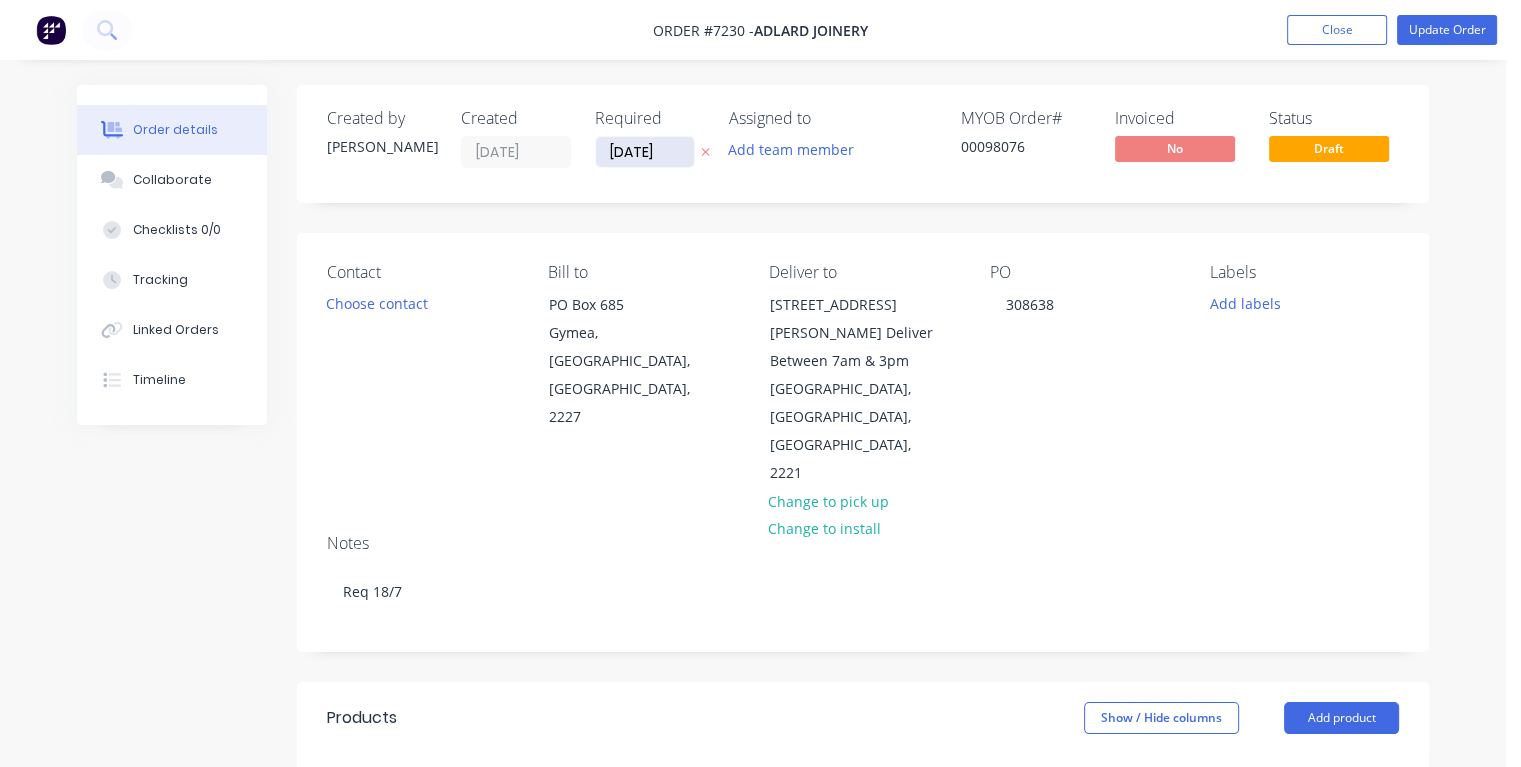 drag, startPoint x: 673, startPoint y: 146, endPoint x: 608, endPoint y: 153, distance: 65.37584 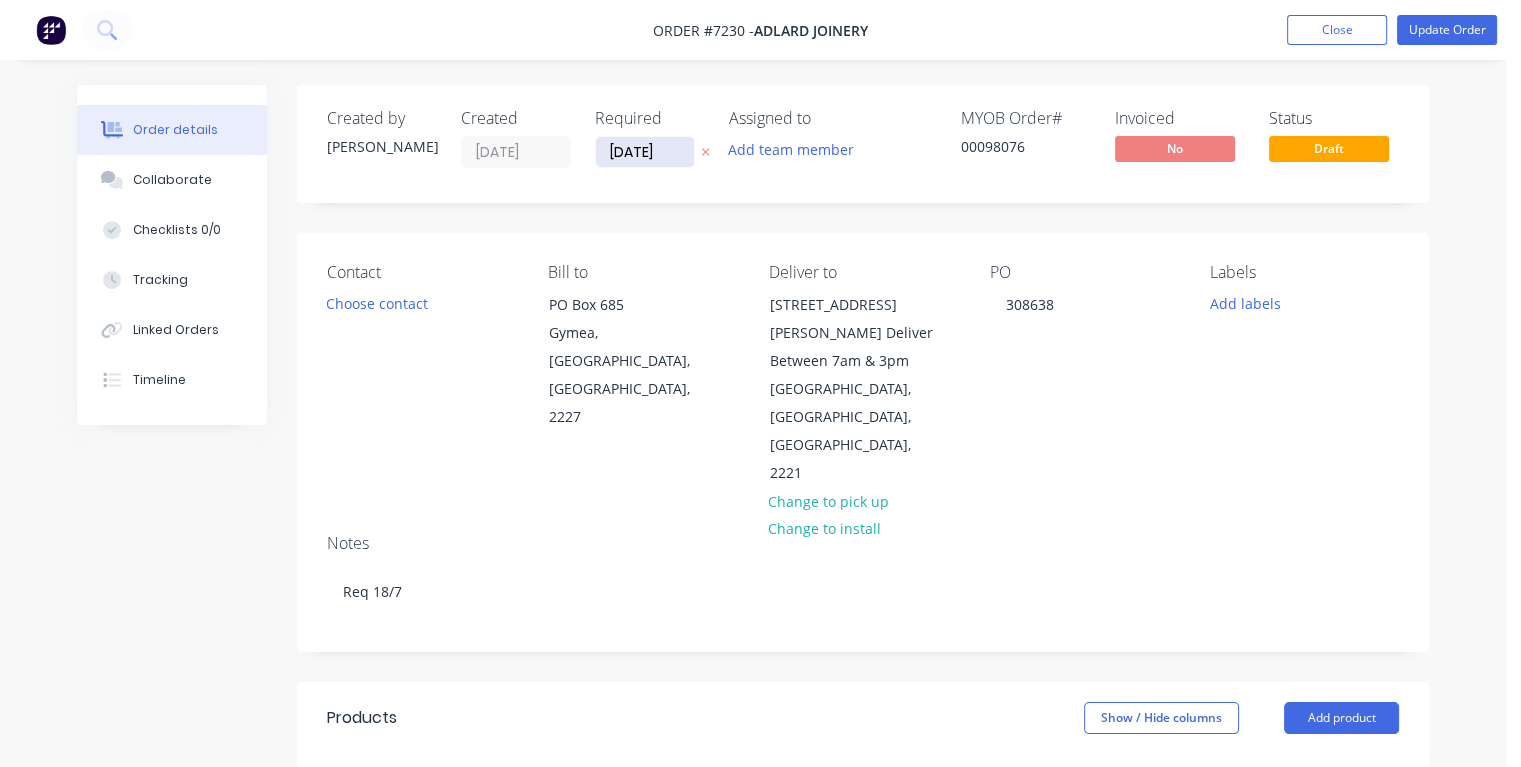 click on "[DATE]" at bounding box center (645, 152) 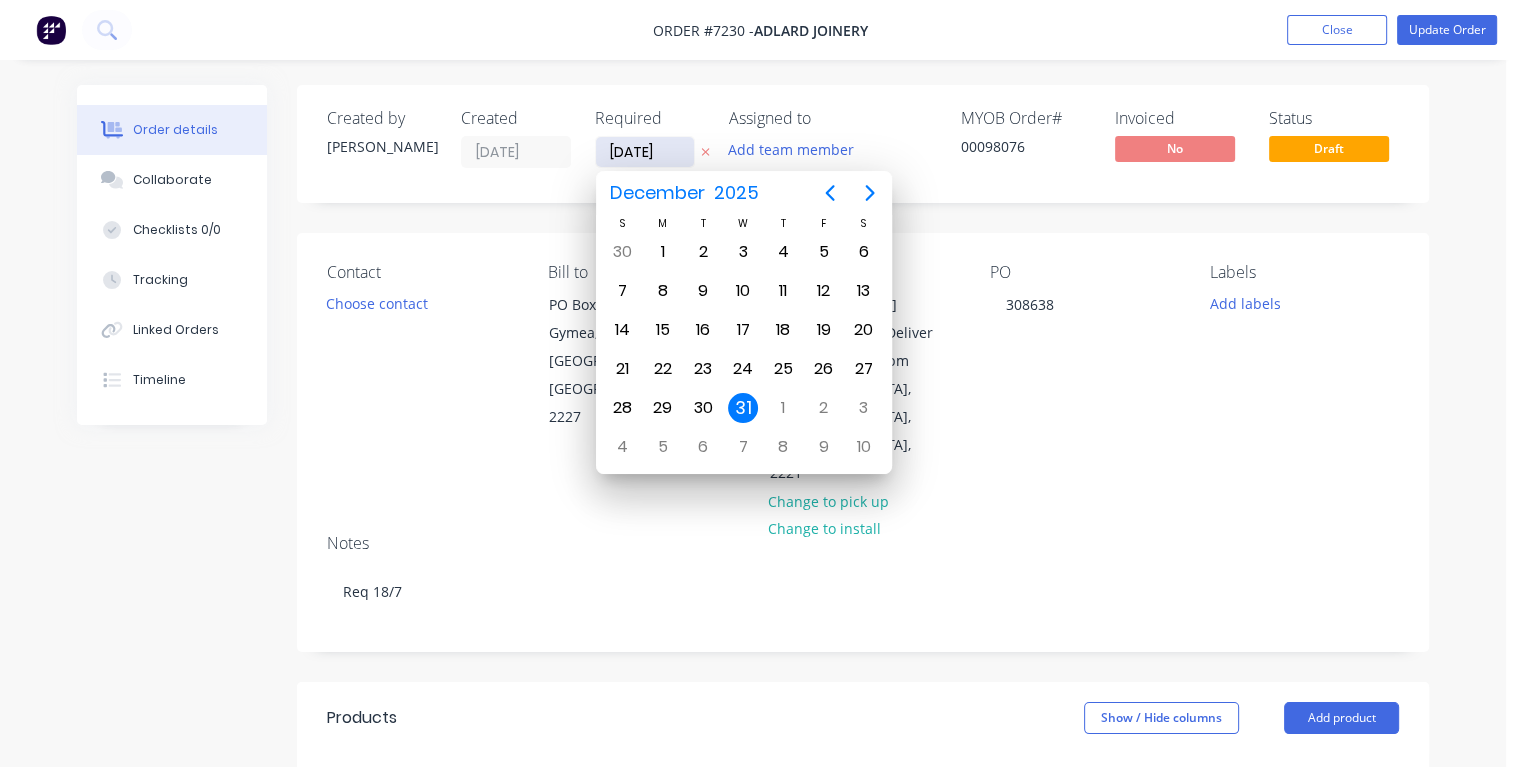 type on "[DATE]" 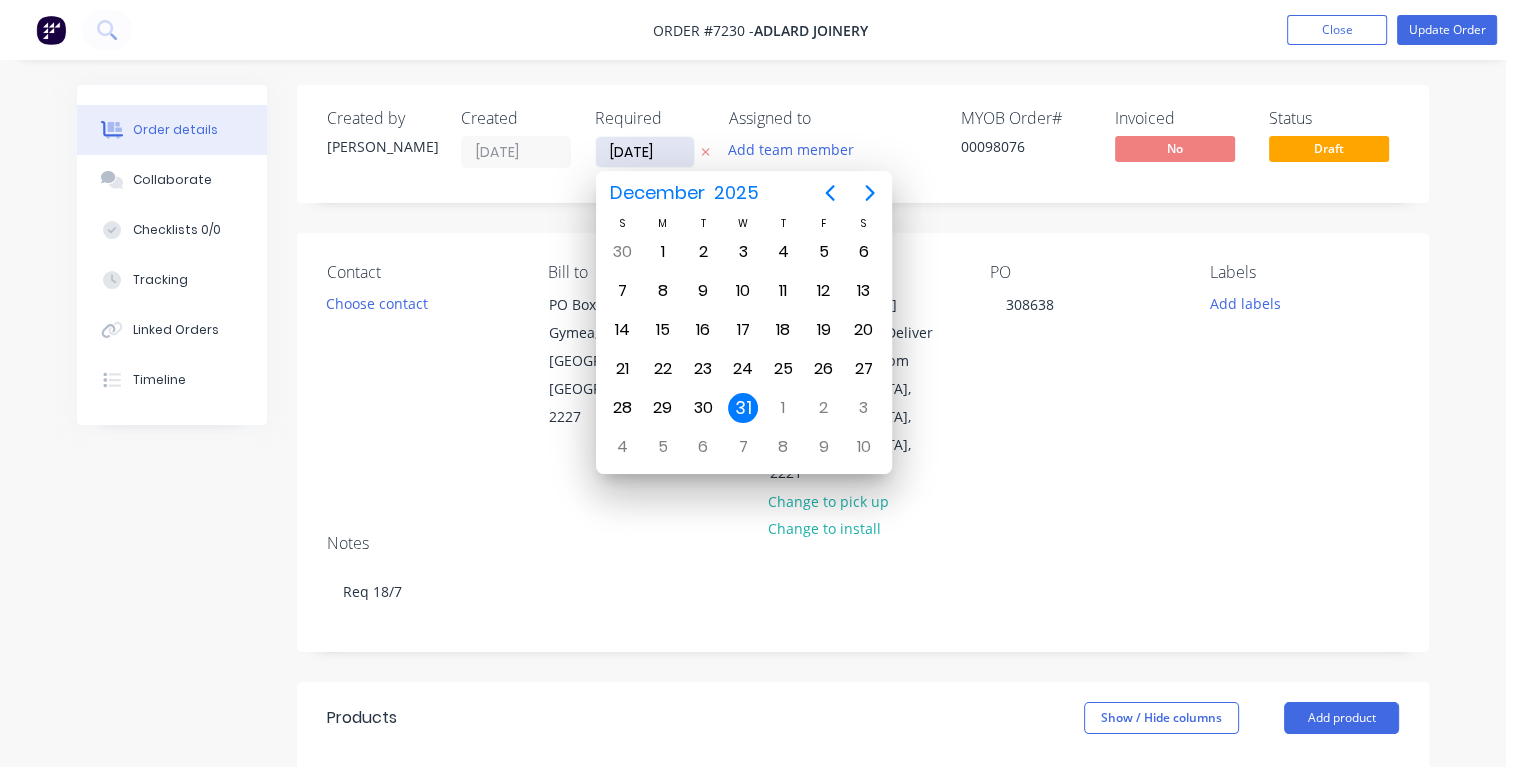 type 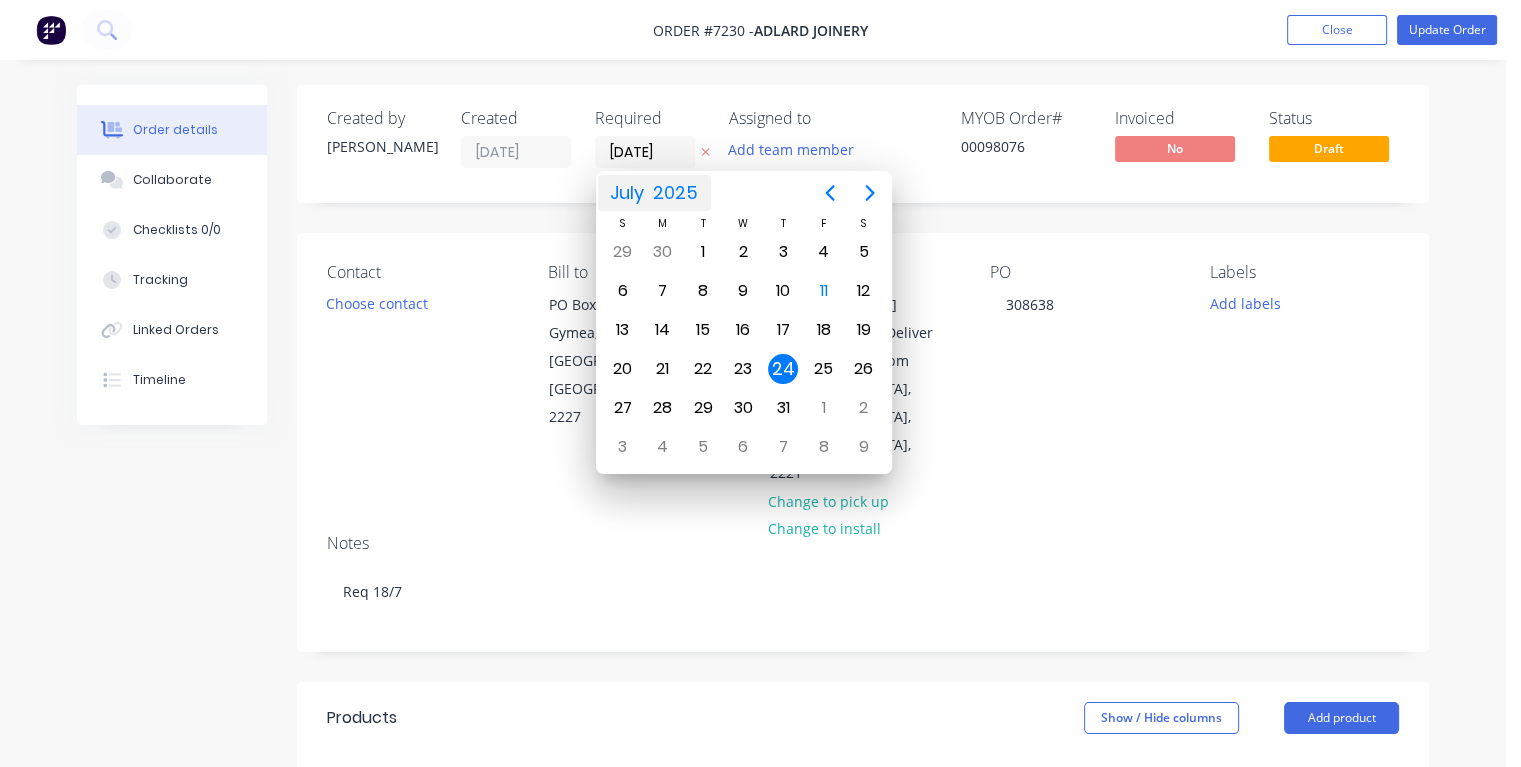 click on "24" at bounding box center [783, 369] 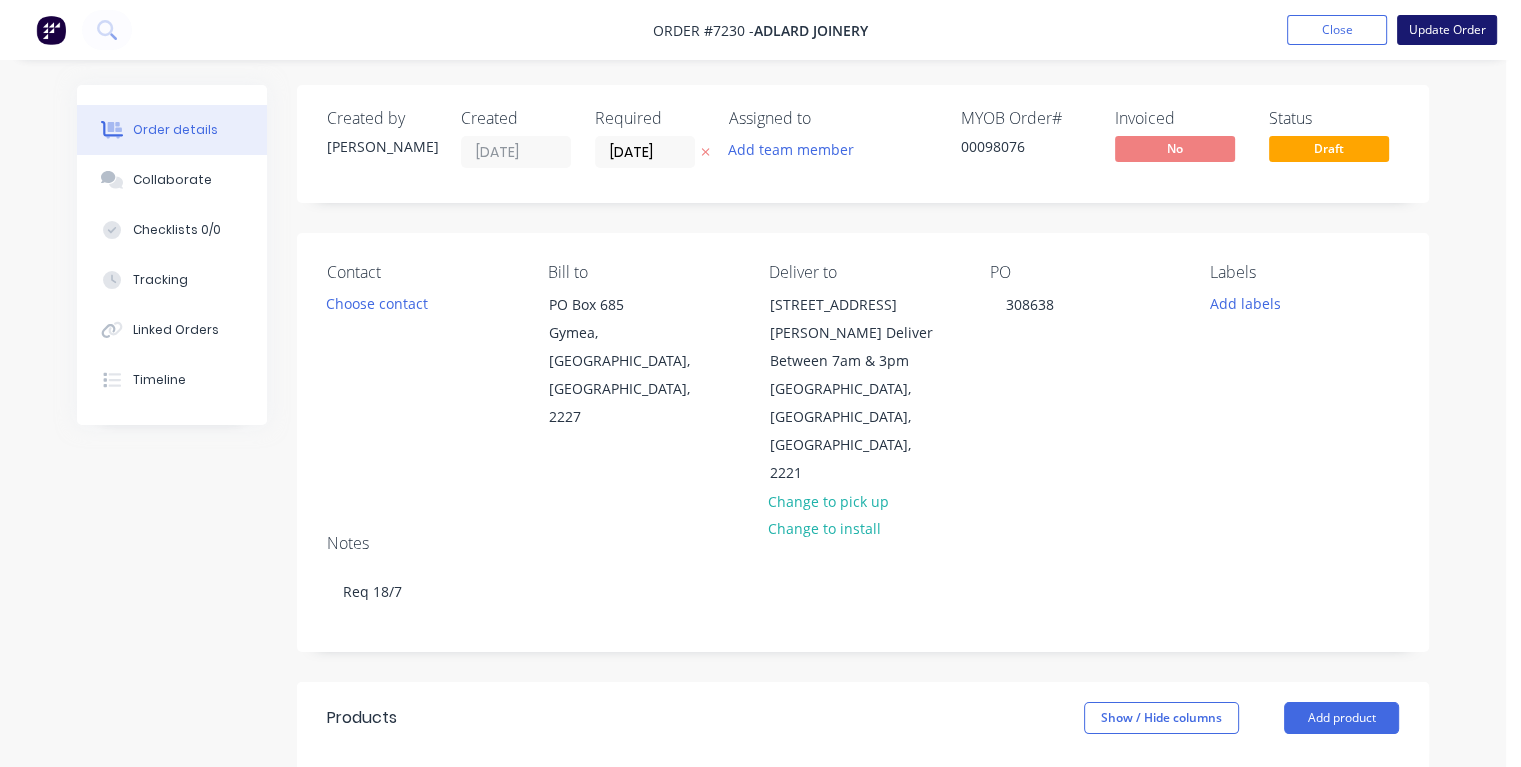 click on "Update Order" at bounding box center (1447, 30) 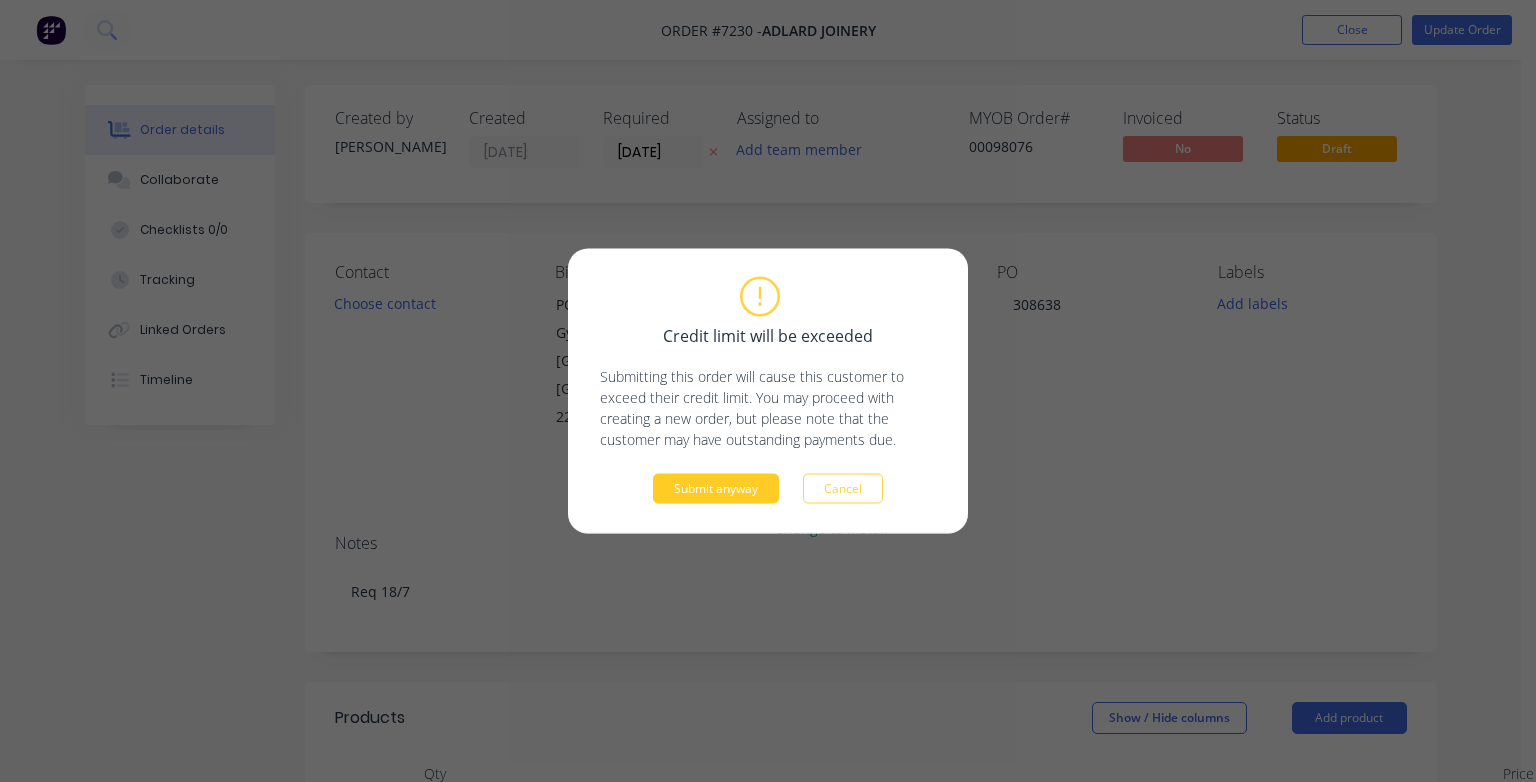 click on "Submit anyway" at bounding box center (716, 489) 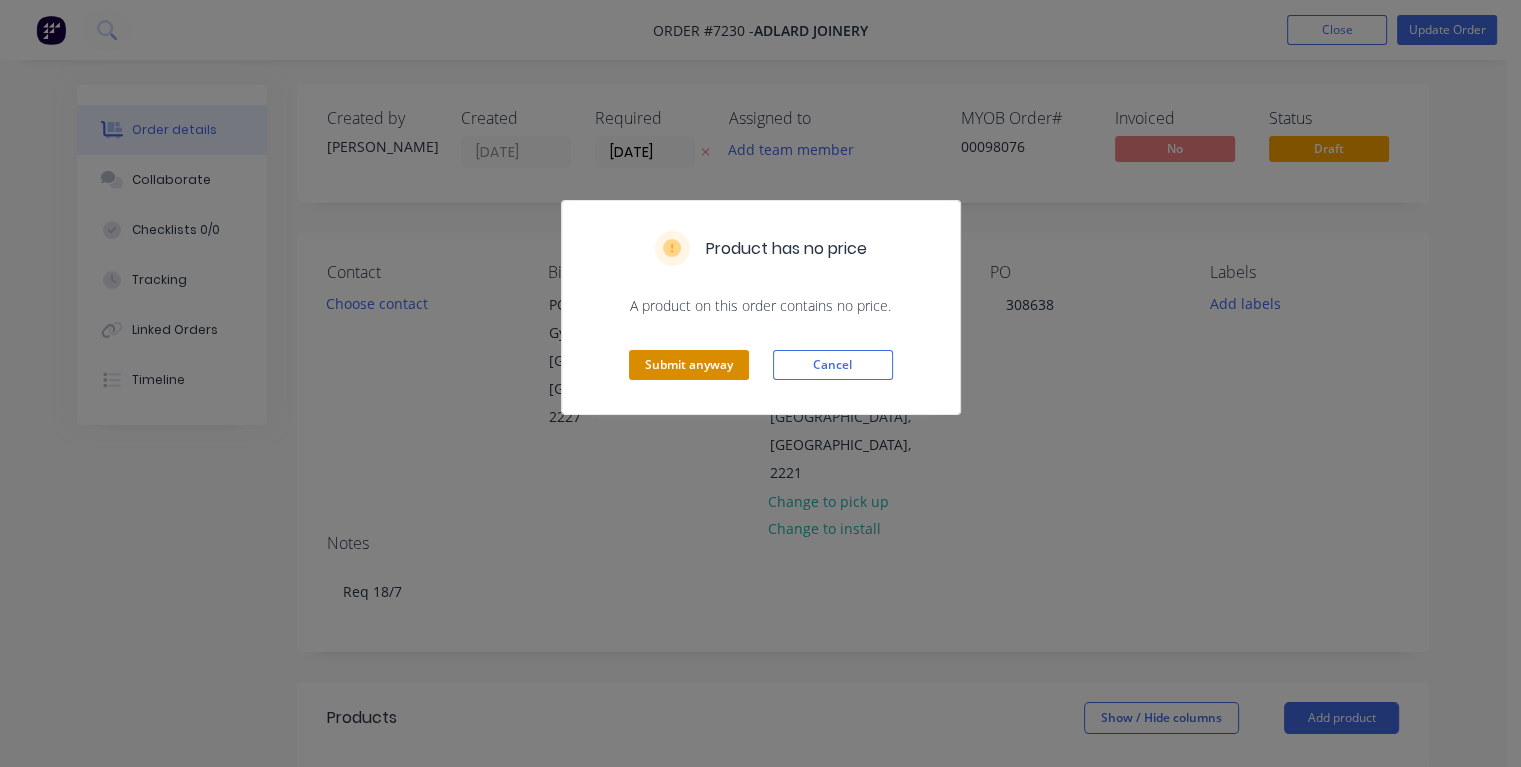 click on "Submit anyway" at bounding box center (689, 365) 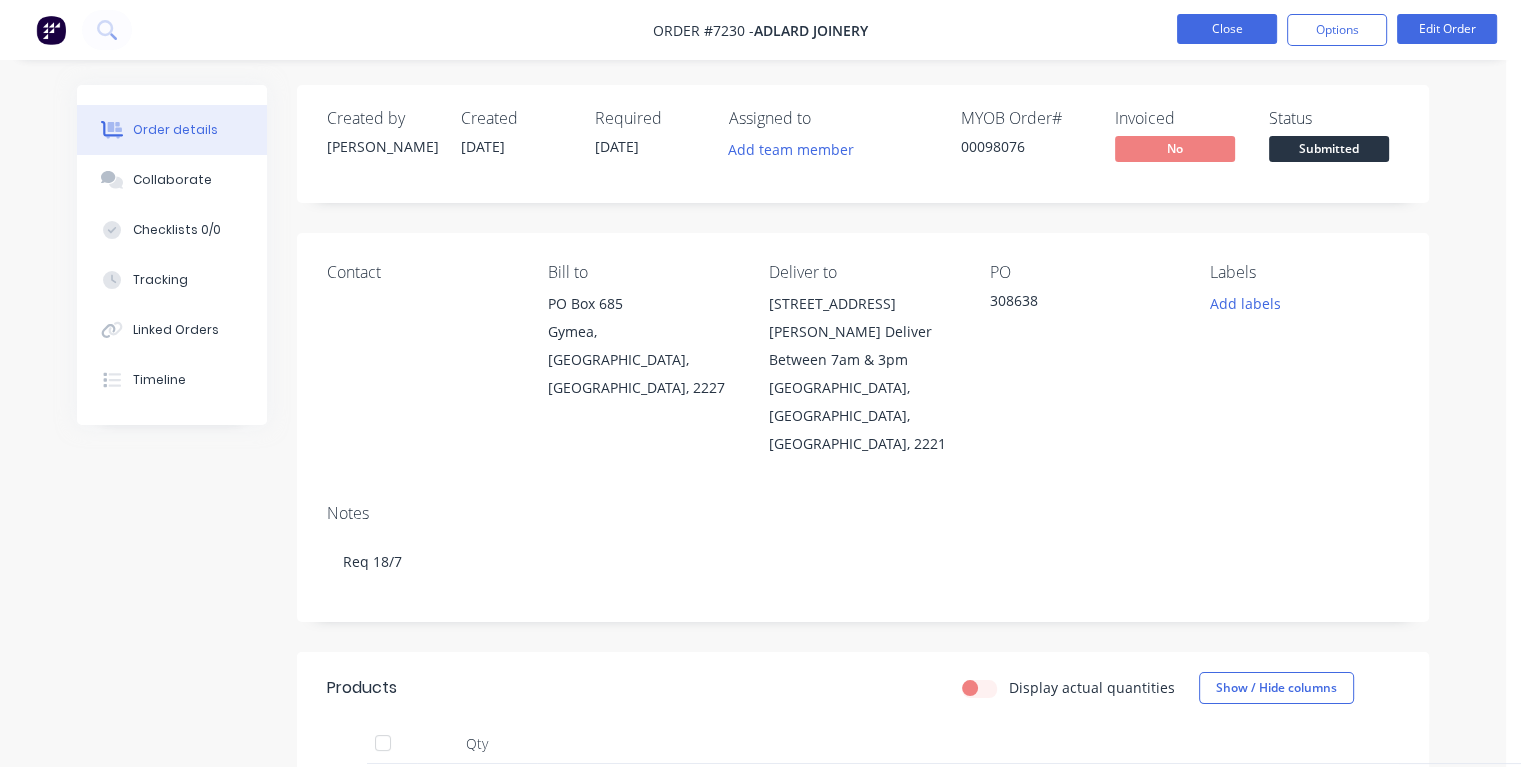 click on "Close" at bounding box center [1227, 29] 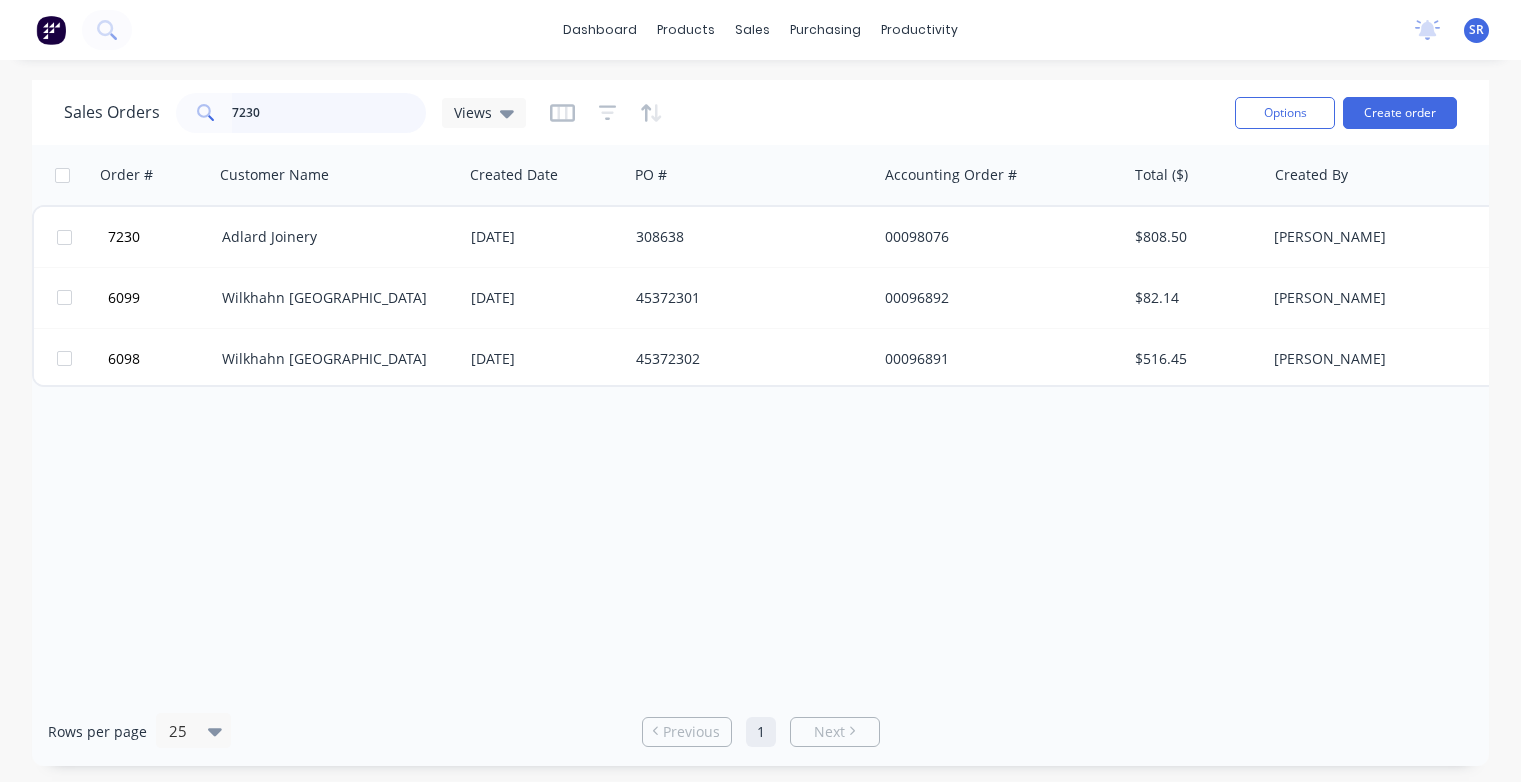 click on "7230" at bounding box center (329, 113) 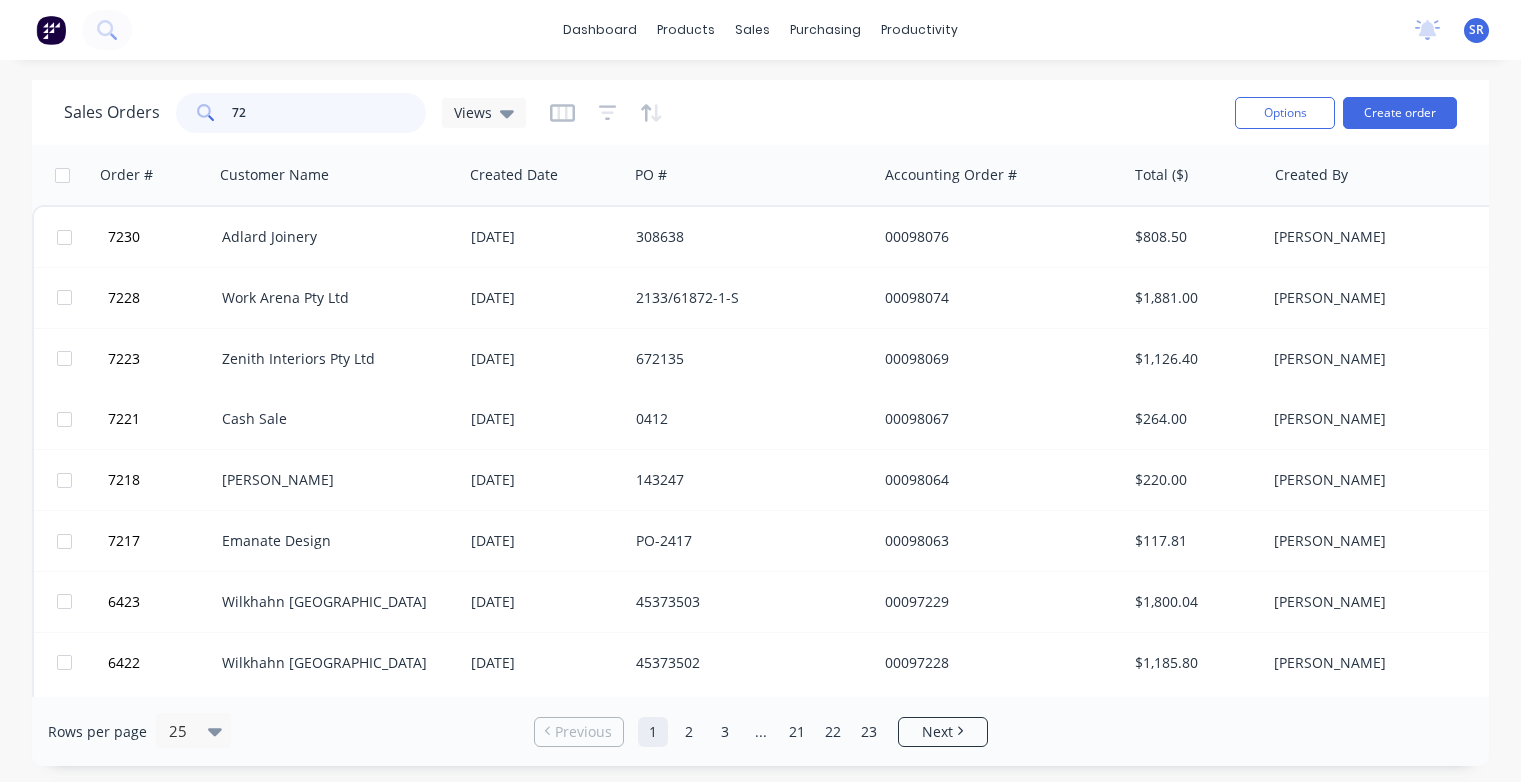 type on "72" 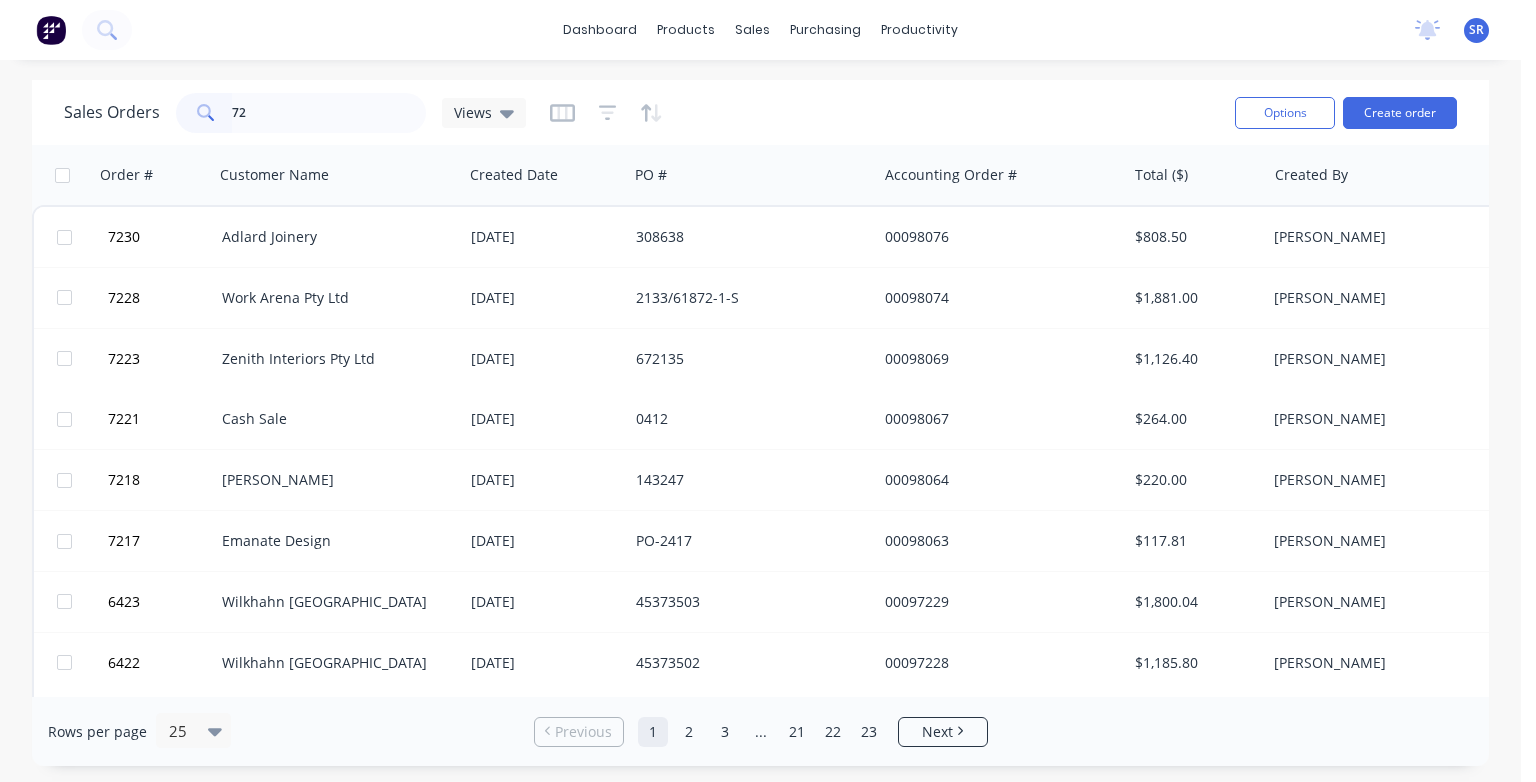 click at bounding box center (204, 113) 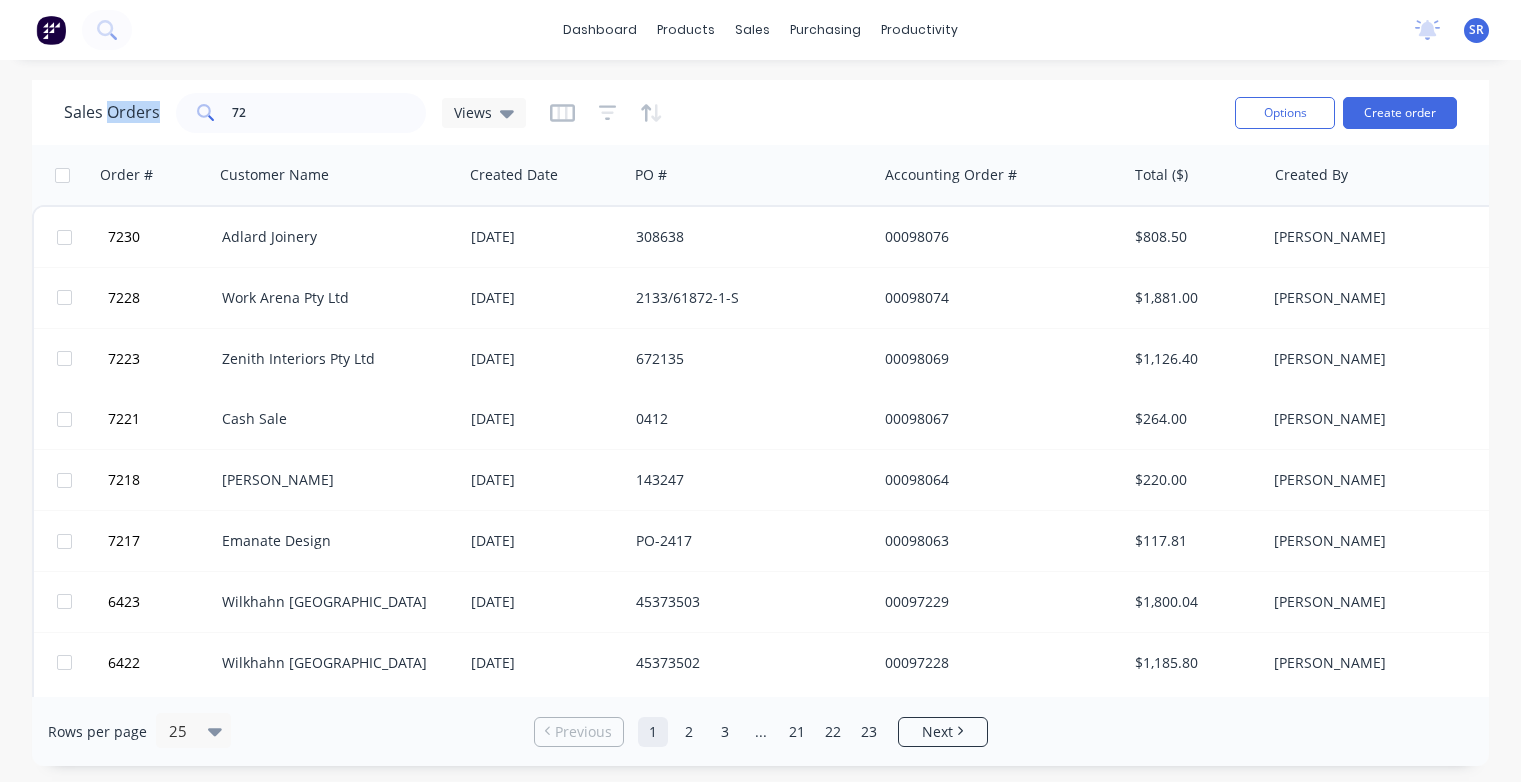 drag, startPoint x: 221, startPoint y: 107, endPoint x: 239, endPoint y: 116, distance: 20.12461 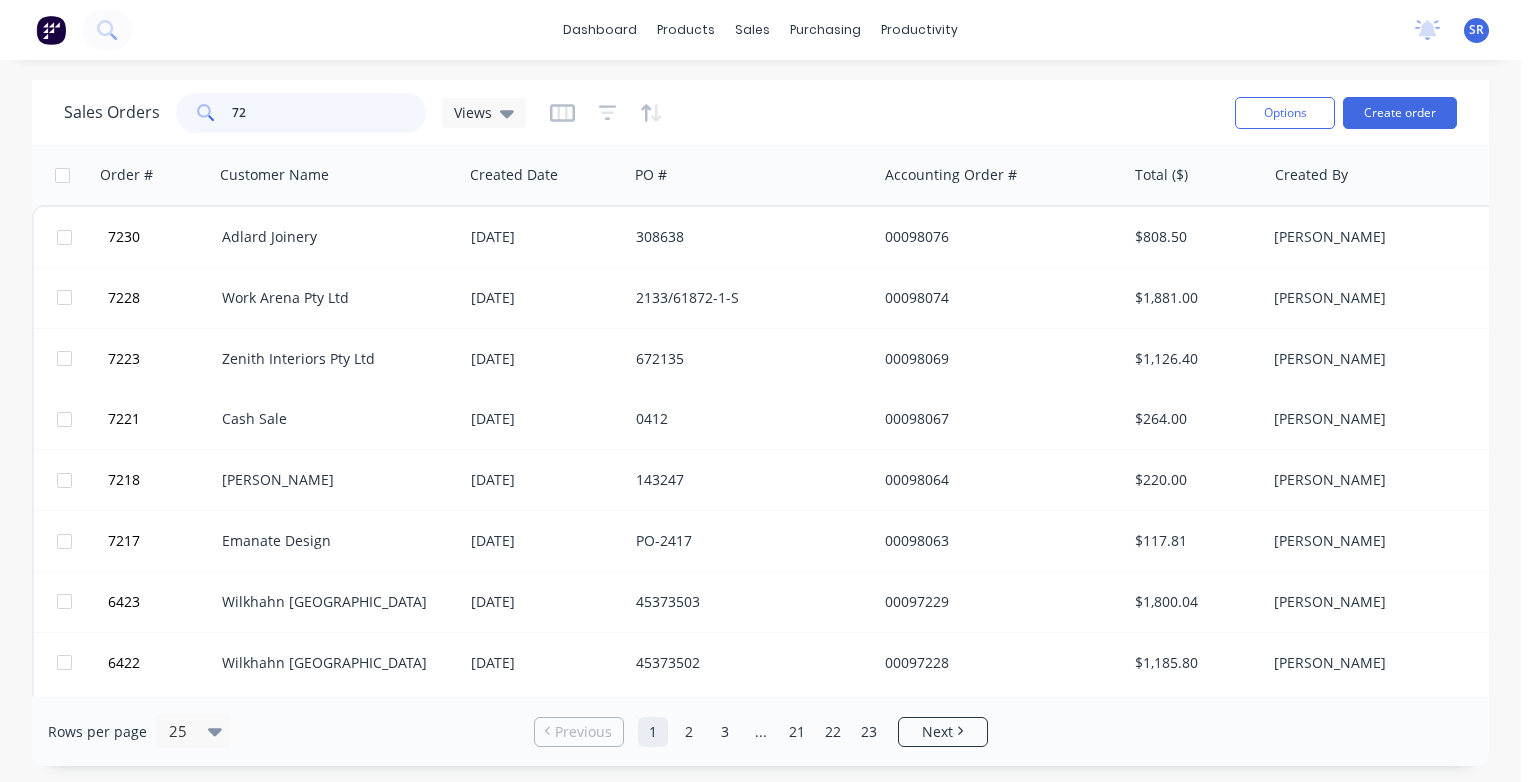 click on "72" at bounding box center (329, 113) 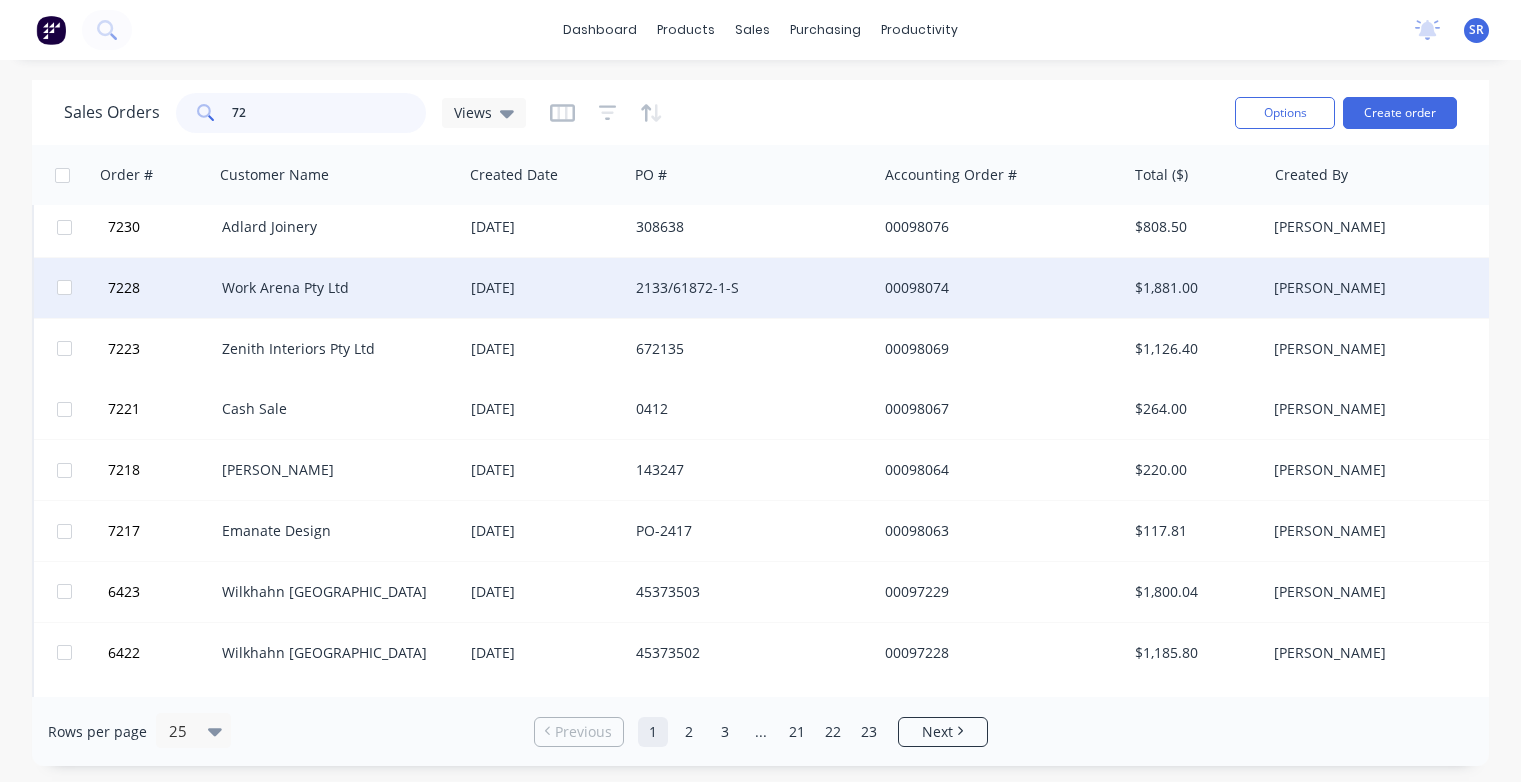 scroll, scrollTop: 0, scrollLeft: 0, axis: both 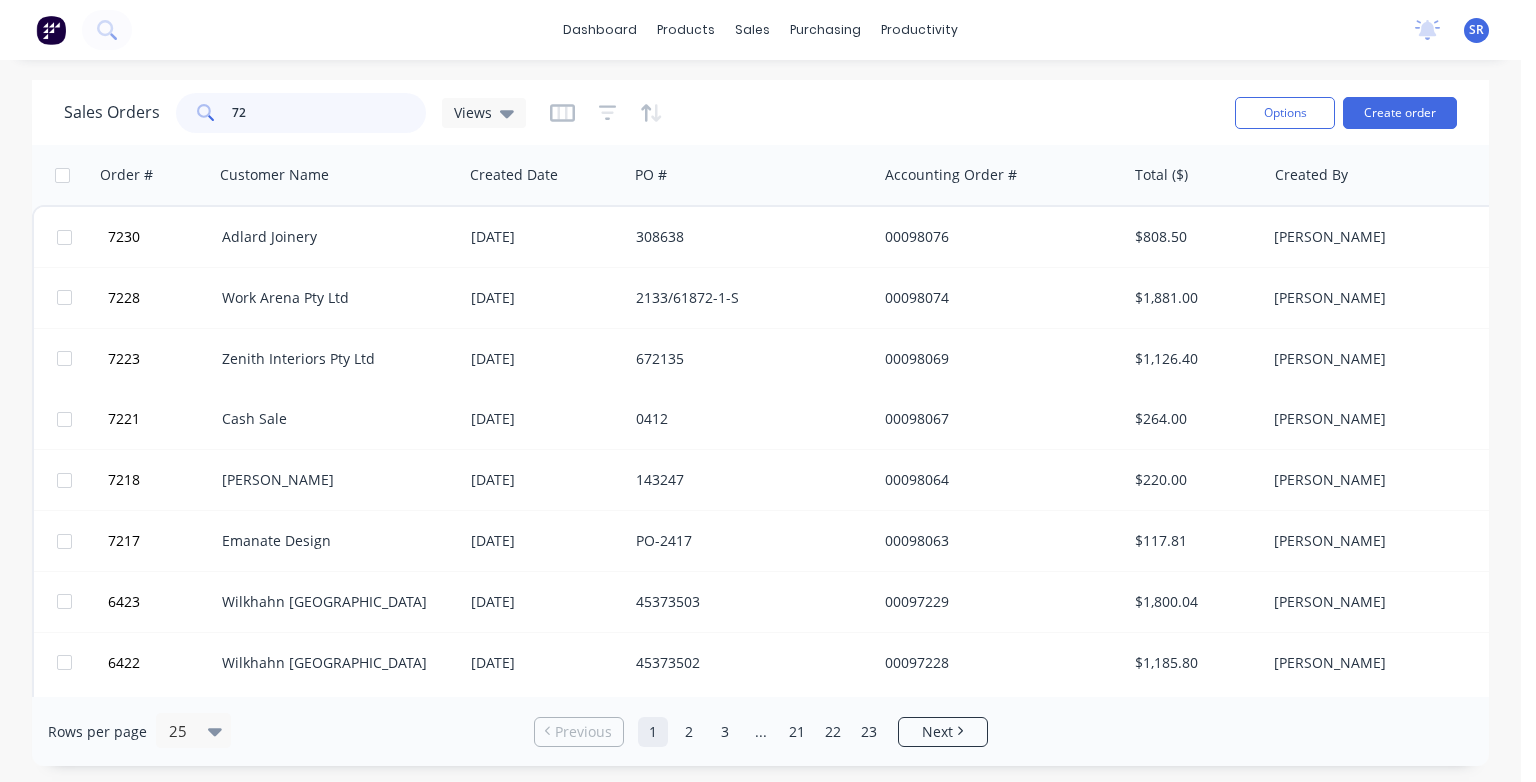 click on "72" at bounding box center [329, 113] 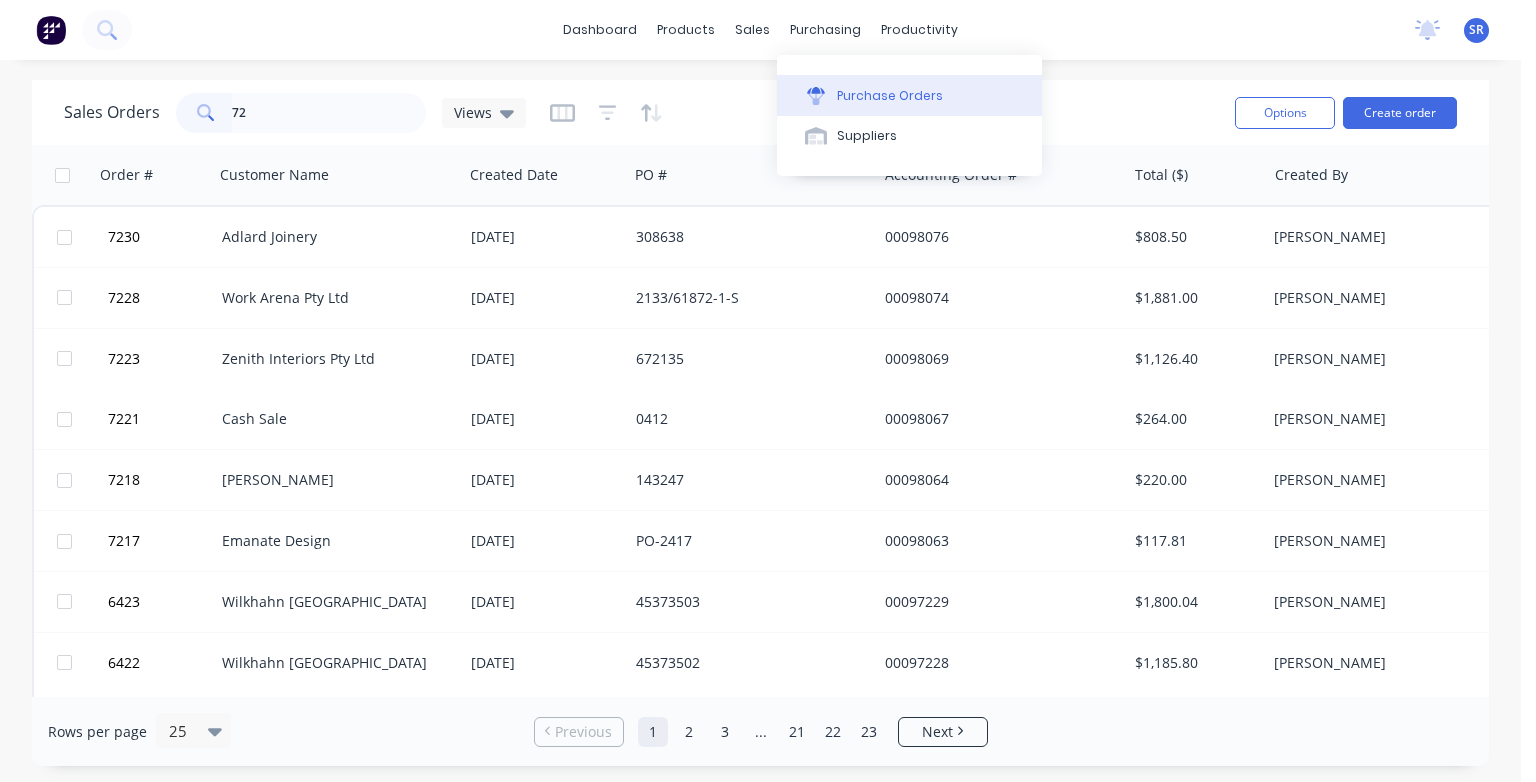 click on "Purchase Orders" at bounding box center (890, 96) 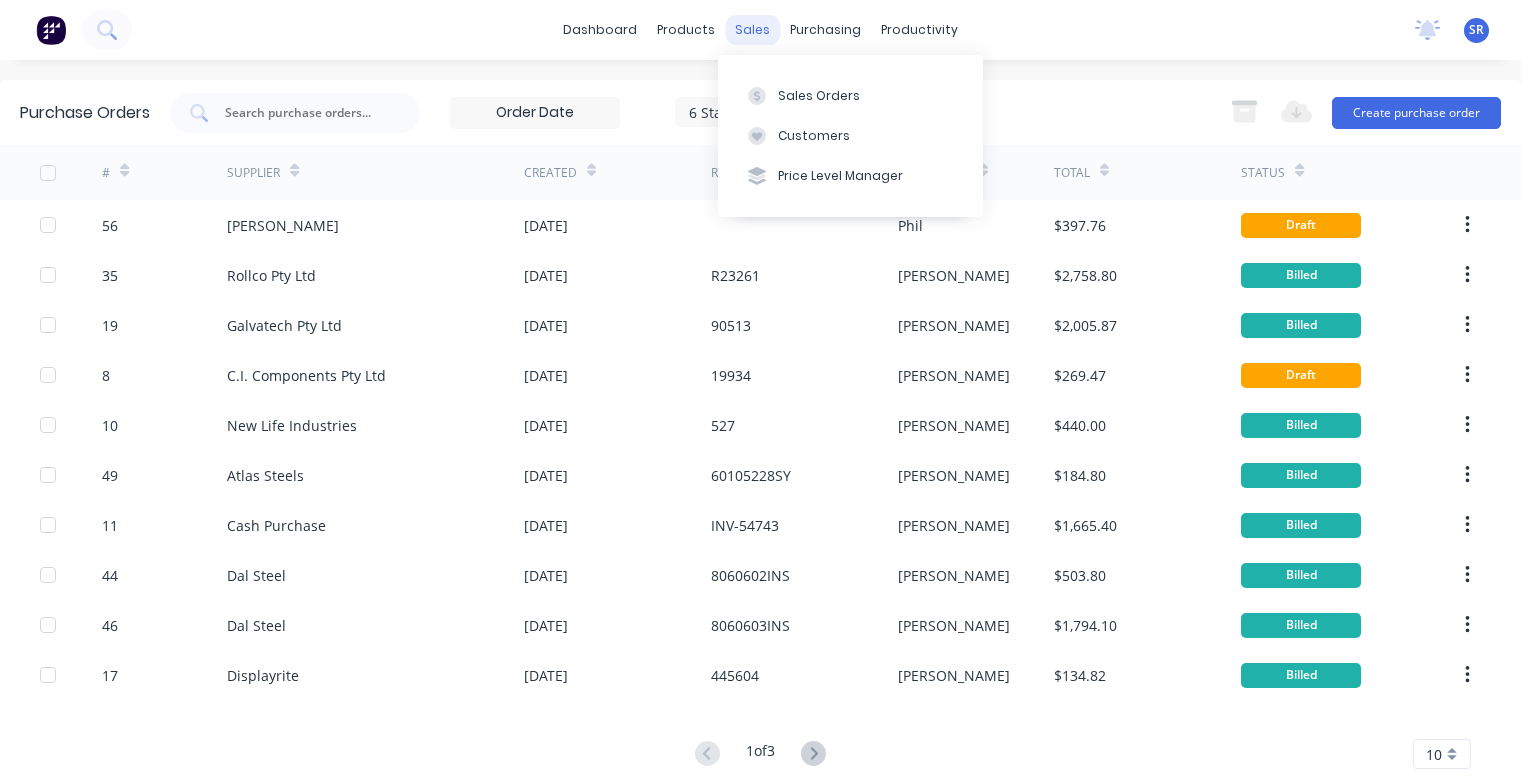 click on "sales" at bounding box center (752, 30) 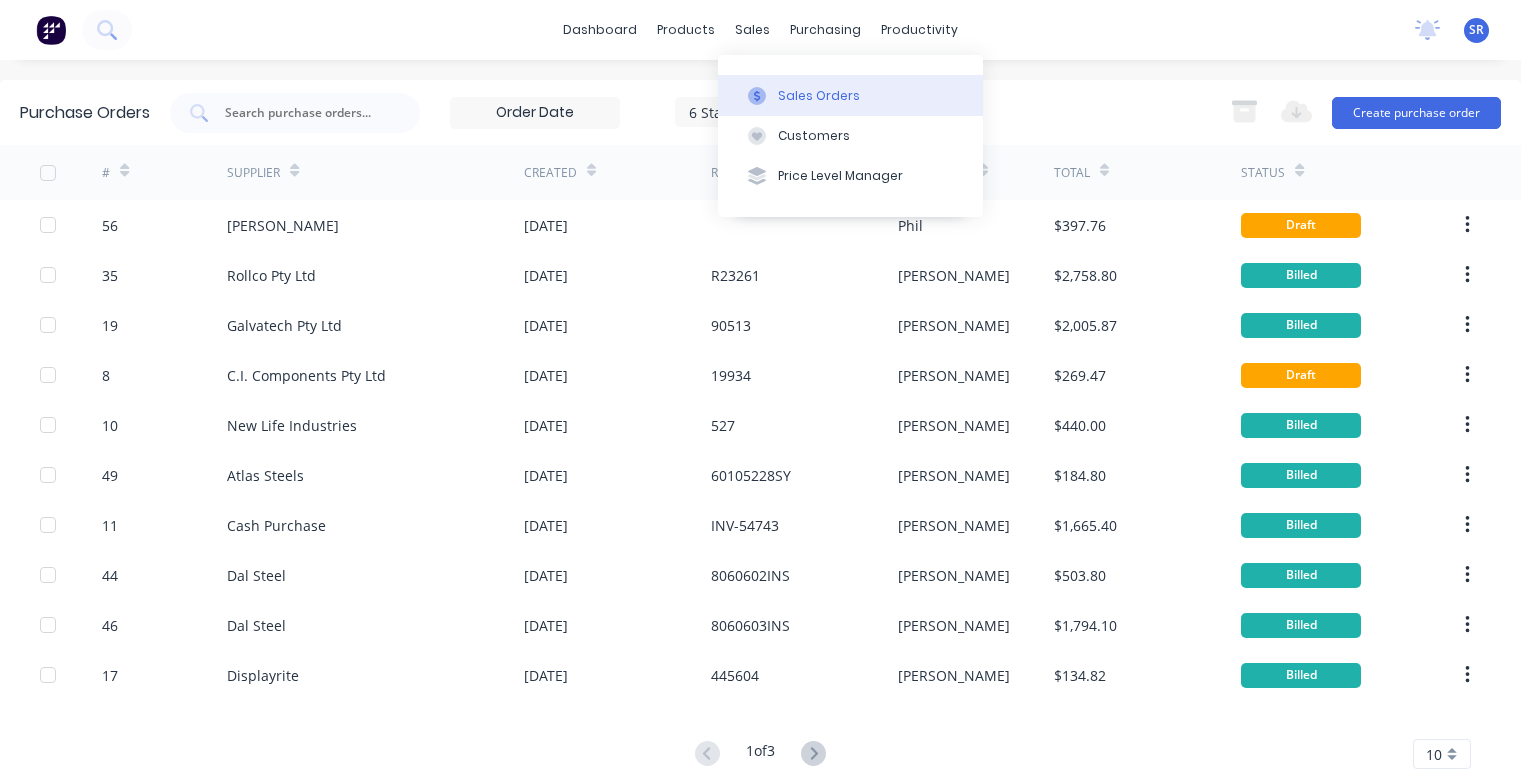 click on "Sales Orders" at bounding box center (850, 95) 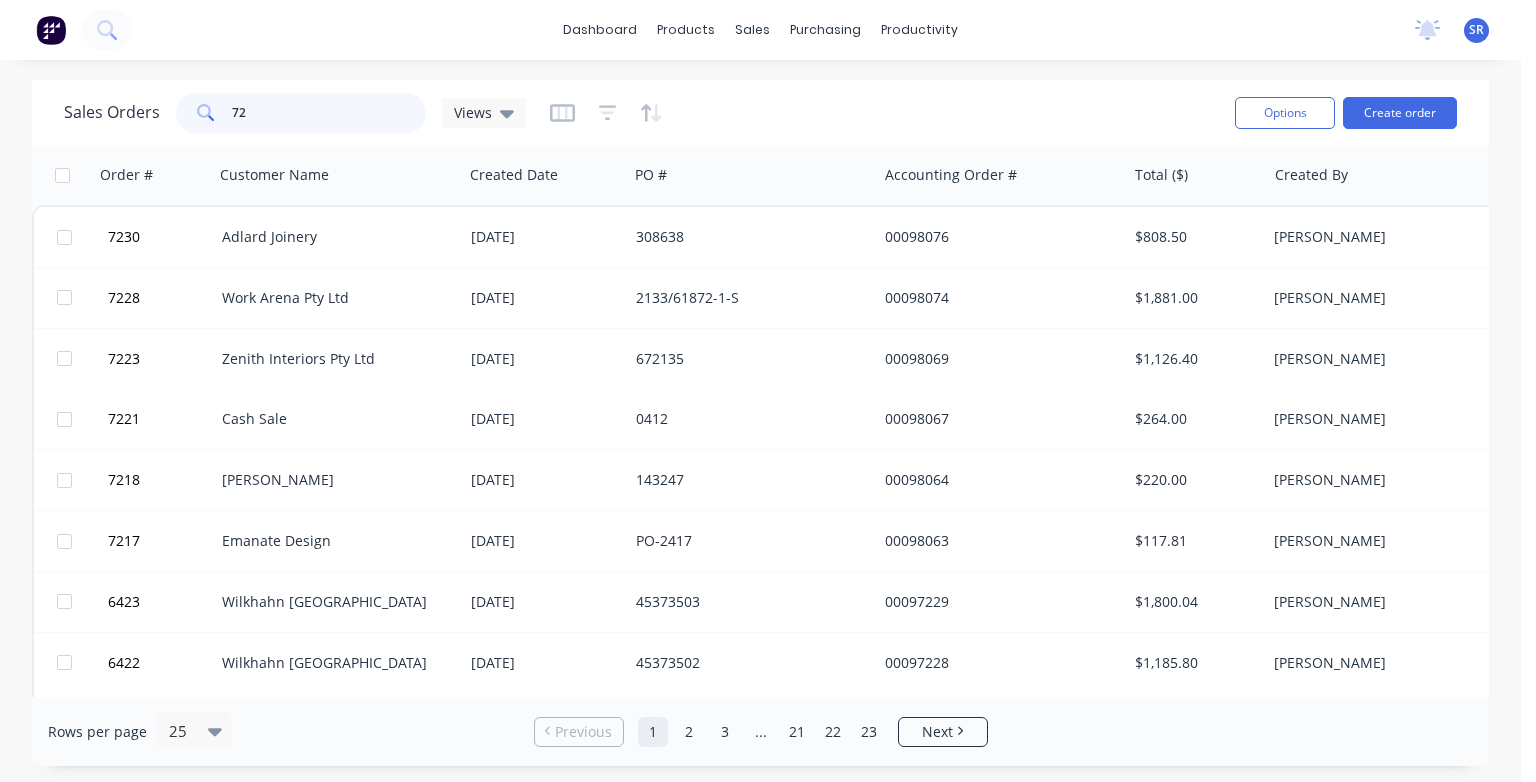 click on "72" at bounding box center (329, 113) 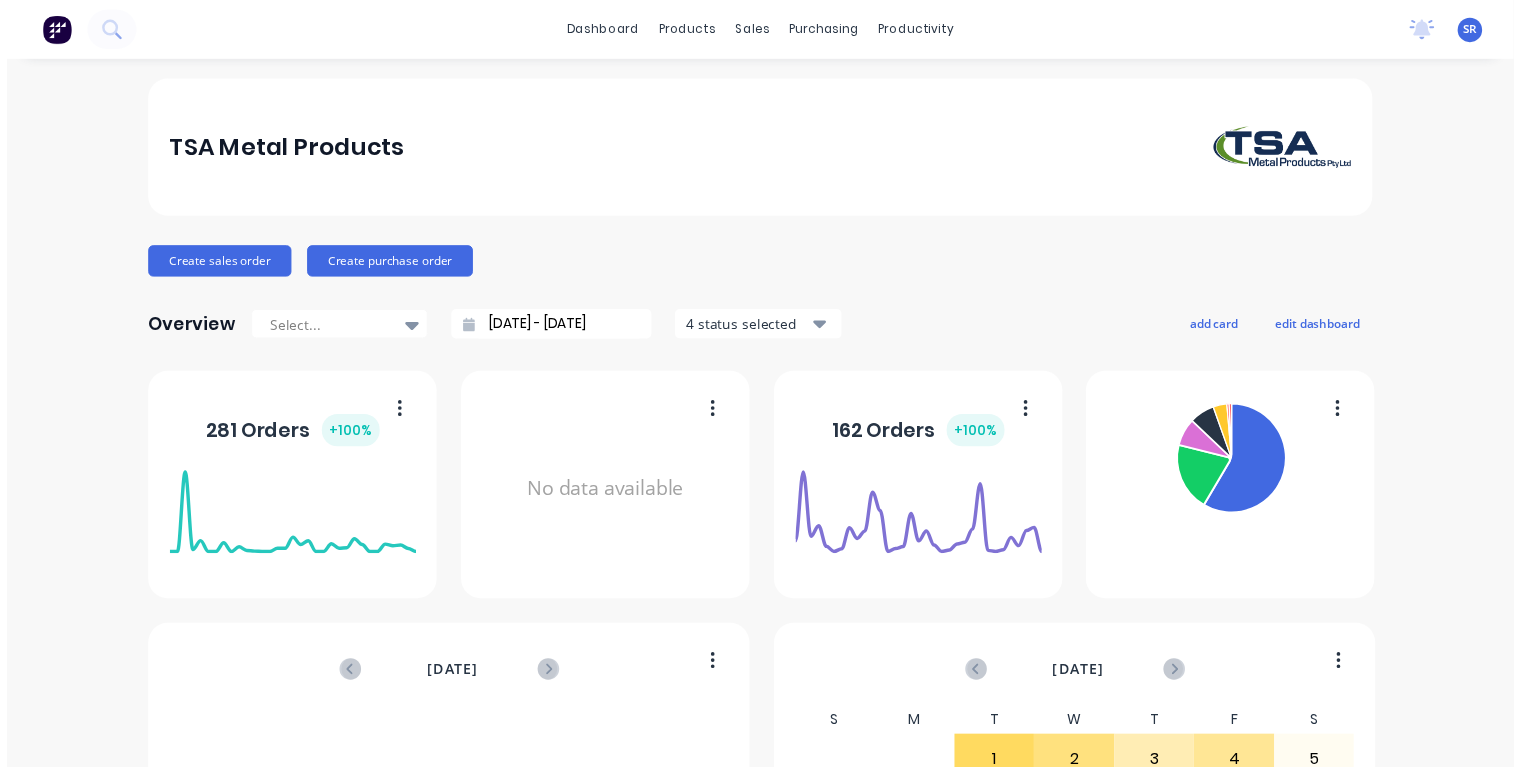scroll, scrollTop: 0, scrollLeft: 0, axis: both 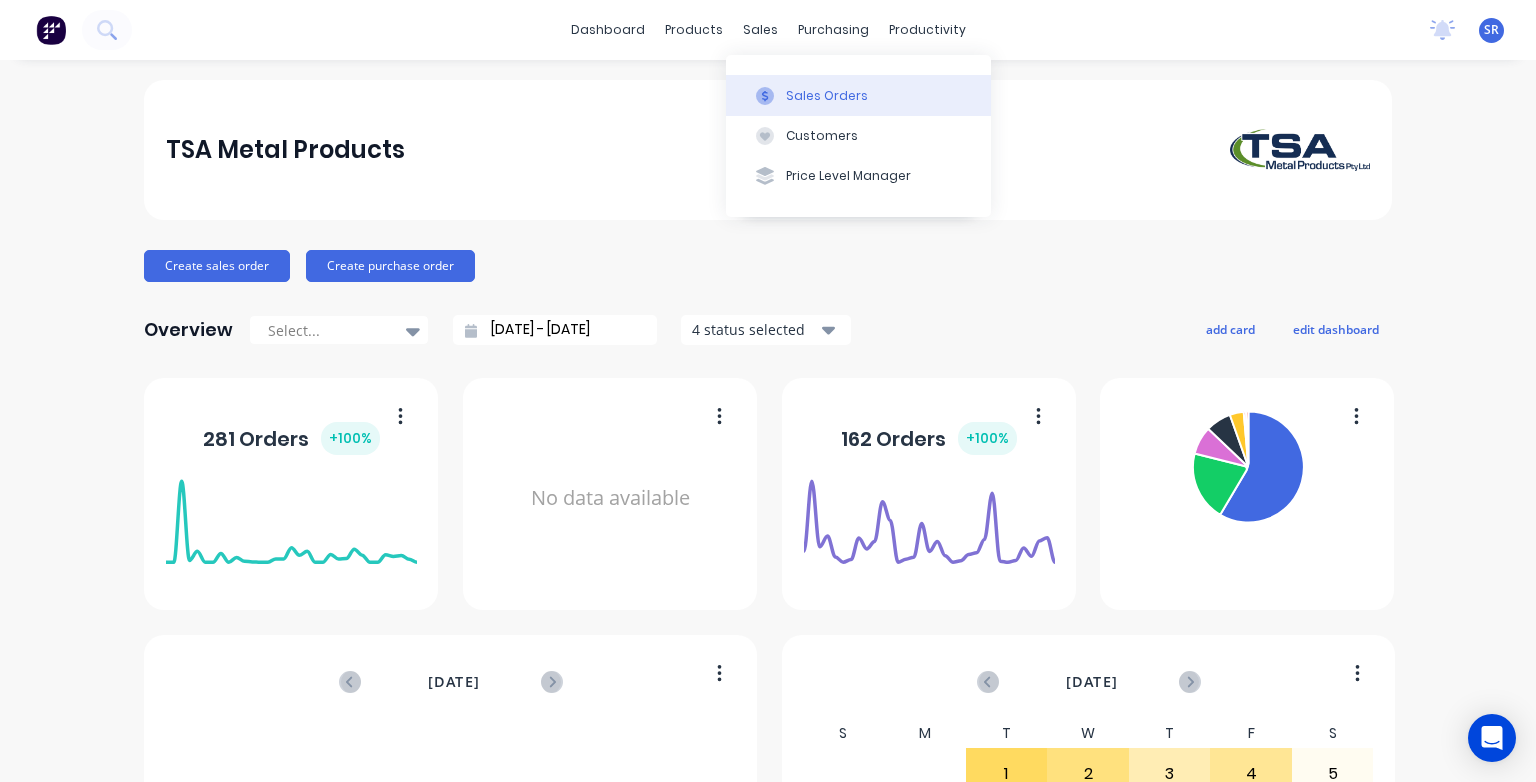 click on "Sales Orders" at bounding box center (858, 95) 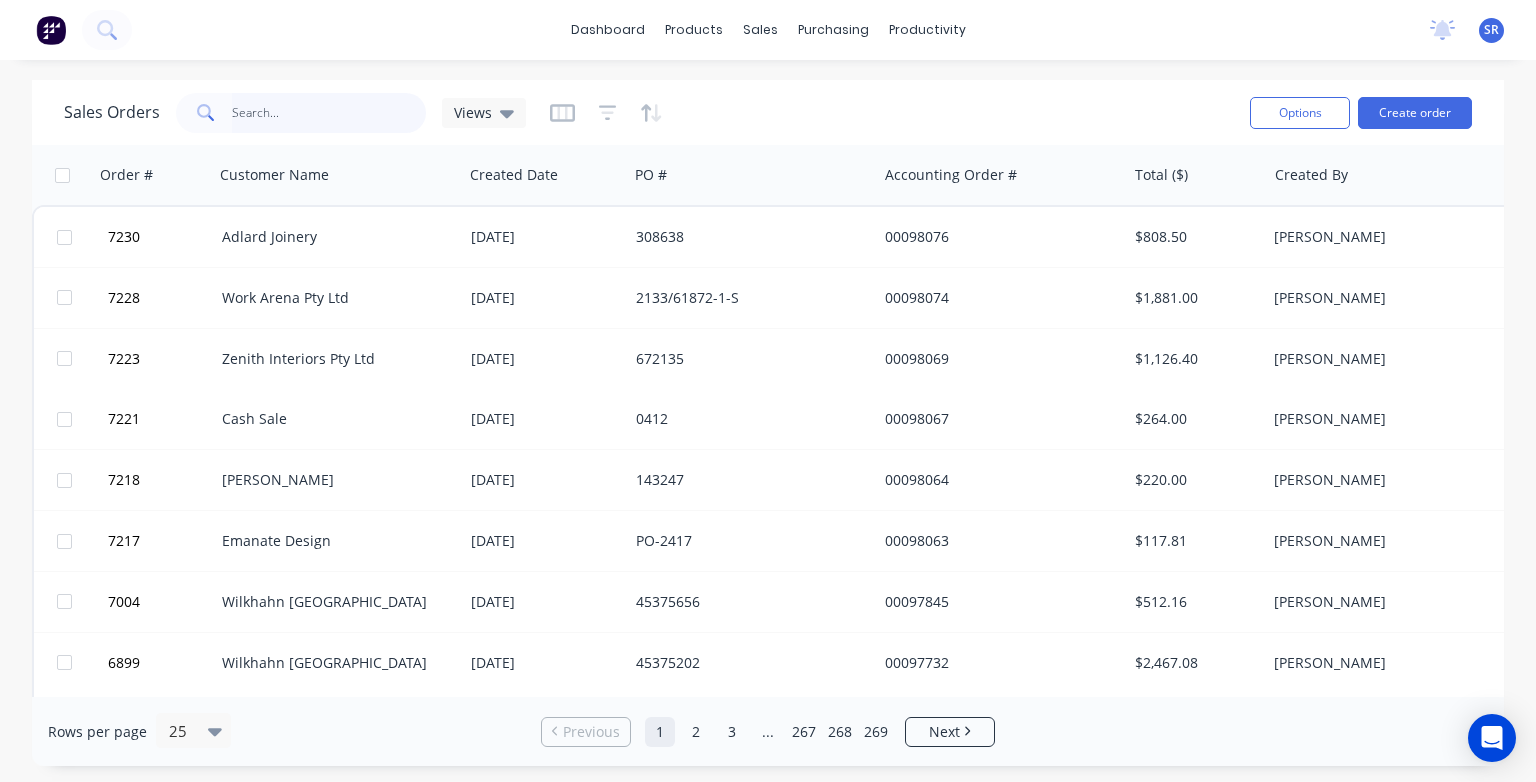 click at bounding box center [329, 113] 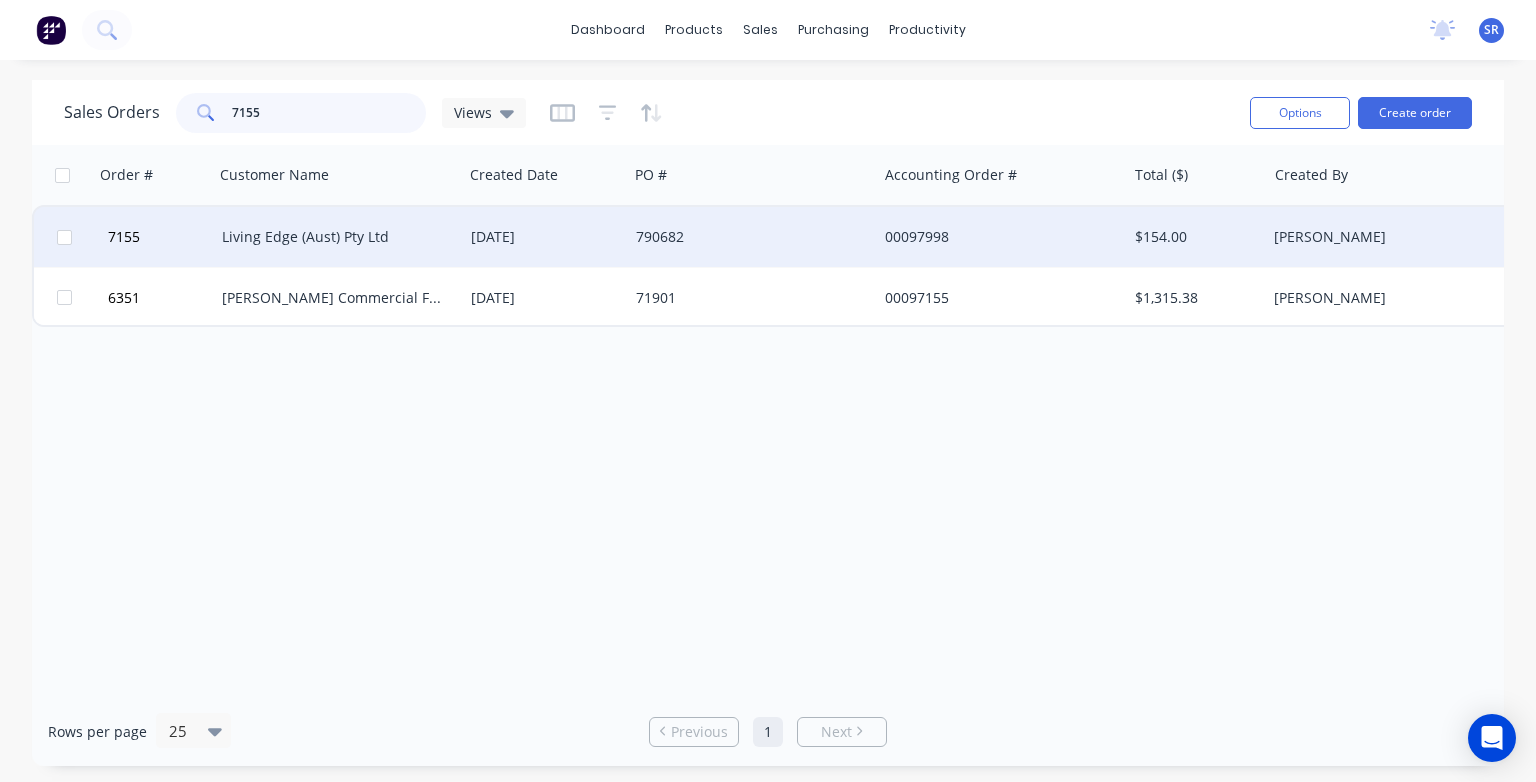 type on "7155" 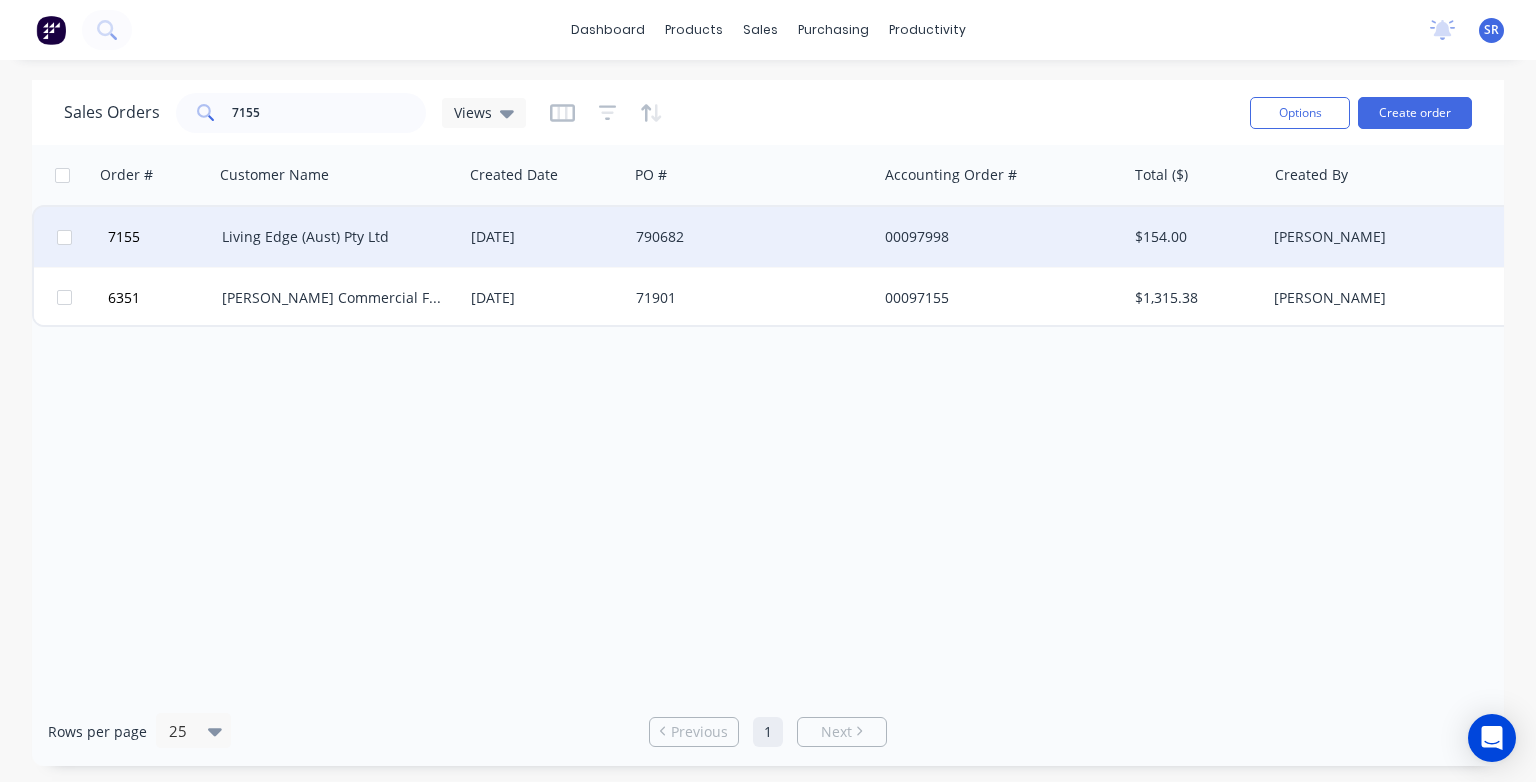 click on "Living Edge (Aust) Pty Ltd" at bounding box center [338, 237] 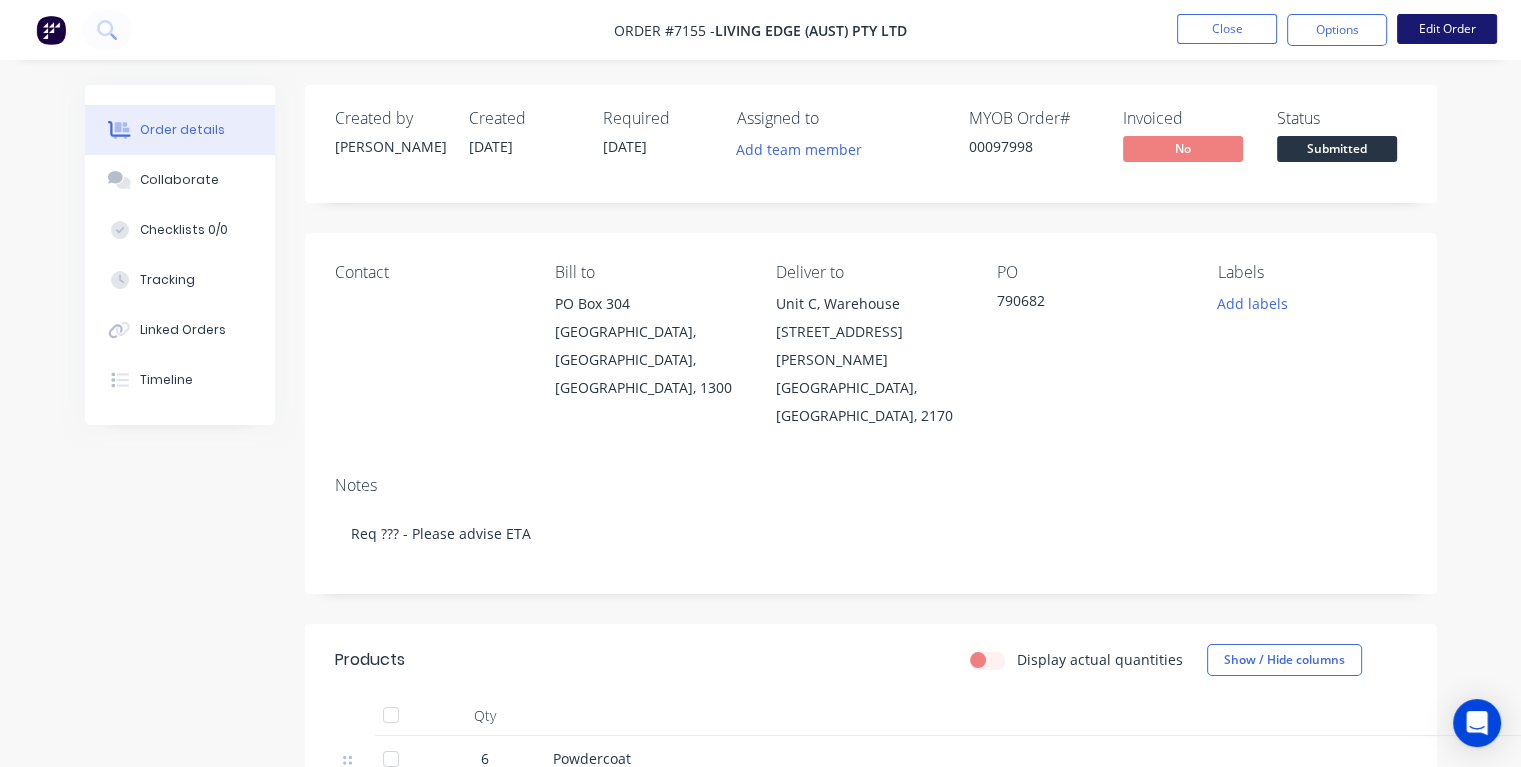 click on "Edit Order" at bounding box center (1447, 29) 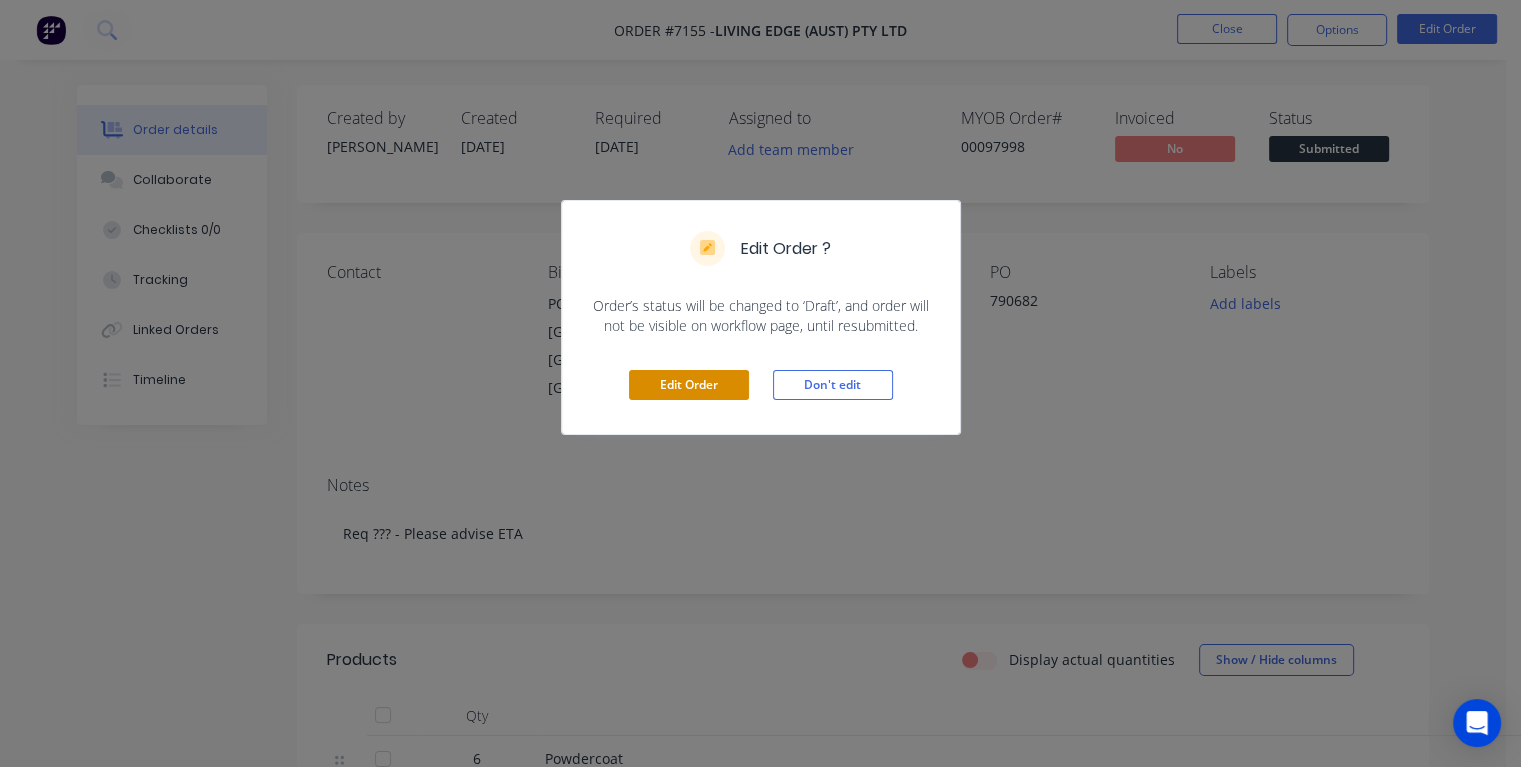 click on "Edit Order" at bounding box center [689, 385] 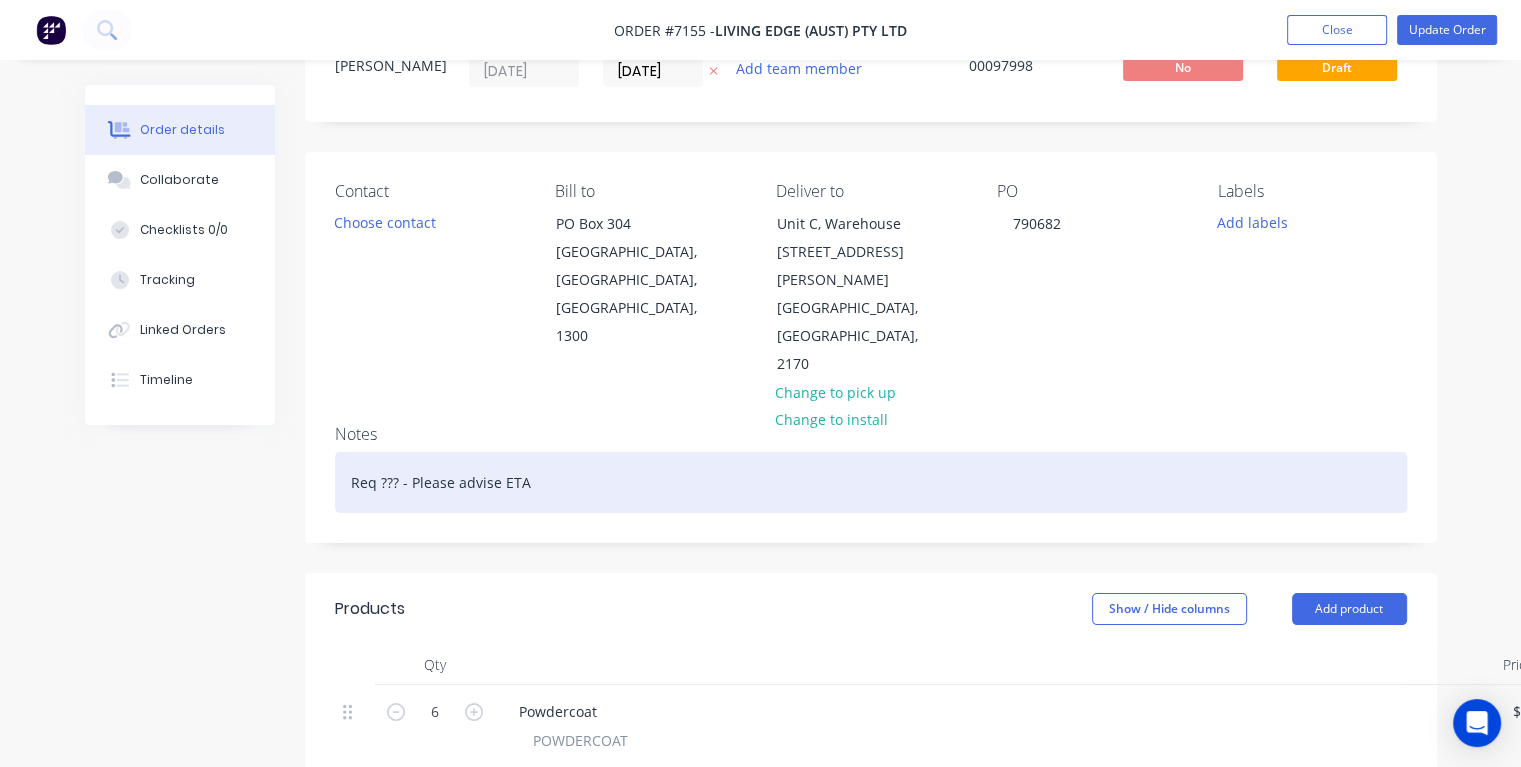 scroll, scrollTop: 0, scrollLeft: 0, axis: both 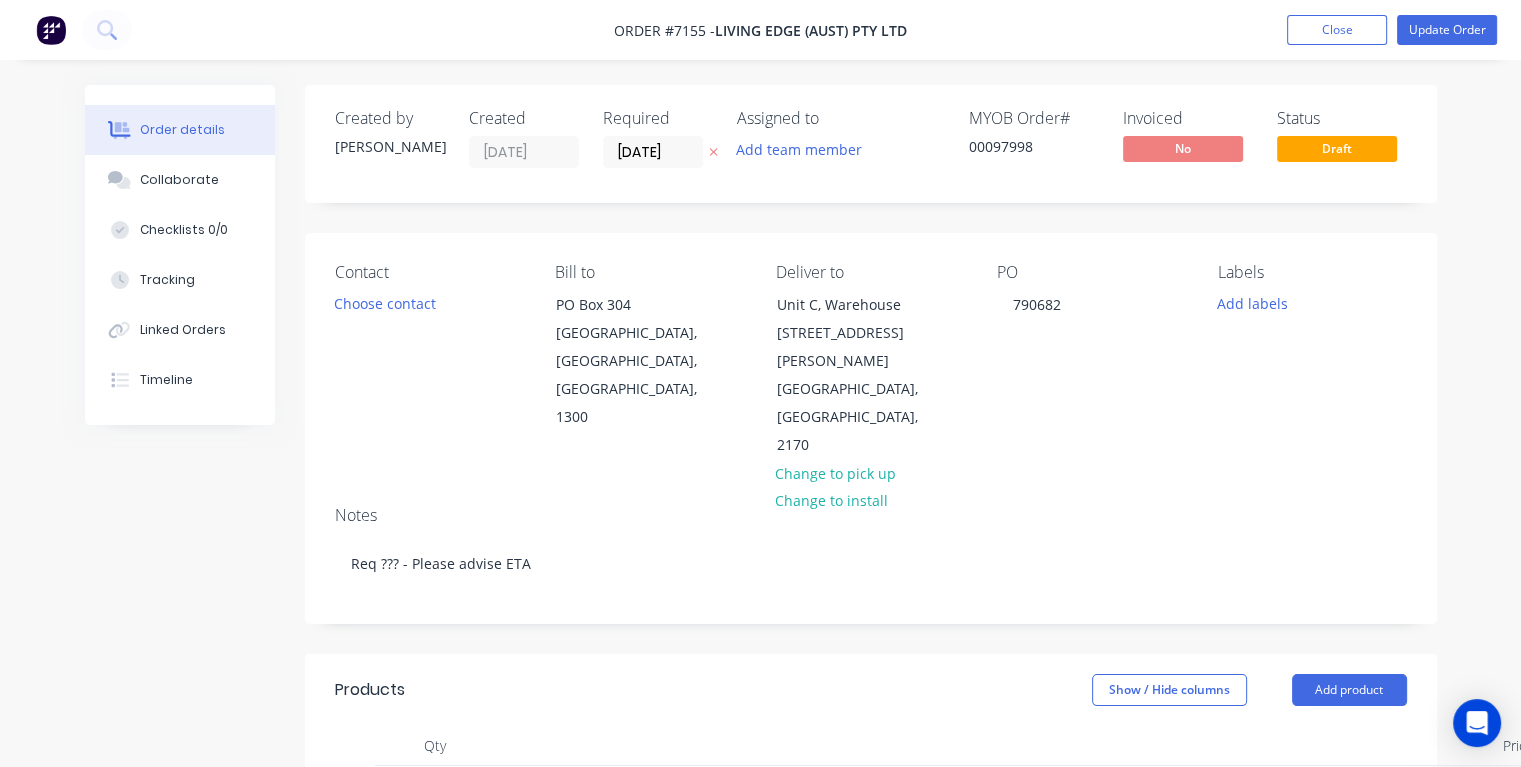 drag, startPoint x: 682, startPoint y: 151, endPoint x: 598, endPoint y: 174, distance: 87.0919 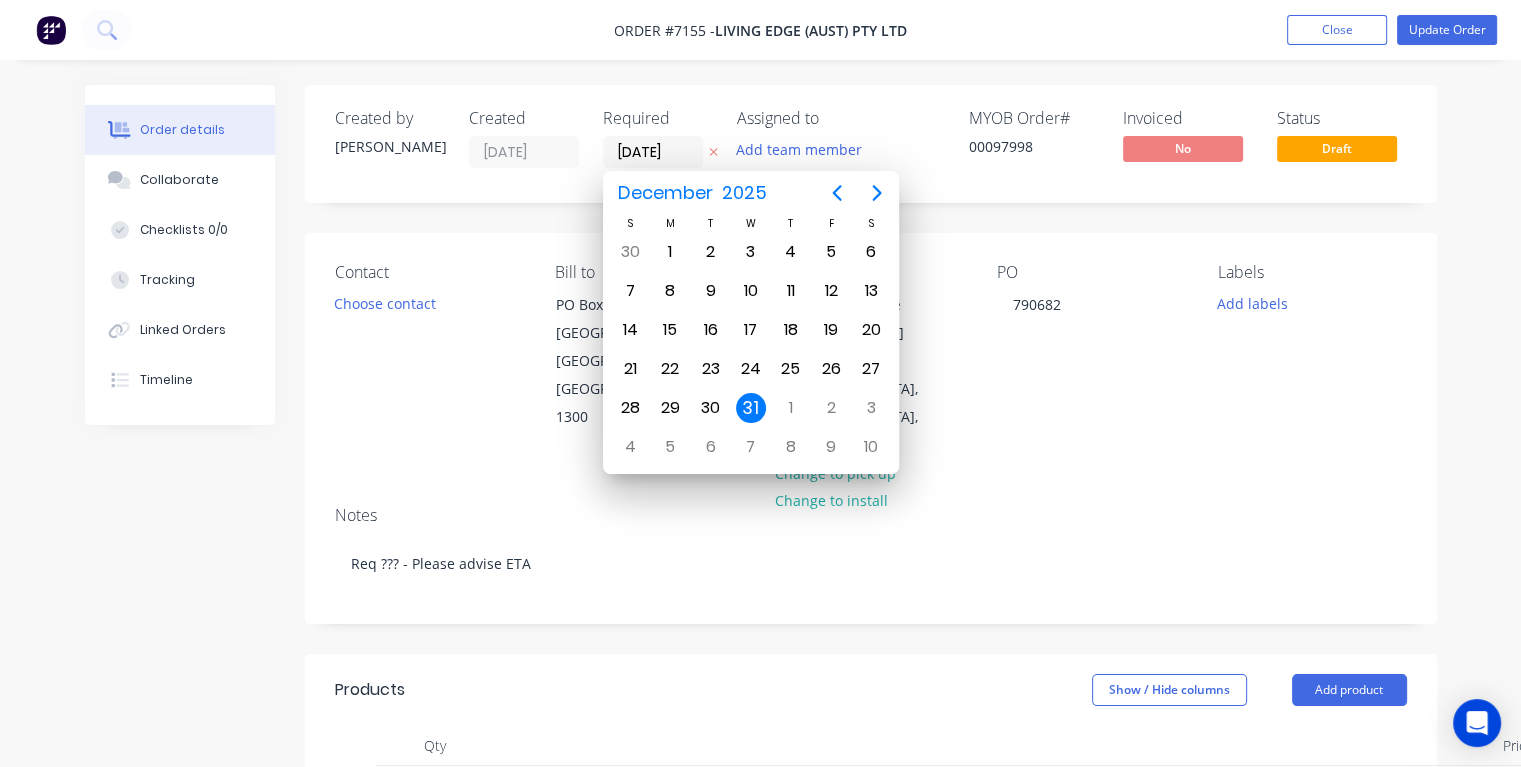 type on "16/07/25" 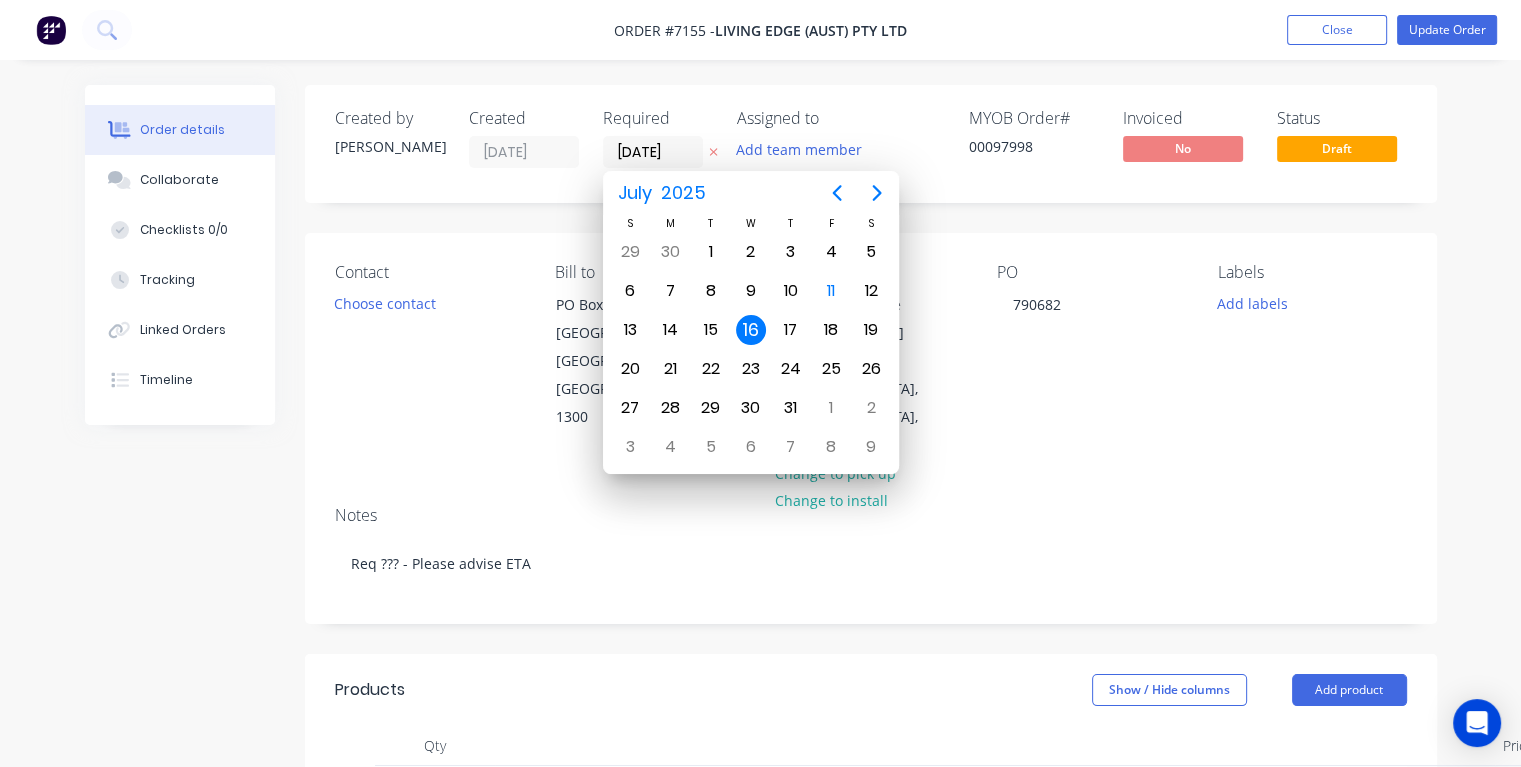 drag, startPoint x: 749, startPoint y: 339, endPoint x: 752, endPoint y: 325, distance: 14.3178215 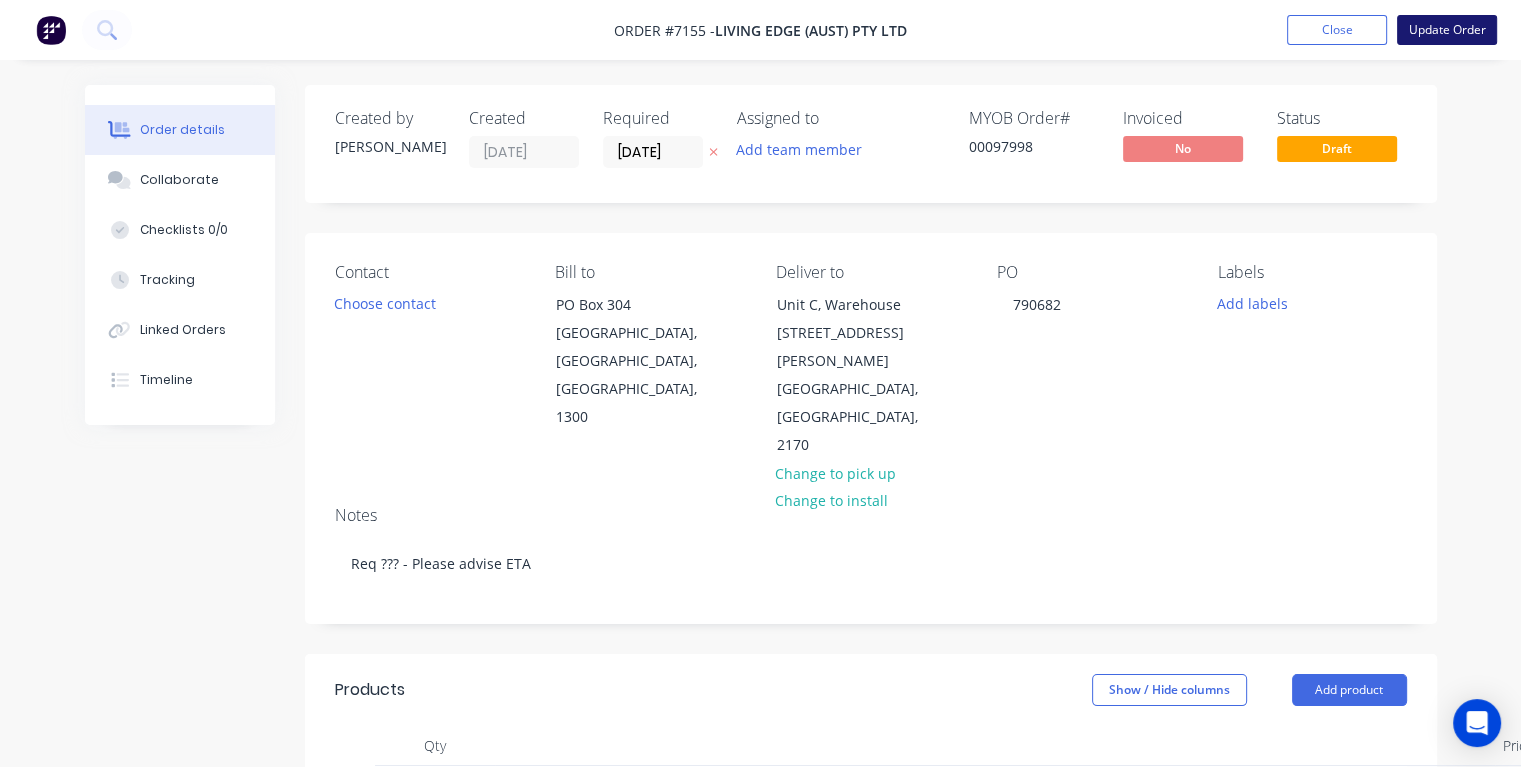 click on "Update Order" at bounding box center (1447, 30) 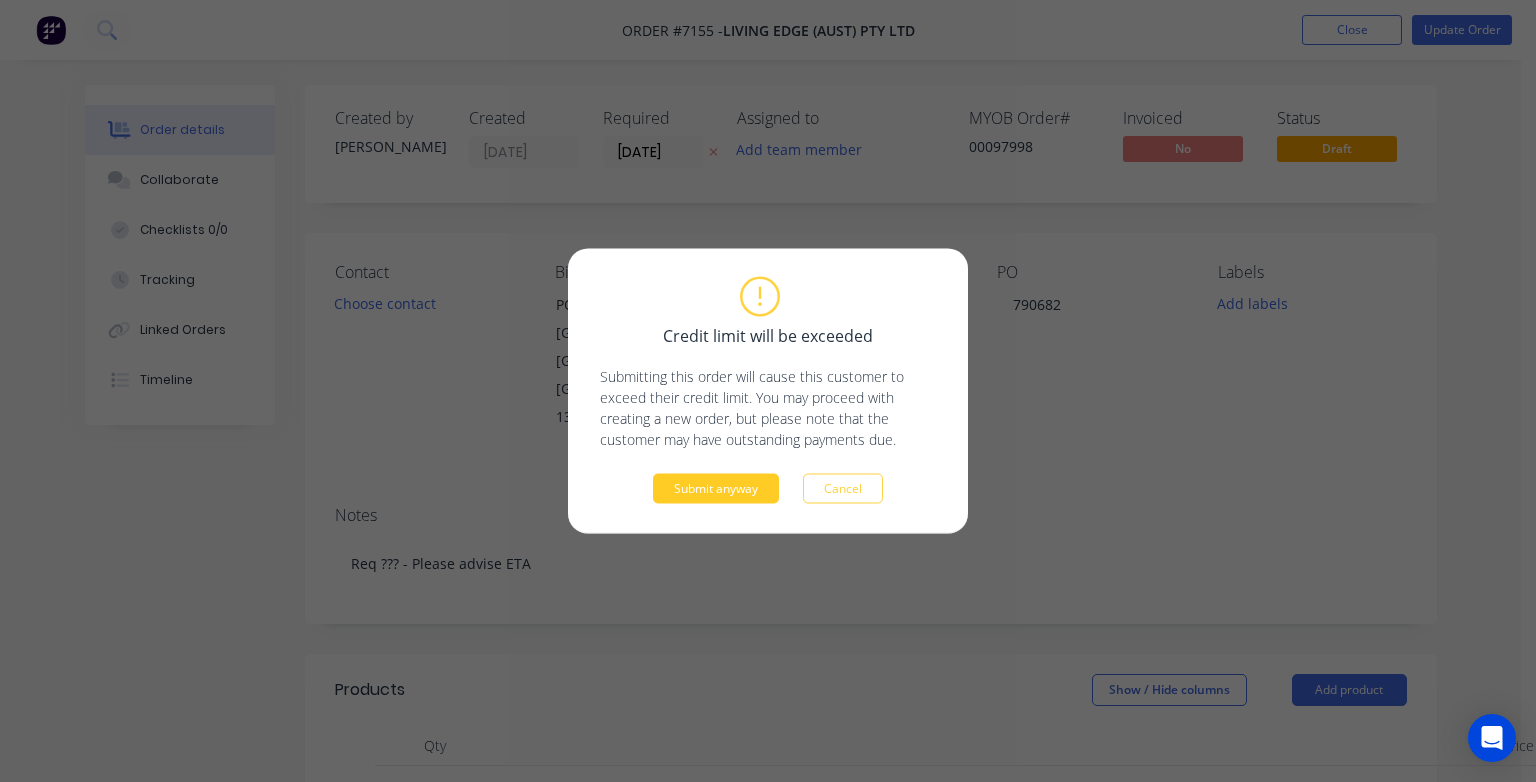 click on "Submit anyway" at bounding box center [716, 489] 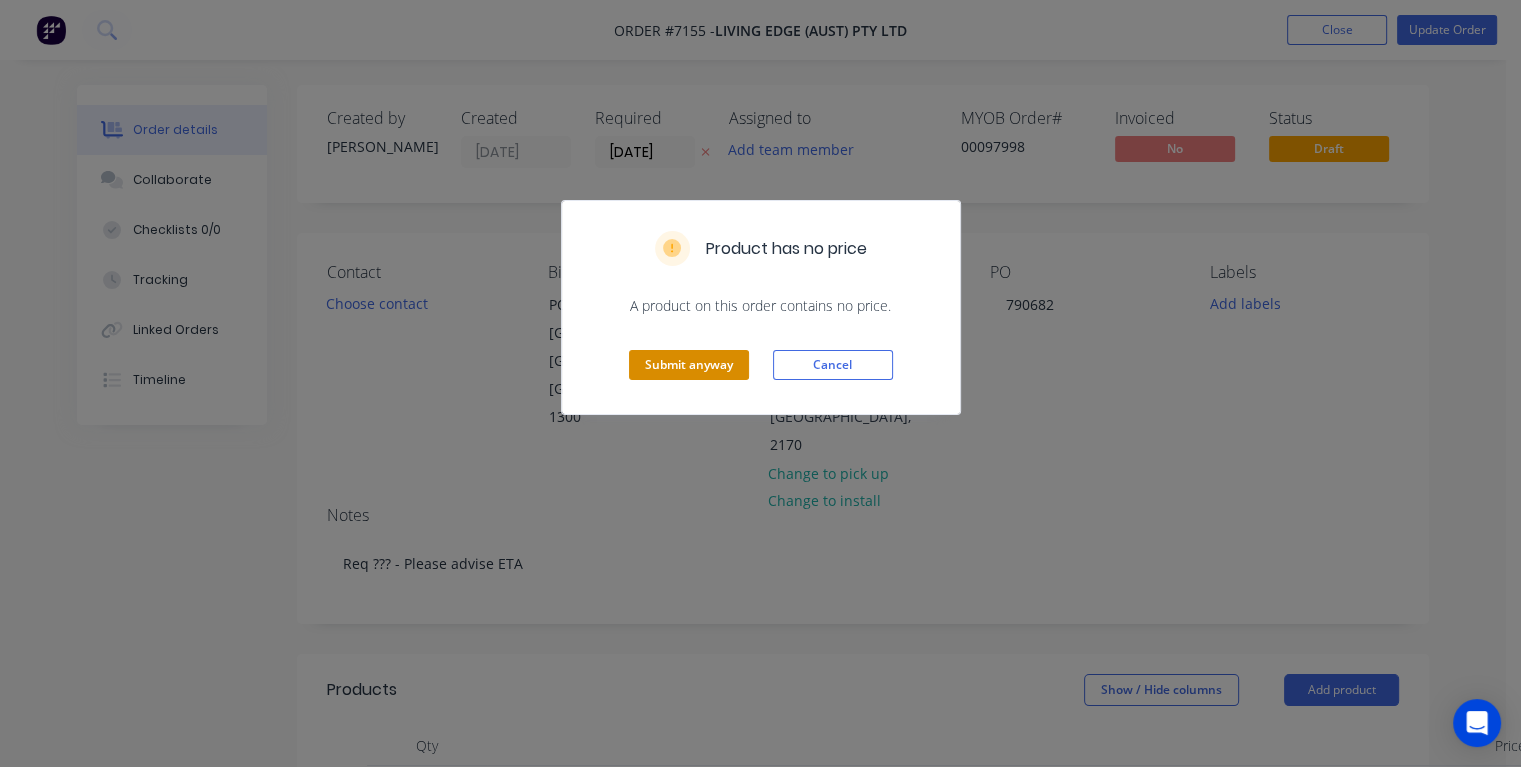 click on "Submit anyway" at bounding box center [689, 365] 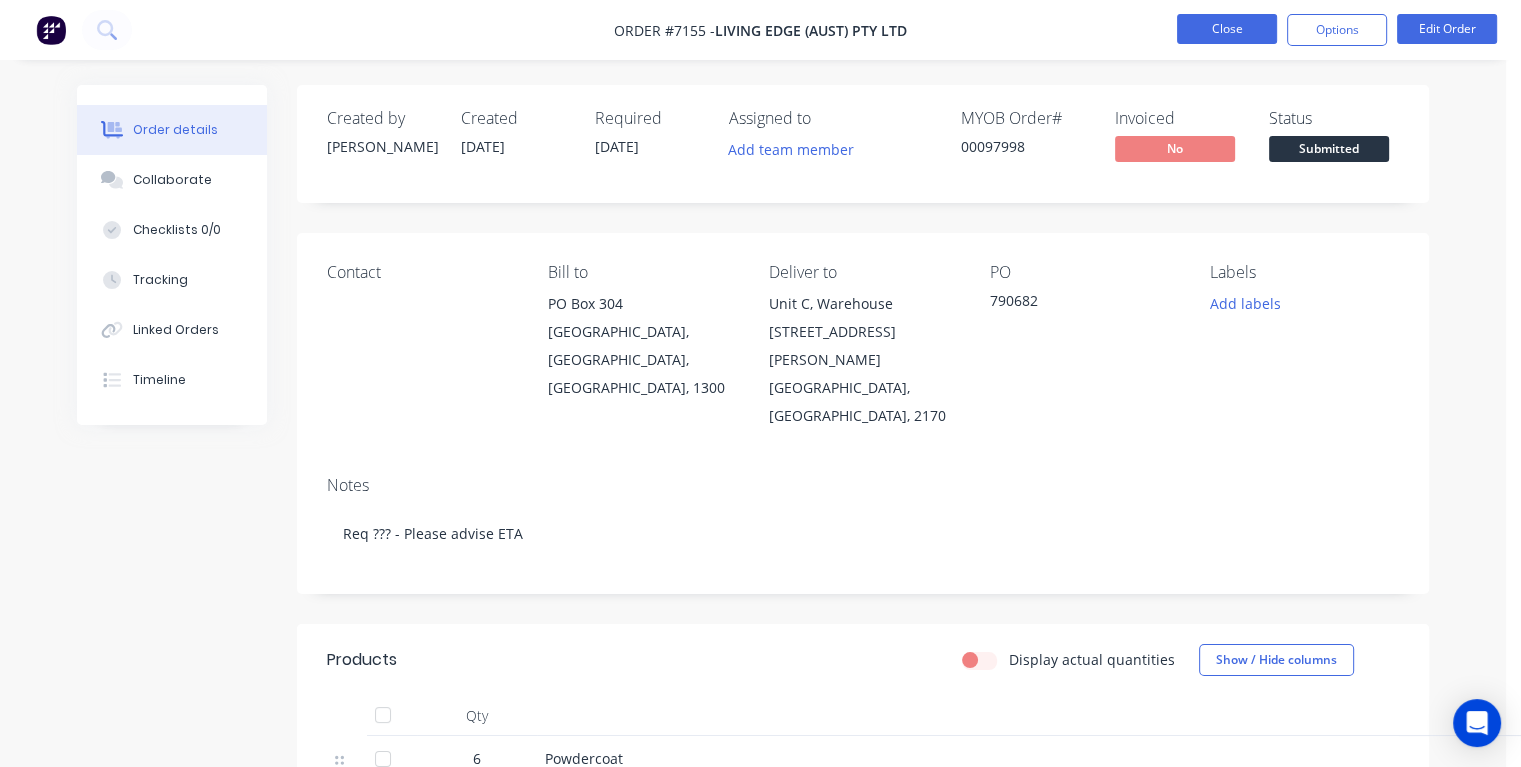 click on "Close" at bounding box center [1227, 29] 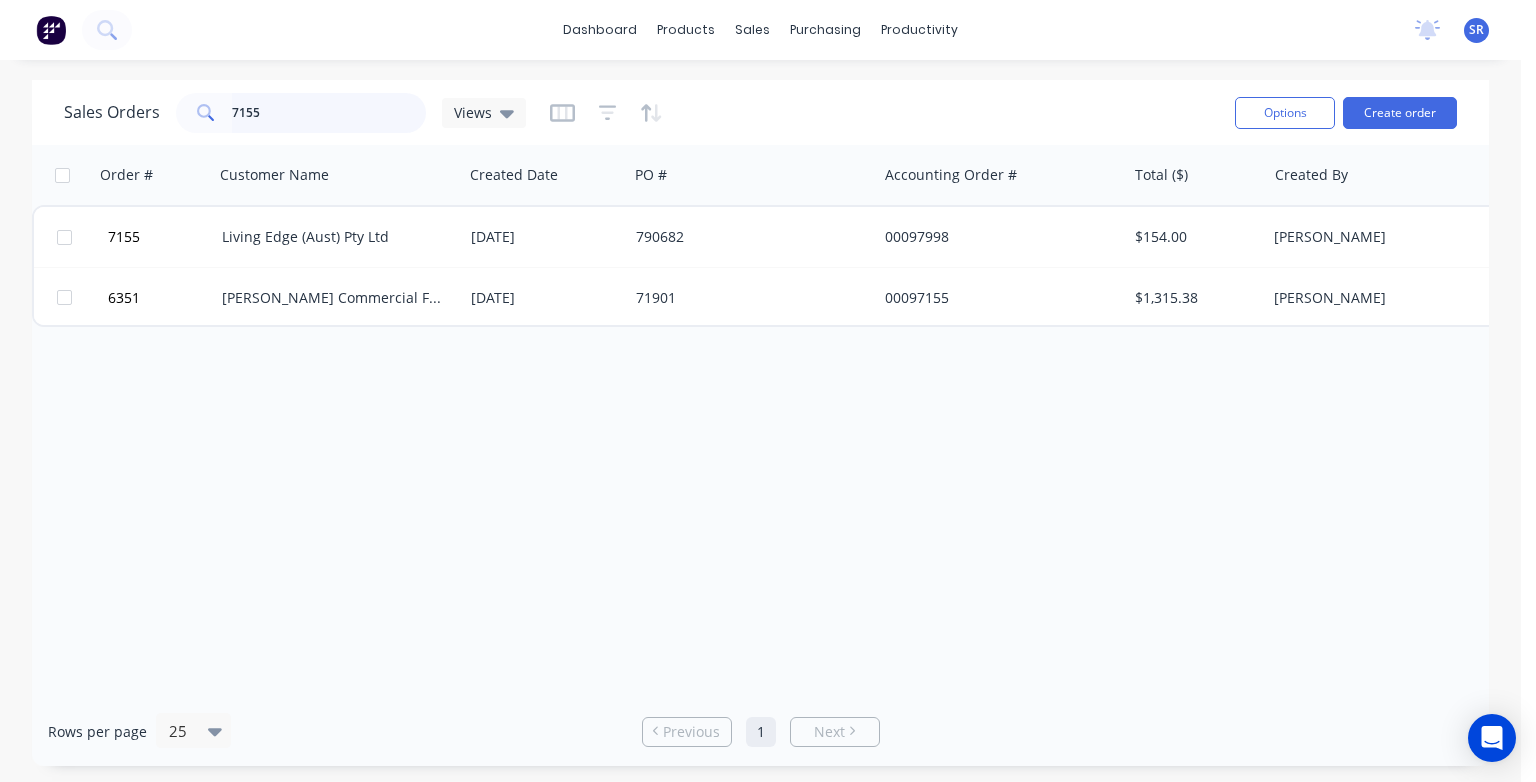 click on "7155" at bounding box center (329, 113) 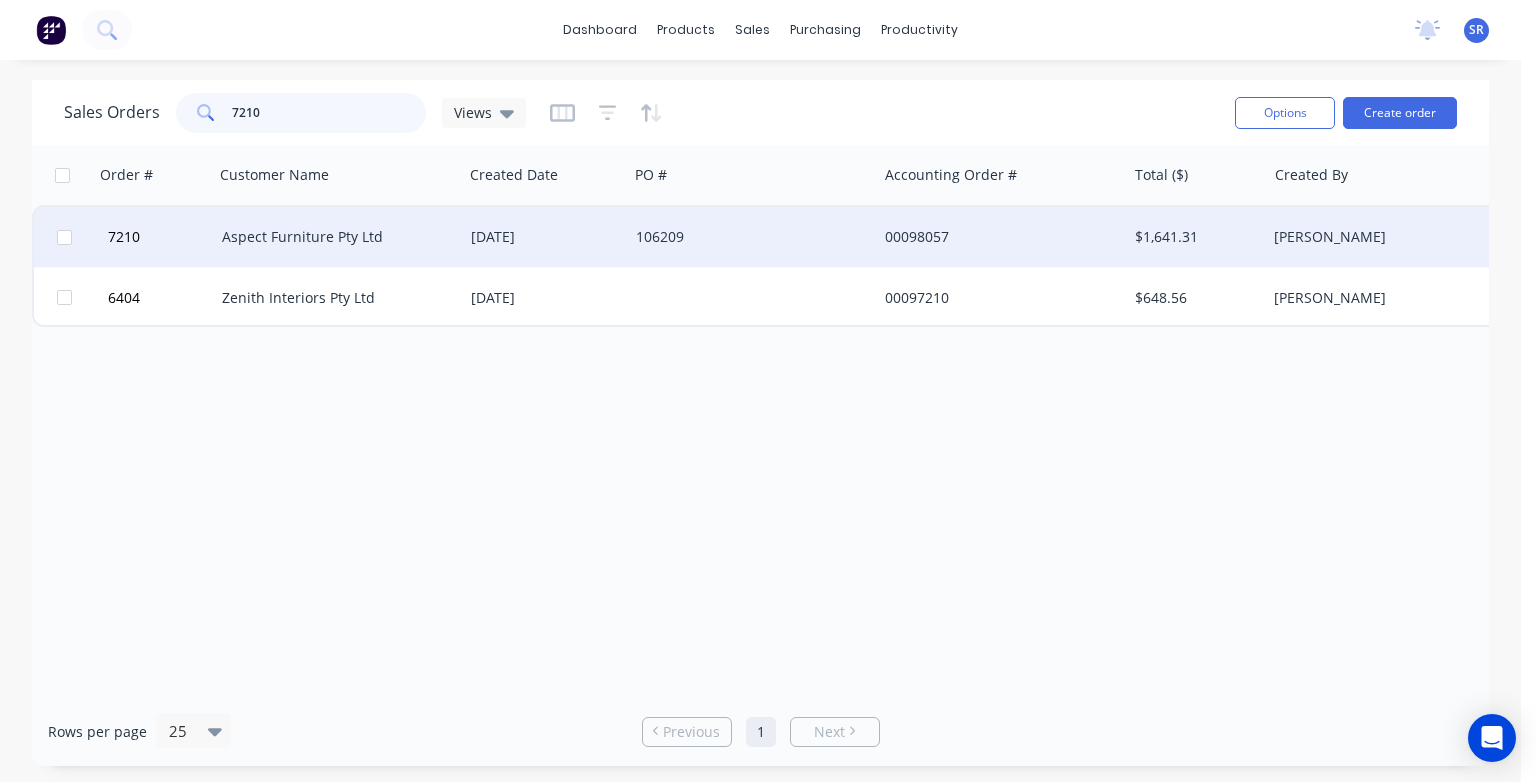 type on "7210" 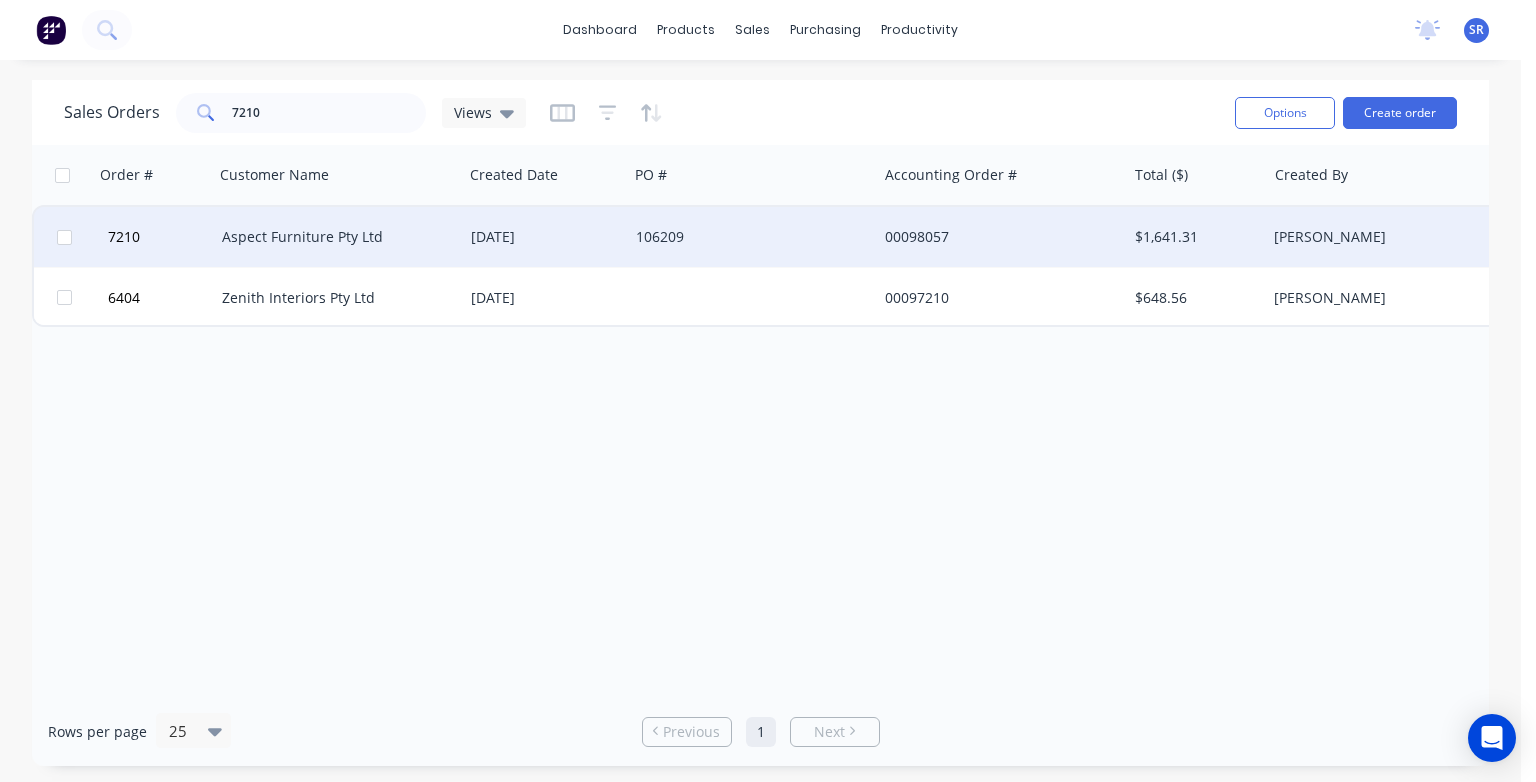 click on "Aspect Furniture Pty Ltd" at bounding box center [333, 237] 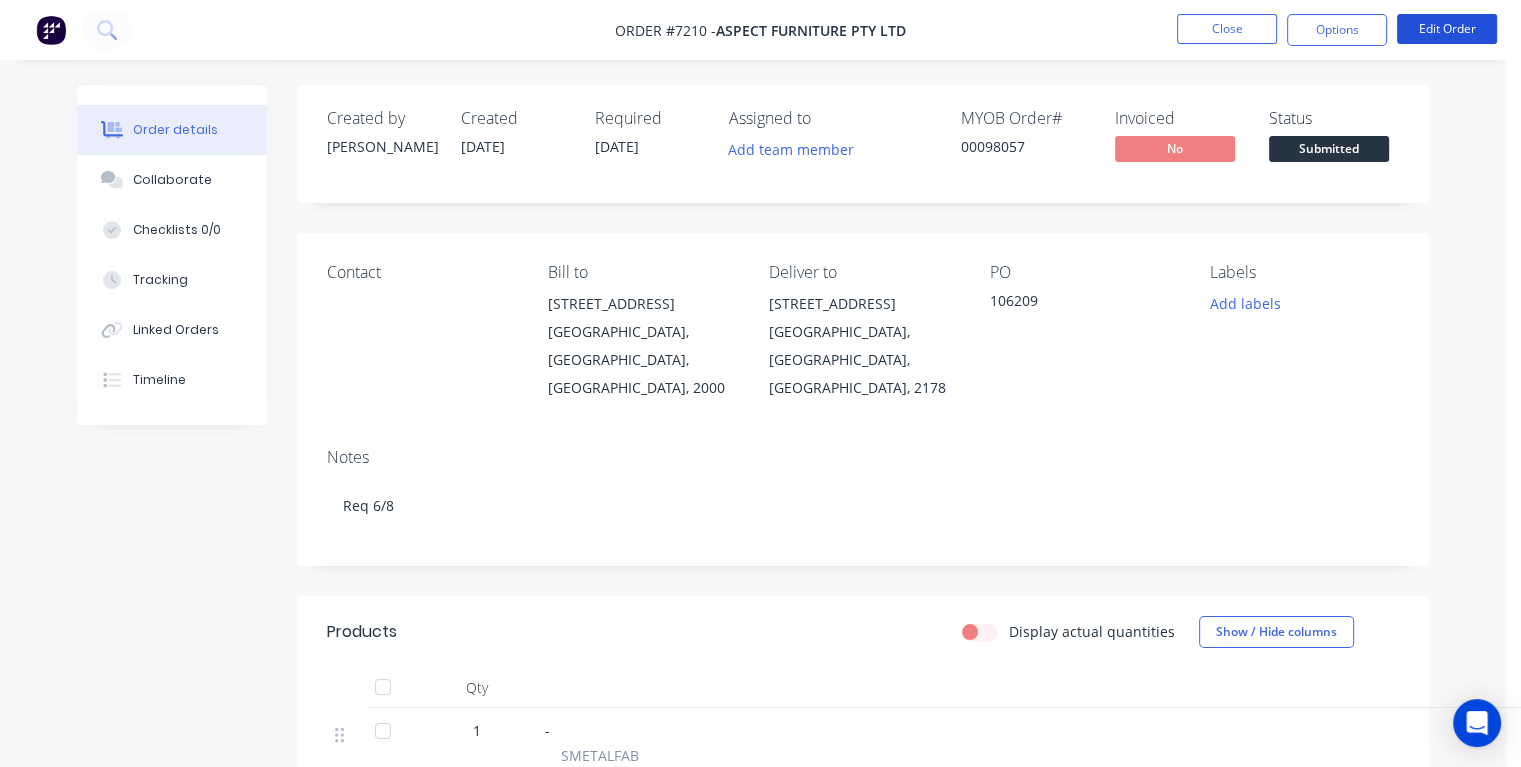 click on "Edit Order" at bounding box center [1447, 29] 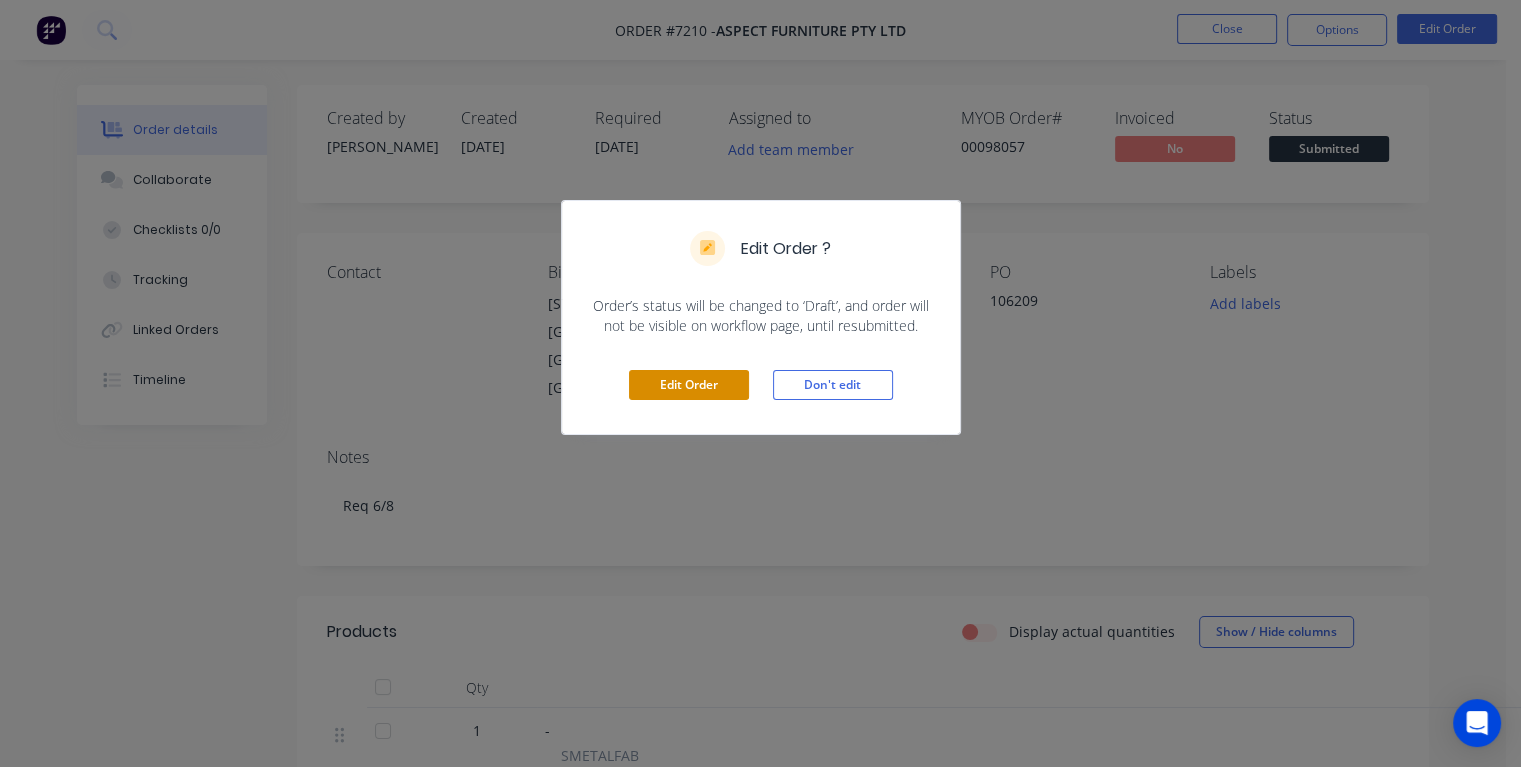 click on "Edit Order" at bounding box center [689, 385] 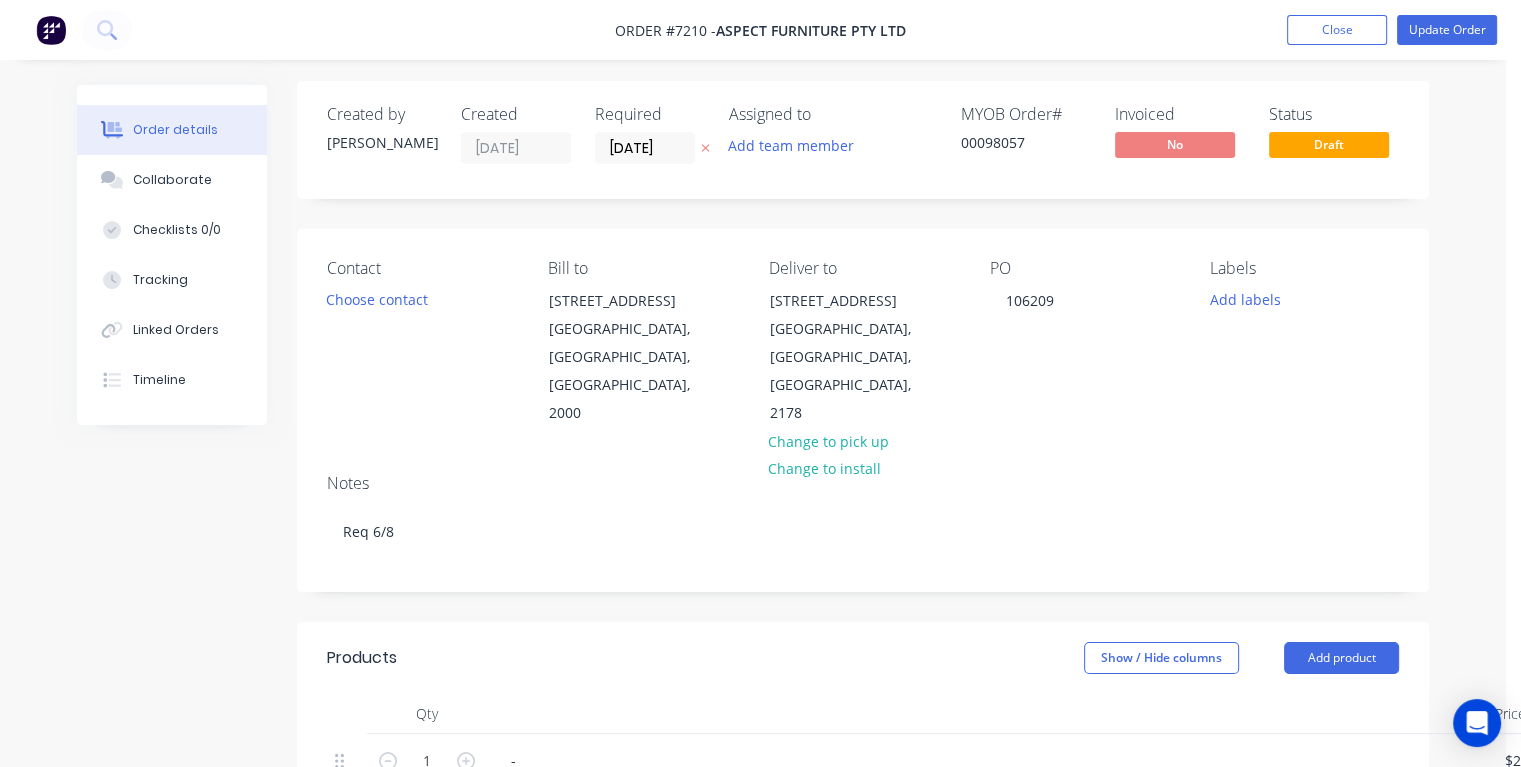 scroll, scrollTop: 0, scrollLeft: 0, axis: both 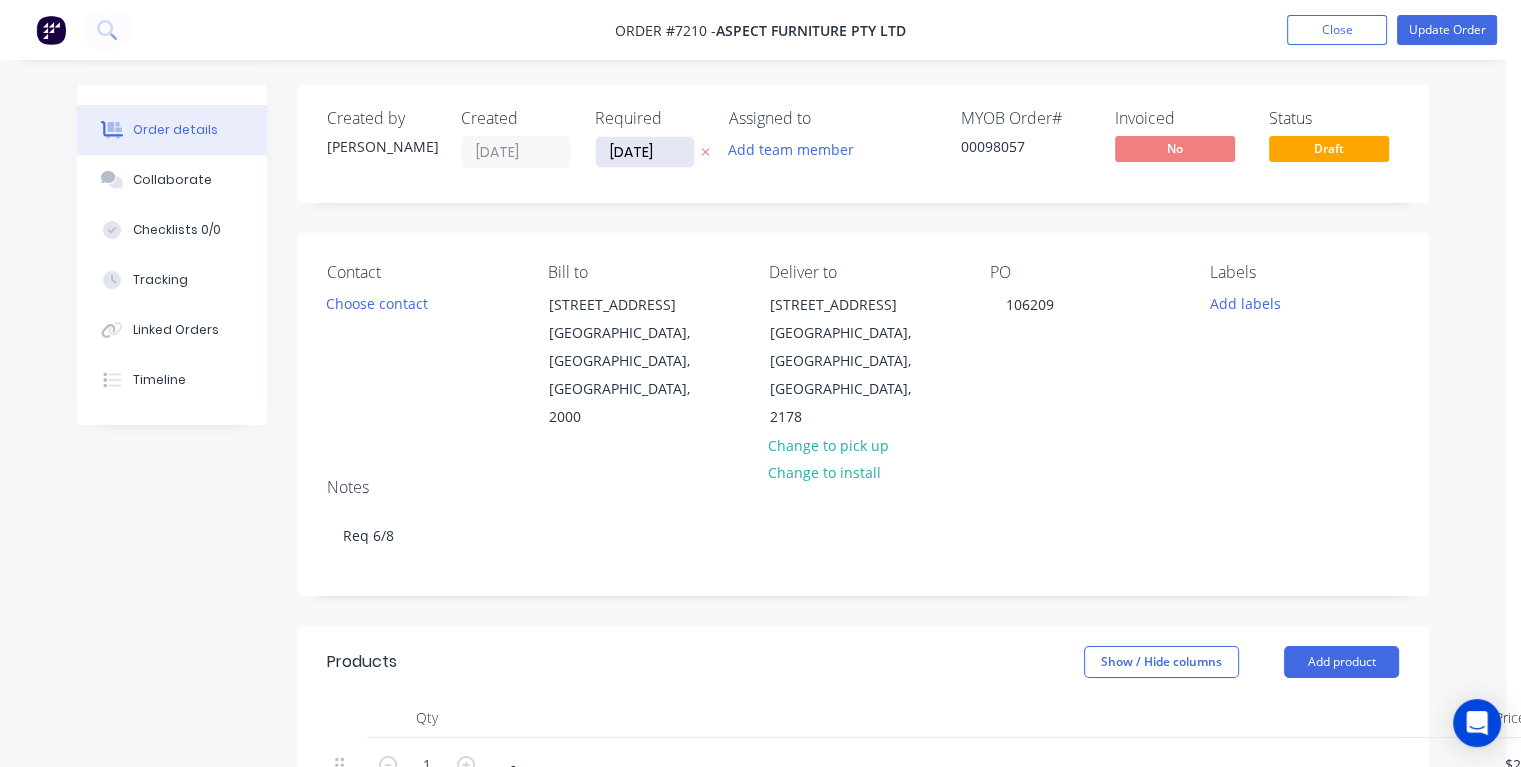 drag, startPoint x: 673, startPoint y: 153, endPoint x: 602, endPoint y: 152, distance: 71.00704 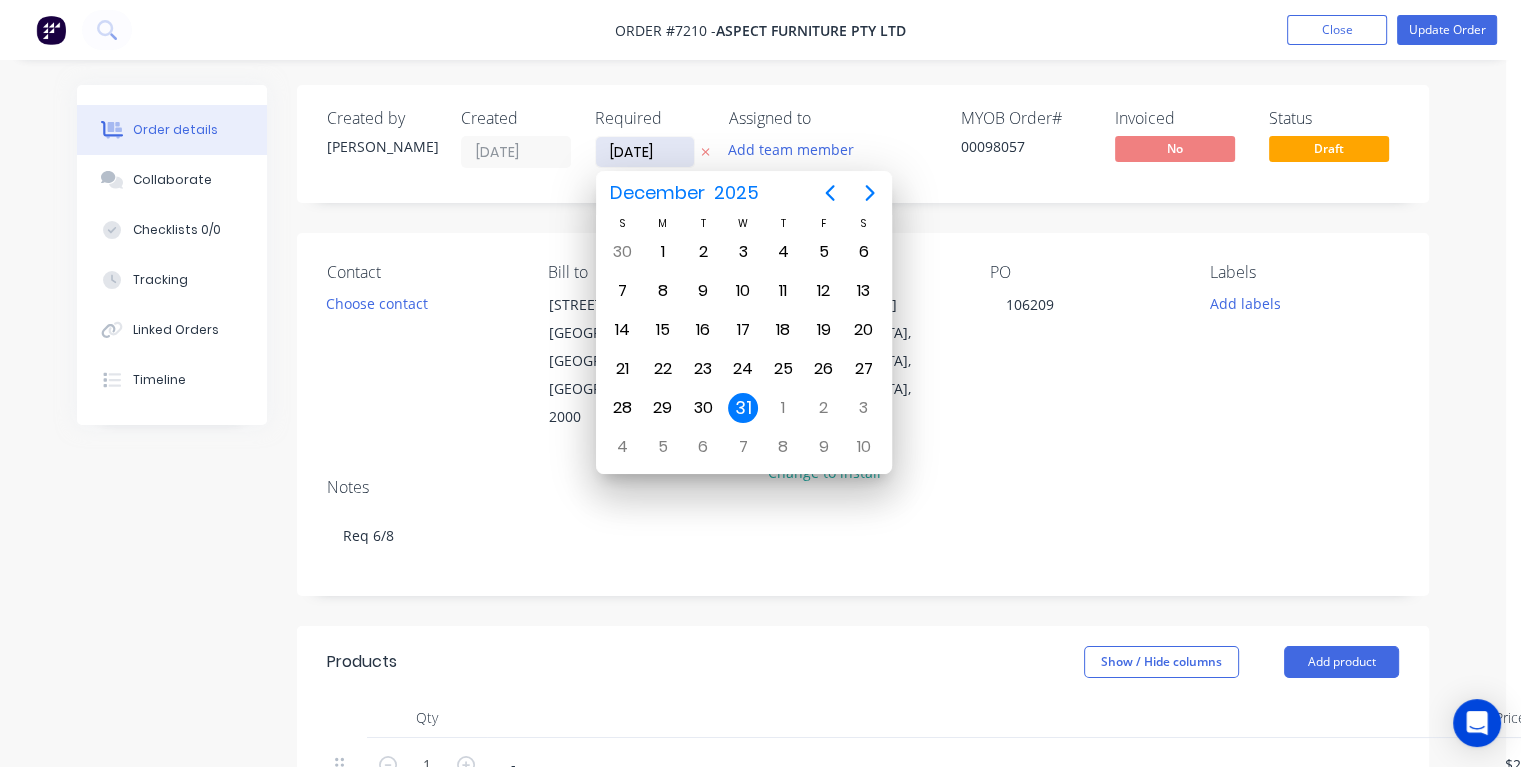 type on "08/08/25" 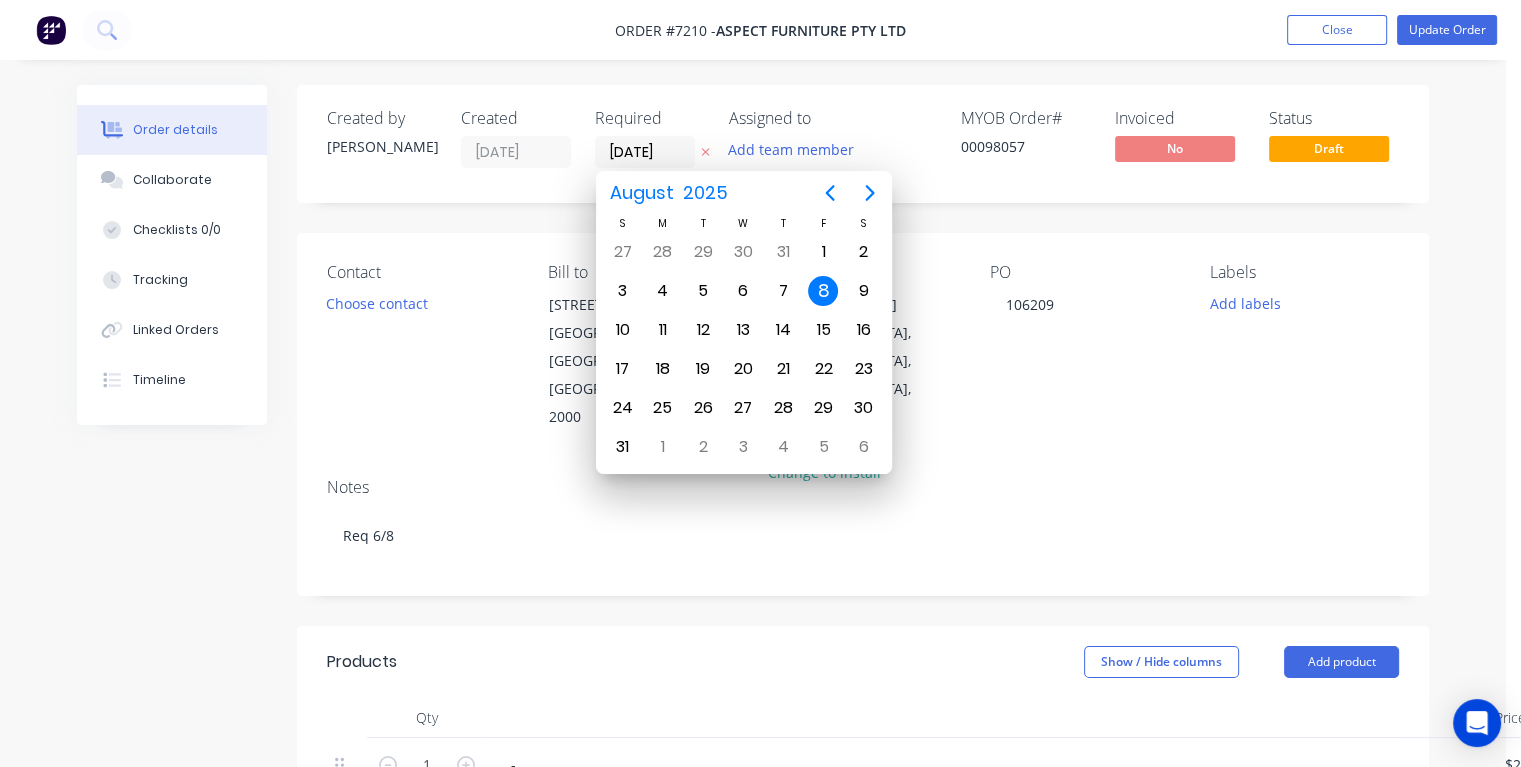 click on "8" at bounding box center (823, 291) 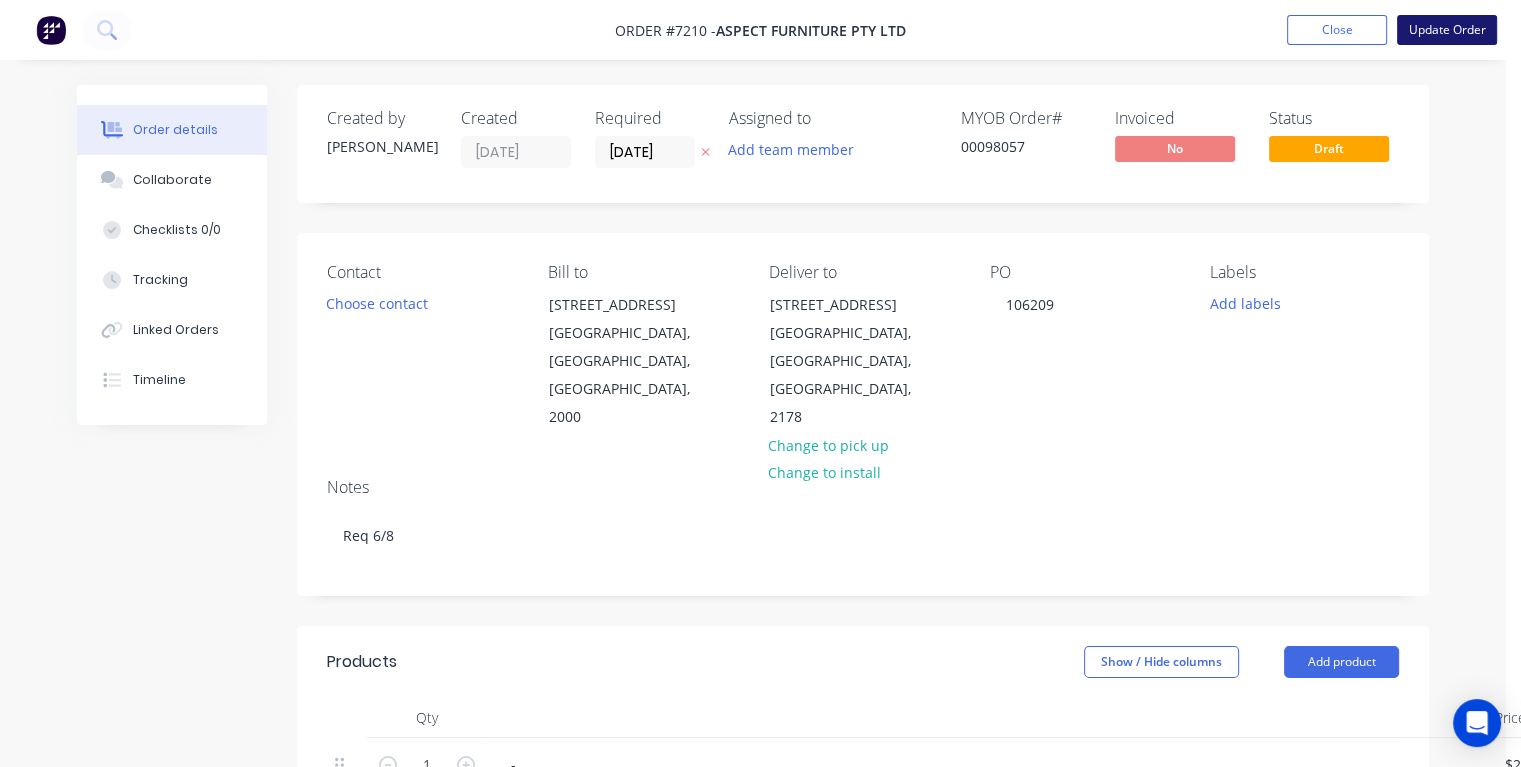 click on "Update Order" at bounding box center [1447, 30] 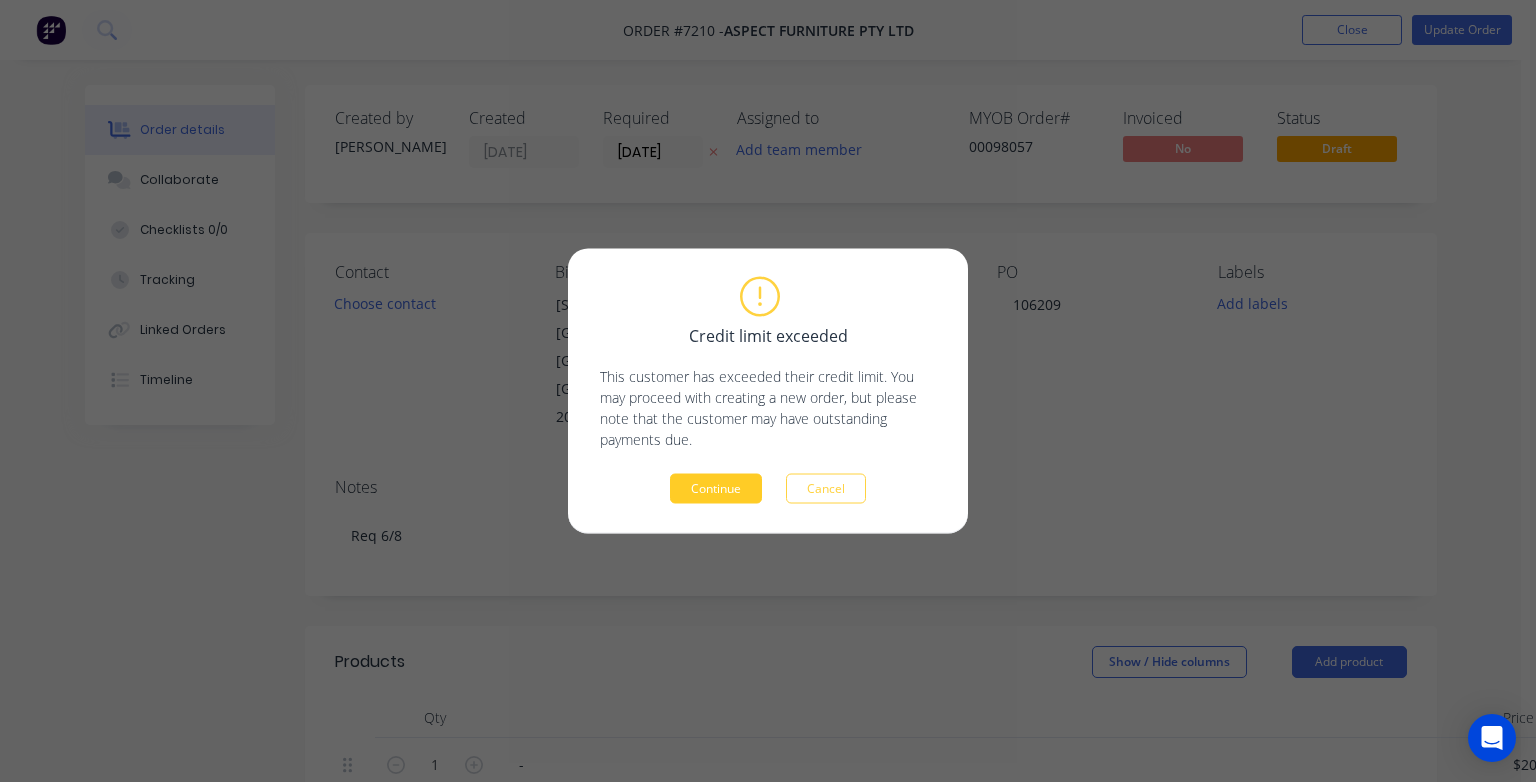 click on "Continue" at bounding box center [716, 489] 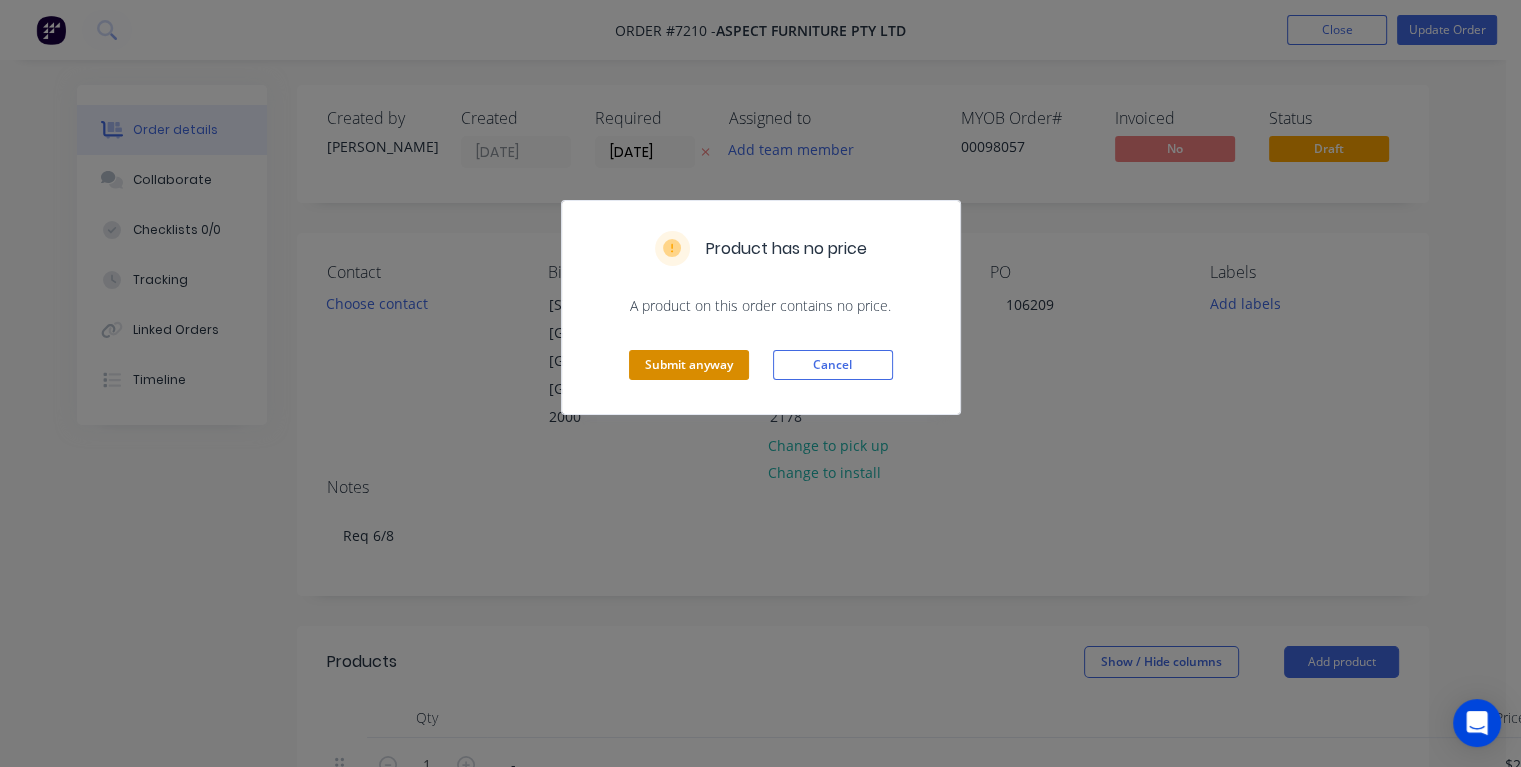 click on "Submit anyway" at bounding box center [689, 365] 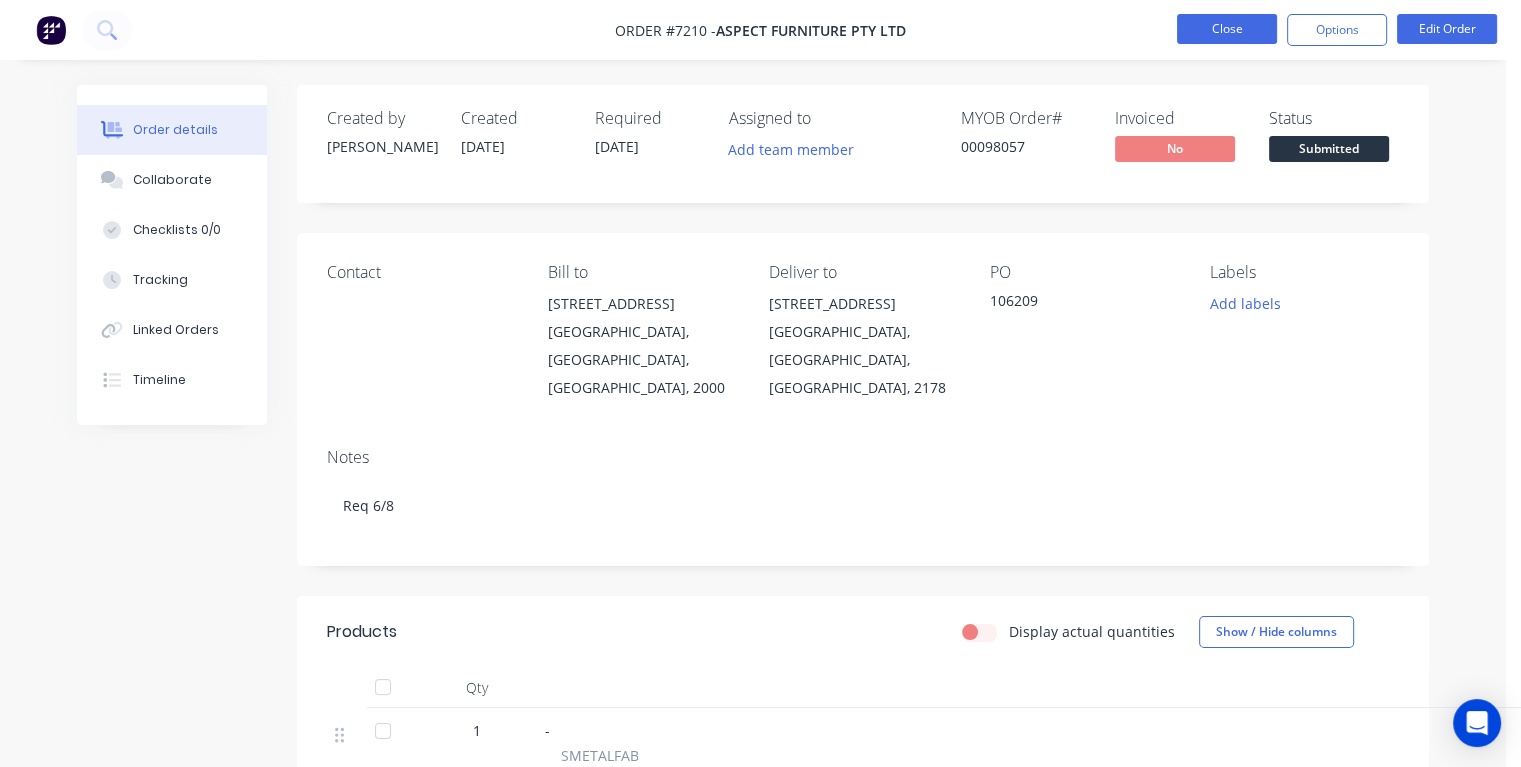 click on "Close" at bounding box center [1227, 29] 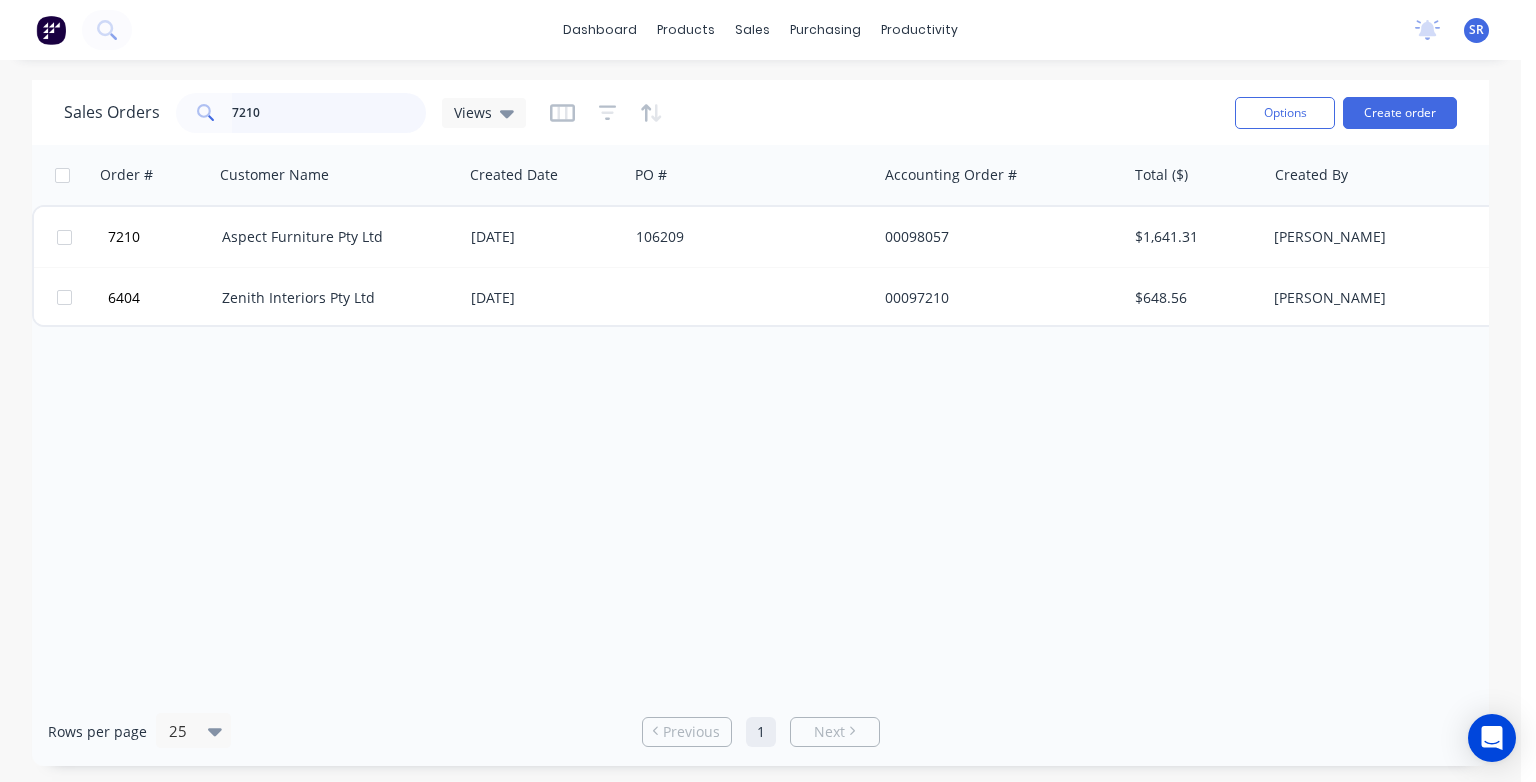 click on "7210" at bounding box center (329, 113) 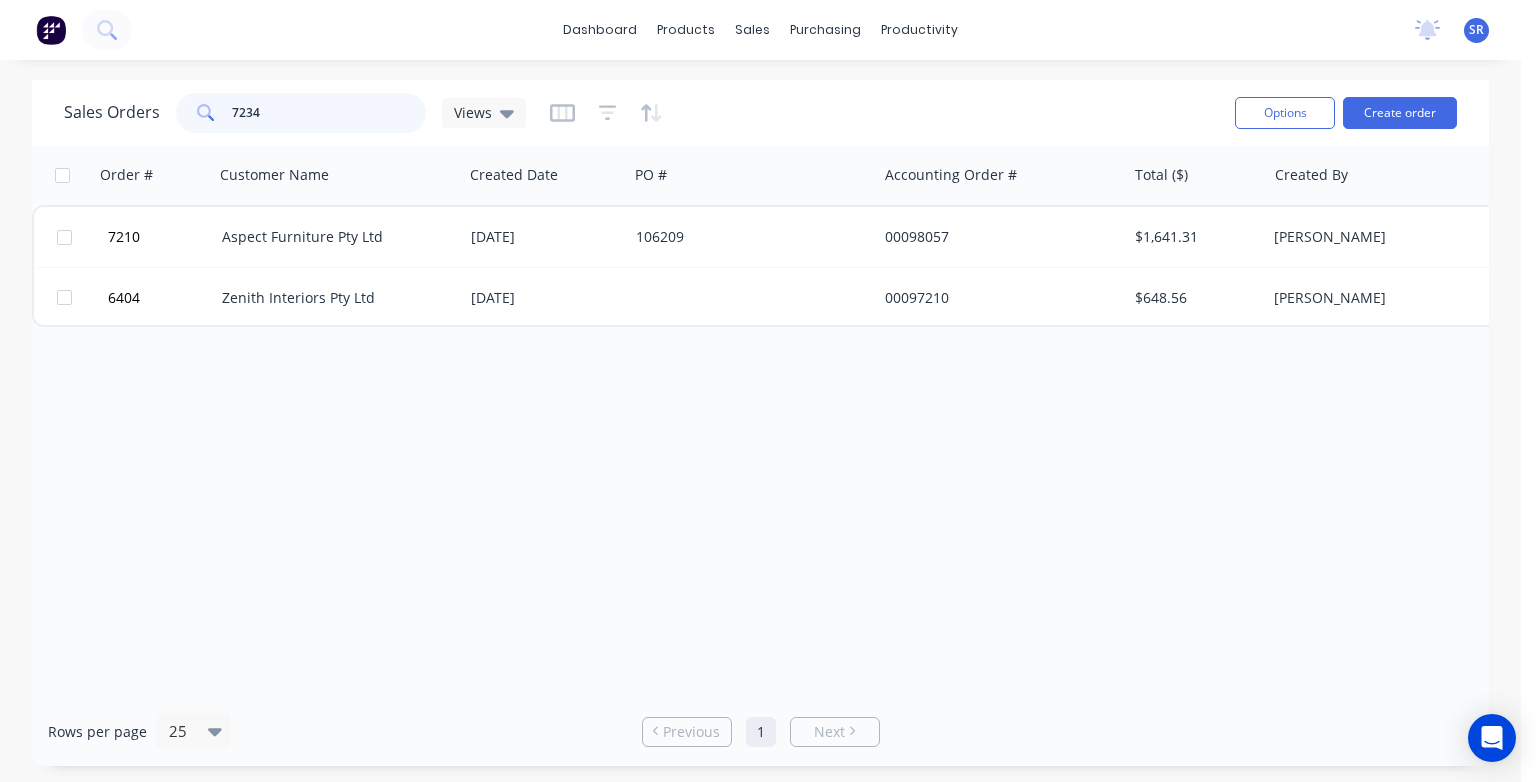 type on "7234" 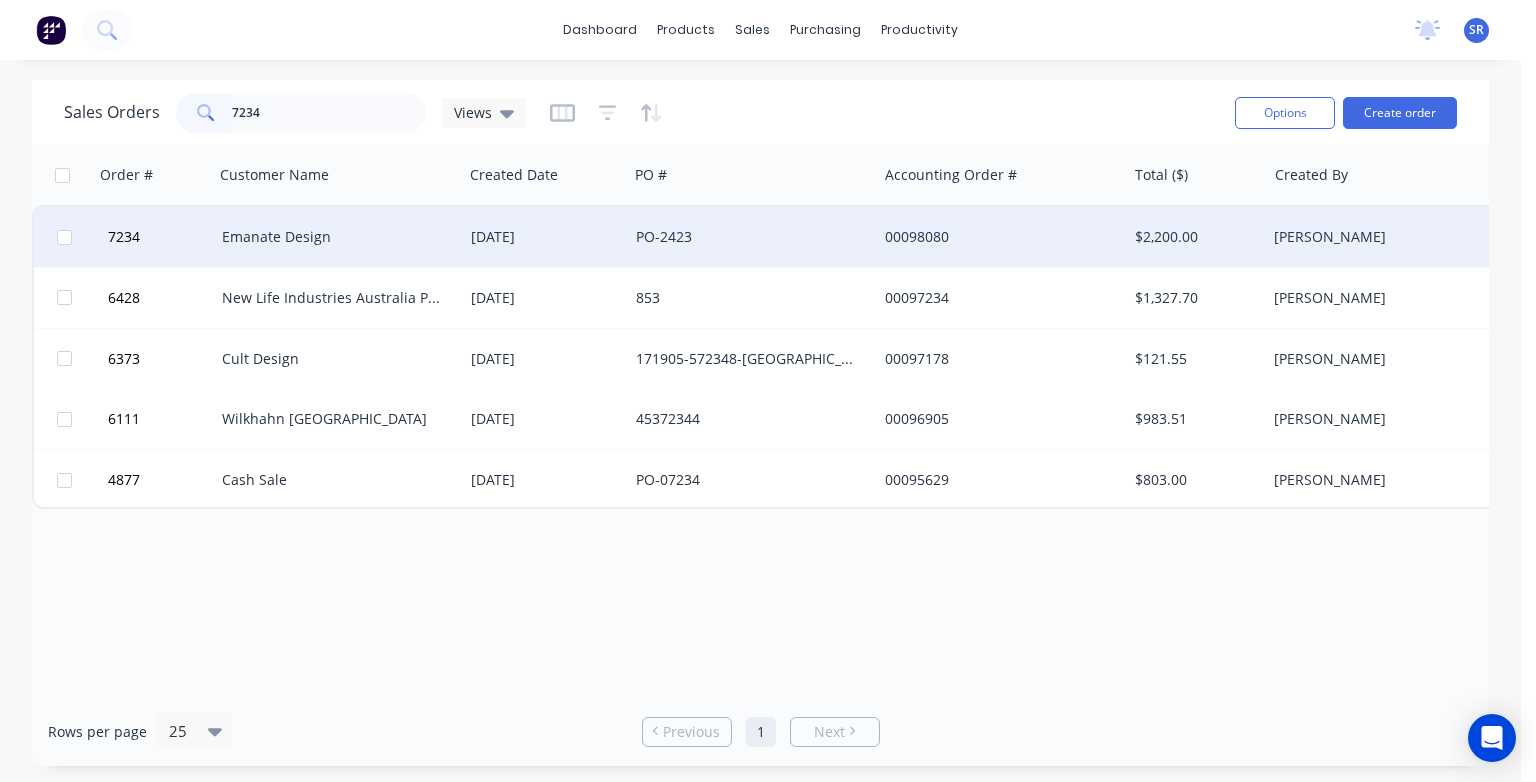 click on "Emanate Design" at bounding box center (338, 237) 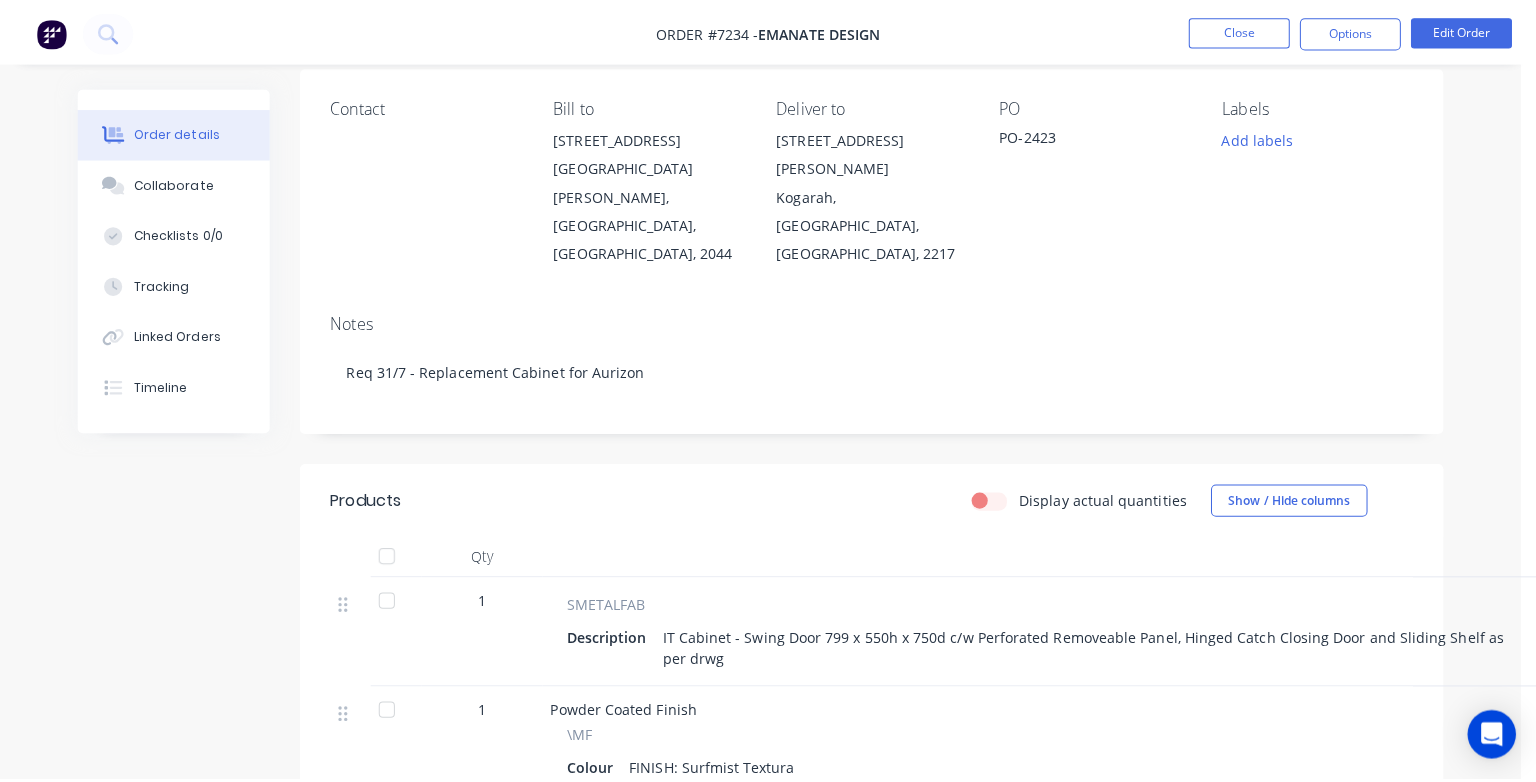 scroll, scrollTop: 0, scrollLeft: 0, axis: both 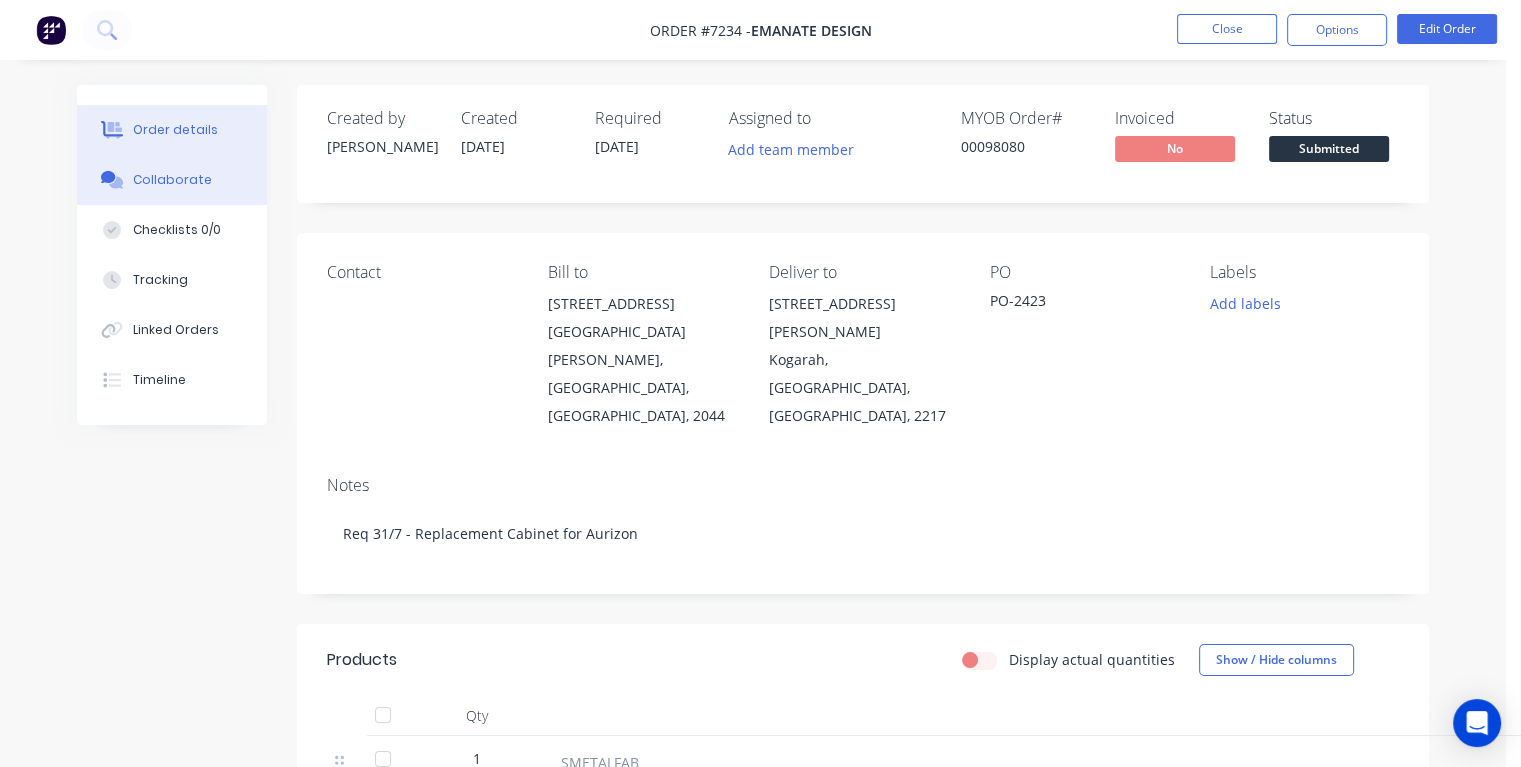 click on "Collaborate" at bounding box center [172, 180] 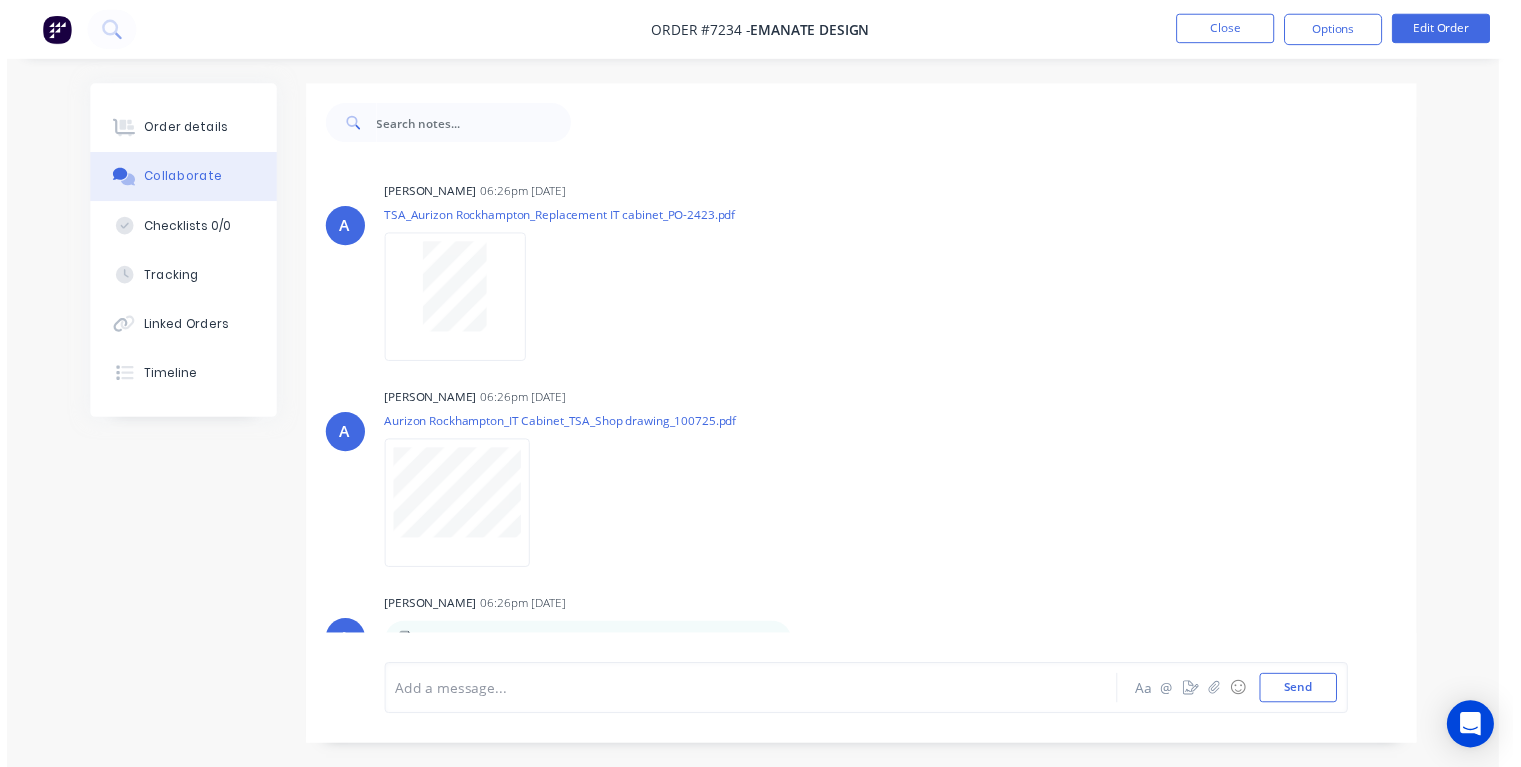 scroll, scrollTop: 0, scrollLeft: 0, axis: both 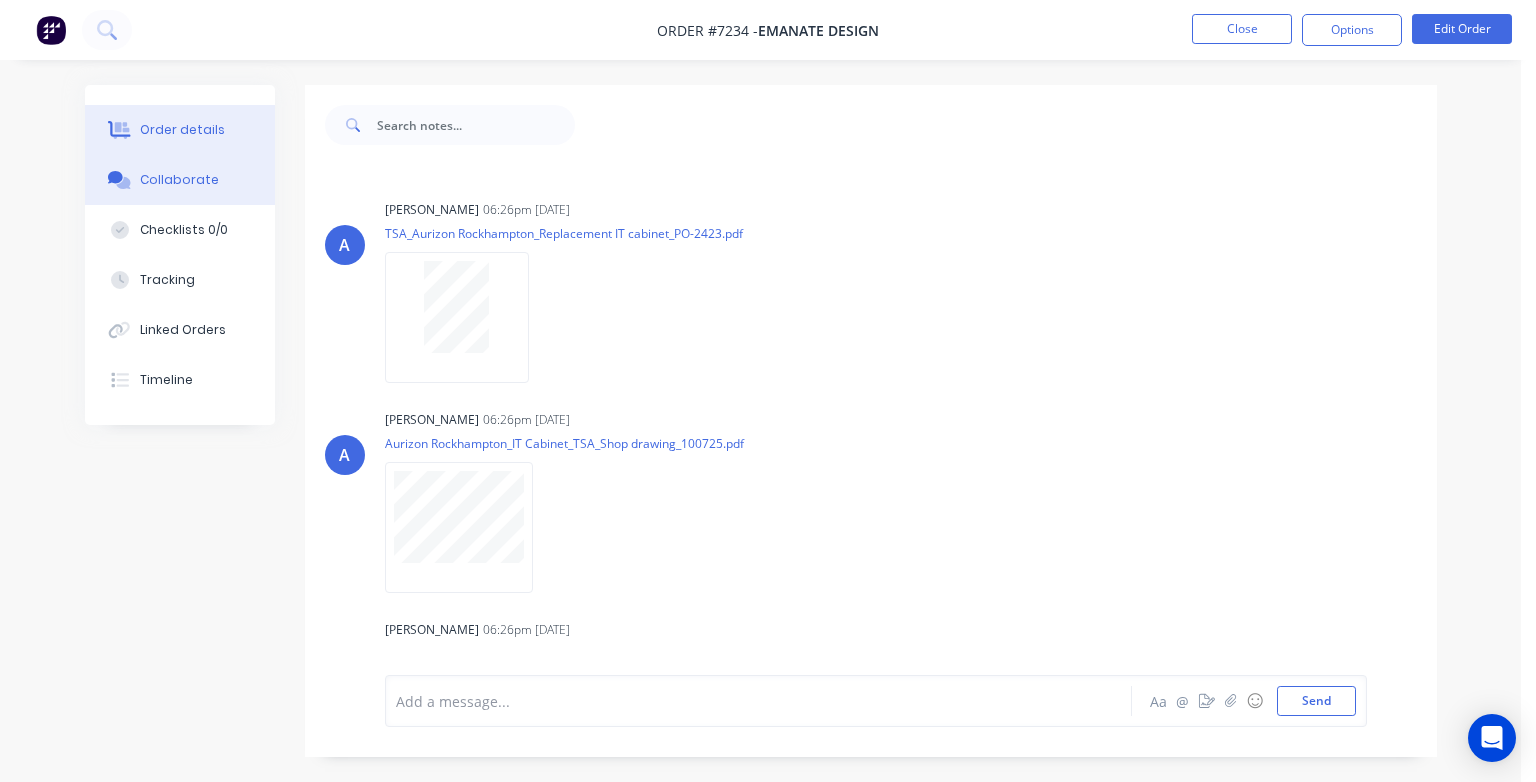 click on "Order details" at bounding box center (180, 130) 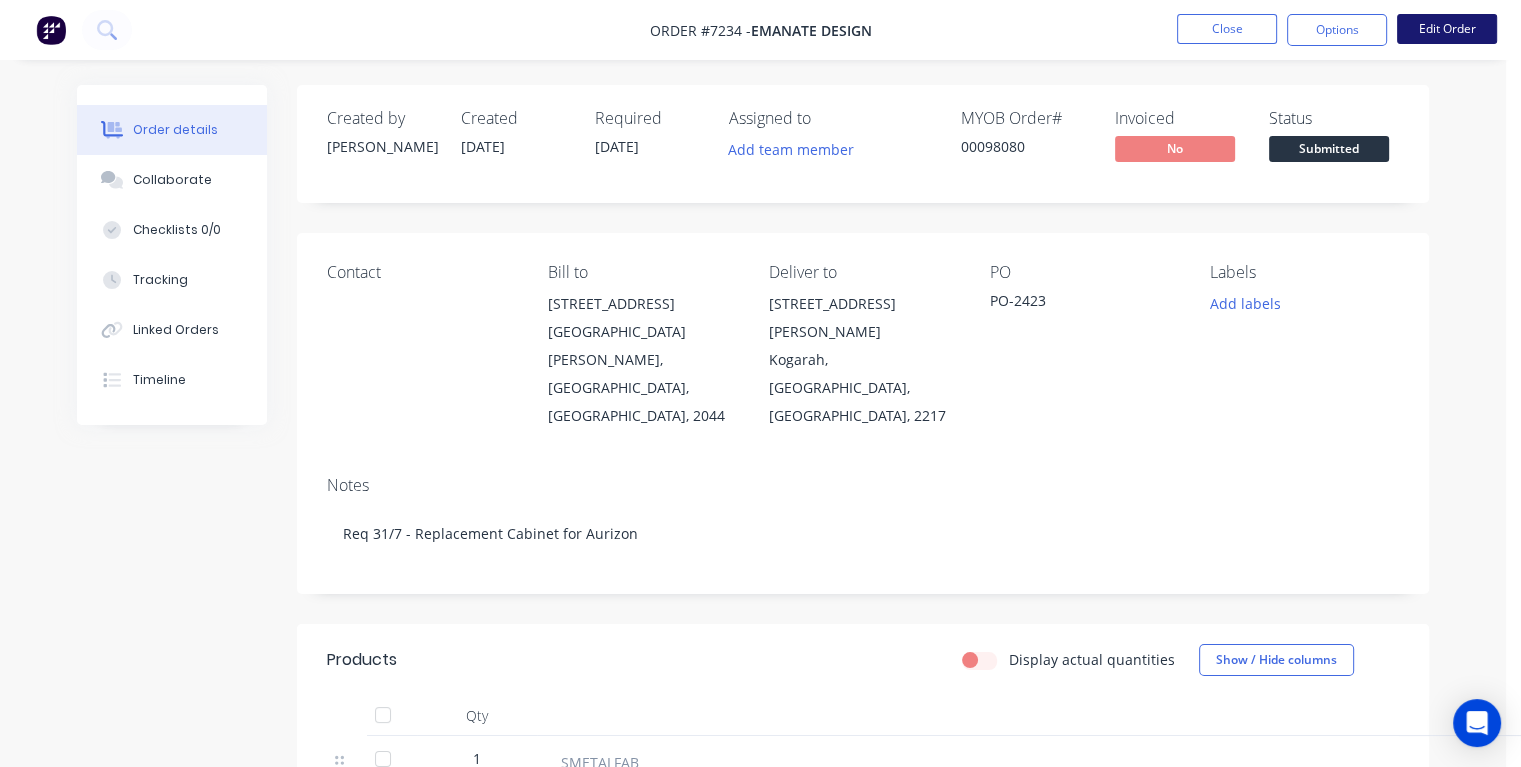 click on "Edit Order" at bounding box center [1447, 29] 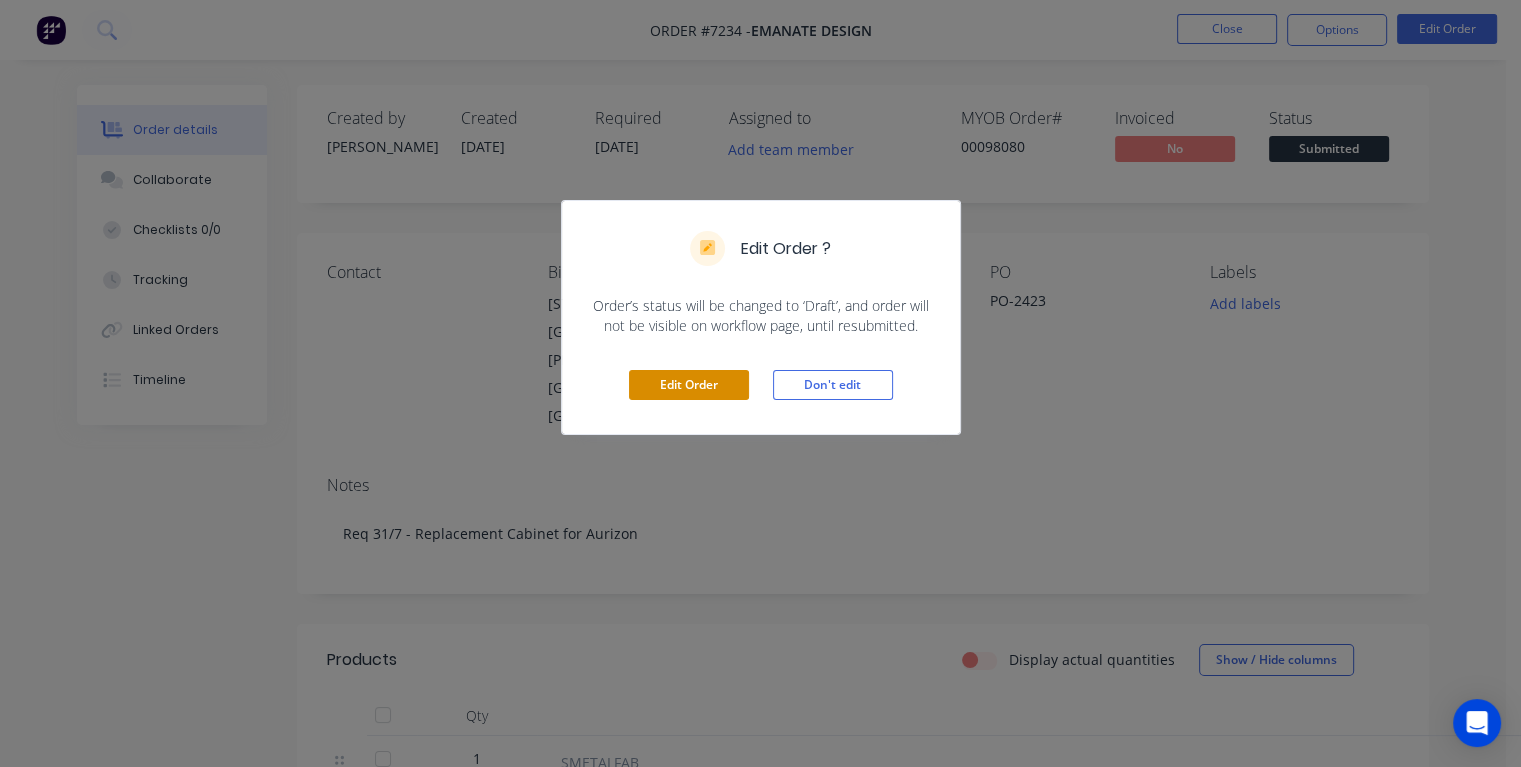 click on "Edit Order" at bounding box center (689, 385) 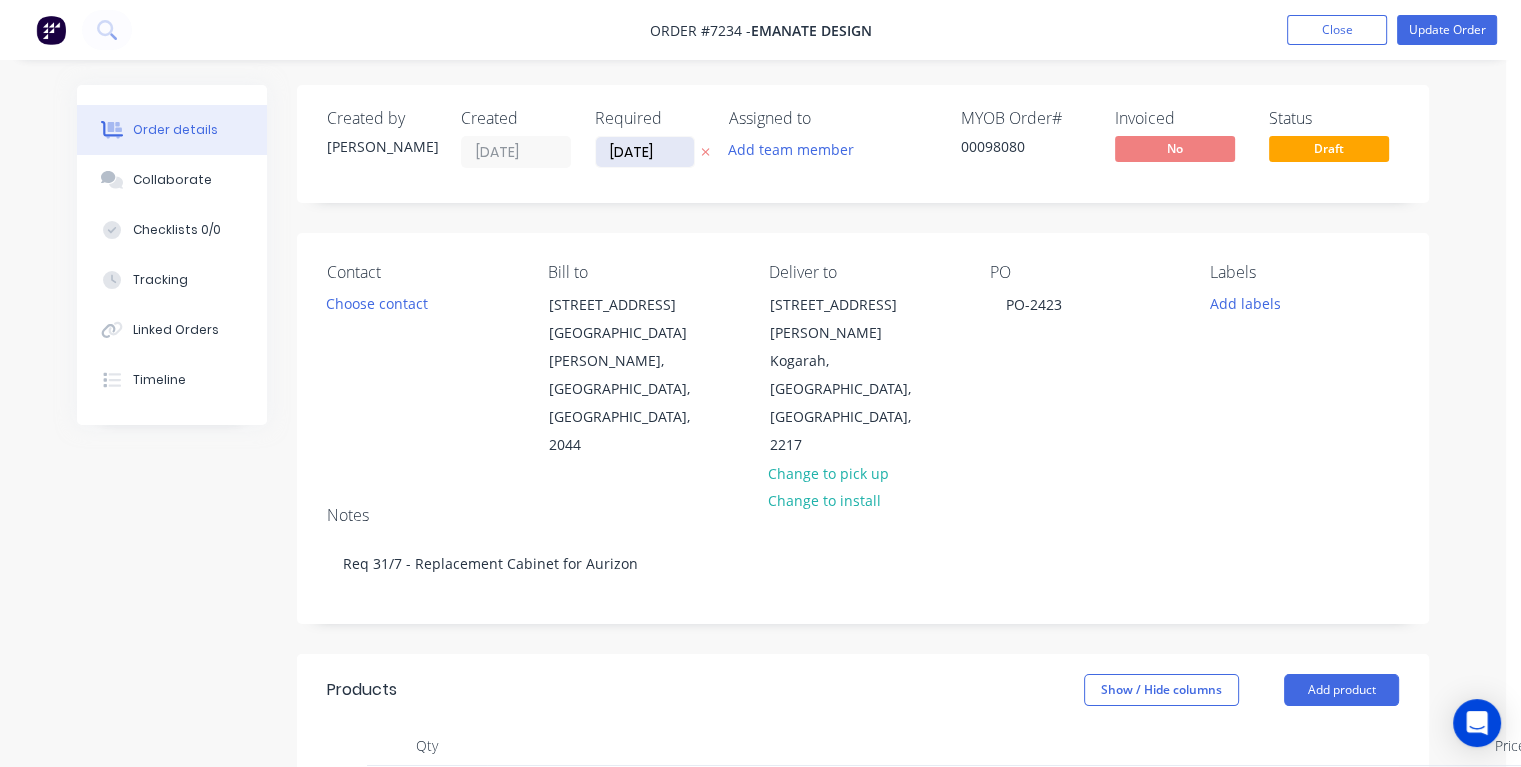 drag, startPoint x: 667, startPoint y: 145, endPoint x: 611, endPoint y: 160, distance: 57.974133 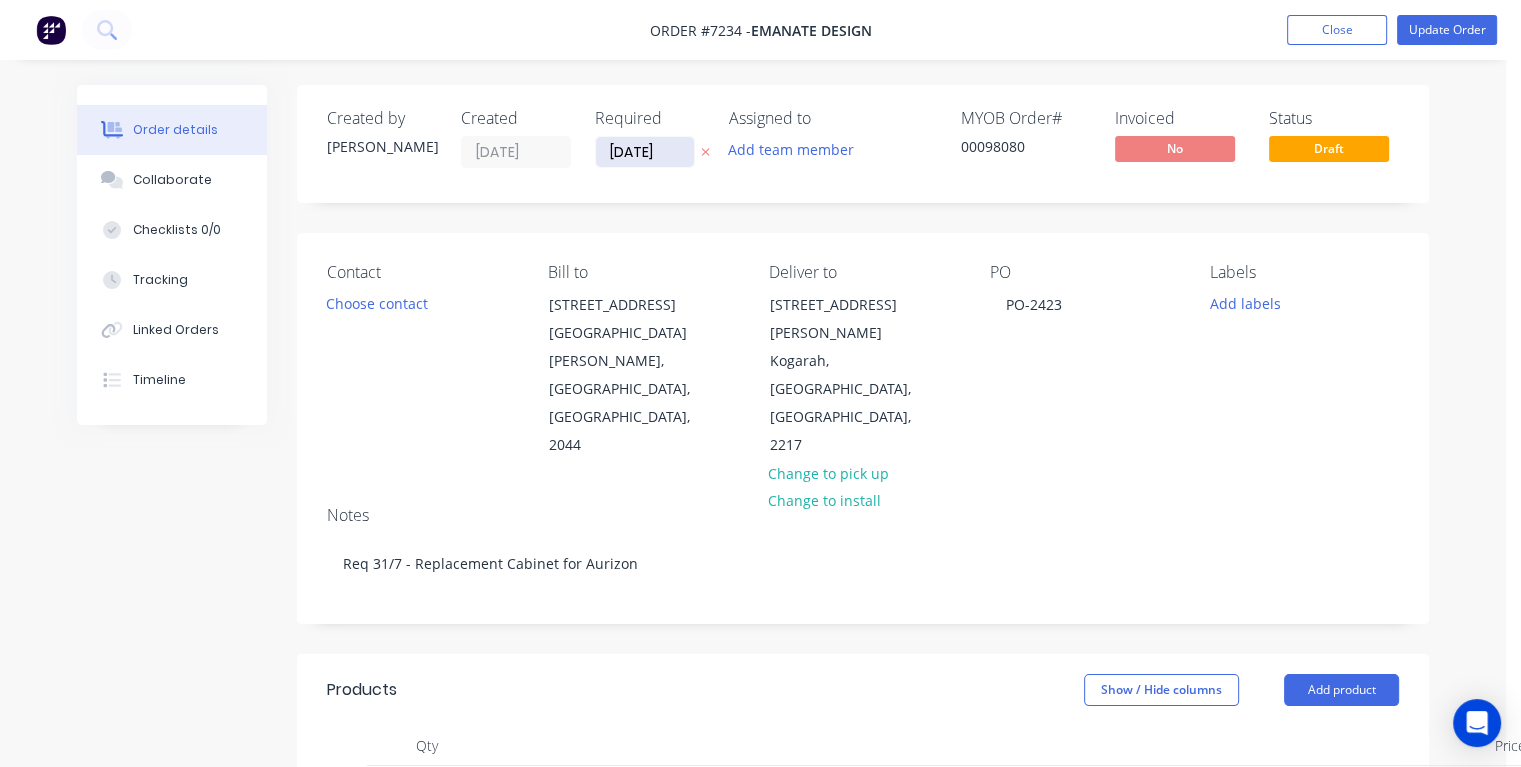 click on "[DATE]" at bounding box center [645, 152] 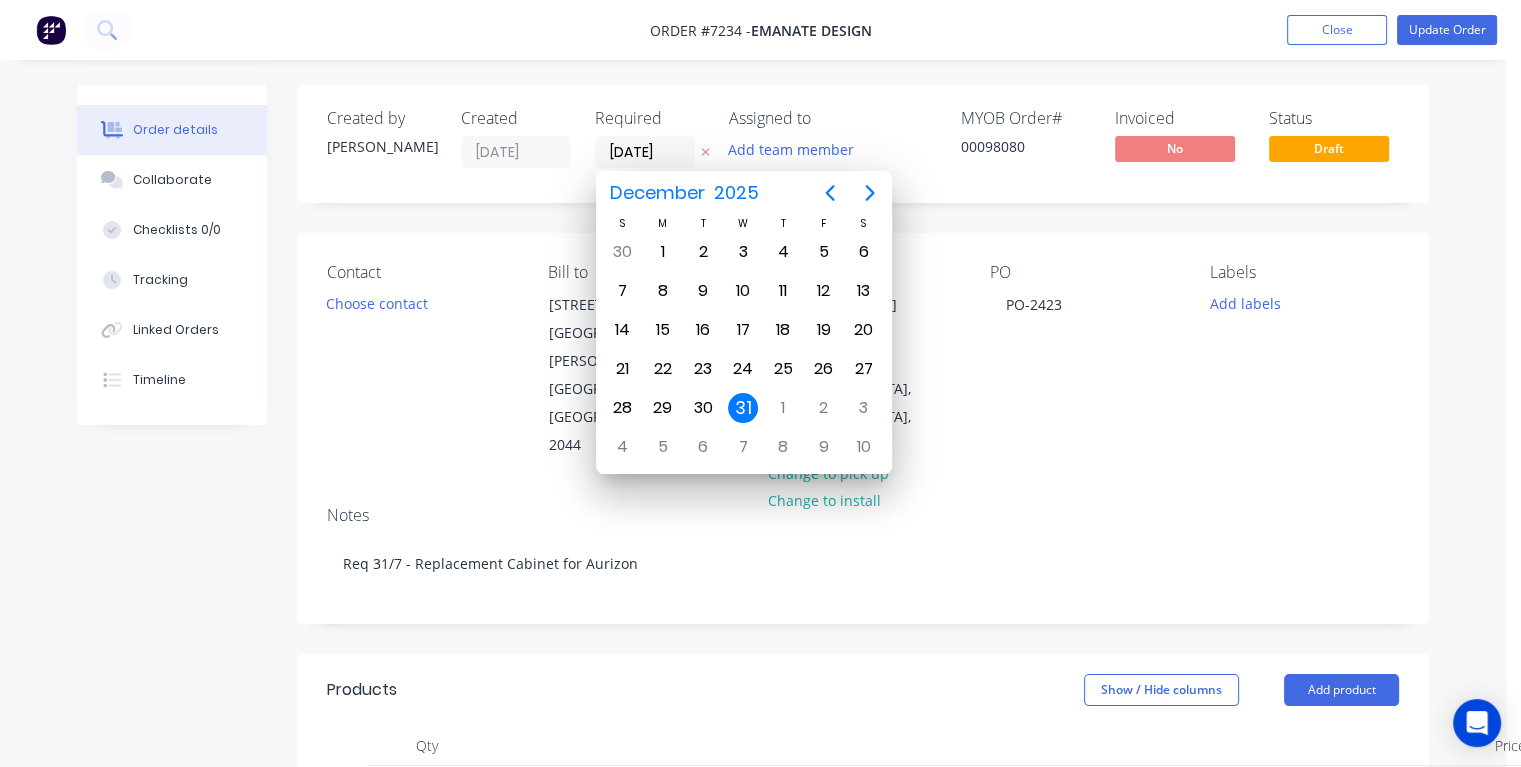 type on "08/08/25" 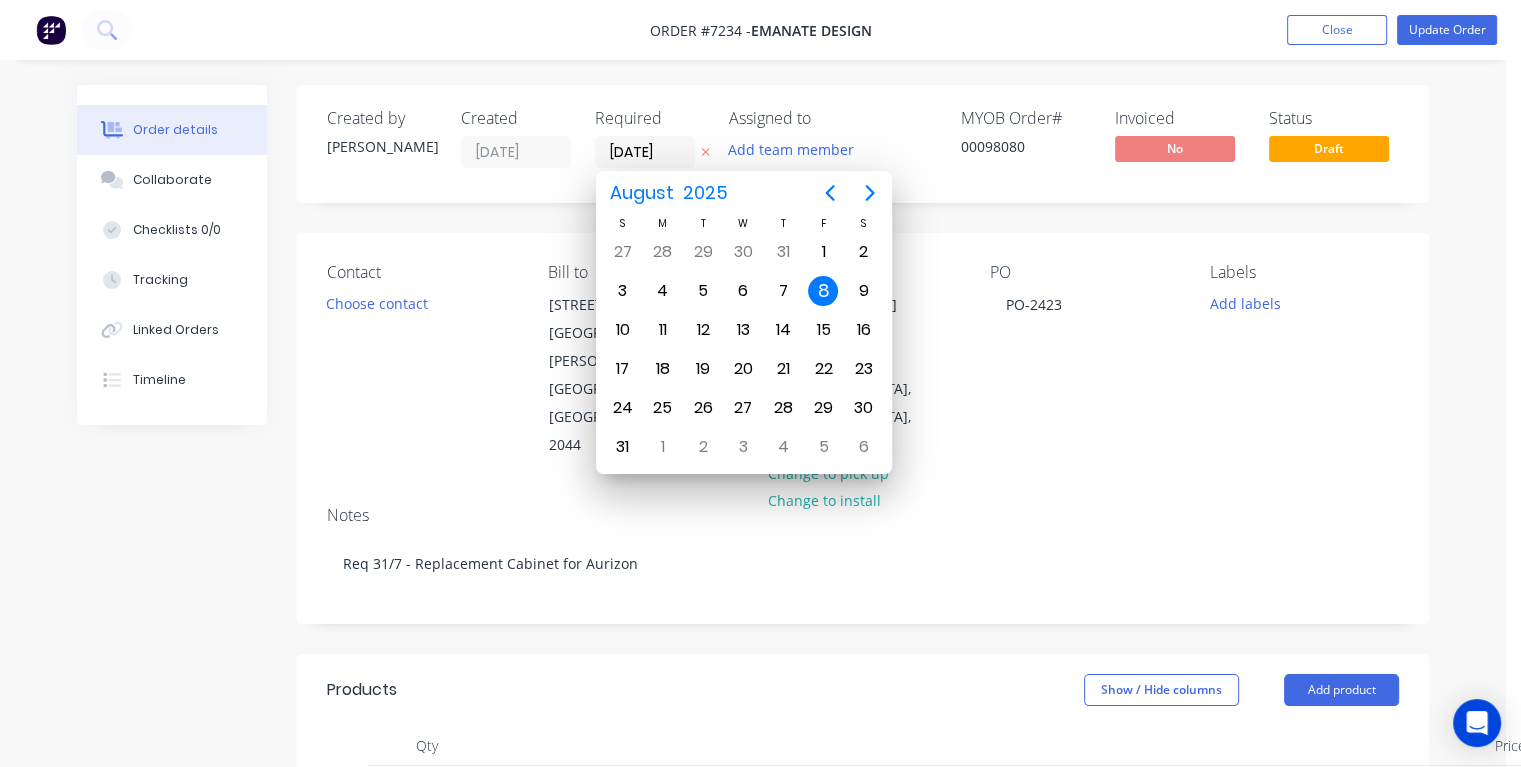 click on "8" at bounding box center (823, 291) 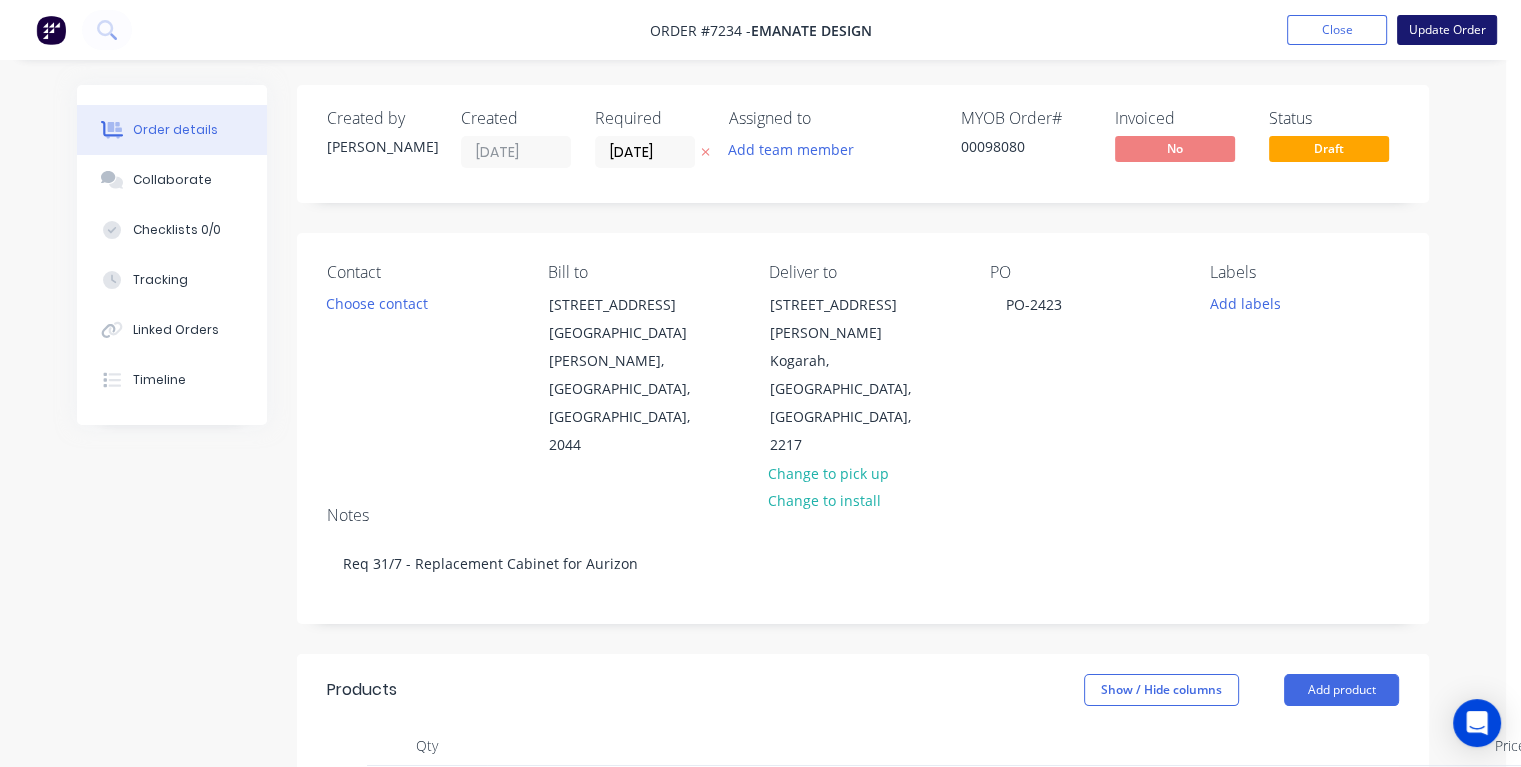 click on "Update Order" at bounding box center (1447, 30) 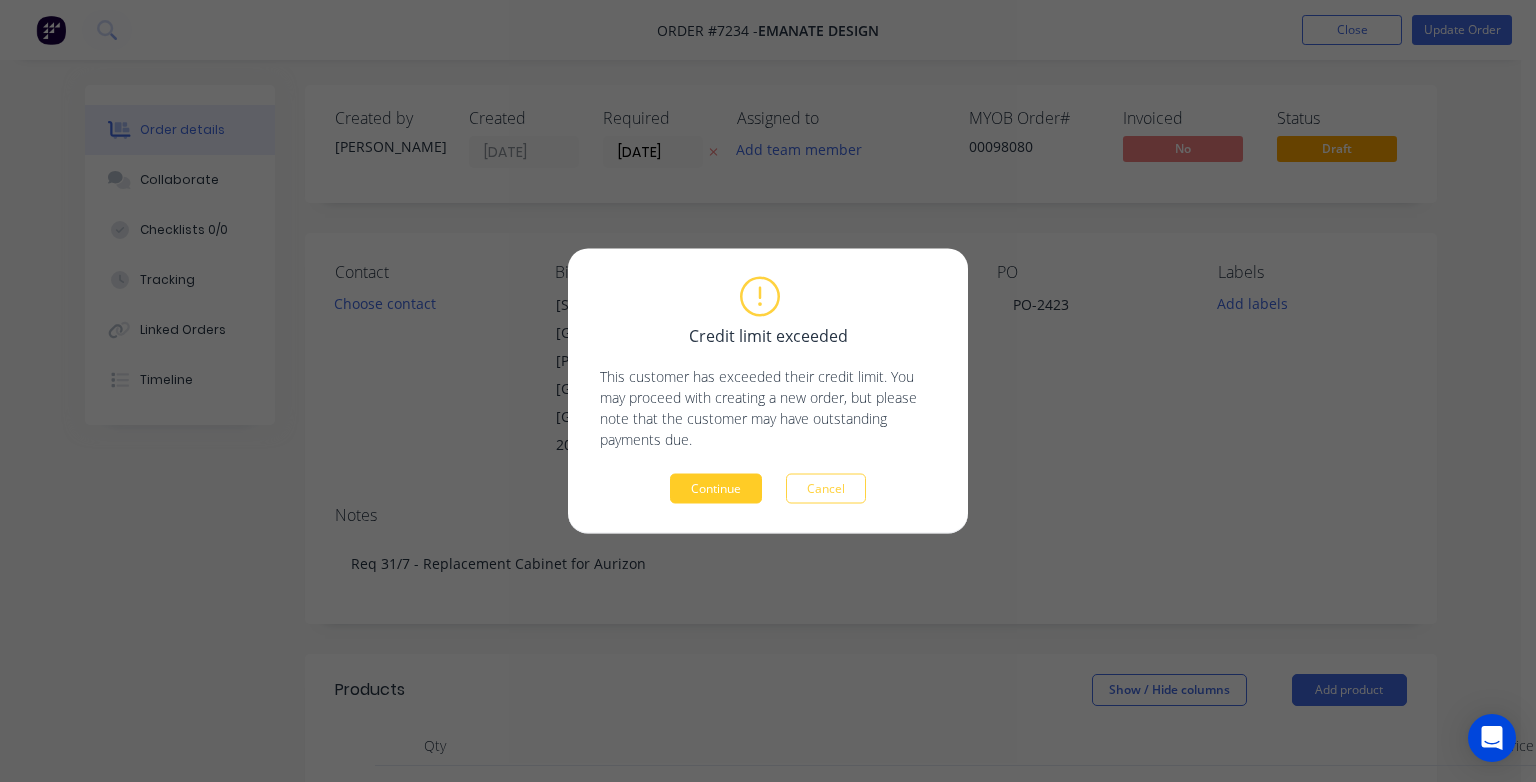 click on "Continue" at bounding box center (716, 489) 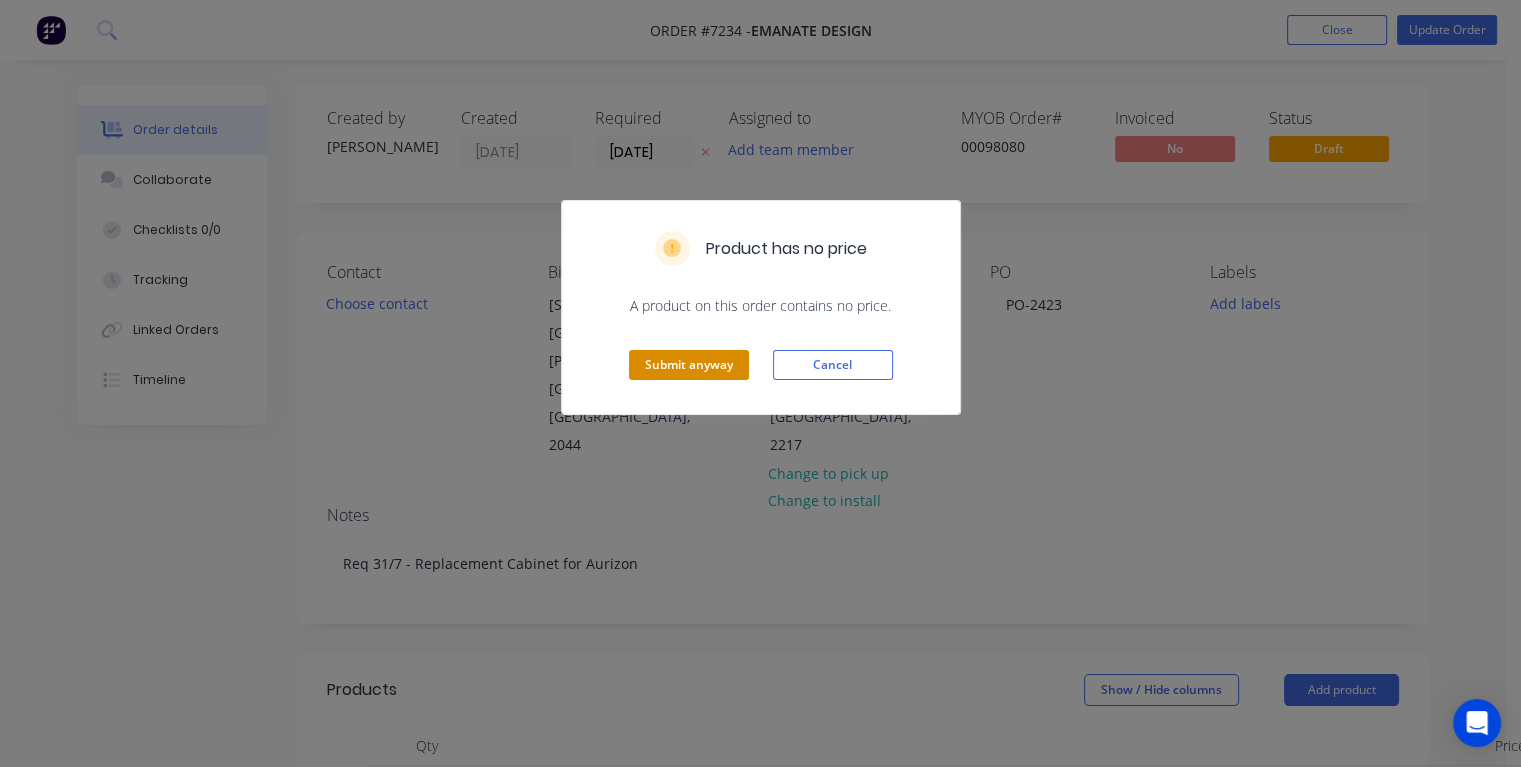 click on "Submit anyway" at bounding box center (689, 365) 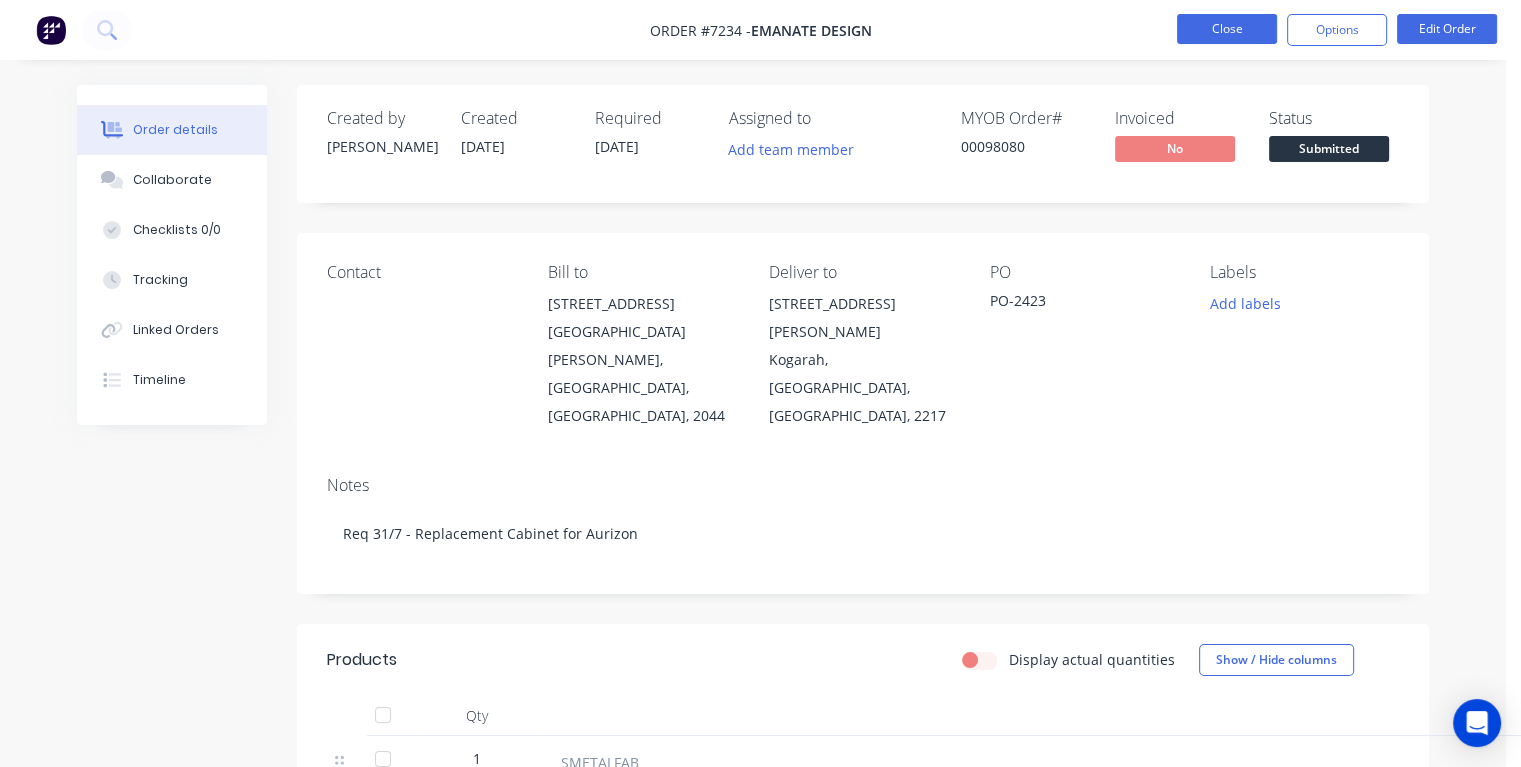 click on "Close" at bounding box center [1227, 29] 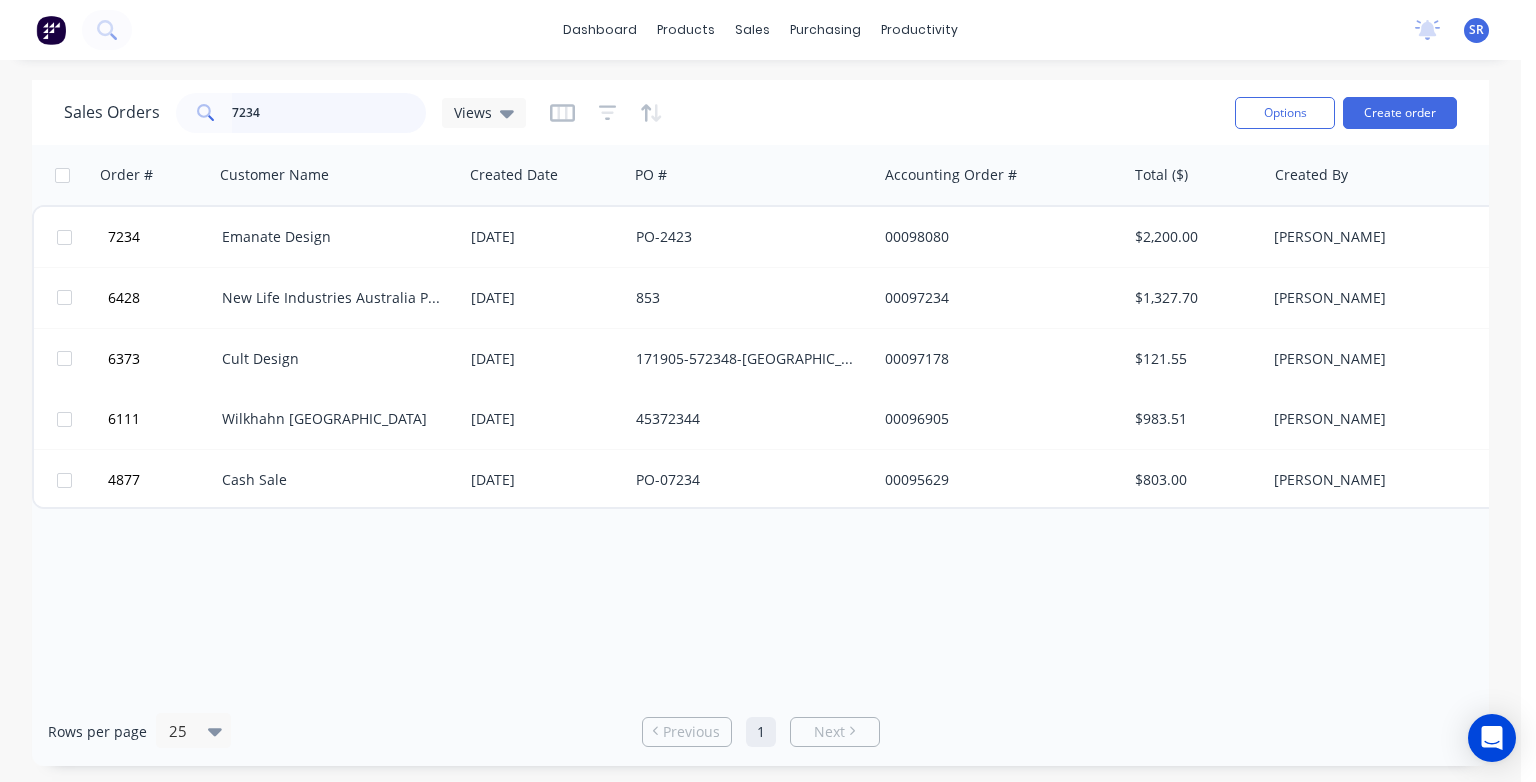 click on "7234" at bounding box center [329, 113] 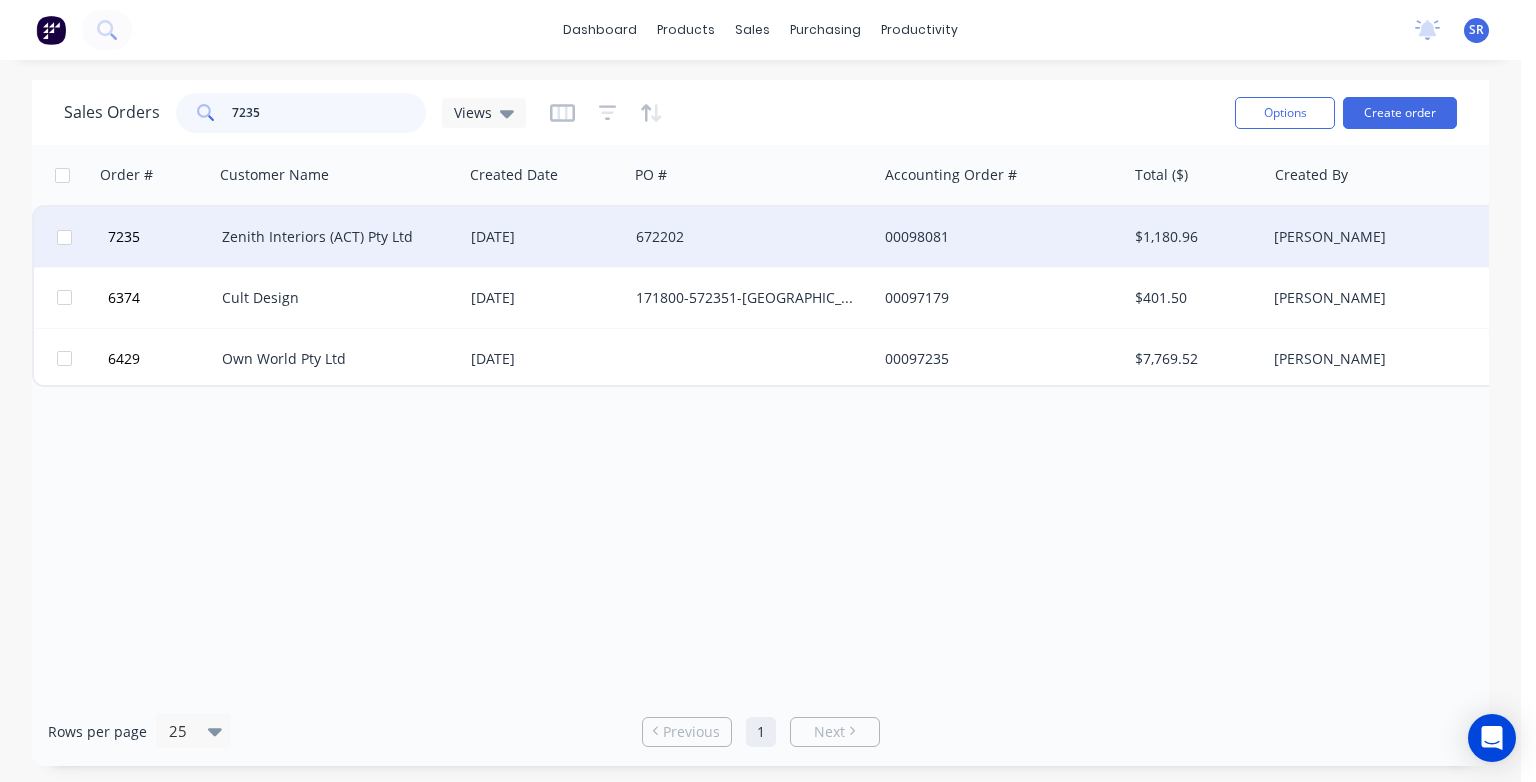 type on "7235" 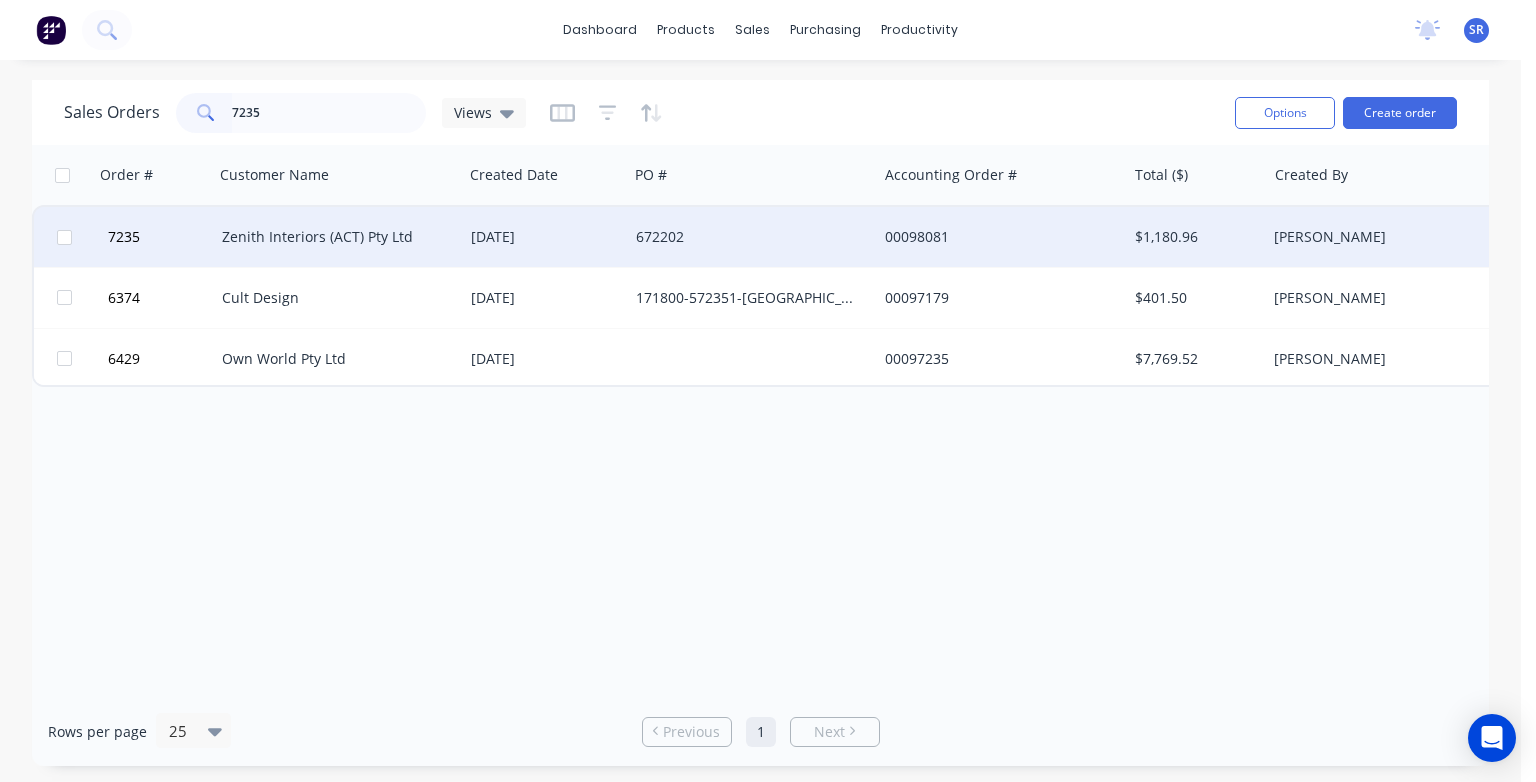 click on "Zenith Interiors (ACT) Pty Ltd" at bounding box center [333, 237] 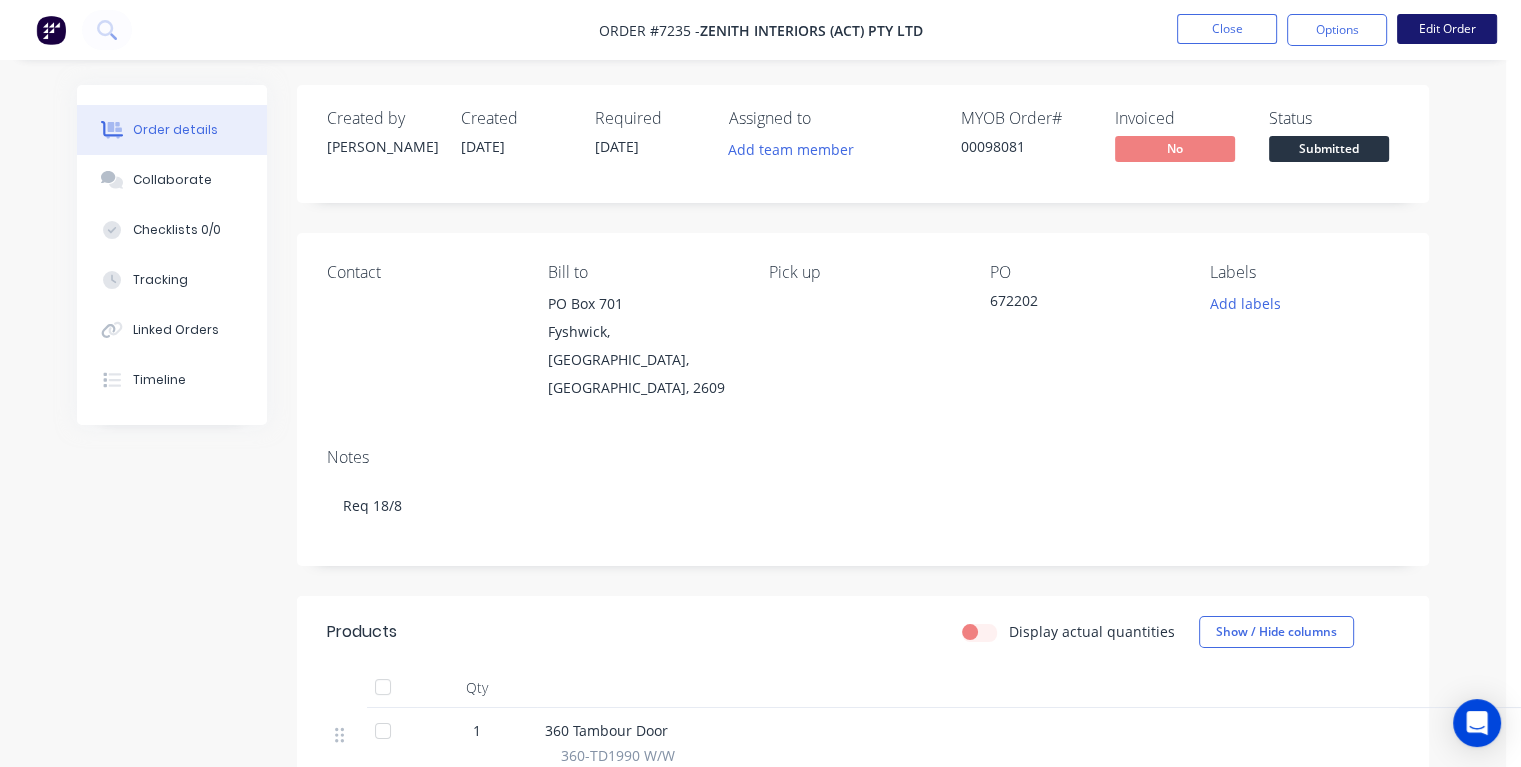 click on "Edit Order" at bounding box center [1447, 29] 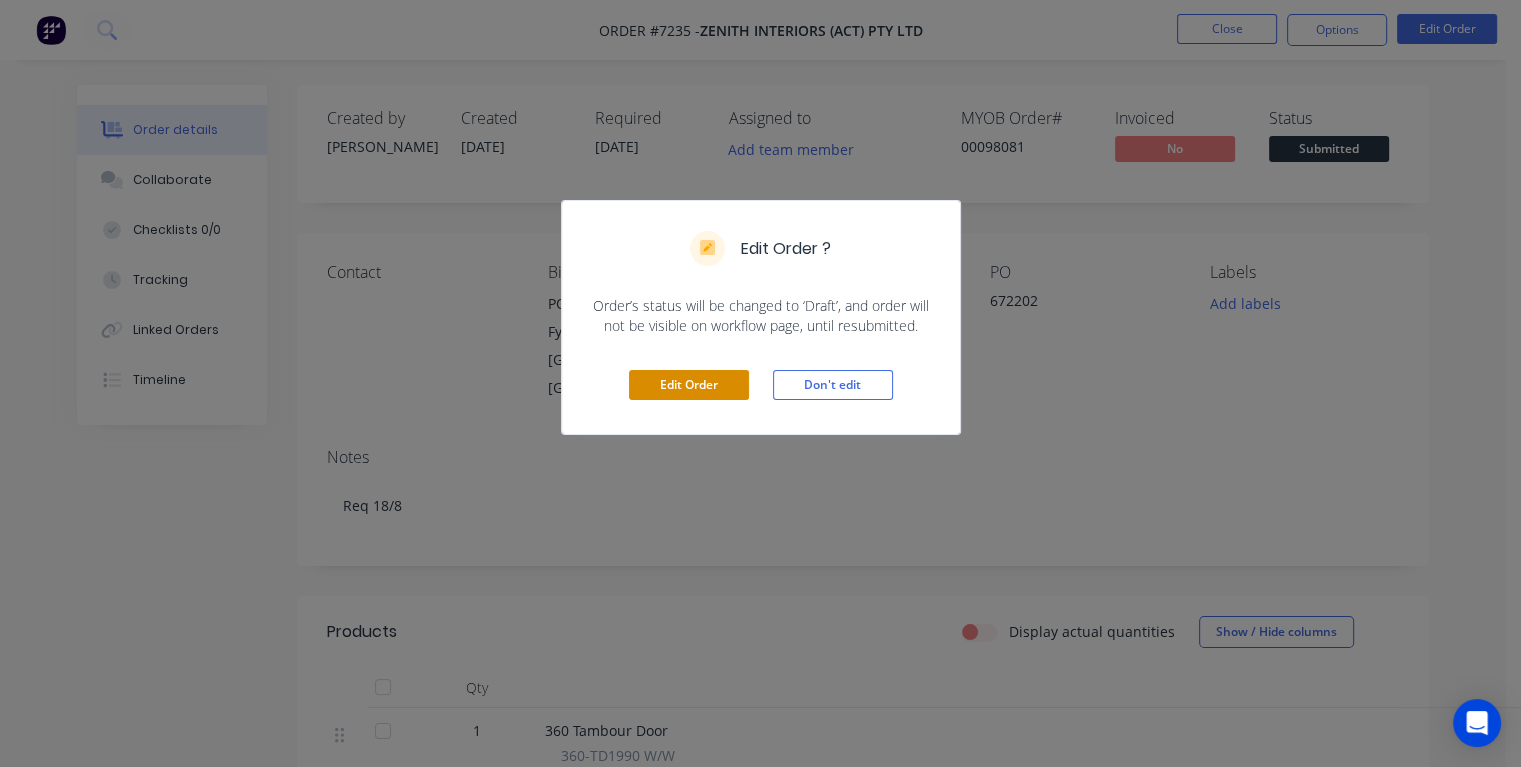 click on "Edit Order" at bounding box center (689, 385) 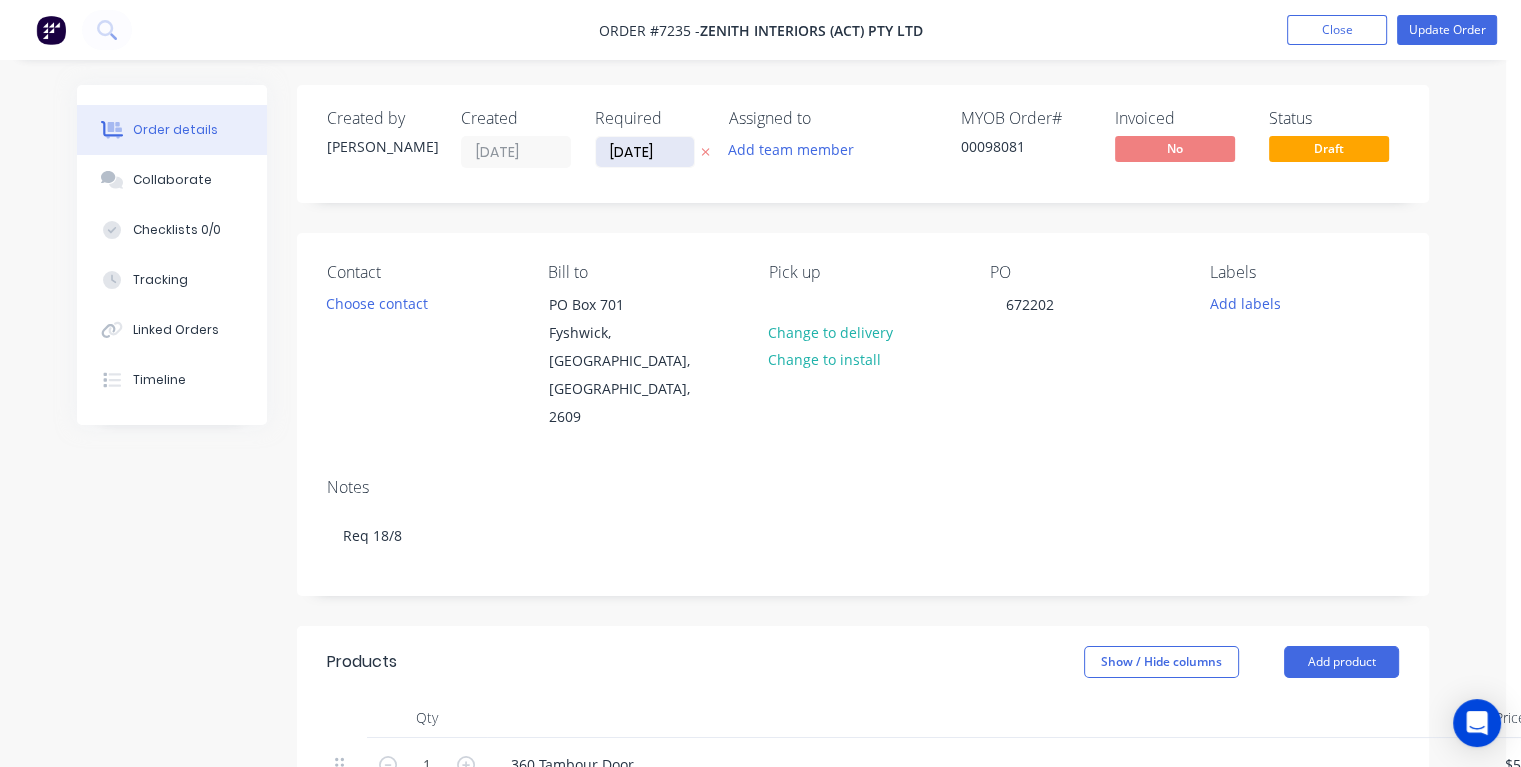 drag, startPoint x: 662, startPoint y: 150, endPoint x: 612, endPoint y: 148, distance: 50.039986 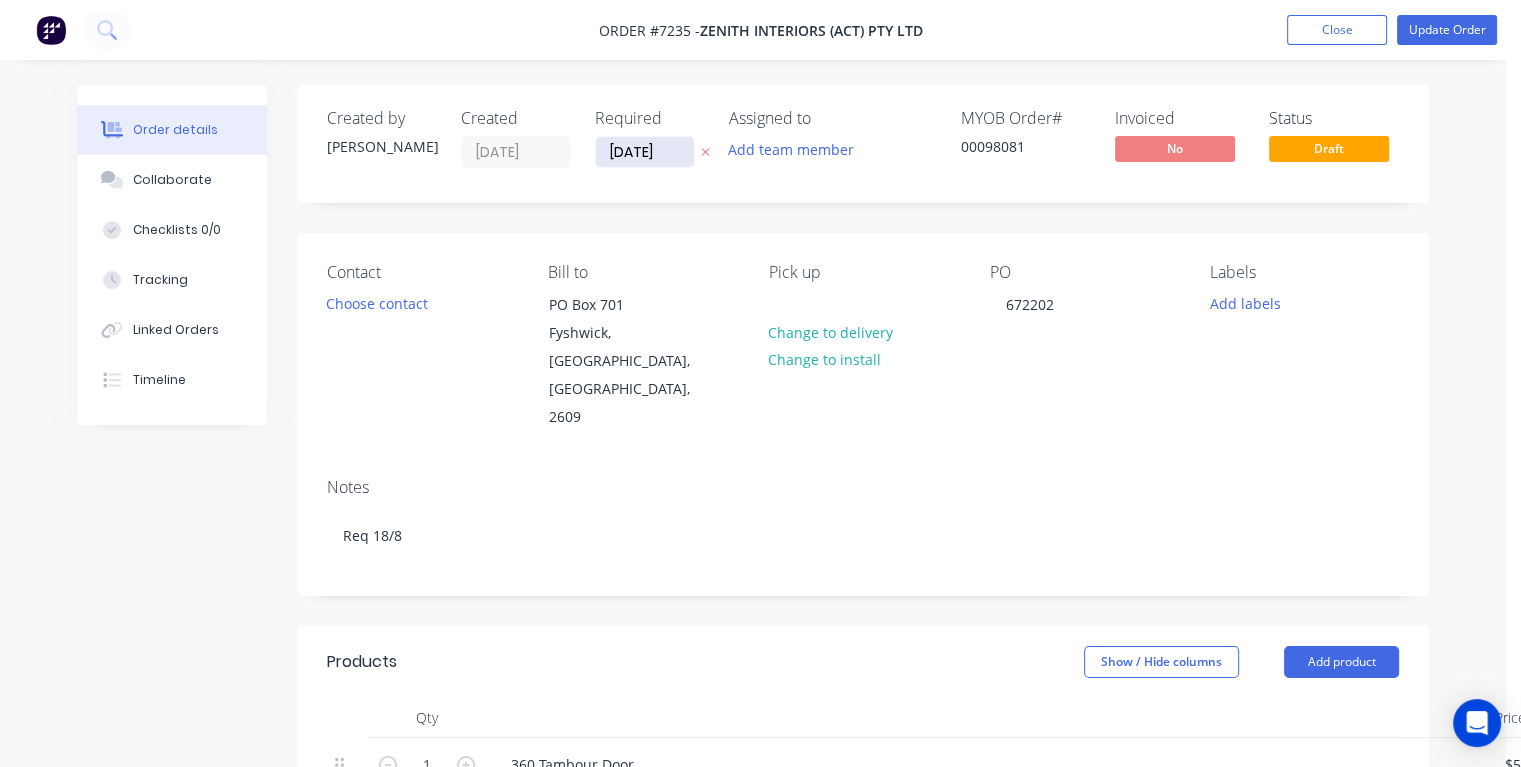 click on "[DATE]" at bounding box center [645, 152] 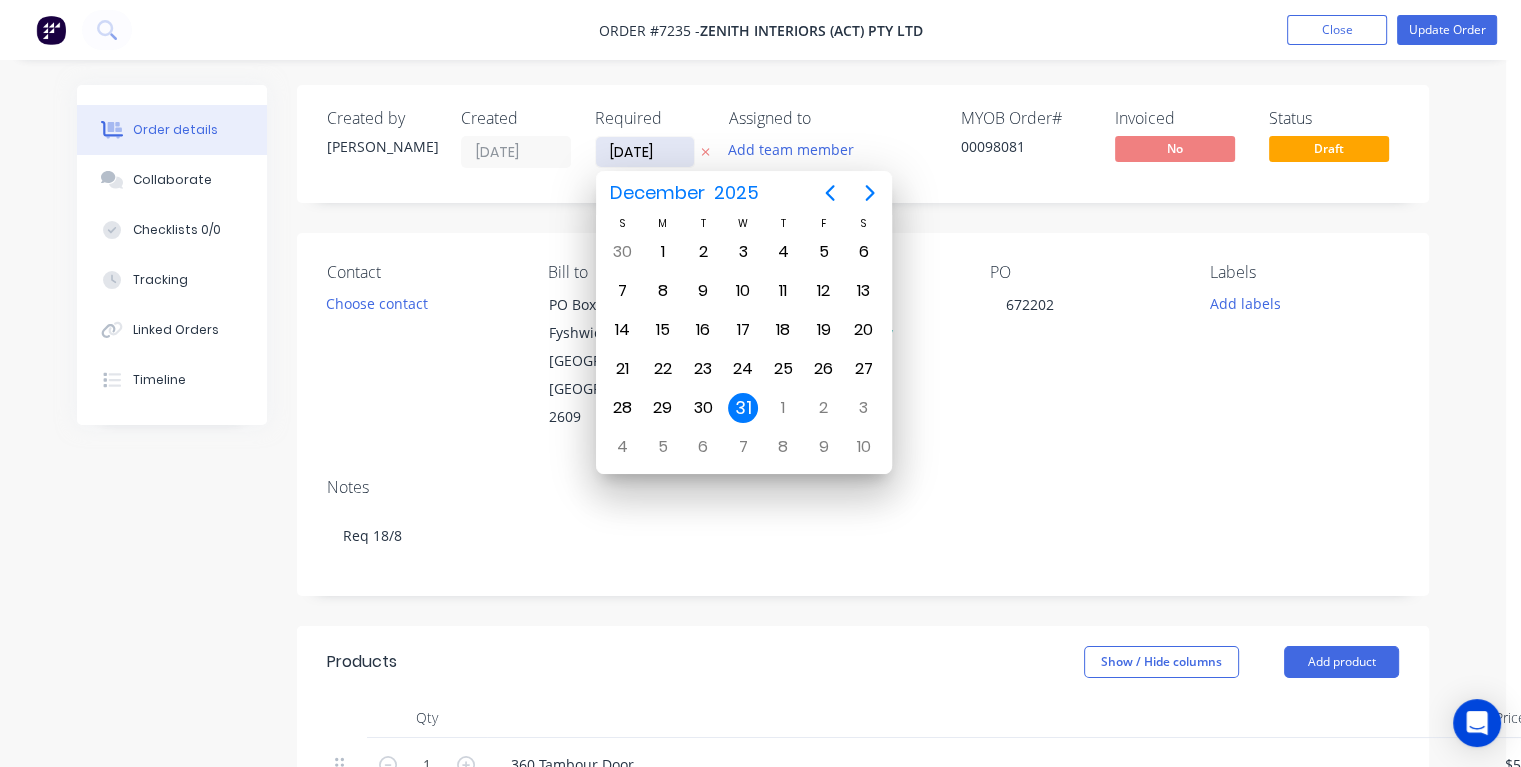 type on "14/08/25" 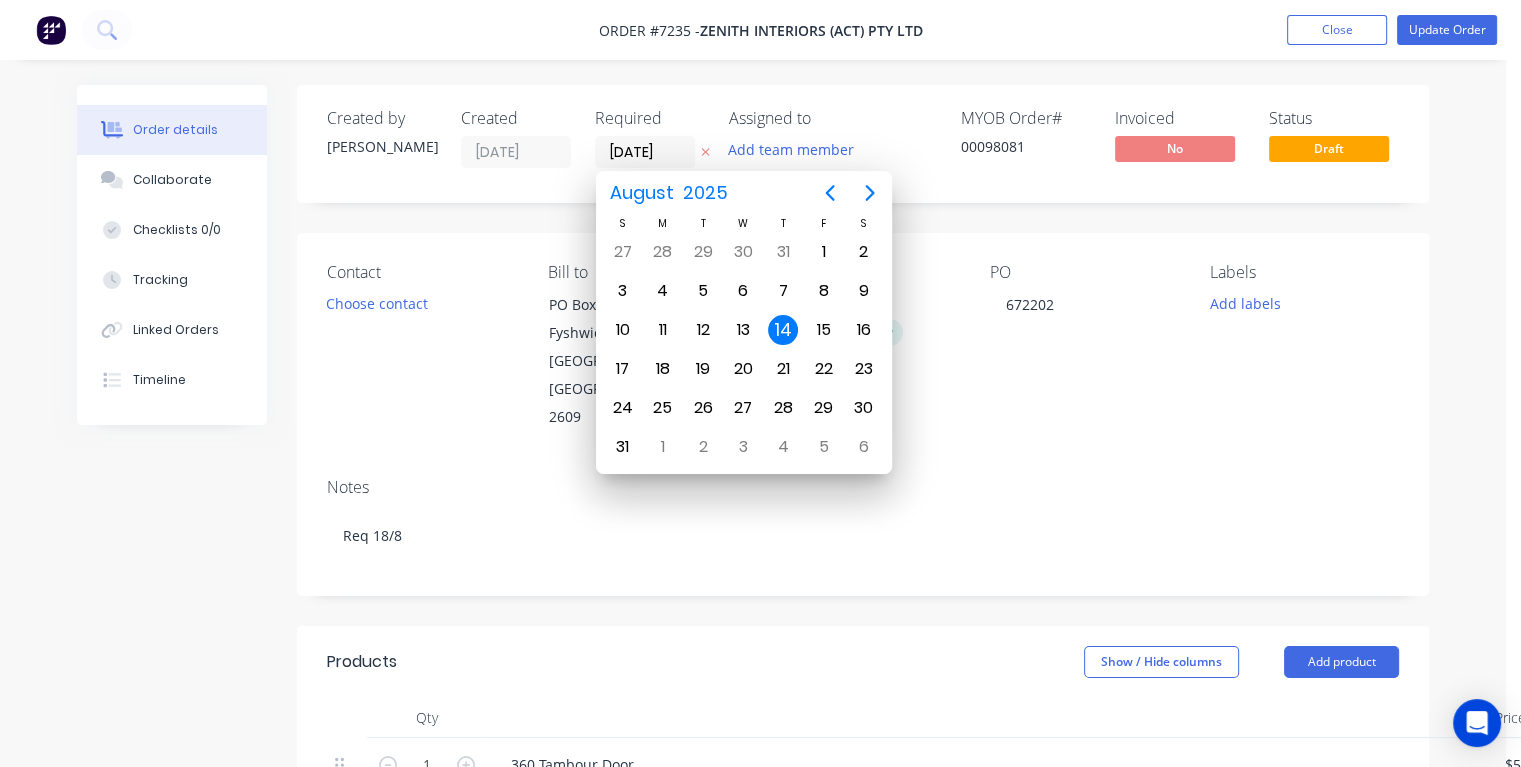 drag, startPoint x: 780, startPoint y: 330, endPoint x: 809, endPoint y: 333, distance: 29.15476 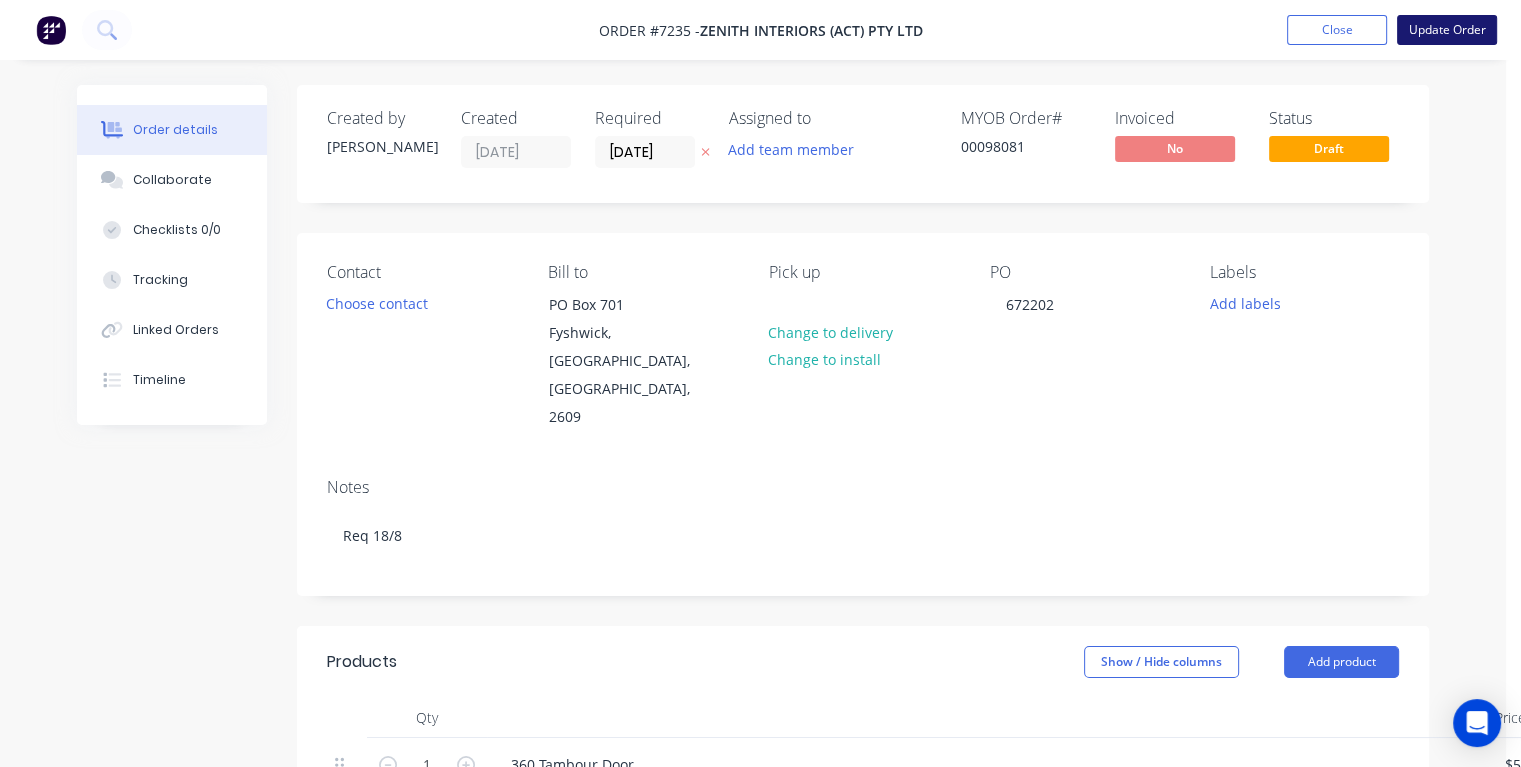 click on "Update Order" at bounding box center [1447, 30] 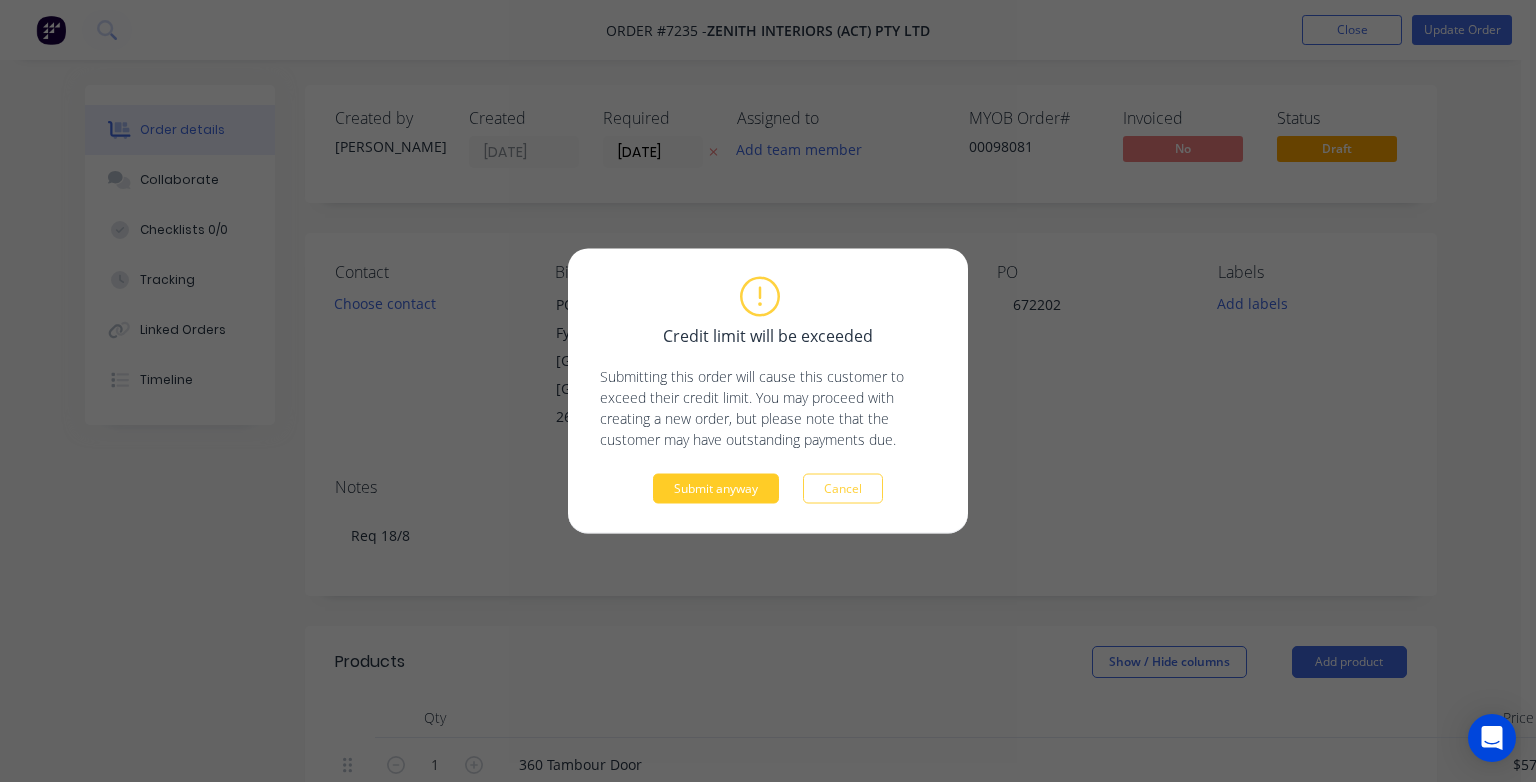 click on "Submit anyway" at bounding box center [716, 489] 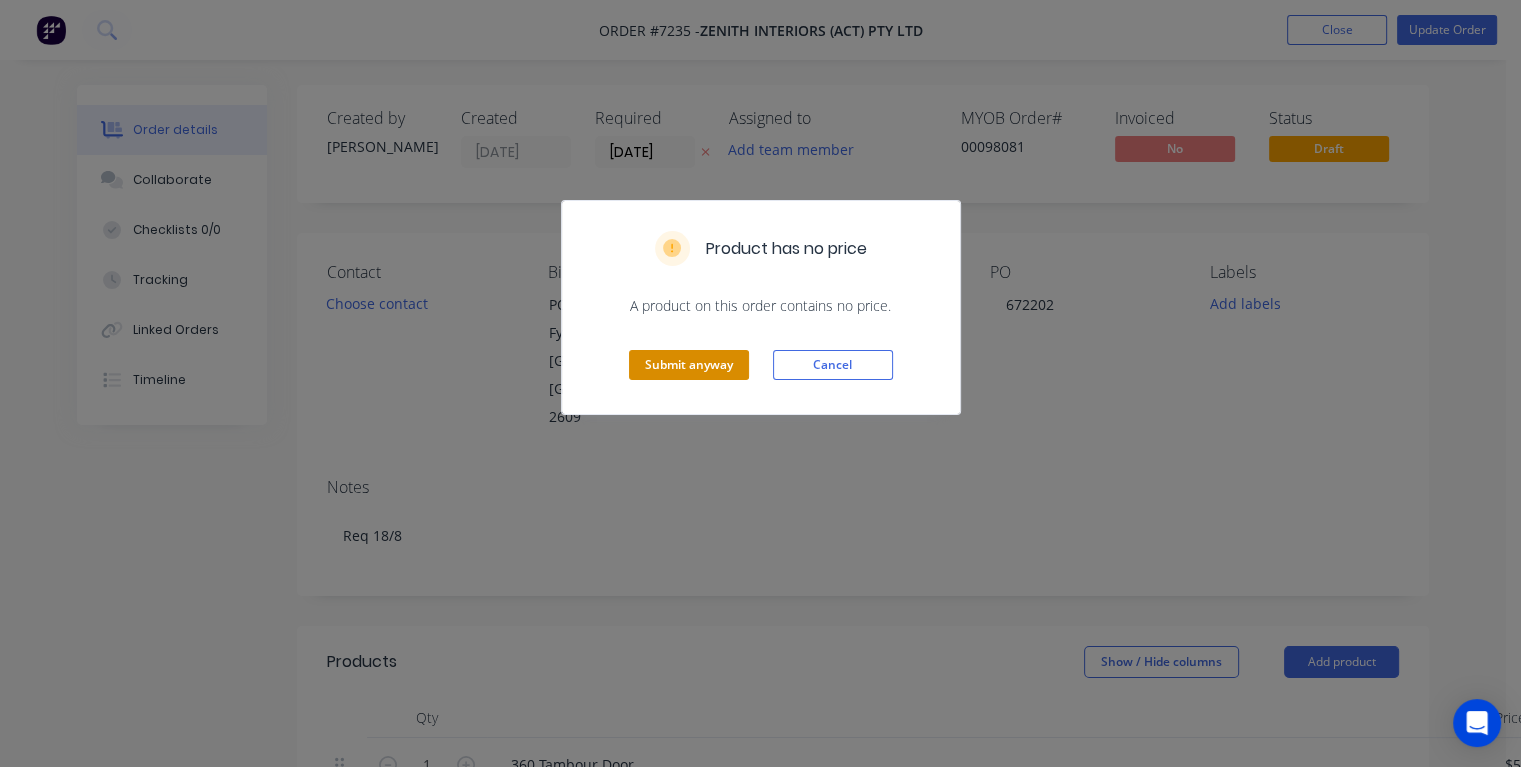 click on "Submit anyway" at bounding box center [689, 365] 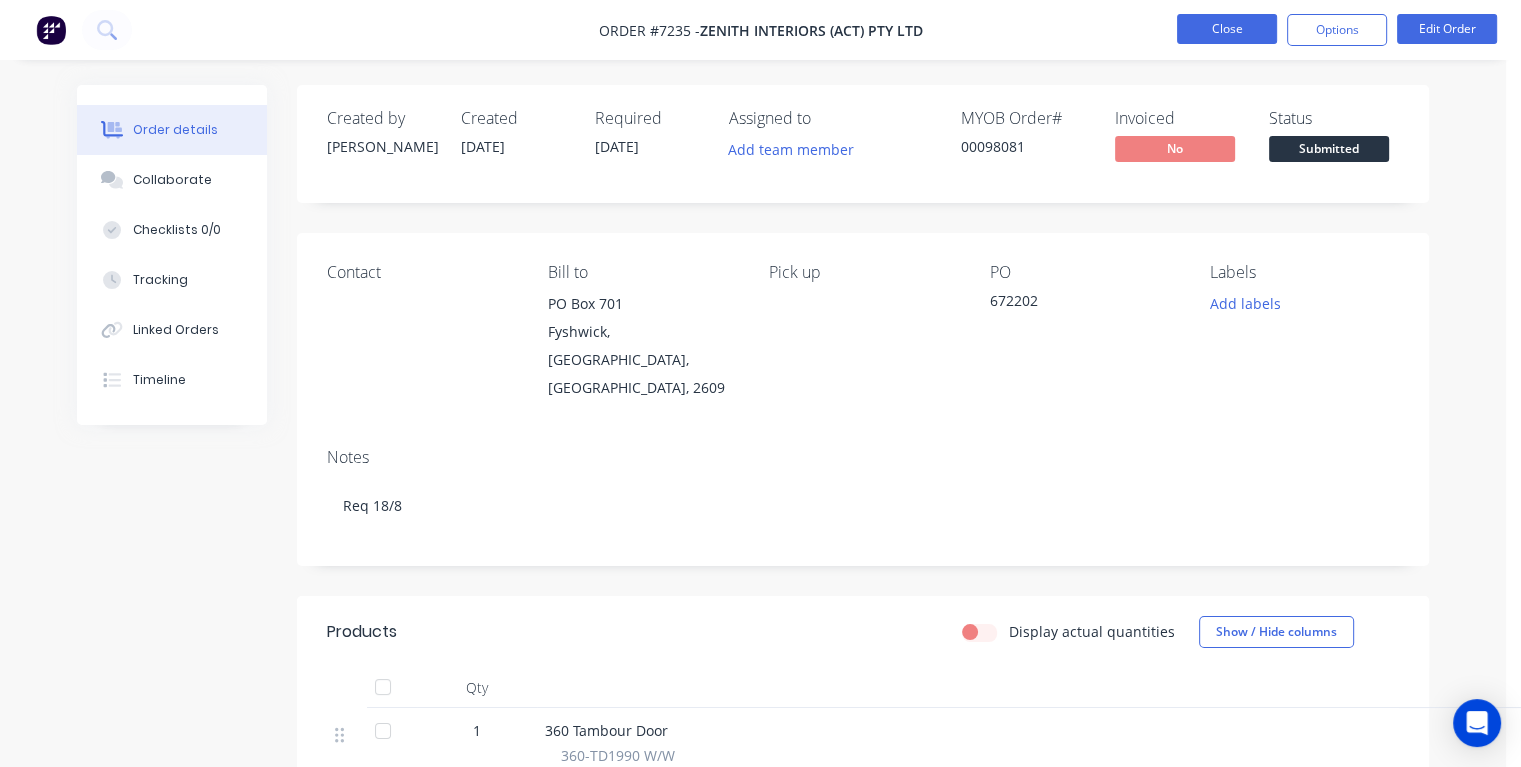 click on "Close" at bounding box center (1227, 29) 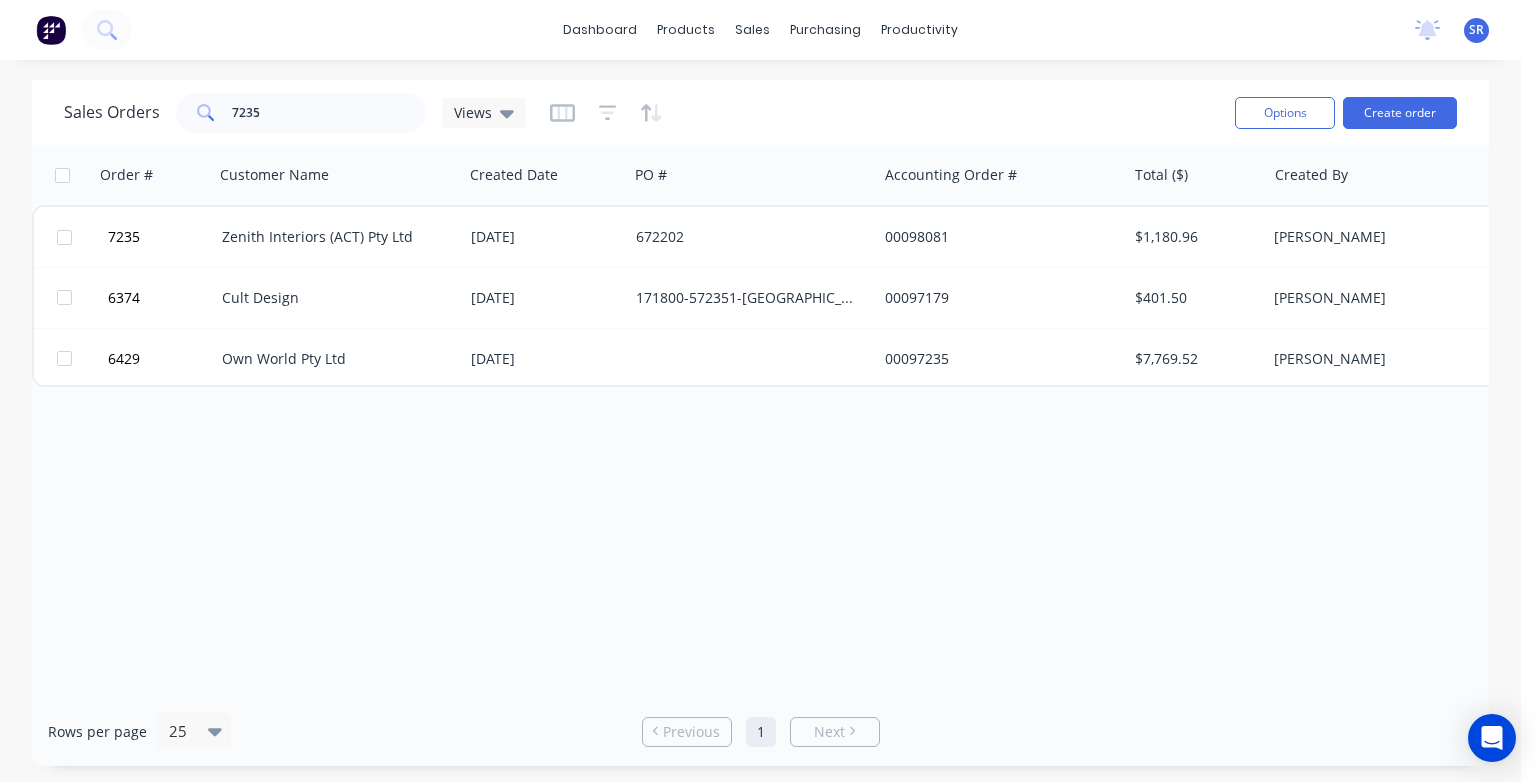 click on "Sales Orders 7235 Views" at bounding box center (641, 112) 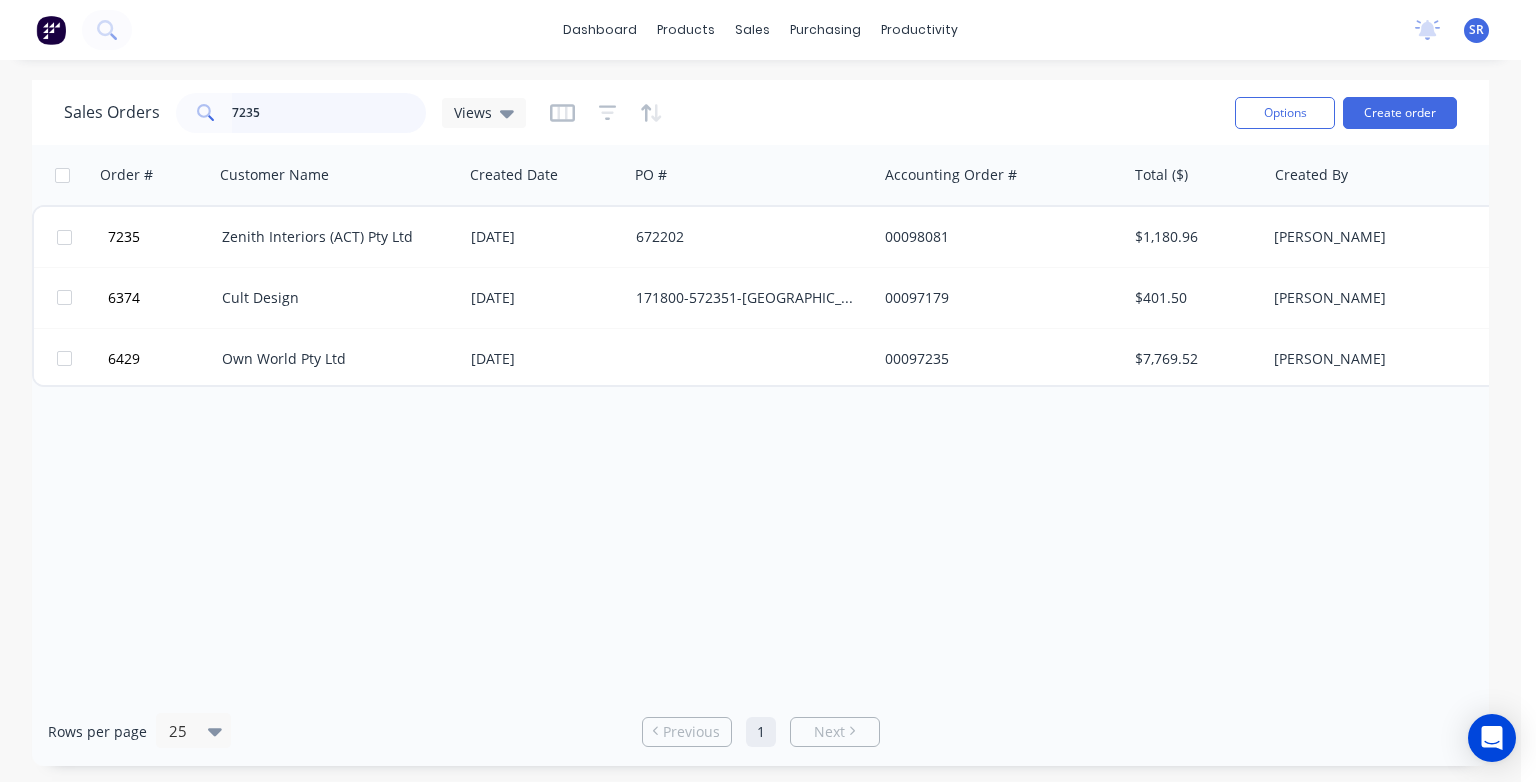 click on "7235" at bounding box center (329, 113) 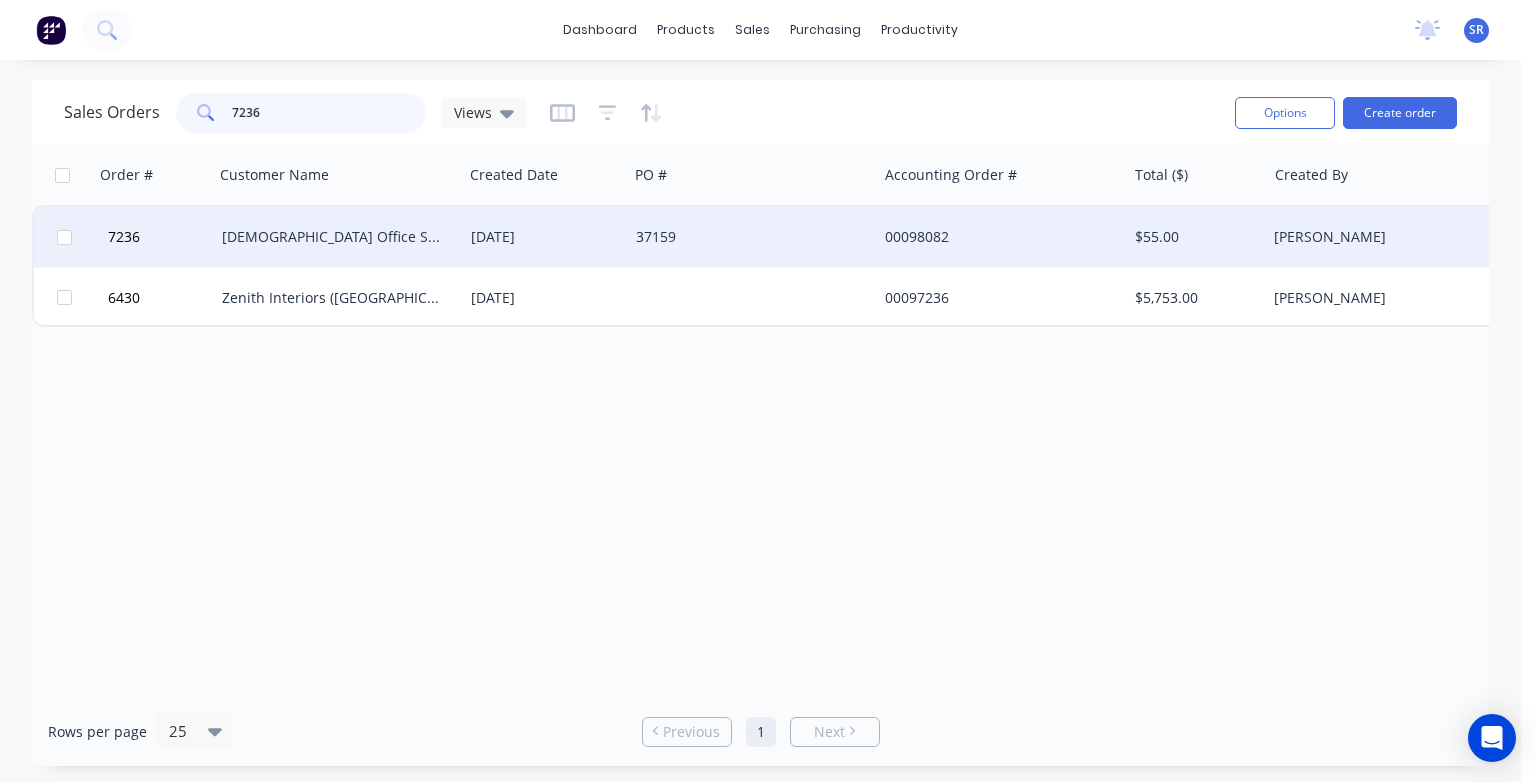 type on "7236" 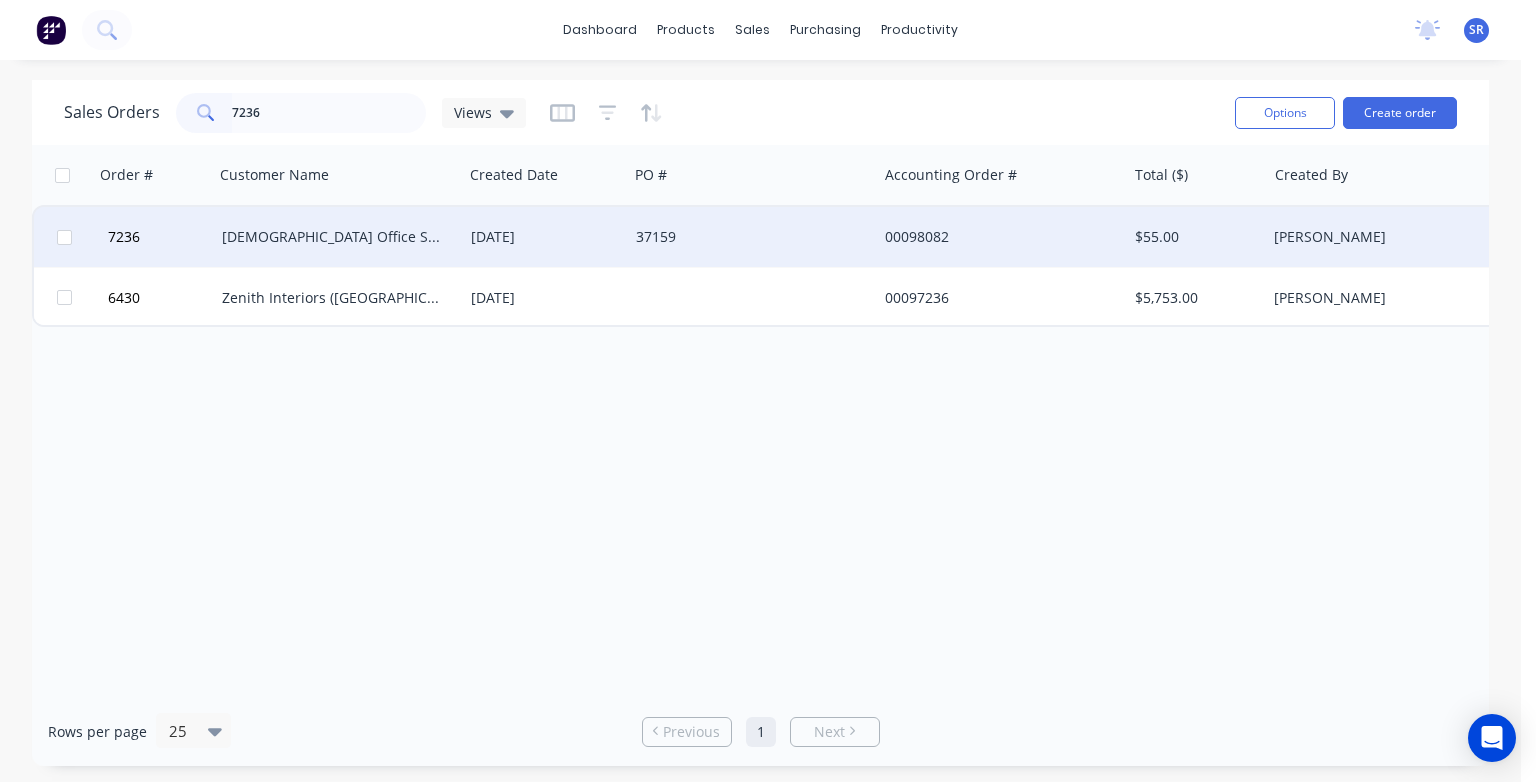 click on "[DEMOGRAPHIC_DATA] Office Systems" at bounding box center [333, 237] 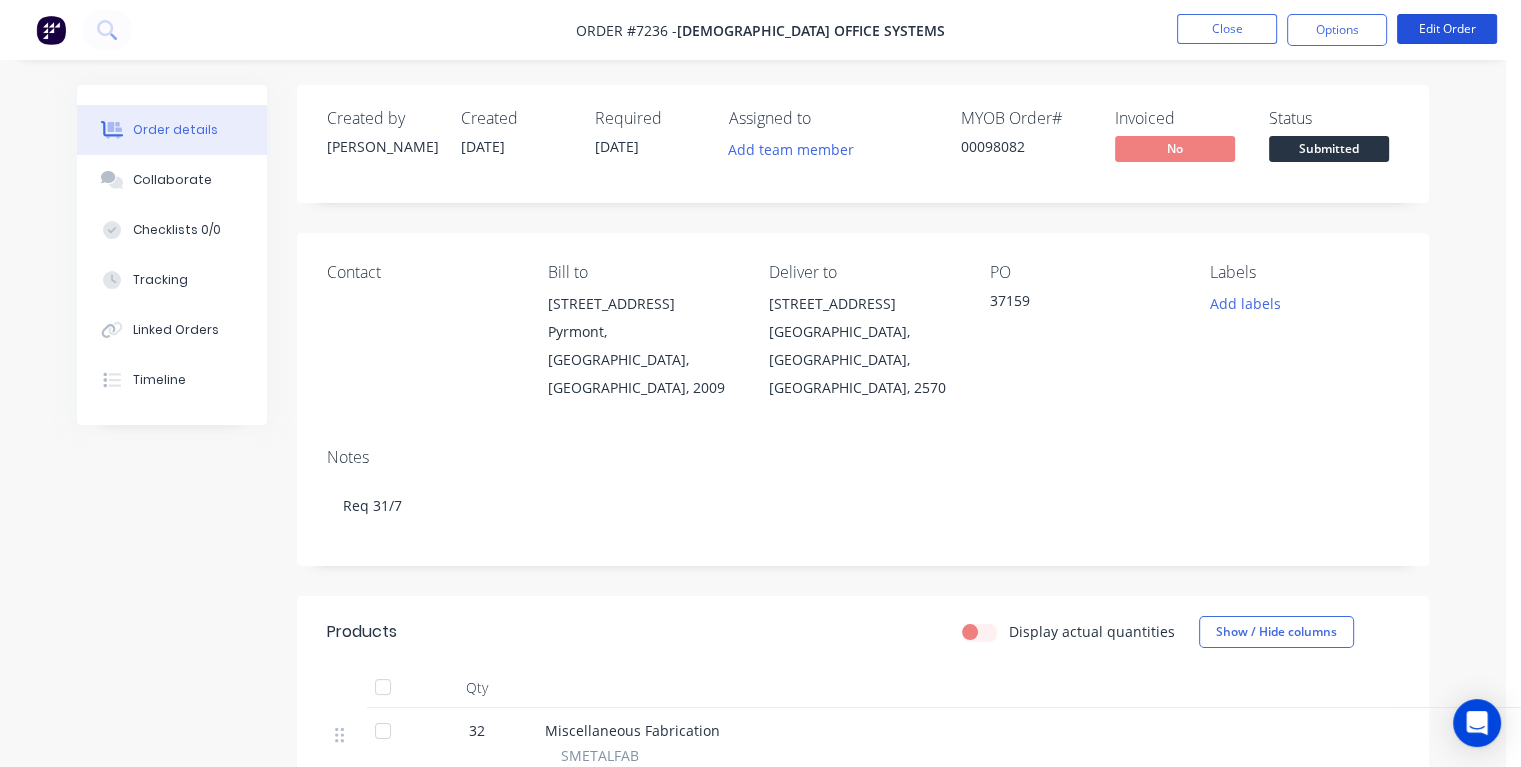 click on "Edit Order" at bounding box center (1447, 29) 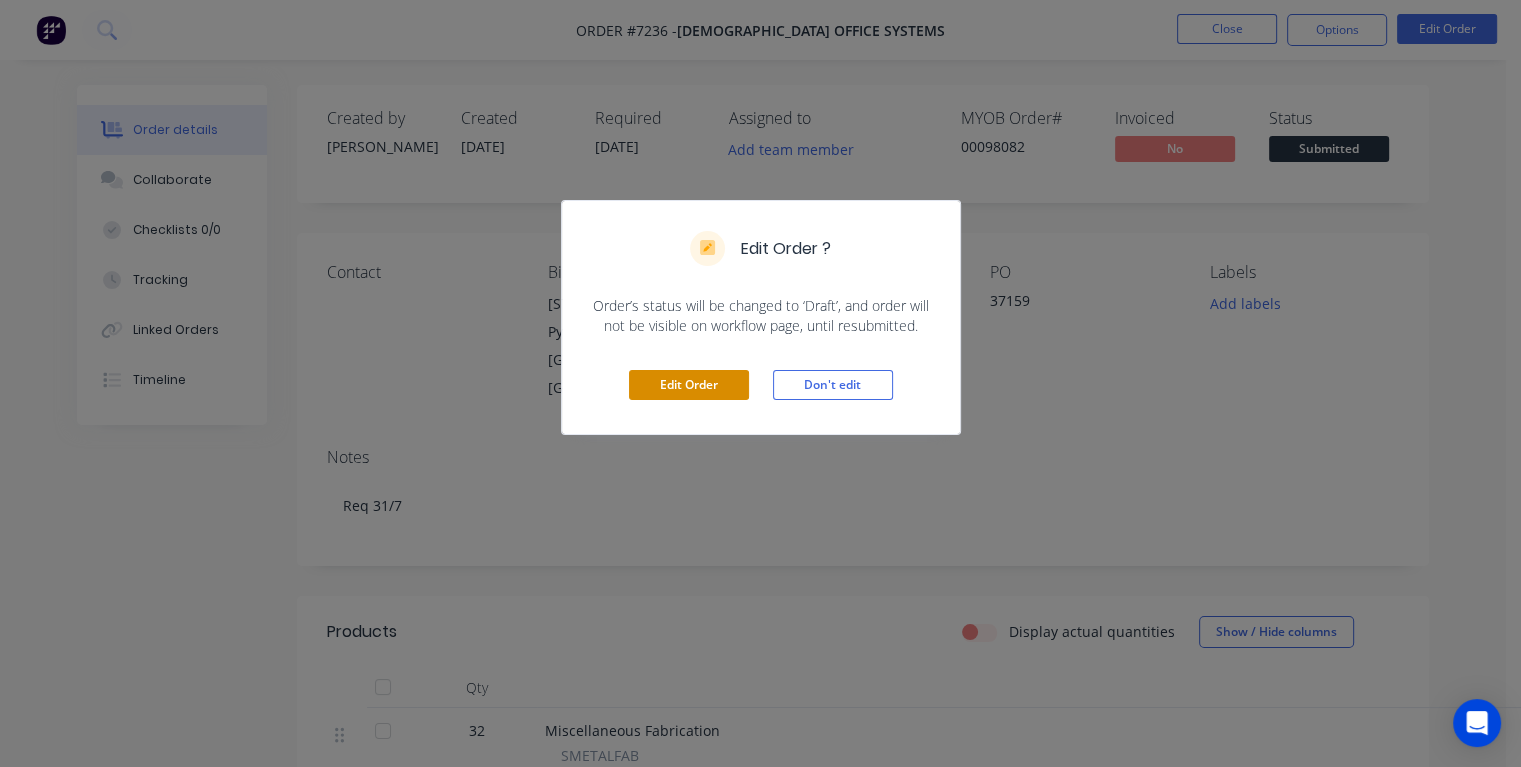 click on "Edit Order" at bounding box center (689, 385) 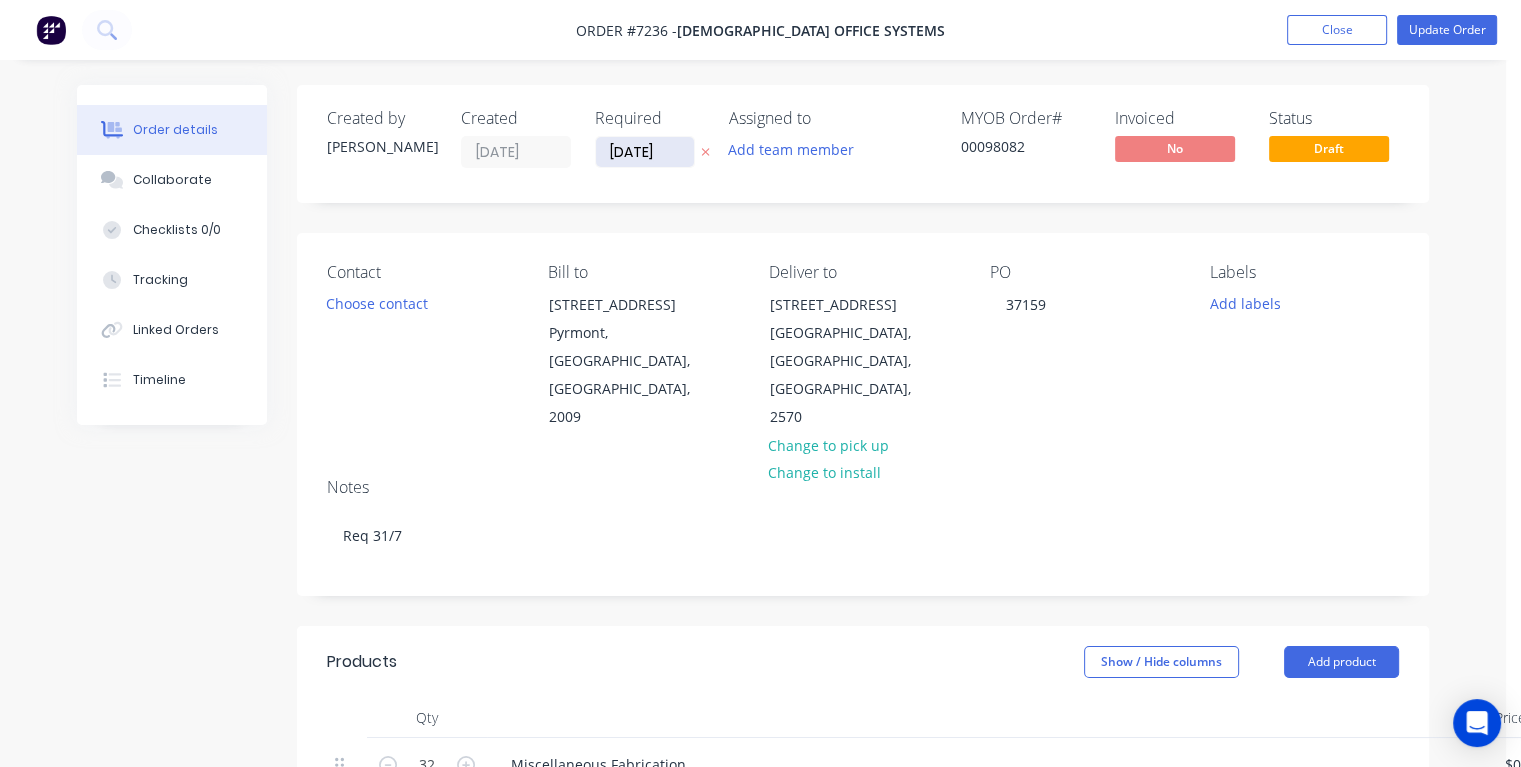 drag, startPoint x: 662, startPoint y: 152, endPoint x: 603, endPoint y: 150, distance: 59.03389 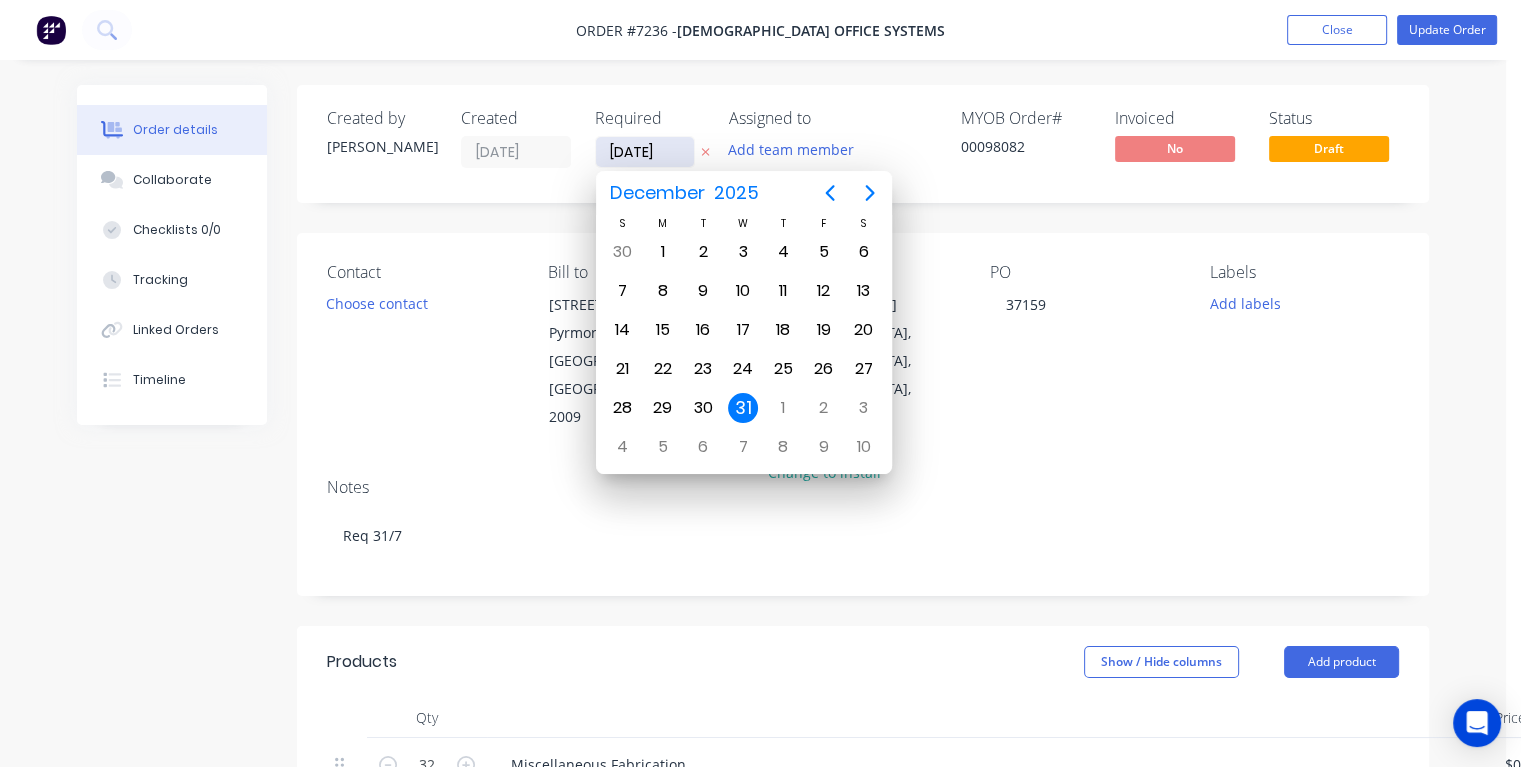 type on "29/07/25" 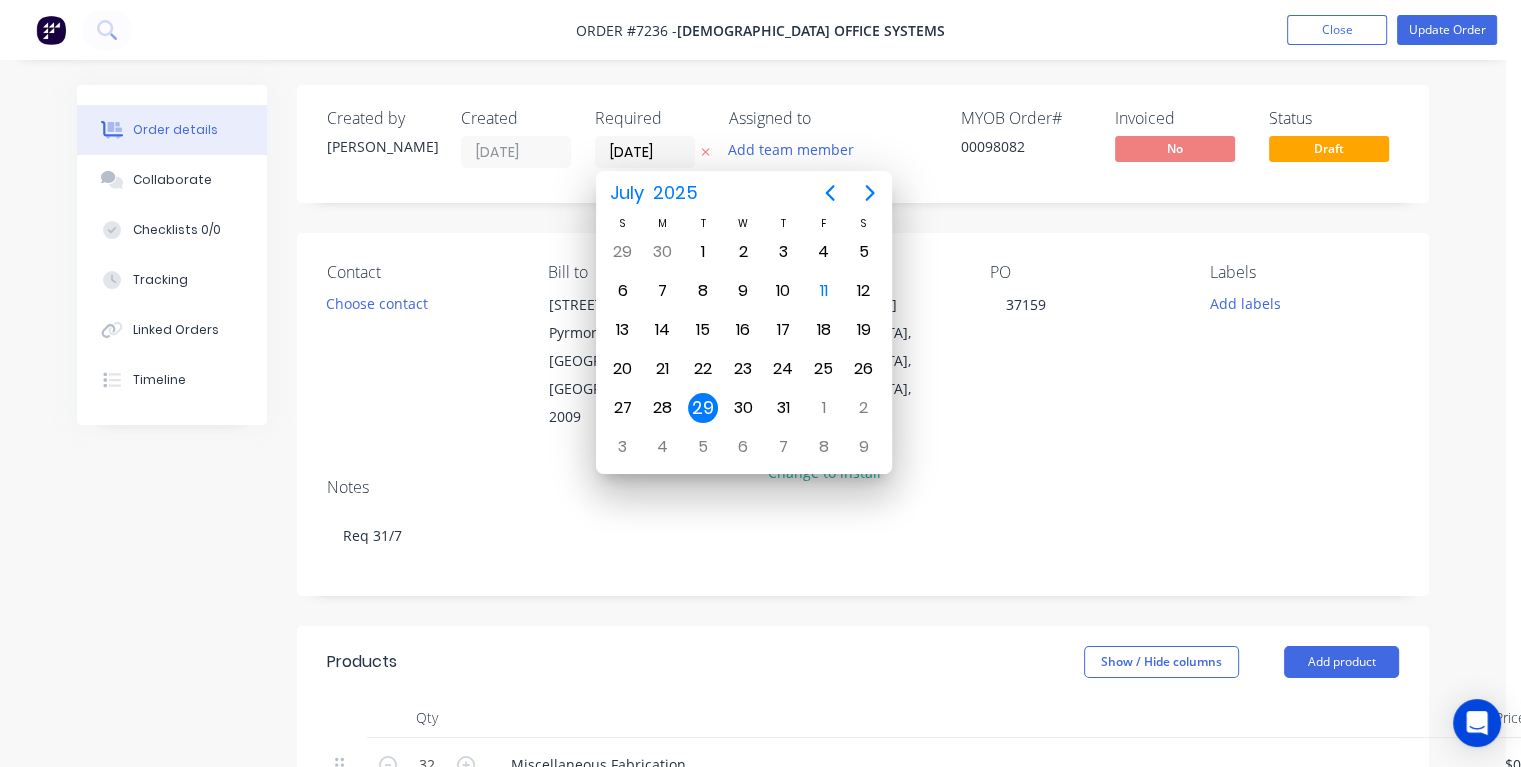 click on "29" at bounding box center (703, 408) 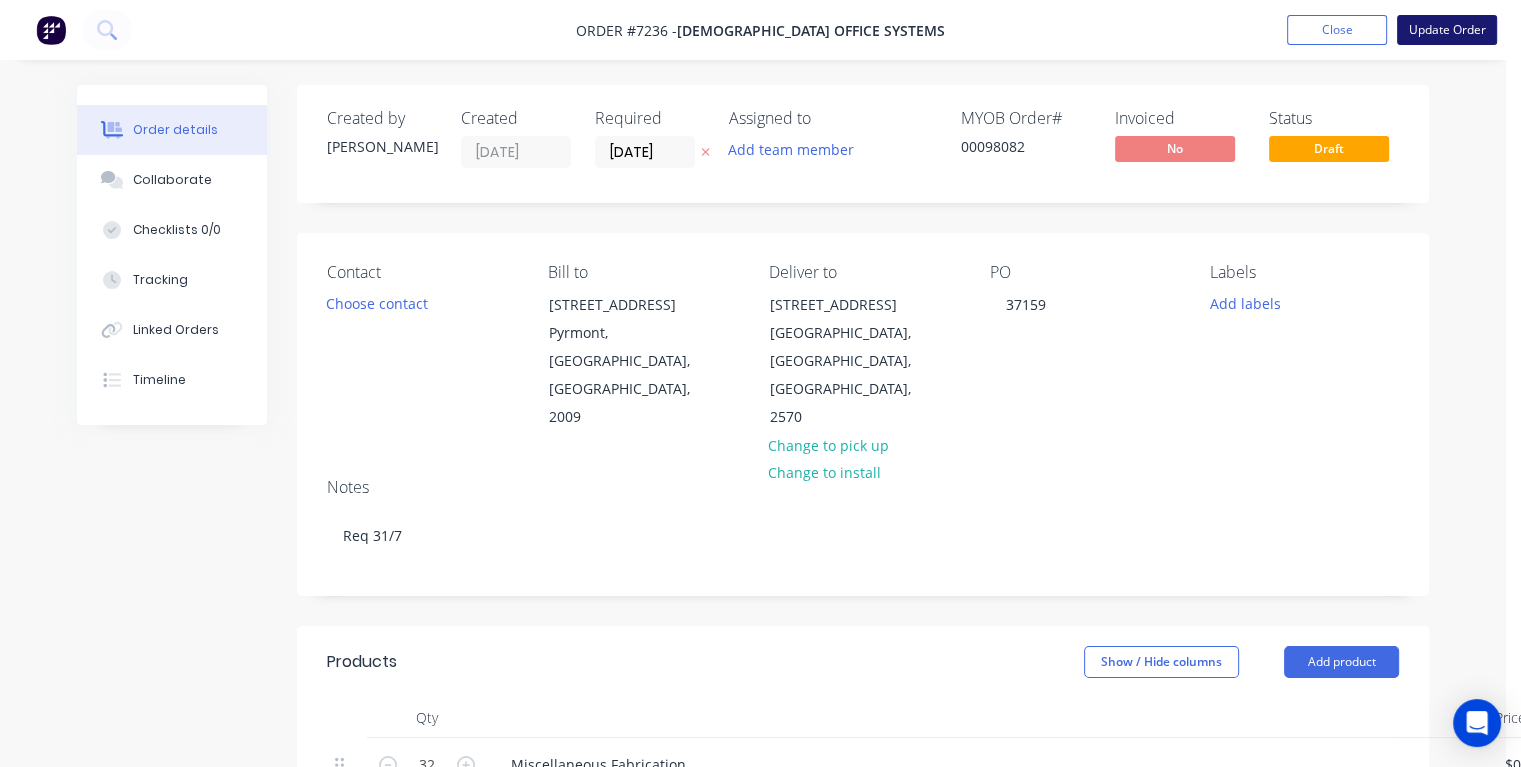 click on "Update Order" at bounding box center (1447, 30) 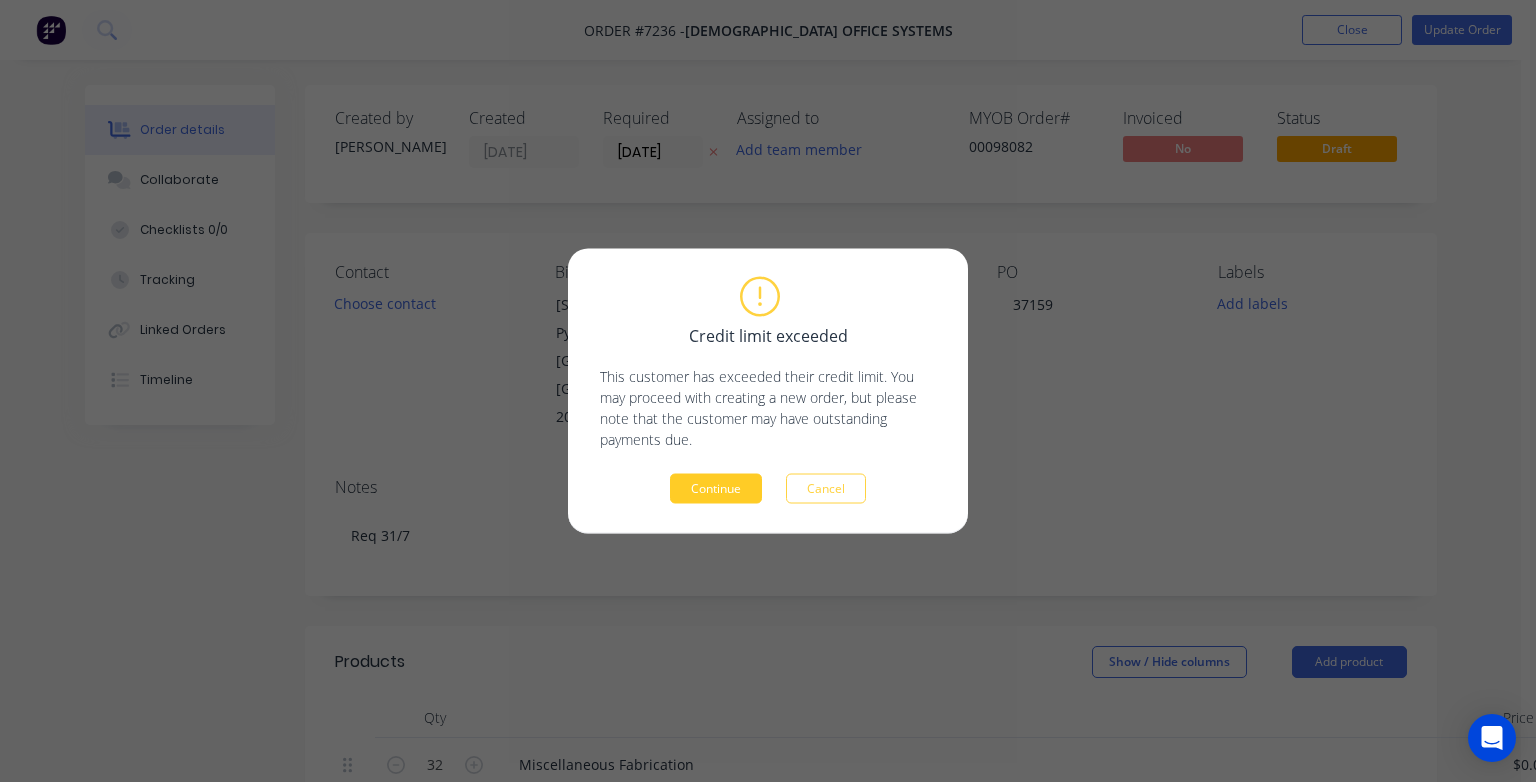 click on "Continue" at bounding box center [716, 489] 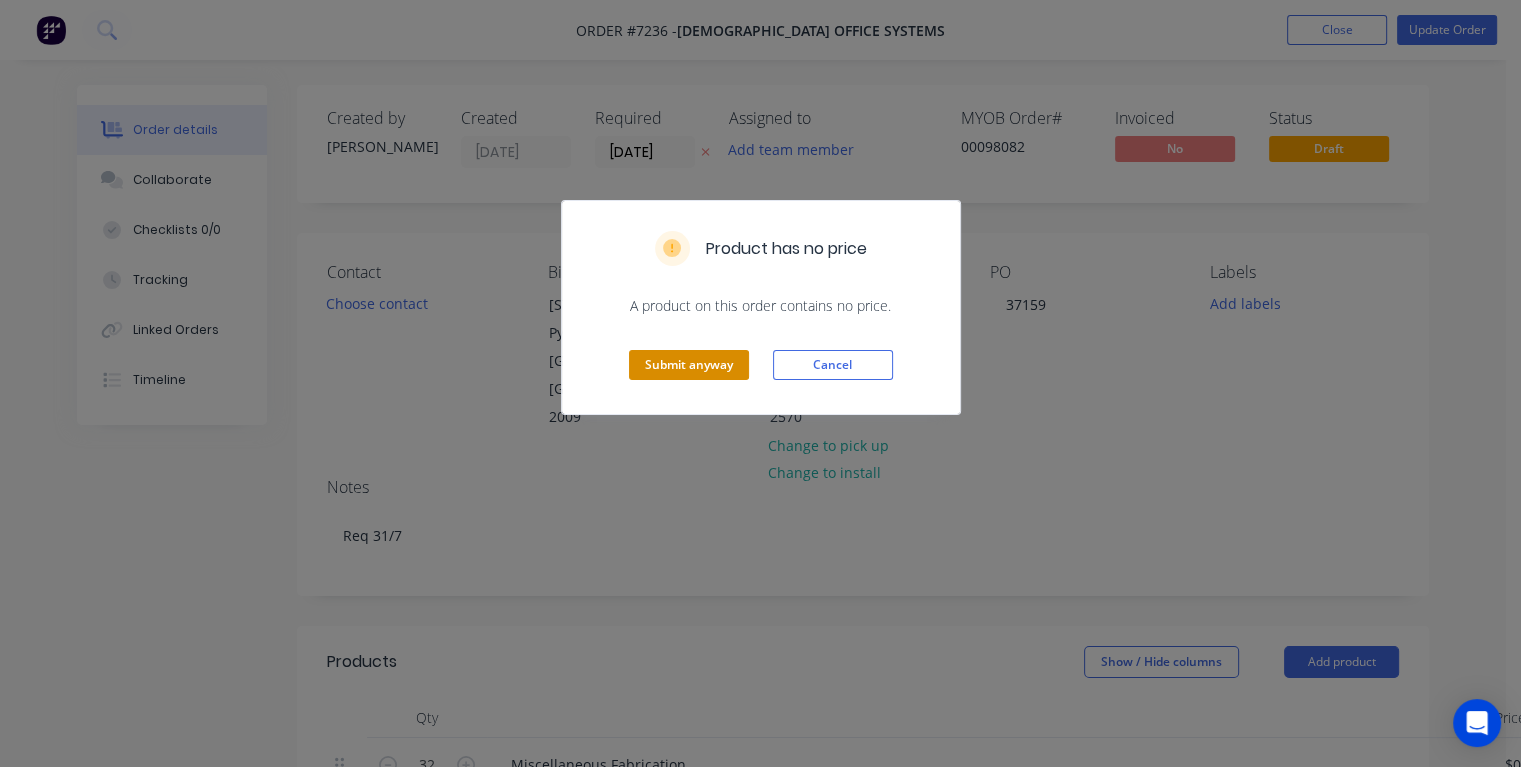 click on "Submit anyway" at bounding box center [689, 365] 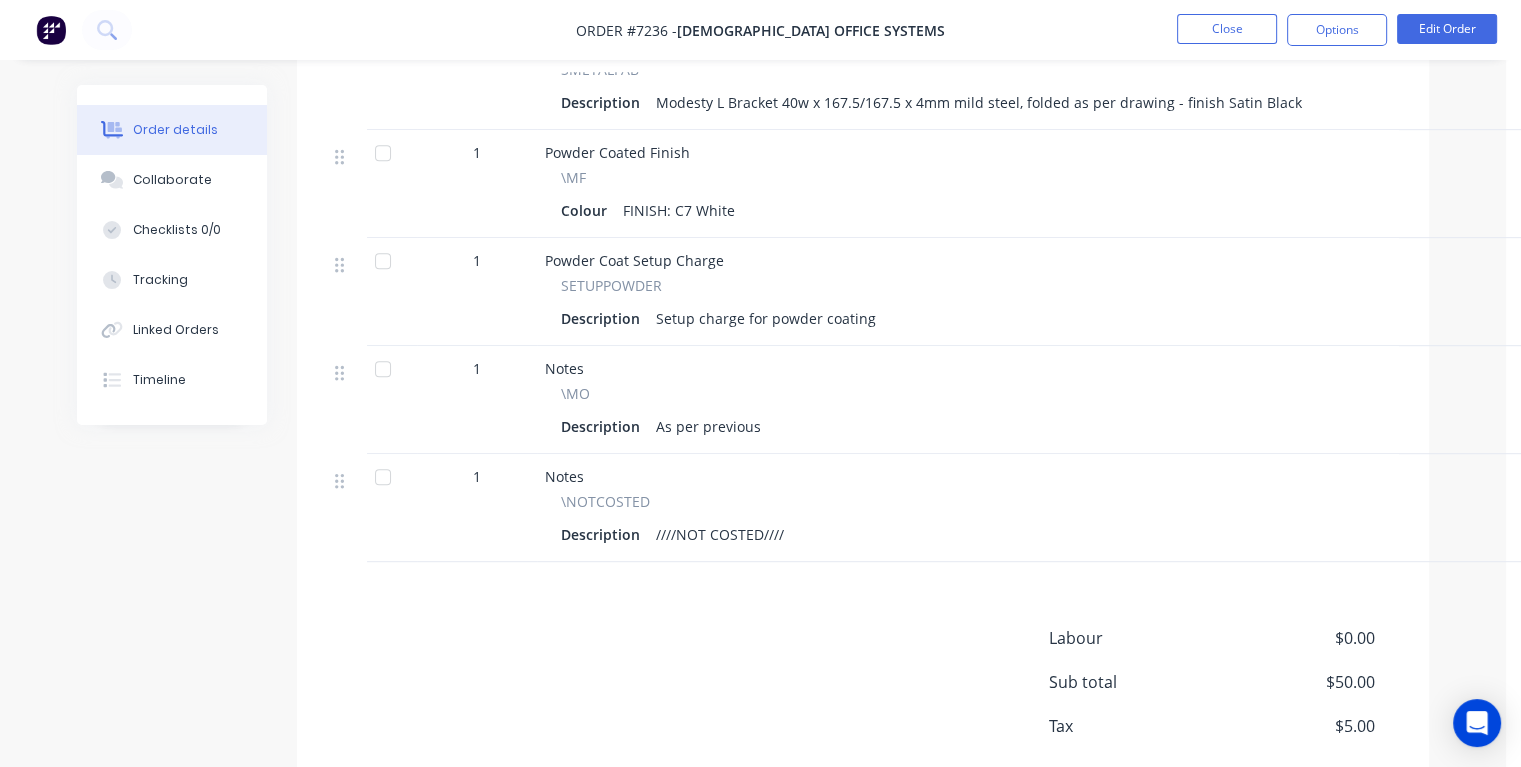 scroll, scrollTop: 1108, scrollLeft: 0, axis: vertical 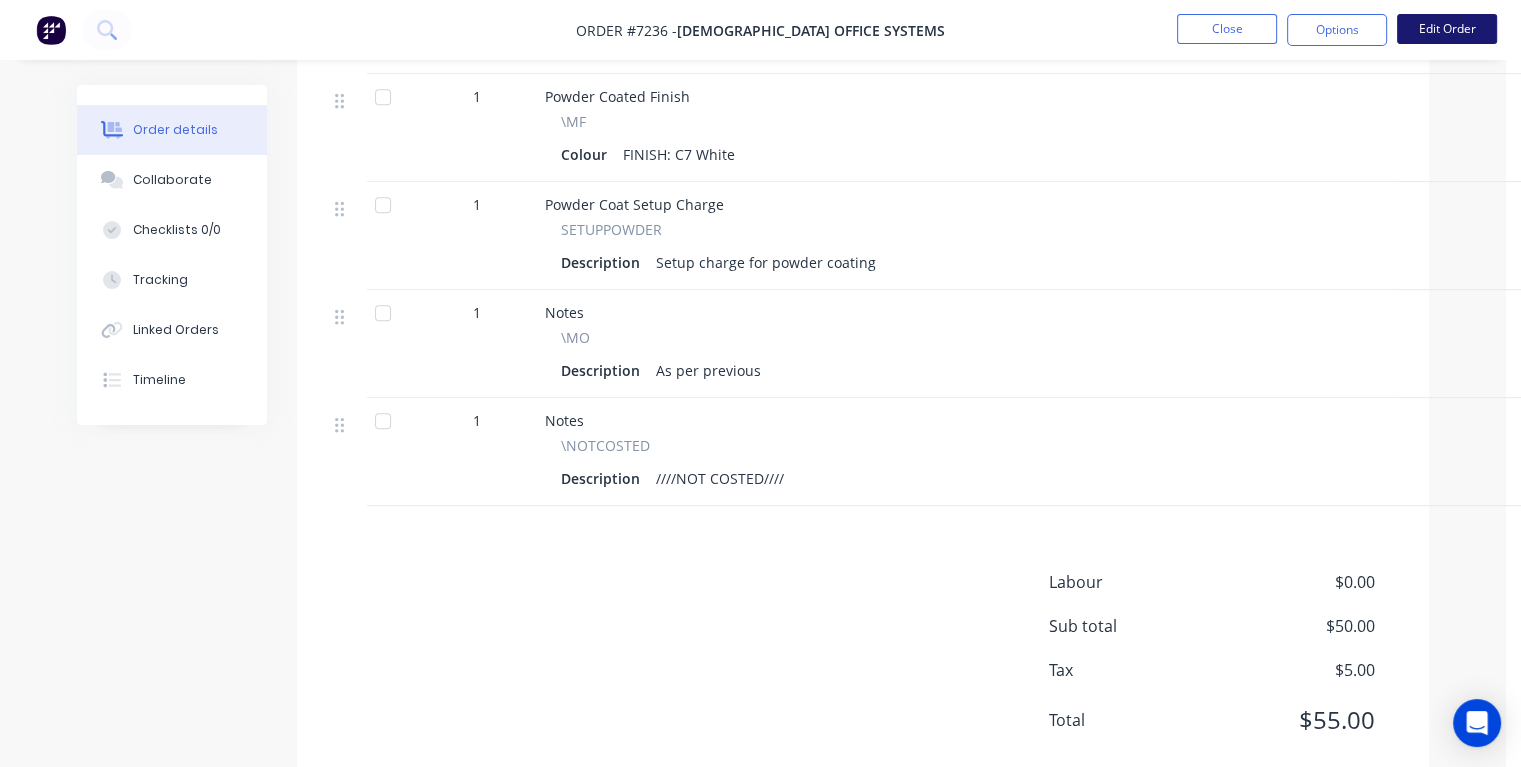 click on "Edit Order" at bounding box center [1447, 29] 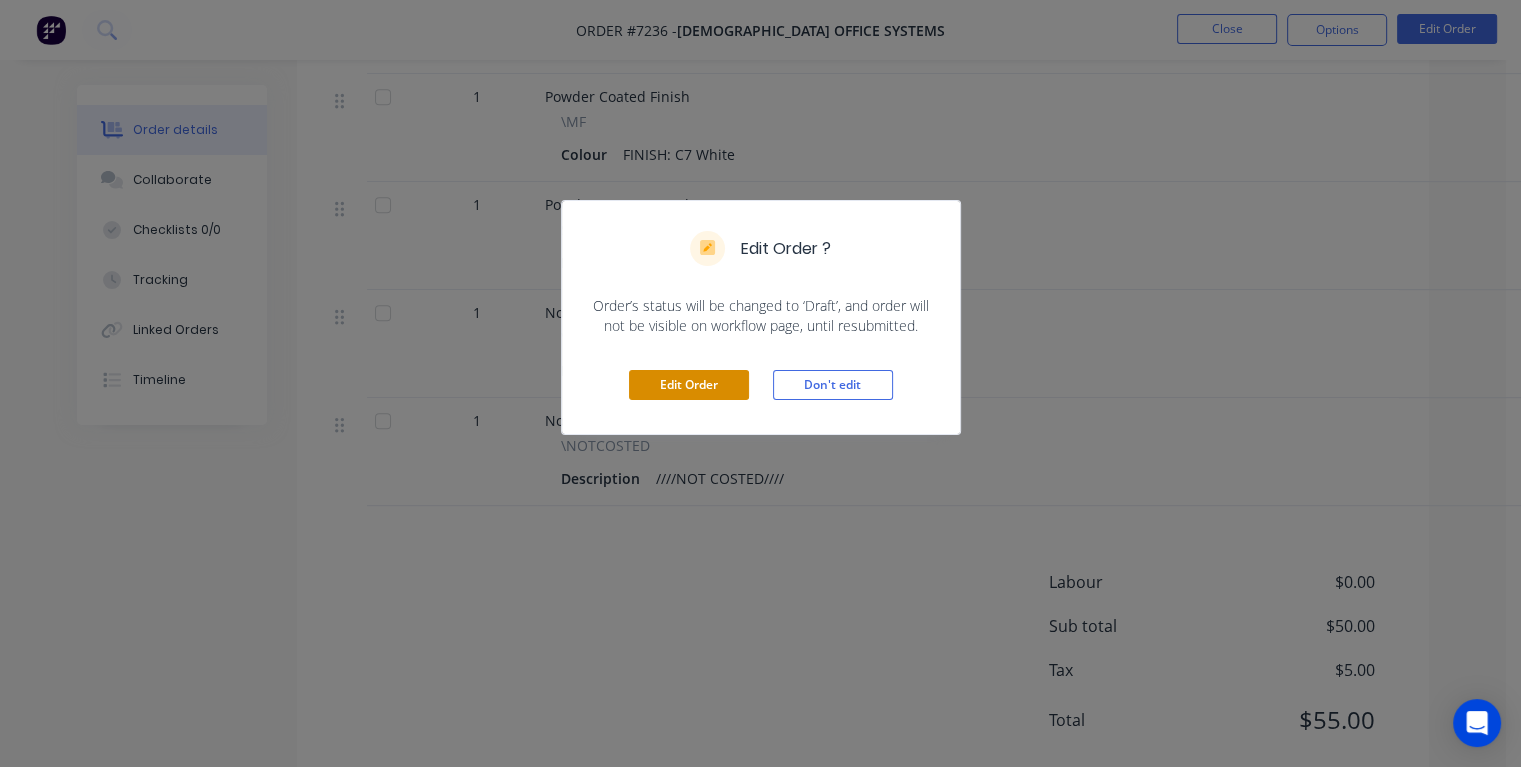 click on "Edit Order" at bounding box center [689, 385] 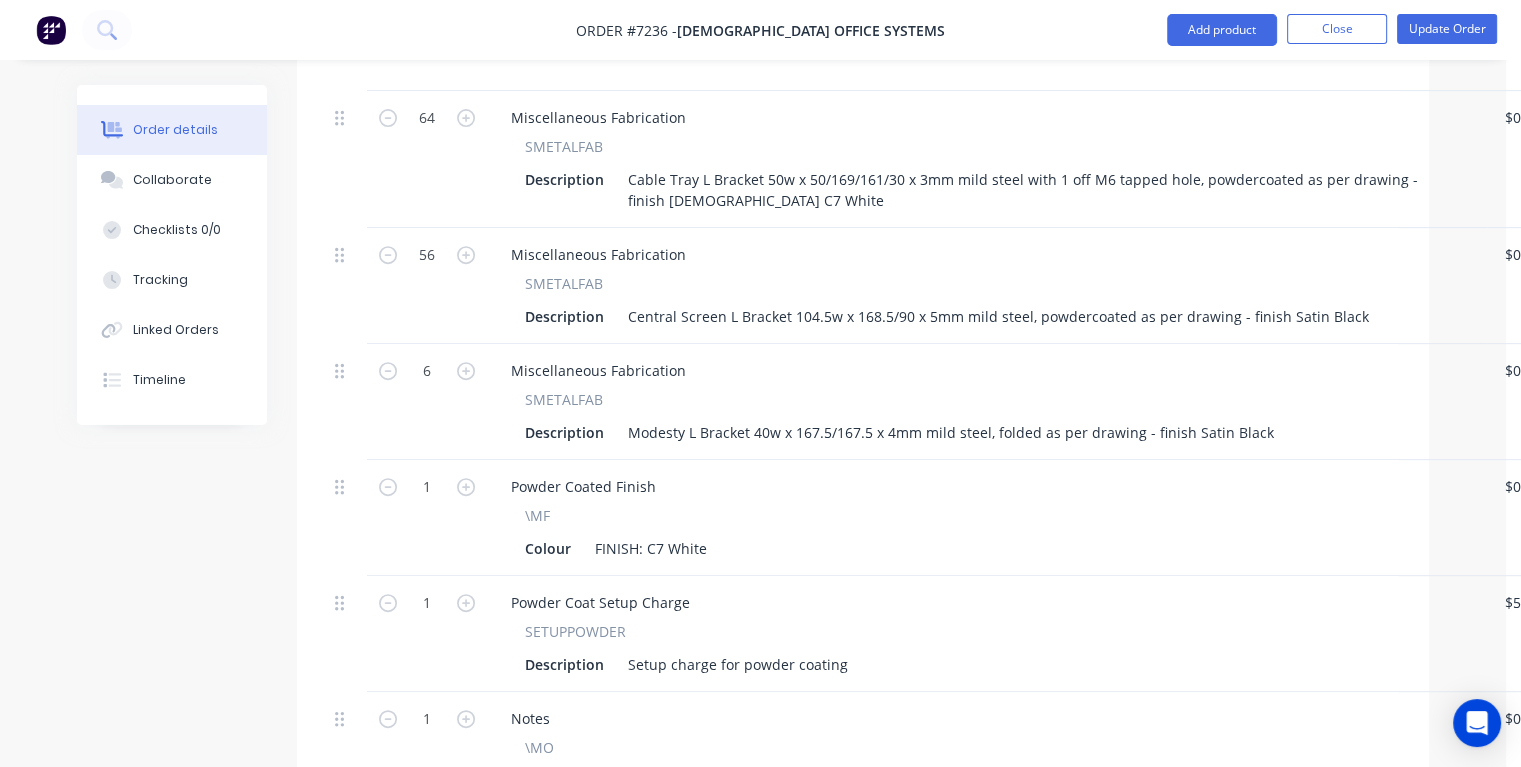 scroll, scrollTop: 1100, scrollLeft: 0, axis: vertical 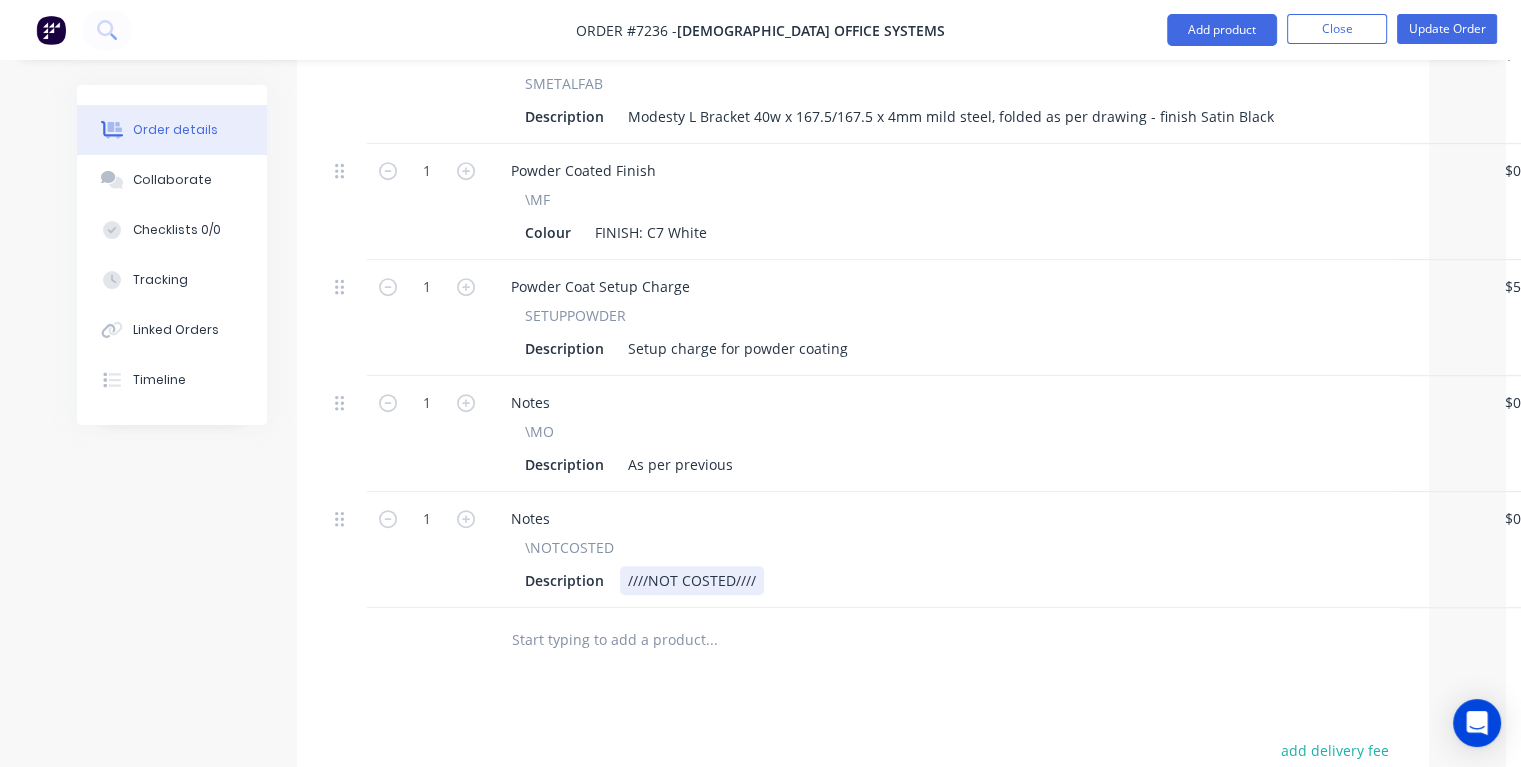 click on "Description ////NOT COSTED////" at bounding box center (983, 580) 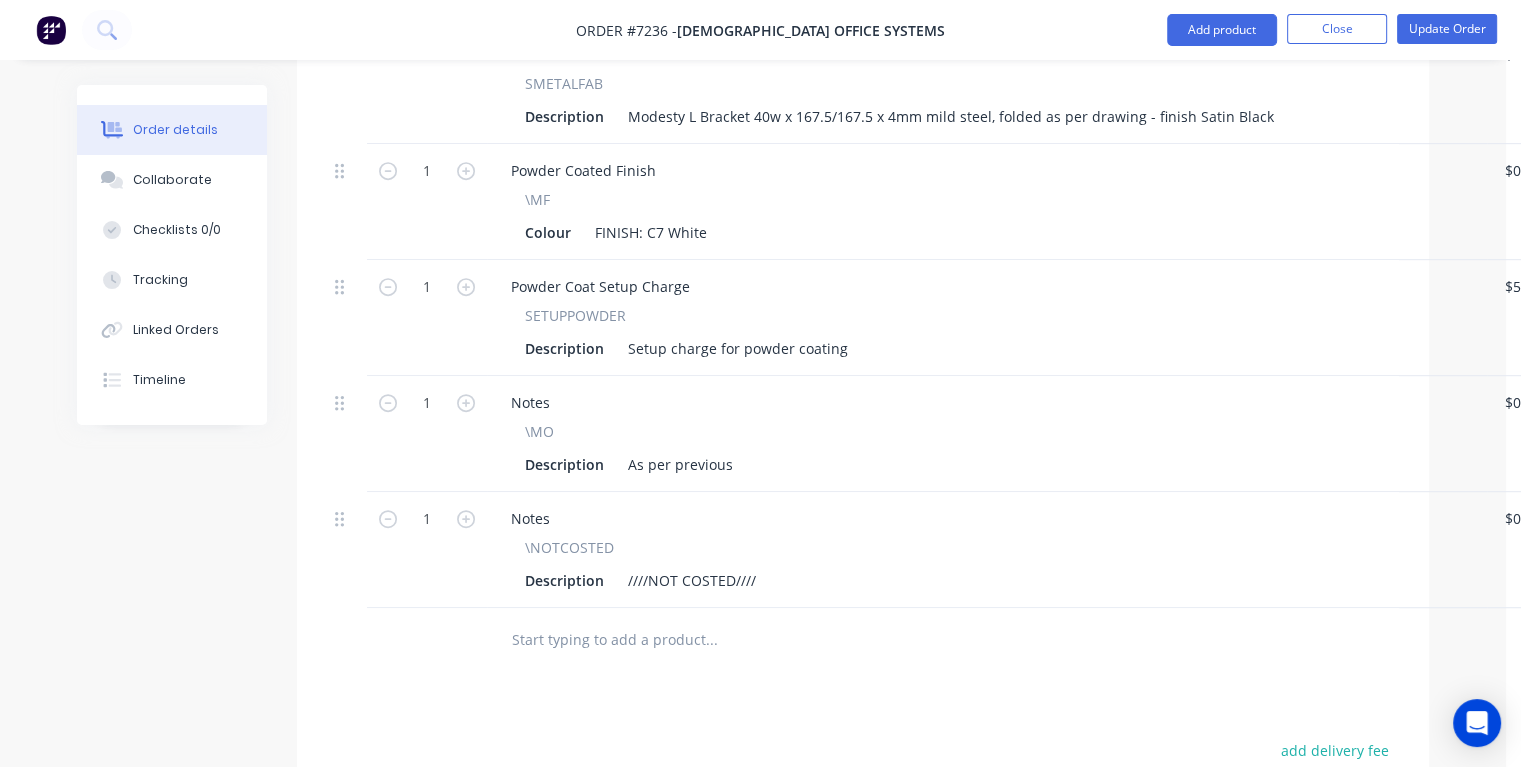 scroll, scrollTop: 1100, scrollLeft: 28, axis: both 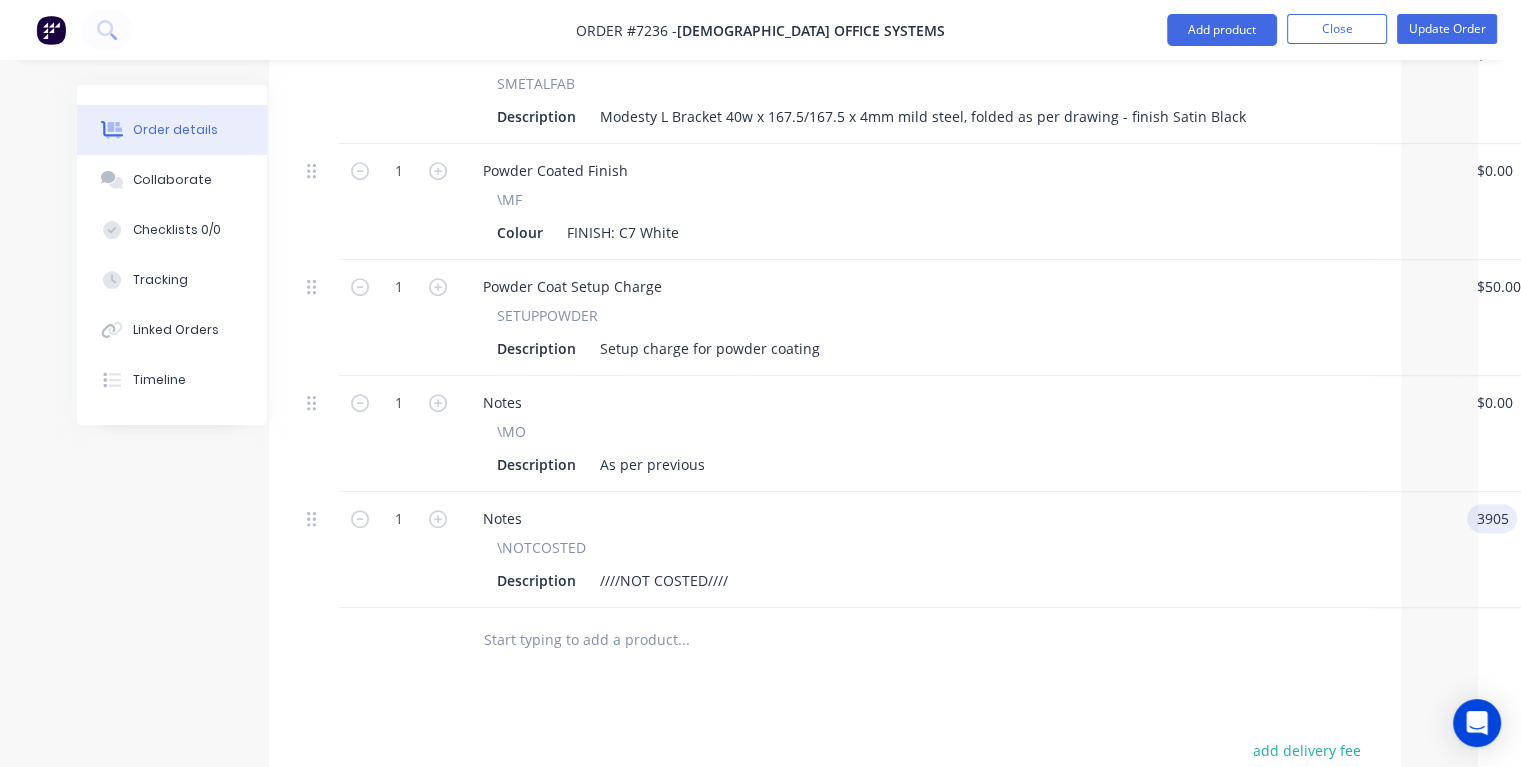 type on "$3,905.00" 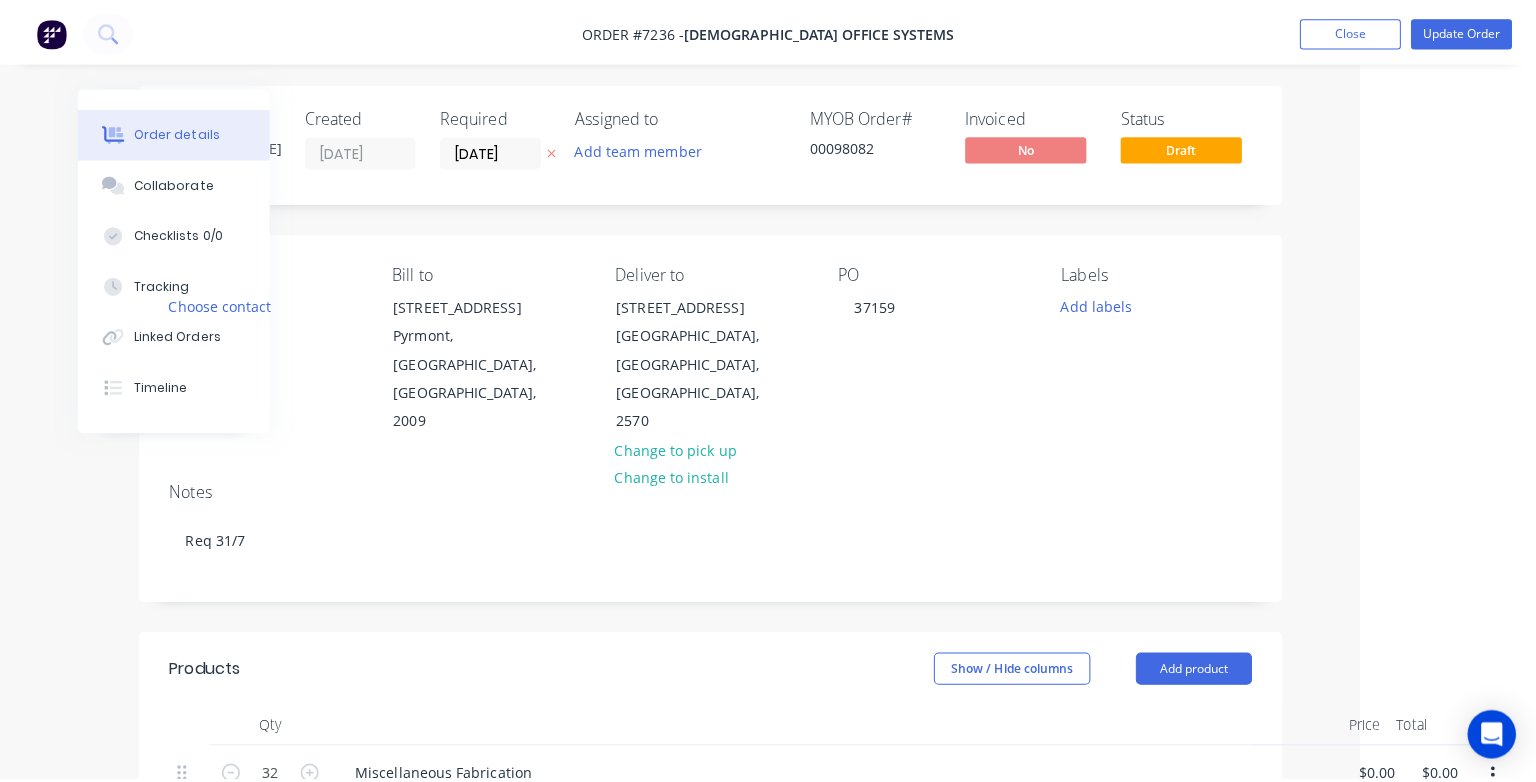 scroll, scrollTop: 0, scrollLeft: 159, axis: horizontal 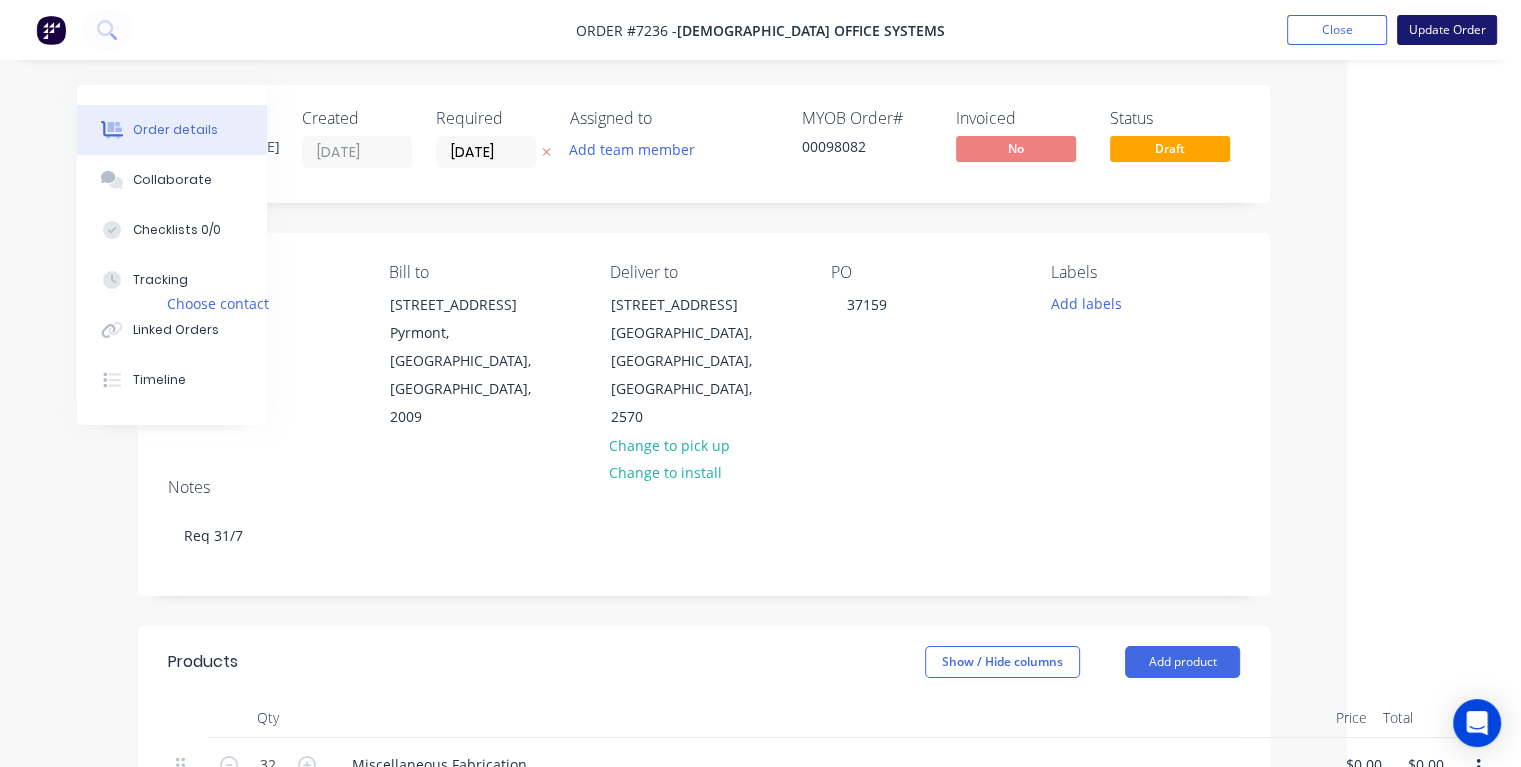 type on "$3,905.00" 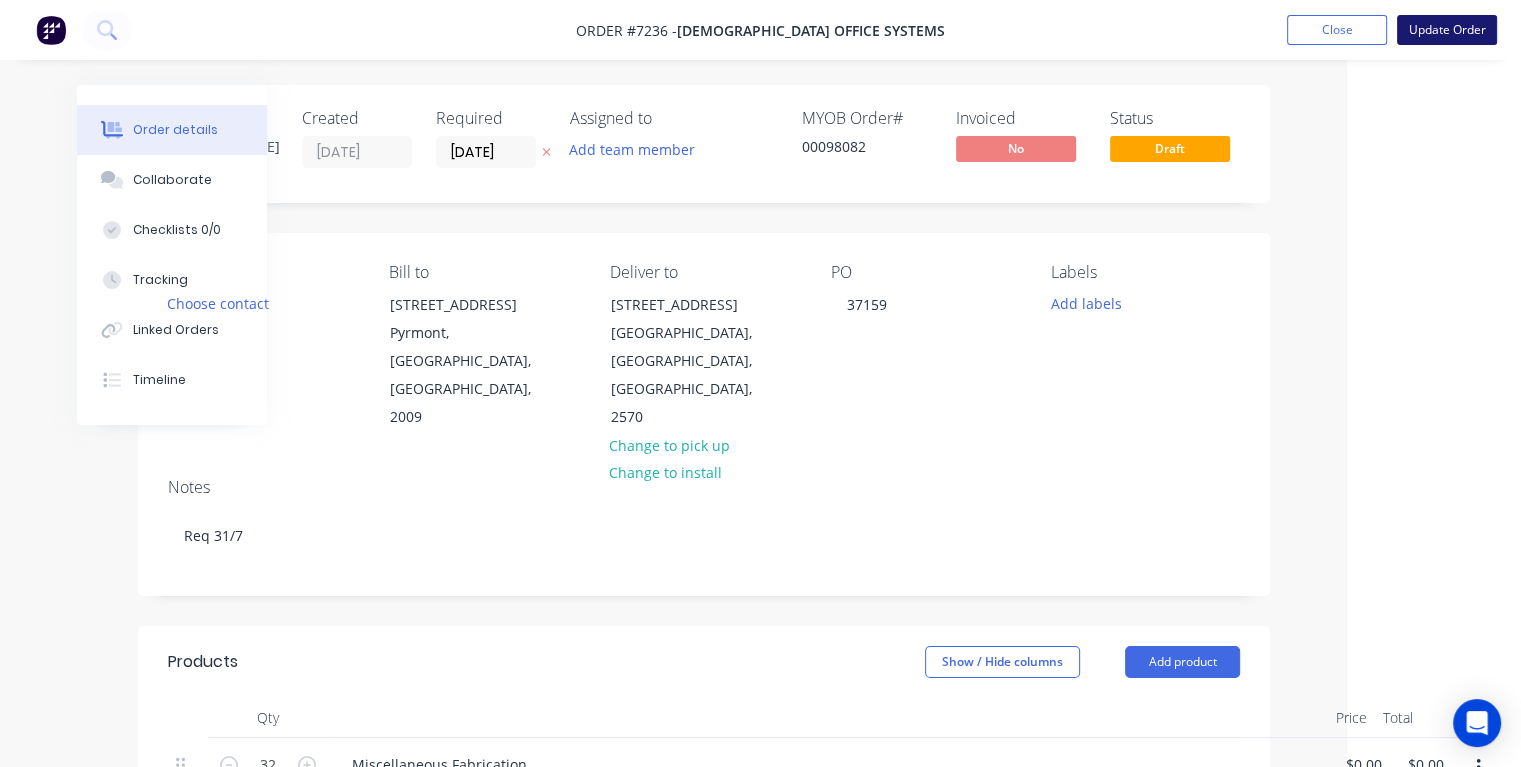 click on "Update Order" at bounding box center [1447, 30] 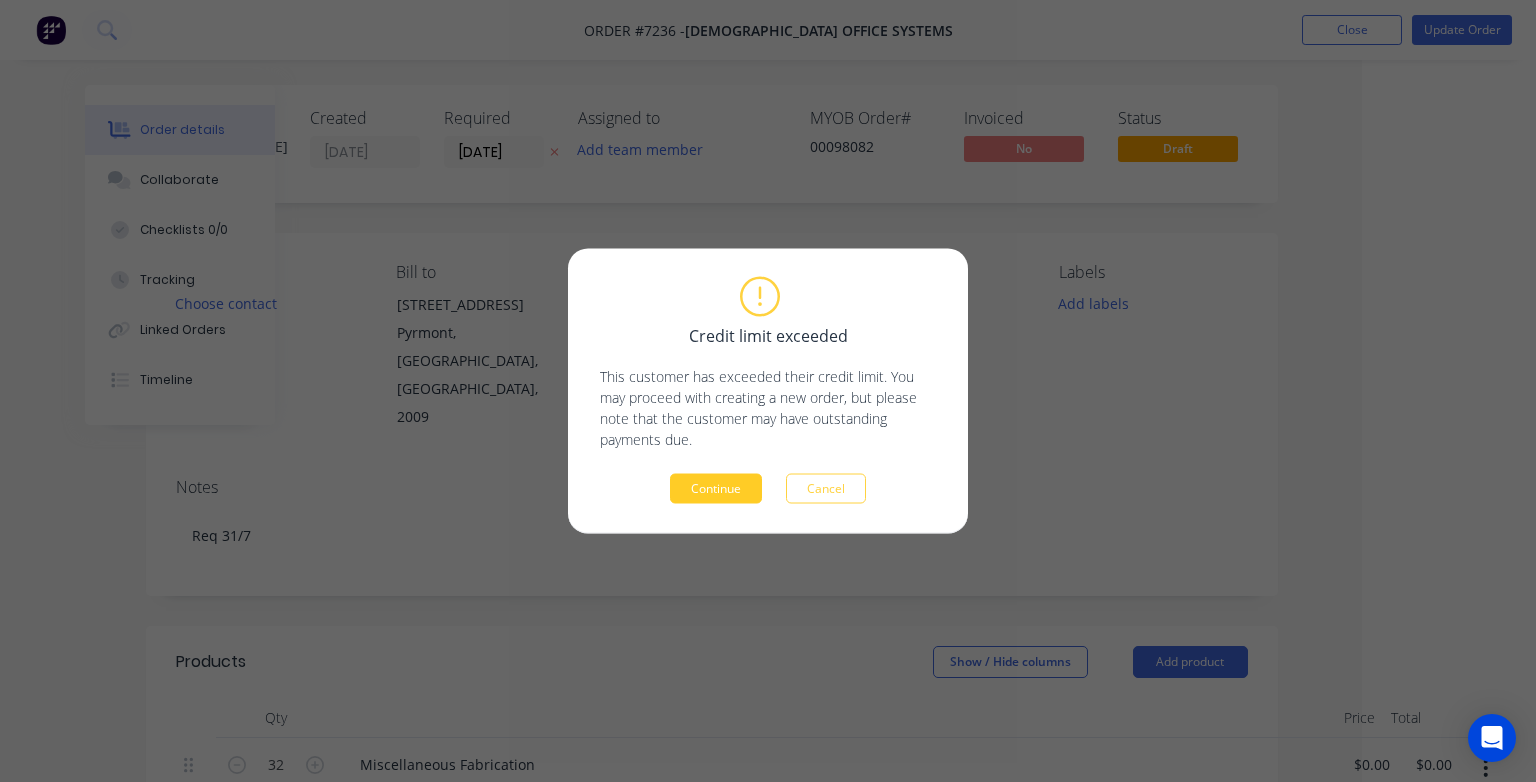click on "Continue" at bounding box center [716, 489] 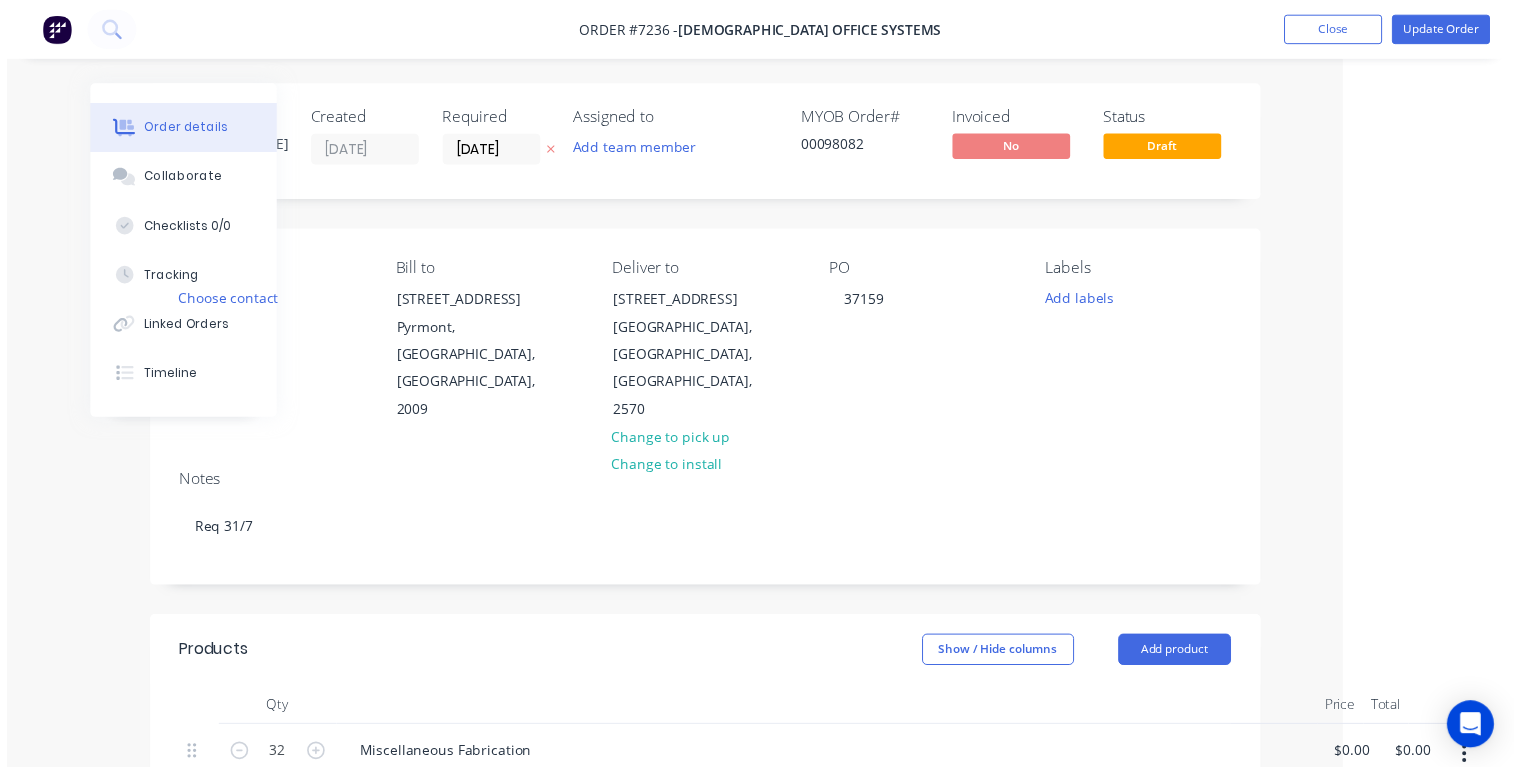 scroll, scrollTop: 0, scrollLeft: 108, axis: horizontal 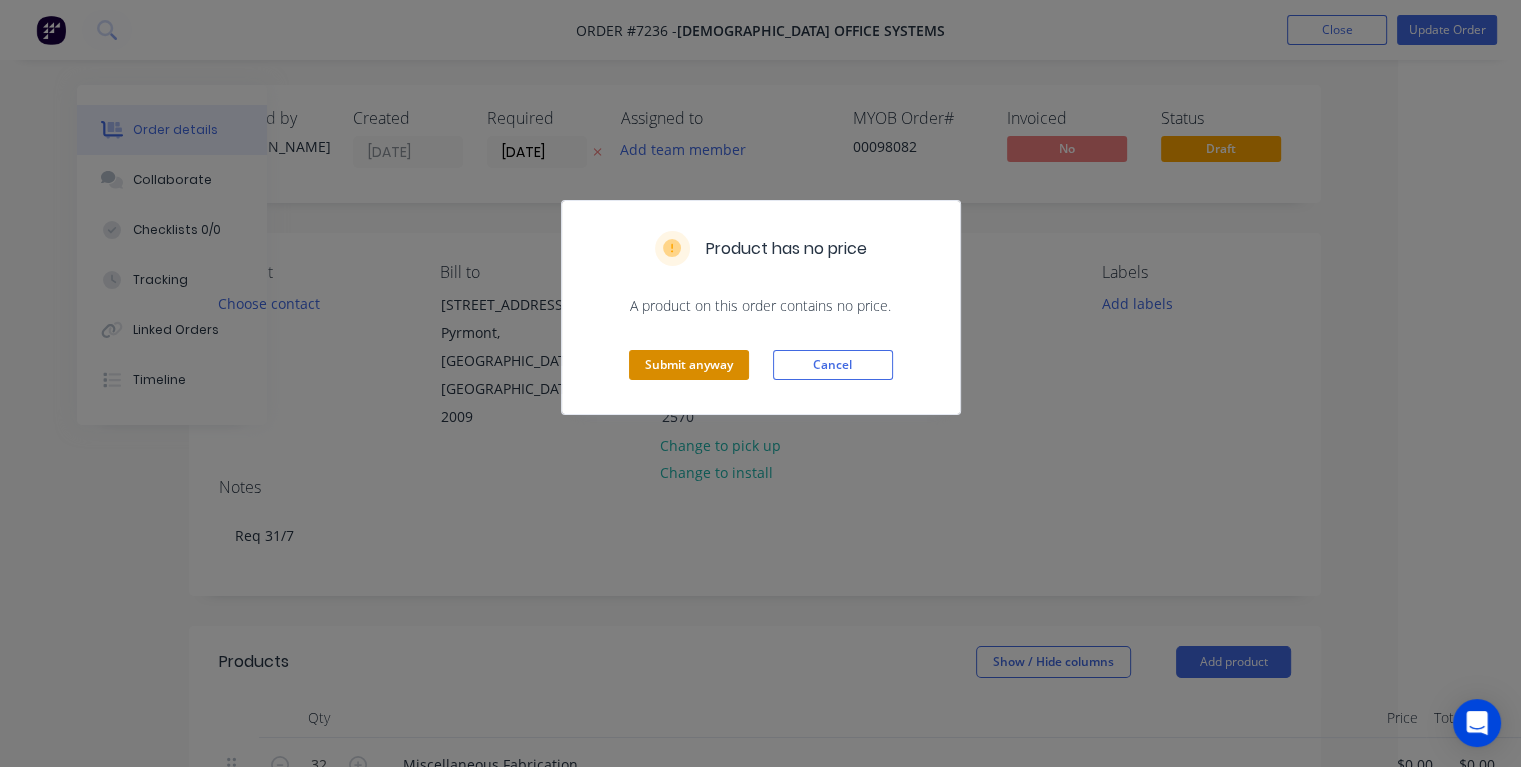 click on "Submit anyway" at bounding box center [689, 365] 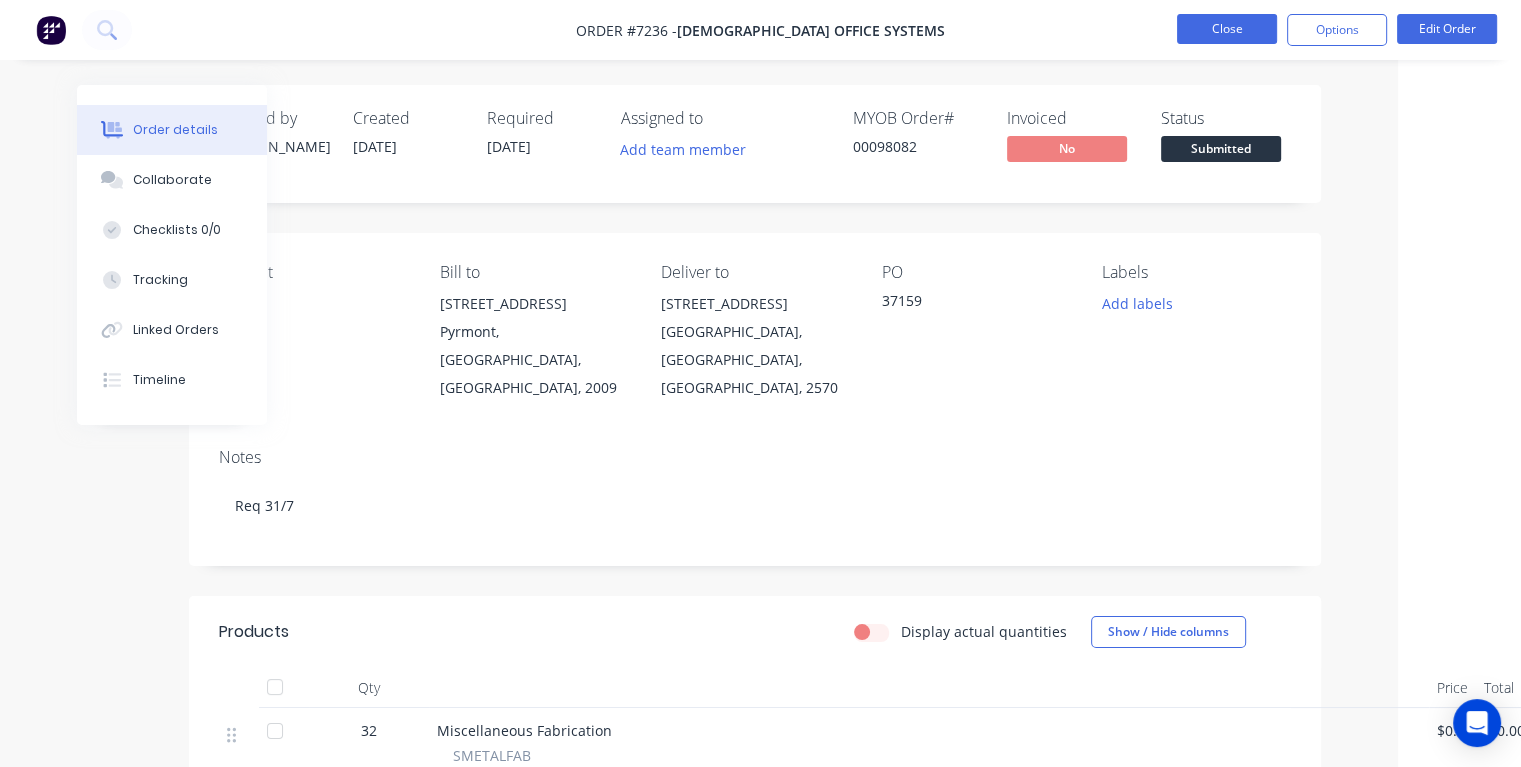 click on "Close" at bounding box center [1227, 29] 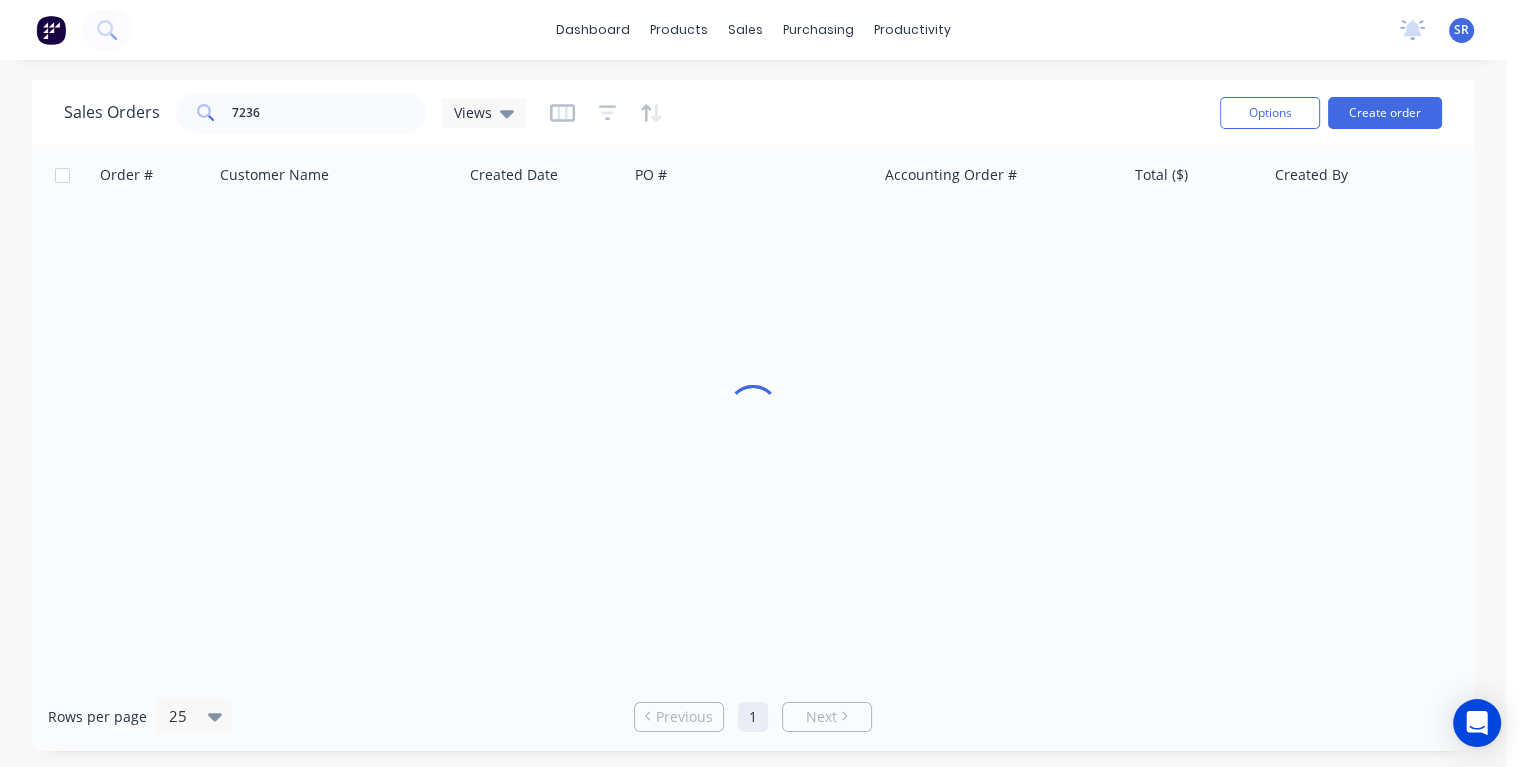 scroll, scrollTop: 0, scrollLeft: 0, axis: both 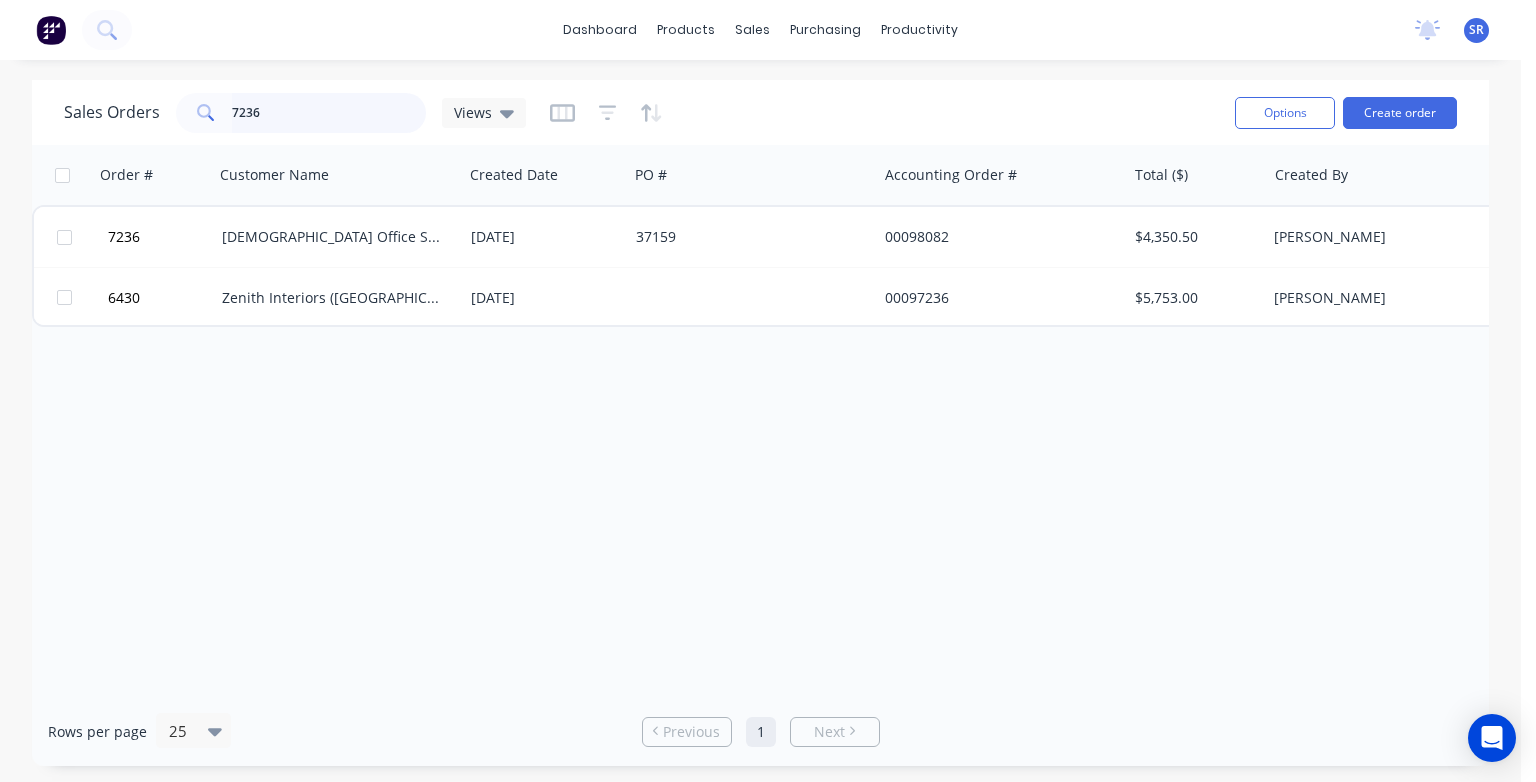 click on "7236" at bounding box center (329, 113) 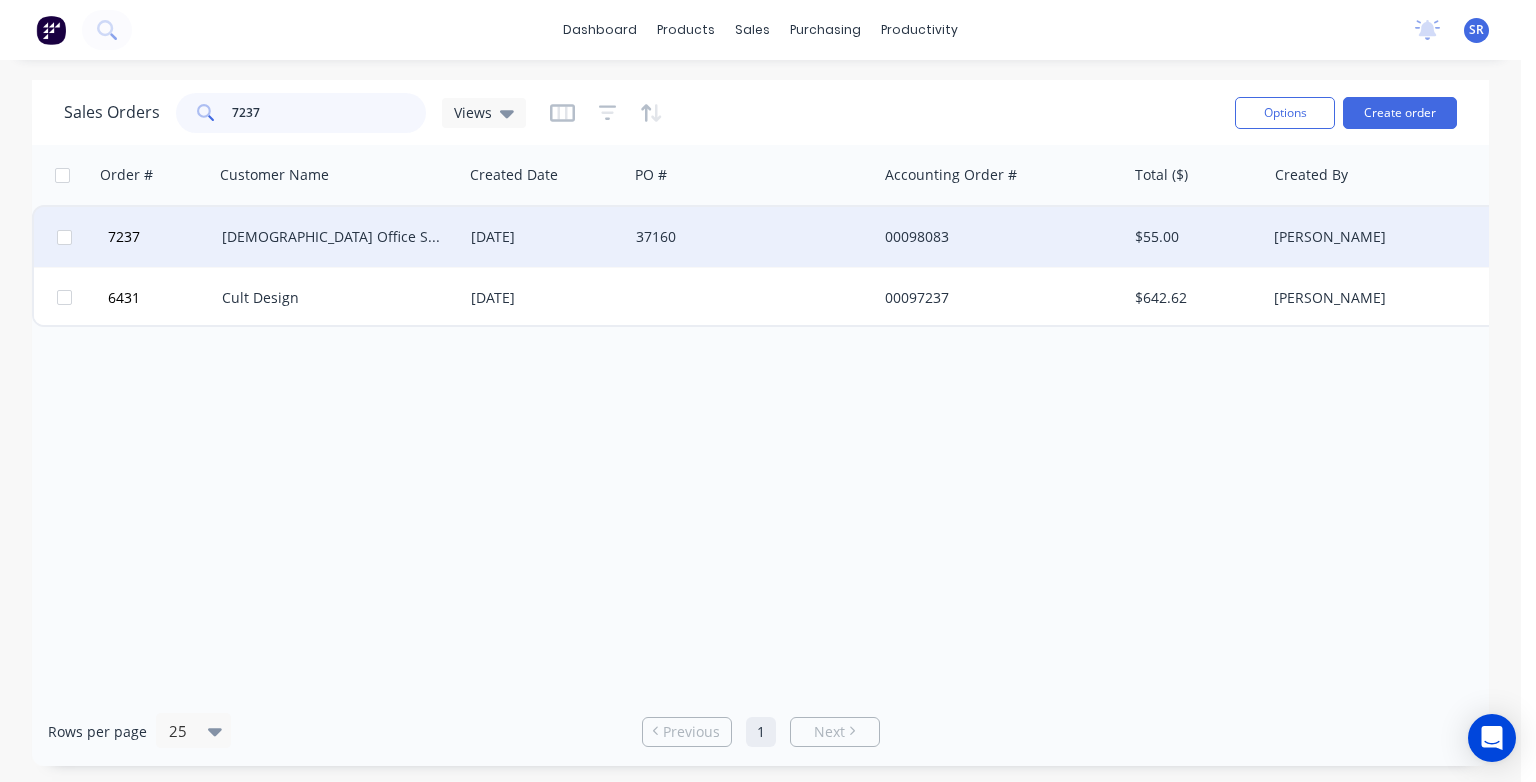 type on "7237" 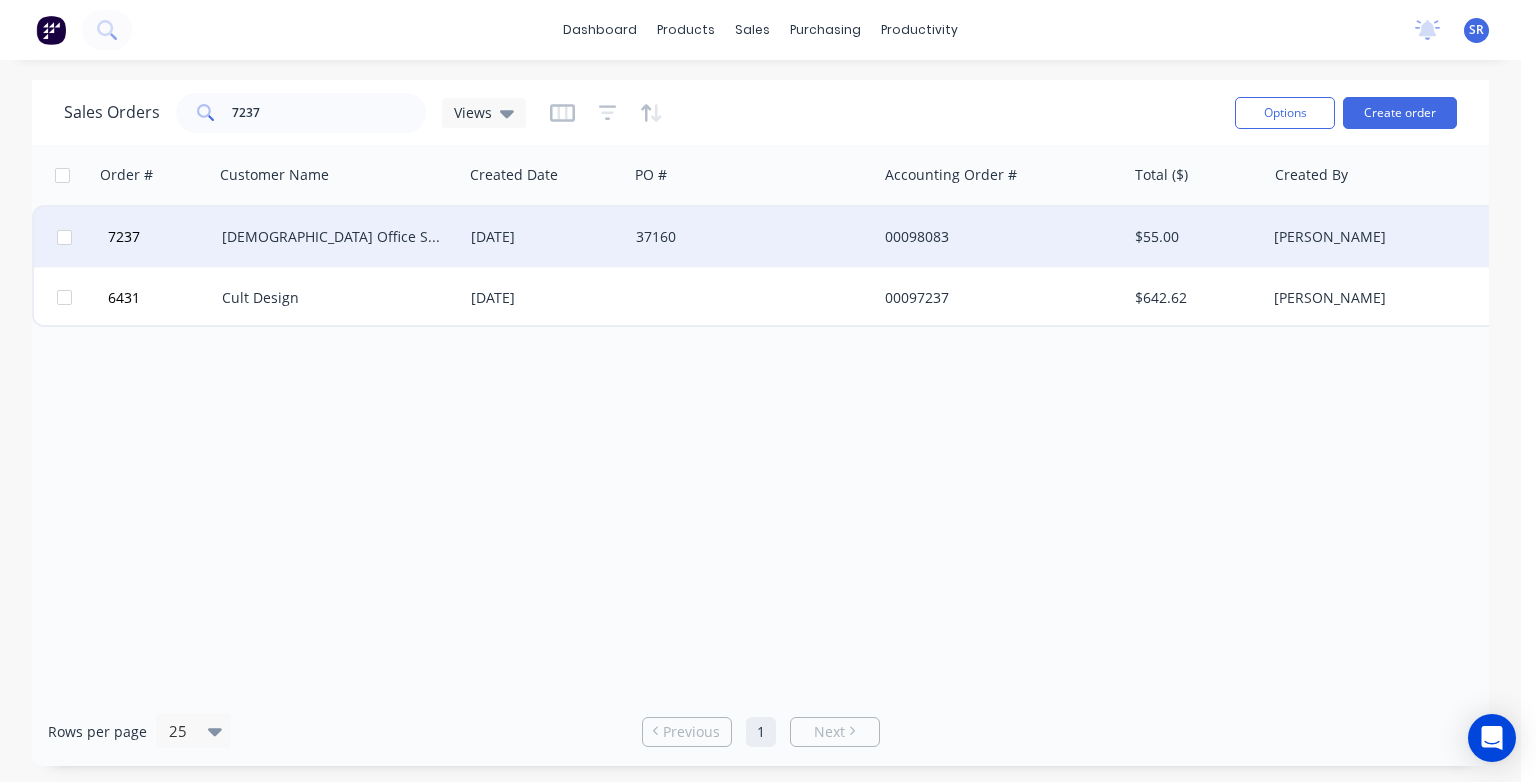 click on "[DEMOGRAPHIC_DATA] Office Systems" at bounding box center (333, 237) 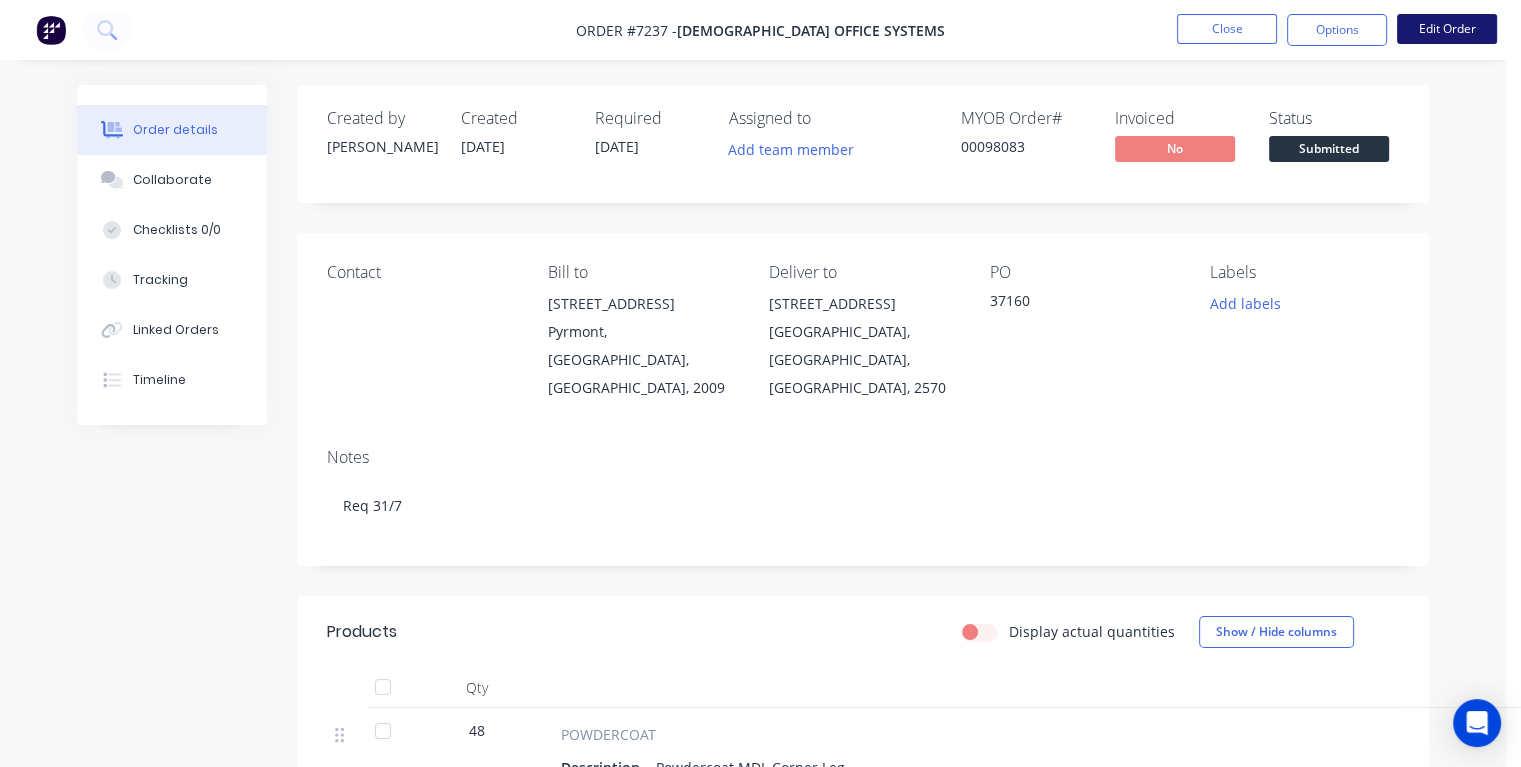 click on "Edit Order" at bounding box center [1447, 29] 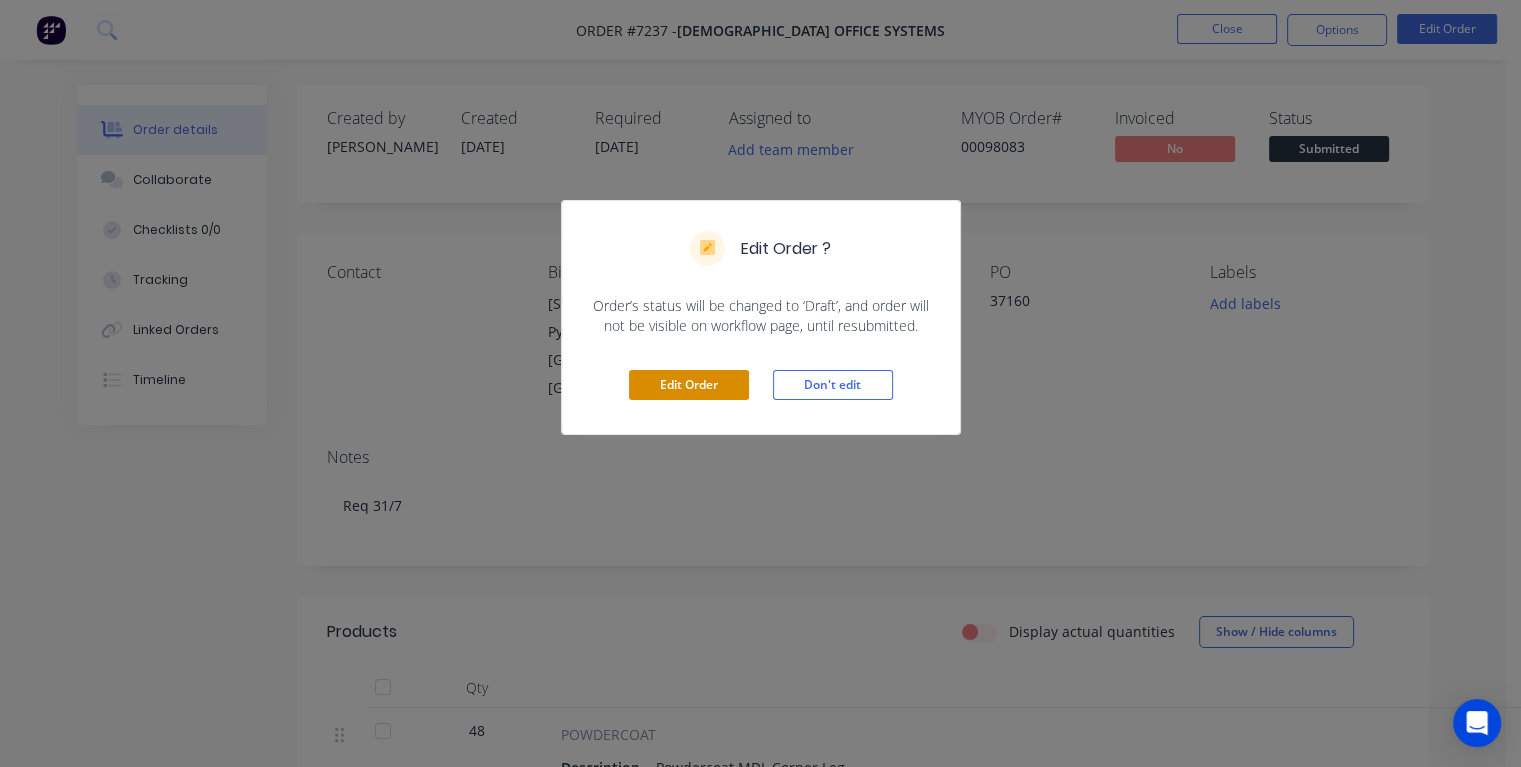 click on "Edit Order" at bounding box center [689, 385] 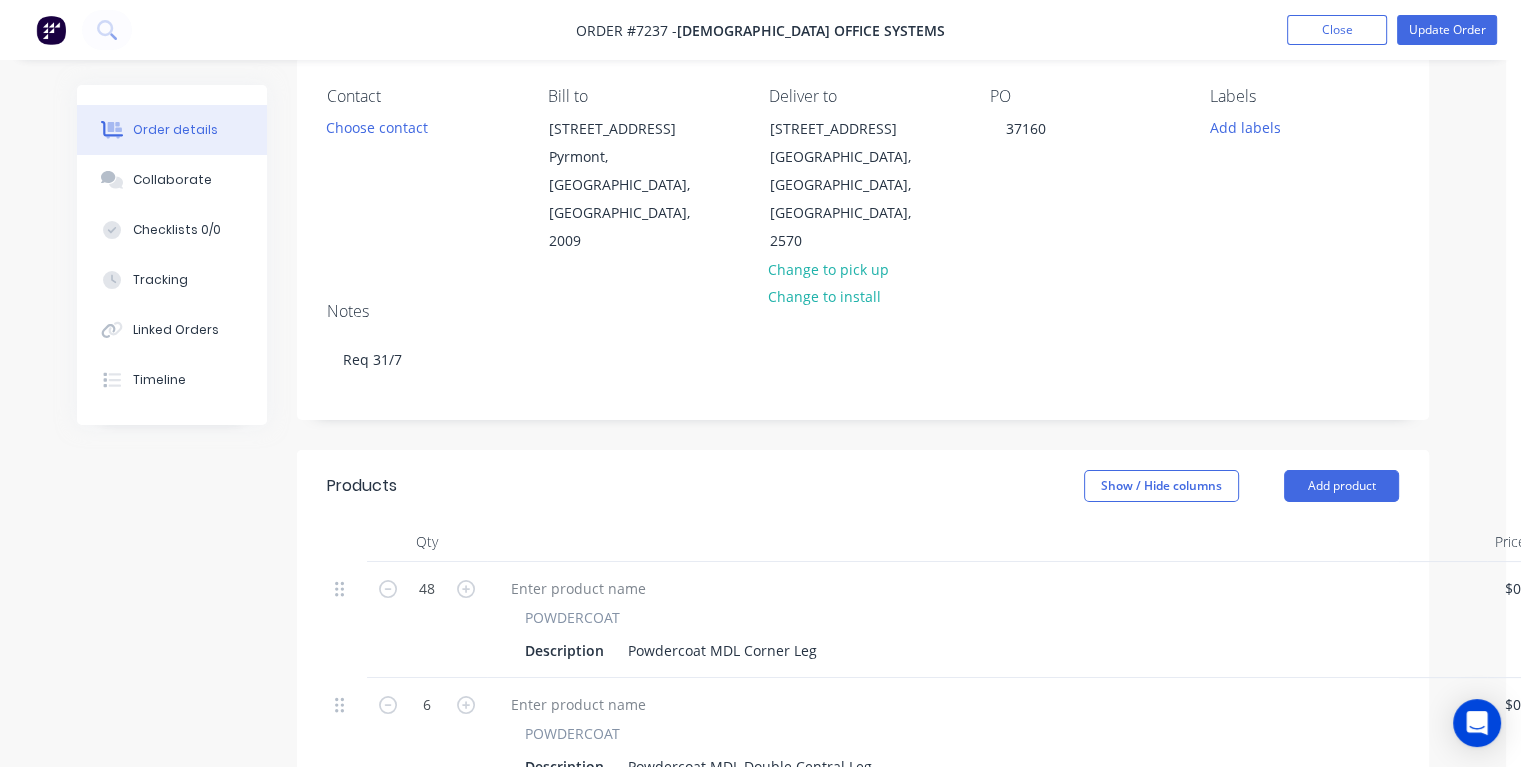 scroll, scrollTop: 0, scrollLeft: 0, axis: both 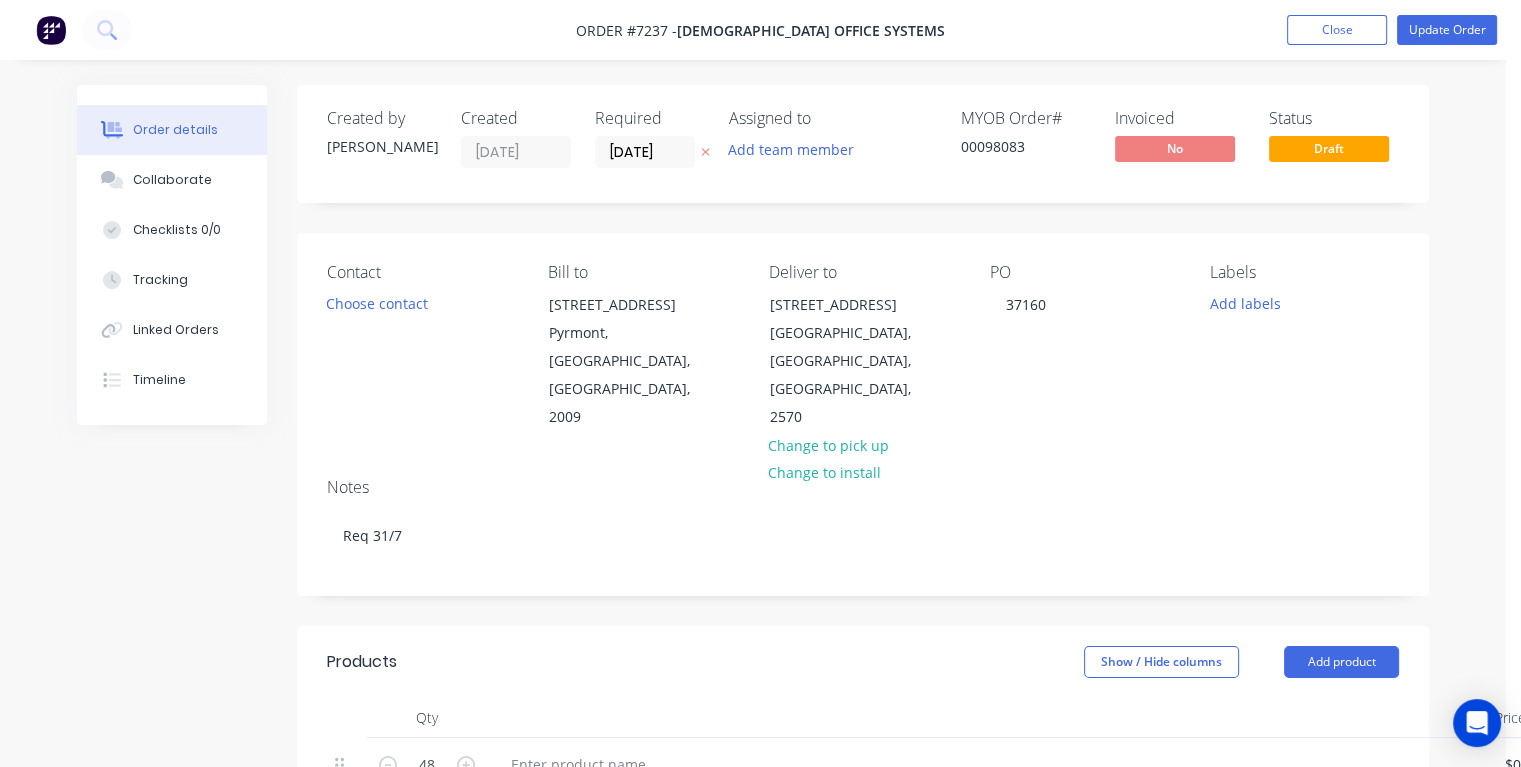 drag, startPoint x: 680, startPoint y: 157, endPoint x: 606, endPoint y: 166, distance: 74.54529 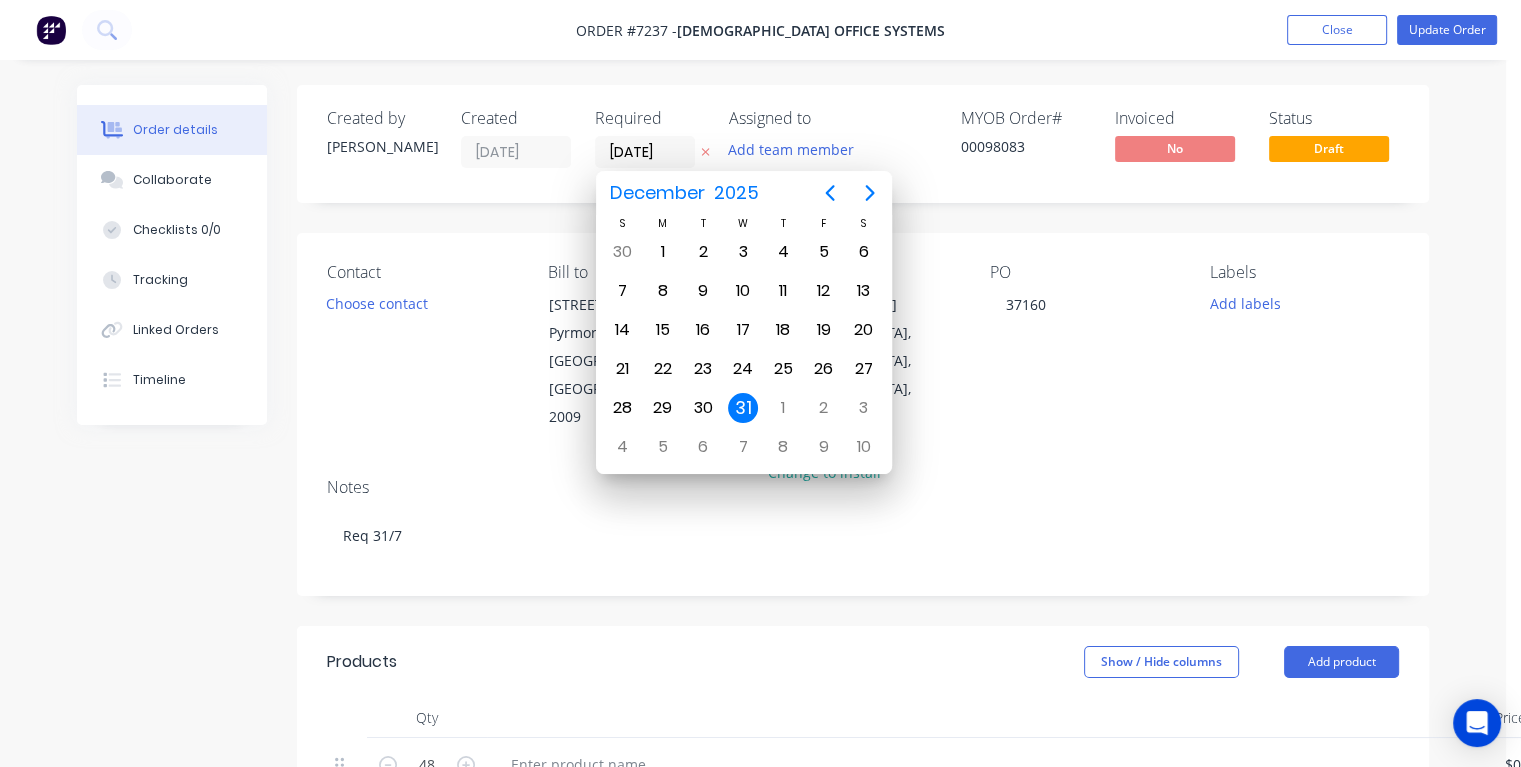 type on "29/07/25" 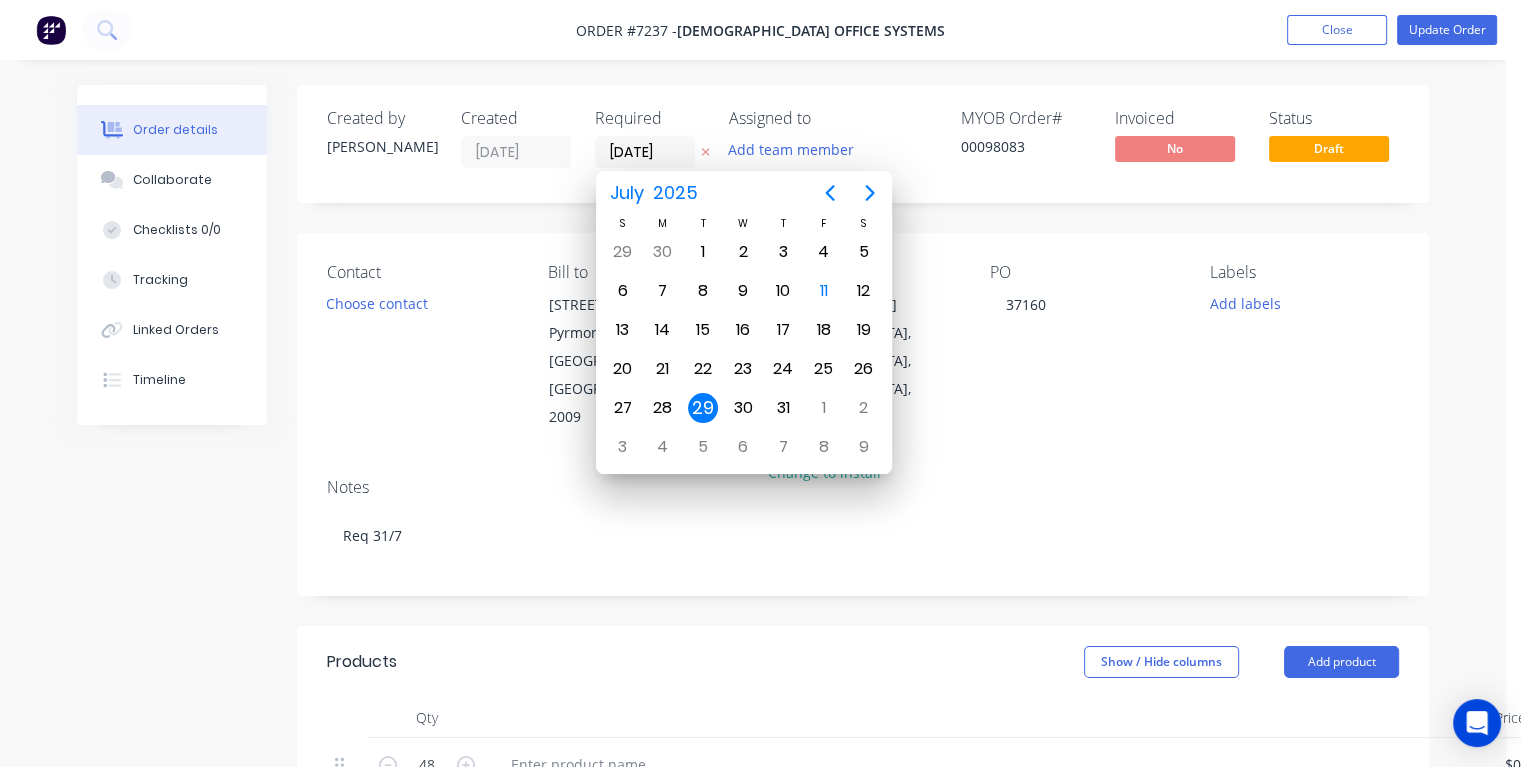 click on "29" at bounding box center [703, 408] 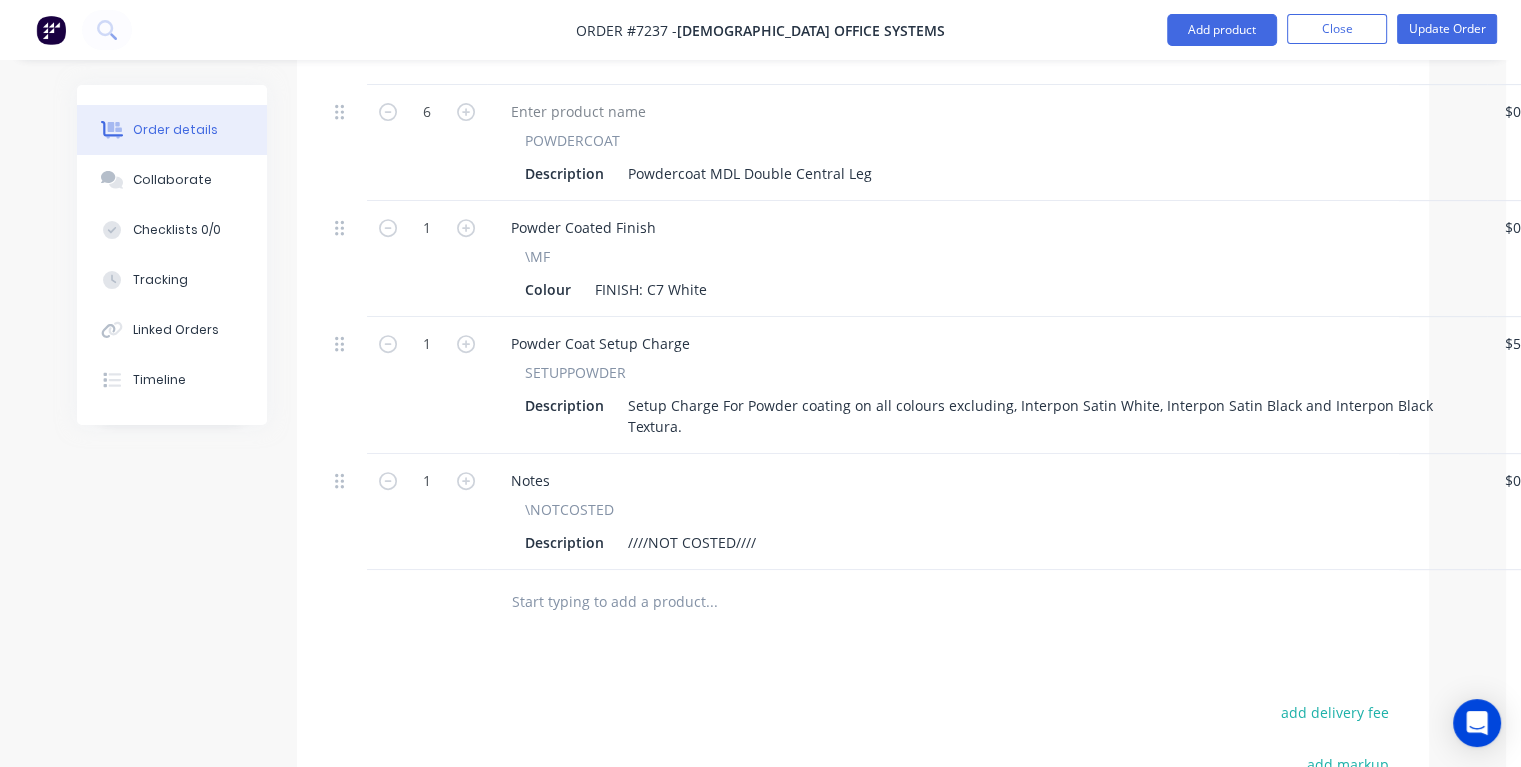 scroll, scrollTop: 773, scrollLeft: 0, axis: vertical 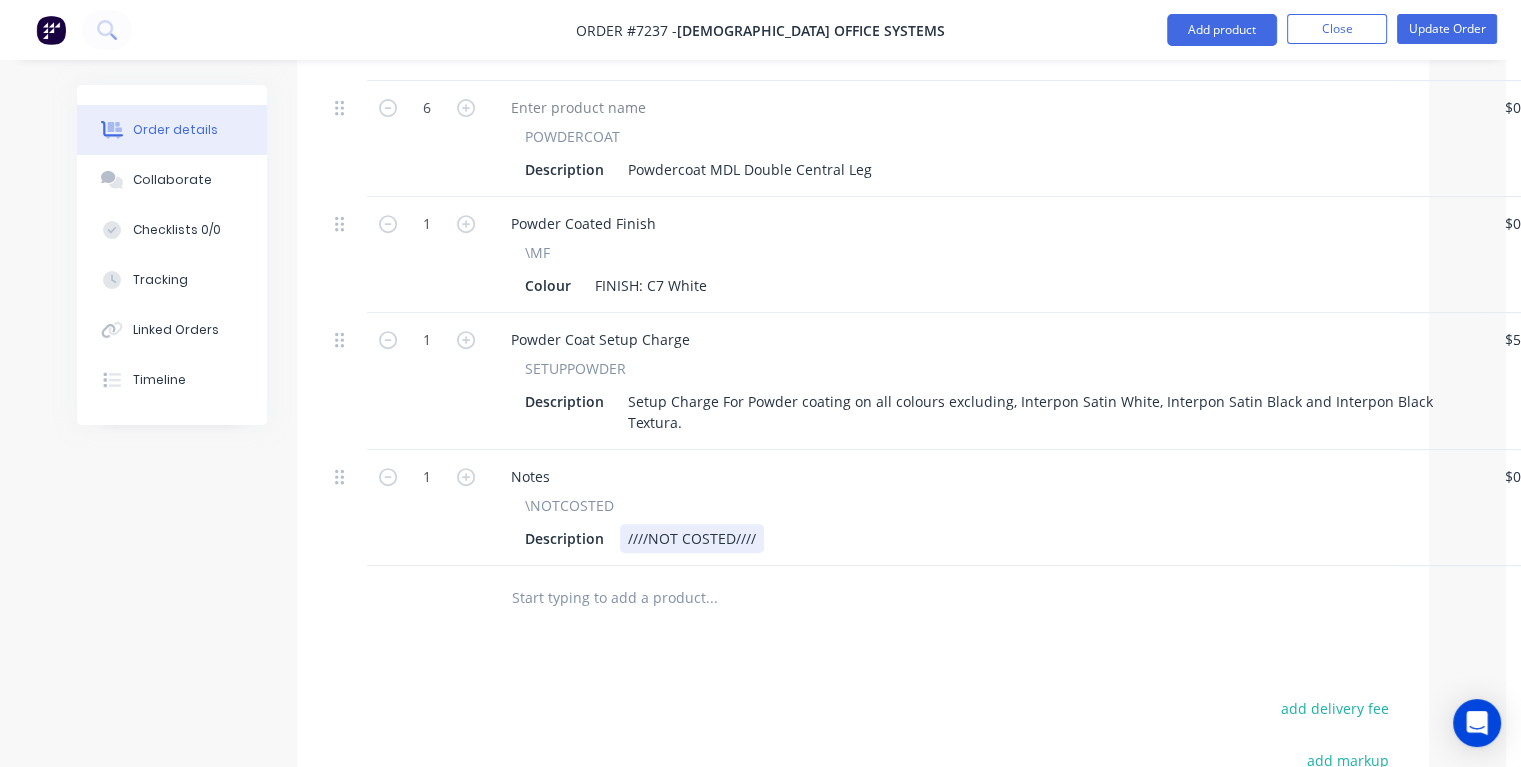 click on "Description ////NOT COSTED////" at bounding box center [983, 538] 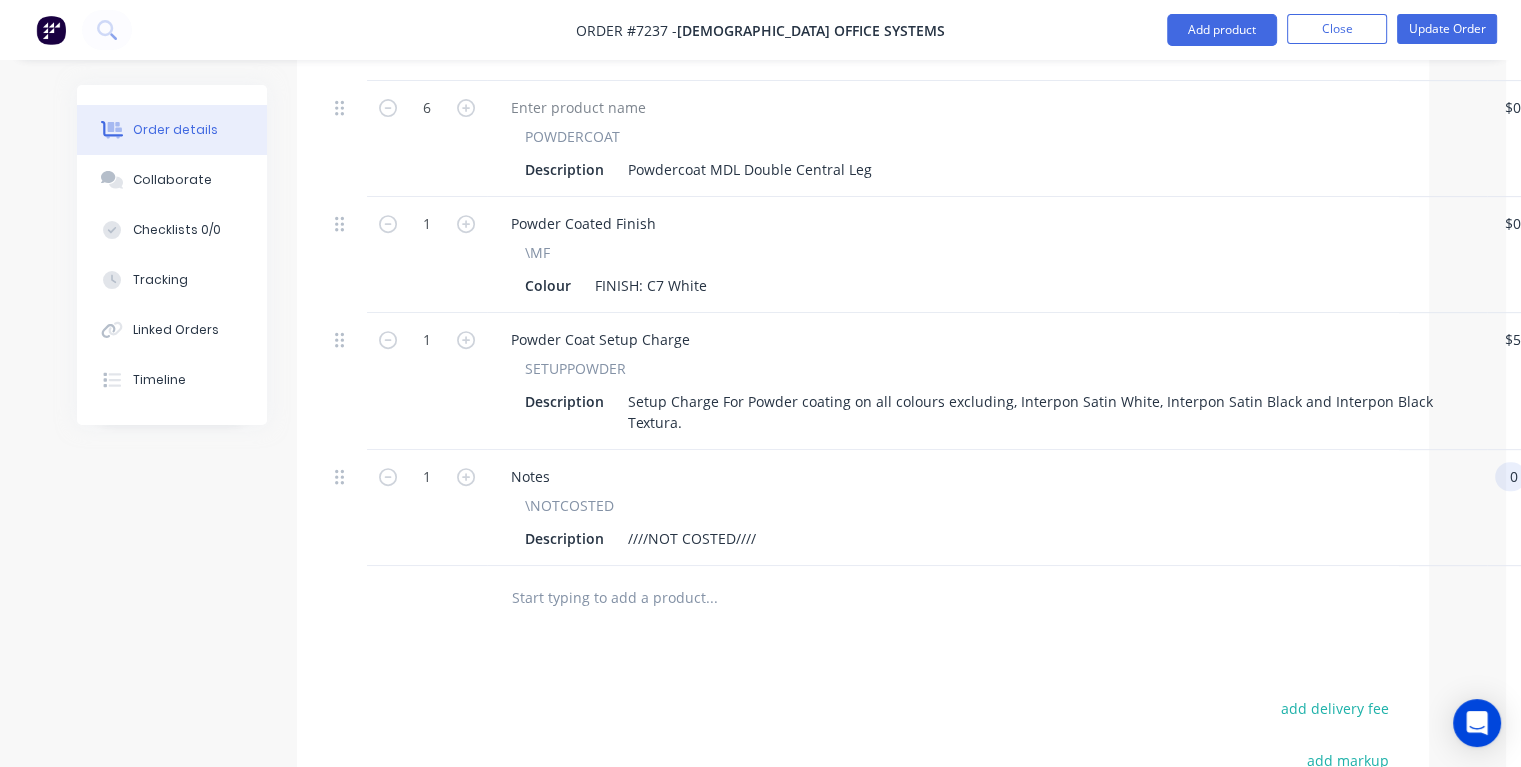 scroll, scrollTop: 773, scrollLeft: 28, axis: both 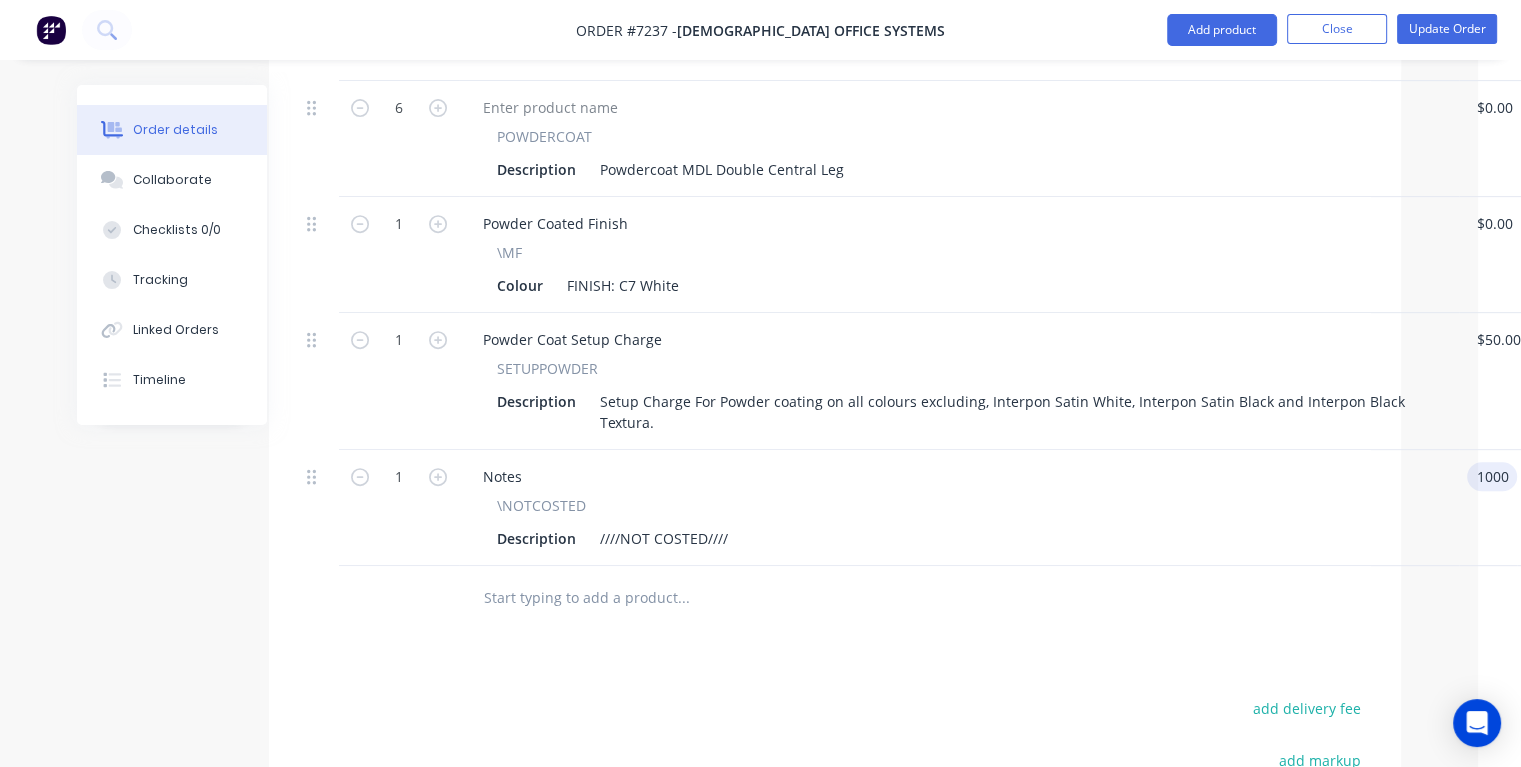 type on "$1,000.00" 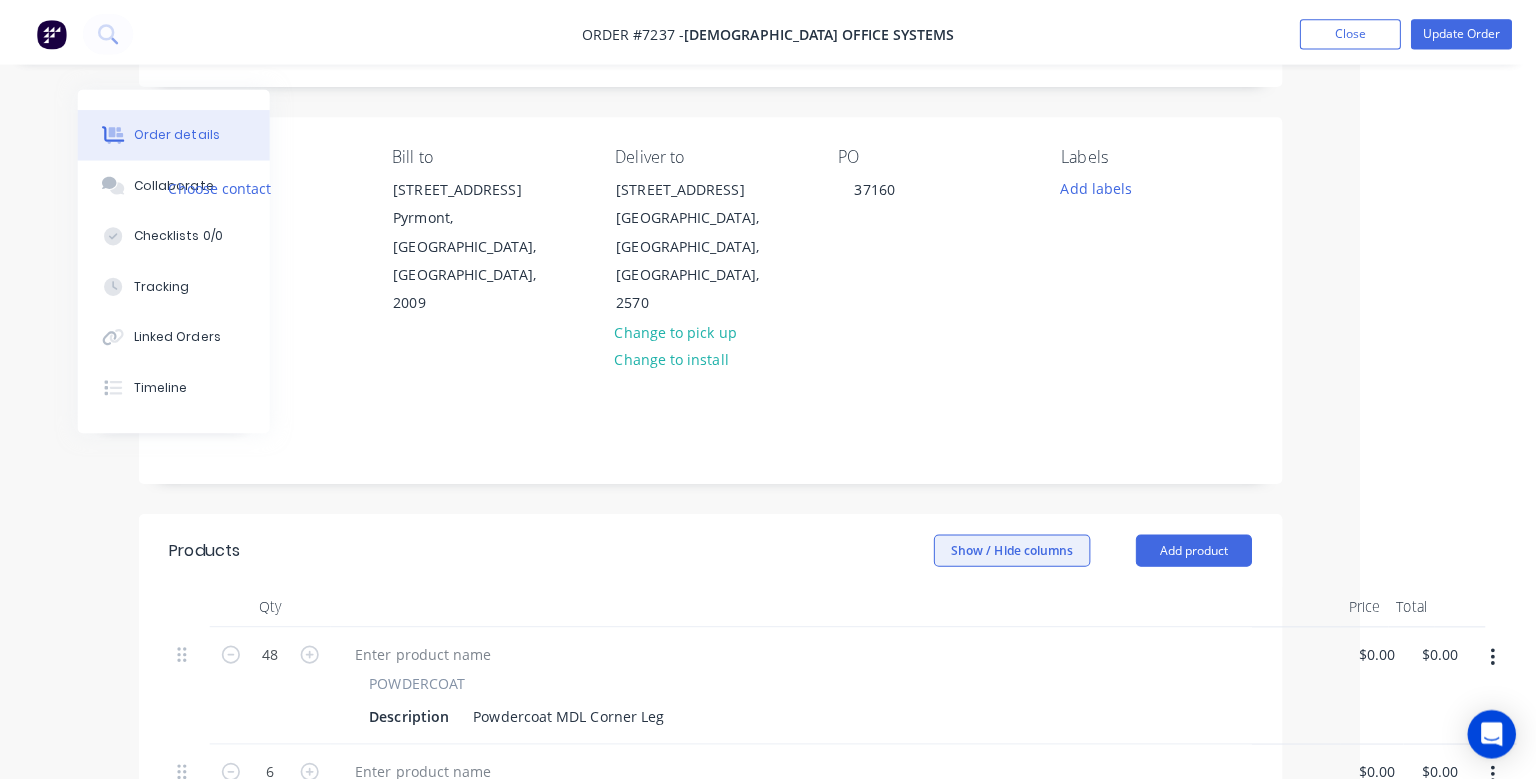 scroll, scrollTop: 0, scrollLeft: 159, axis: horizontal 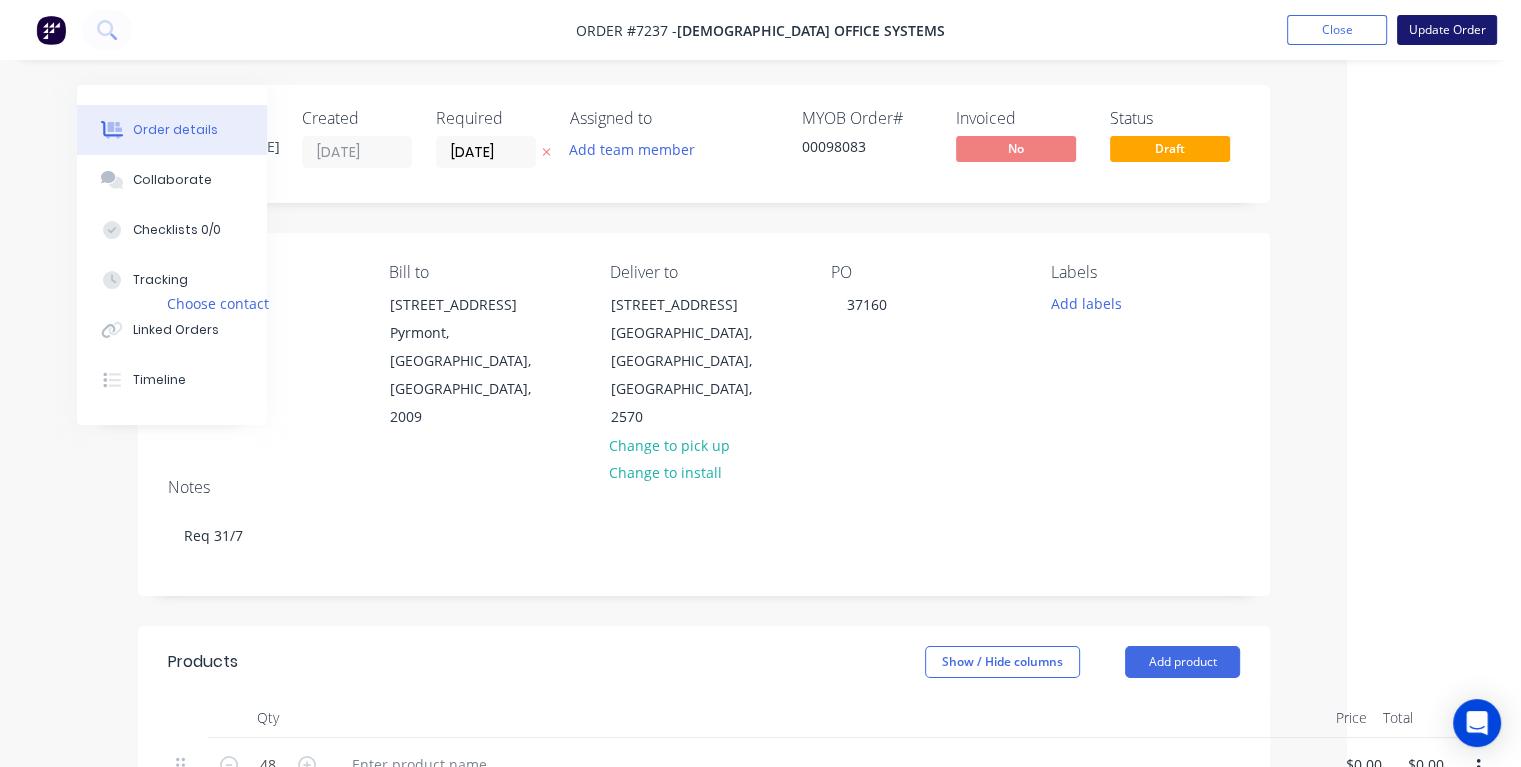 type on "$1,000.00" 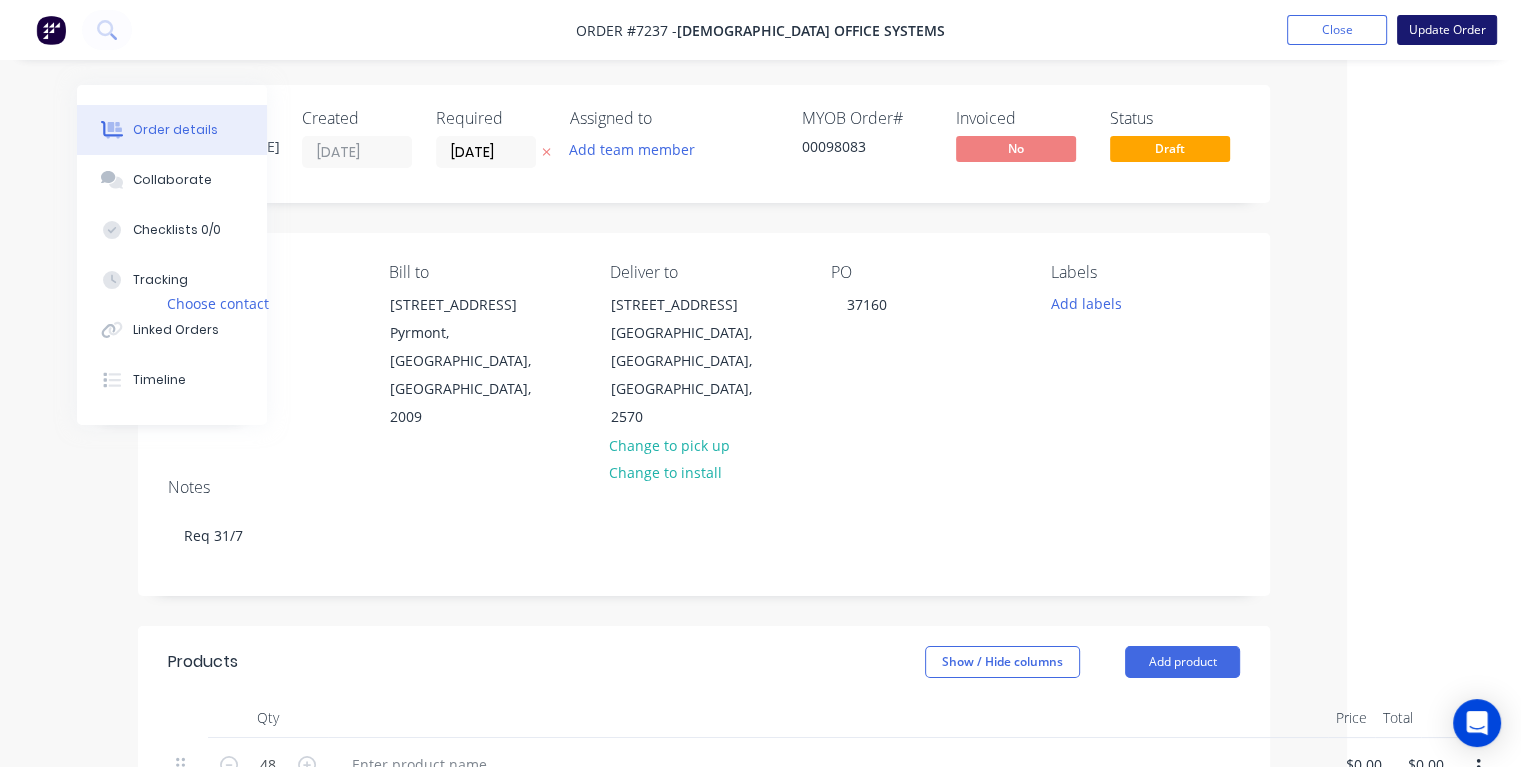 click on "Update Order" at bounding box center [1447, 30] 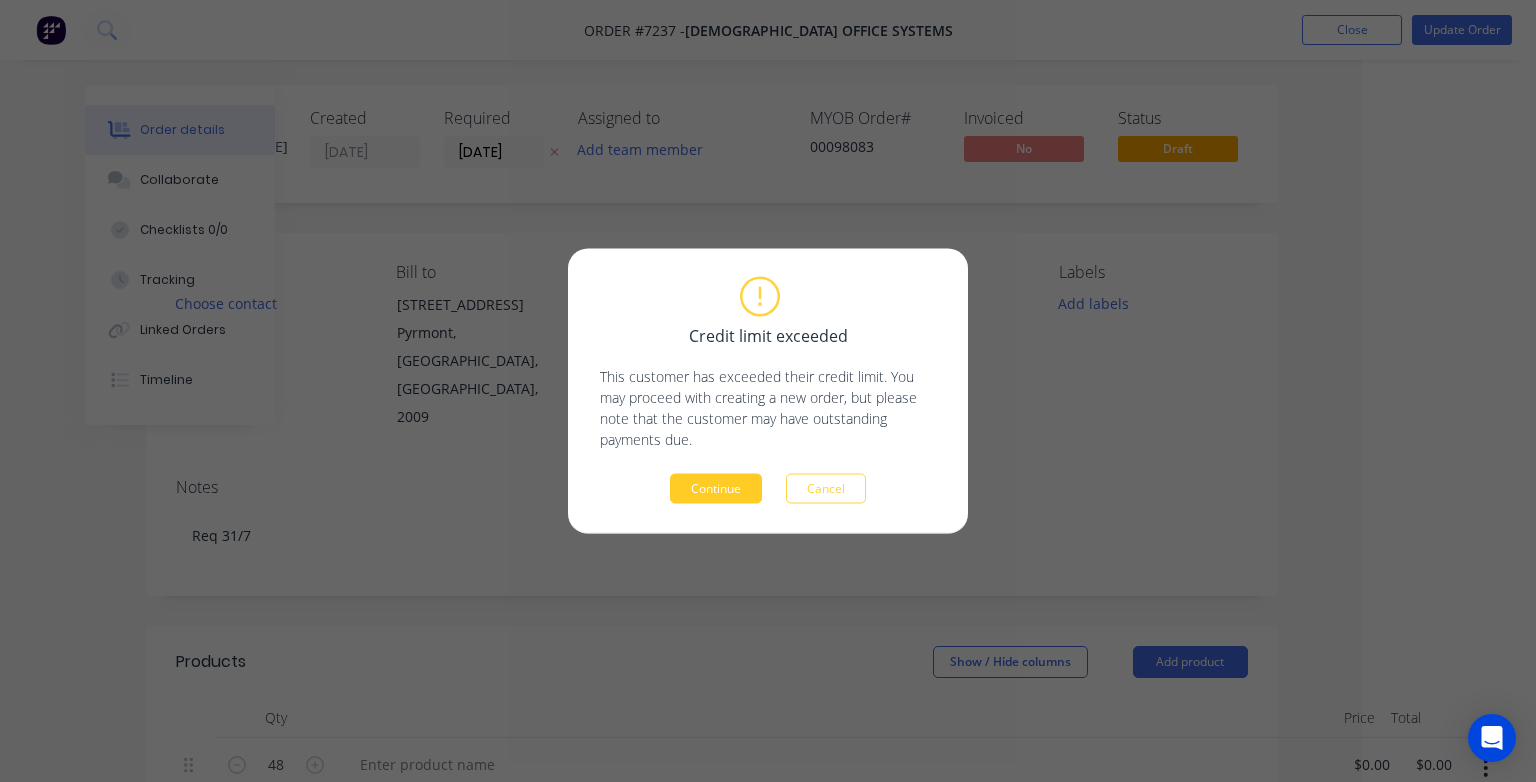 click on "Continue" at bounding box center (716, 489) 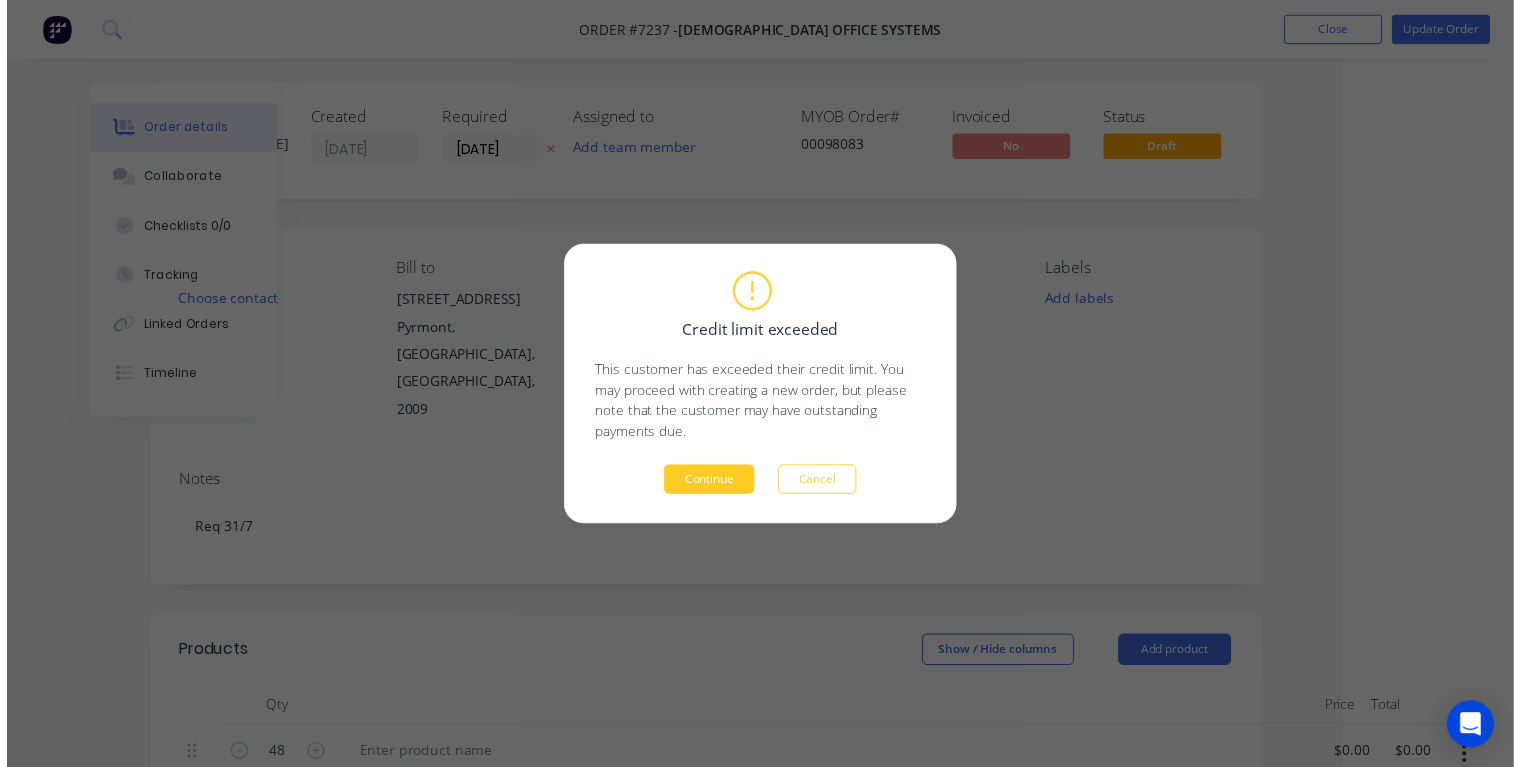 scroll, scrollTop: 0, scrollLeft: 108, axis: horizontal 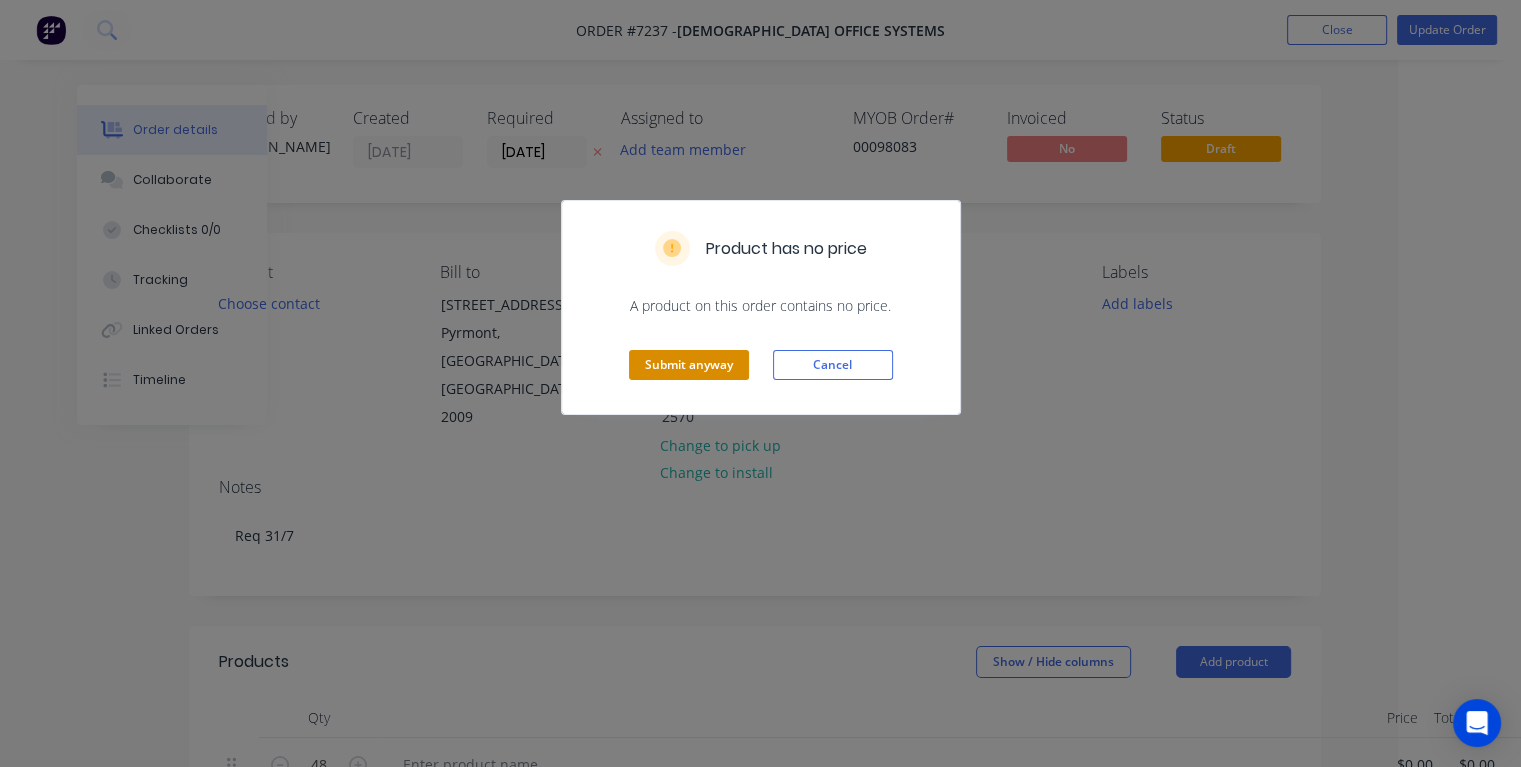 click on "Submit anyway" at bounding box center (689, 365) 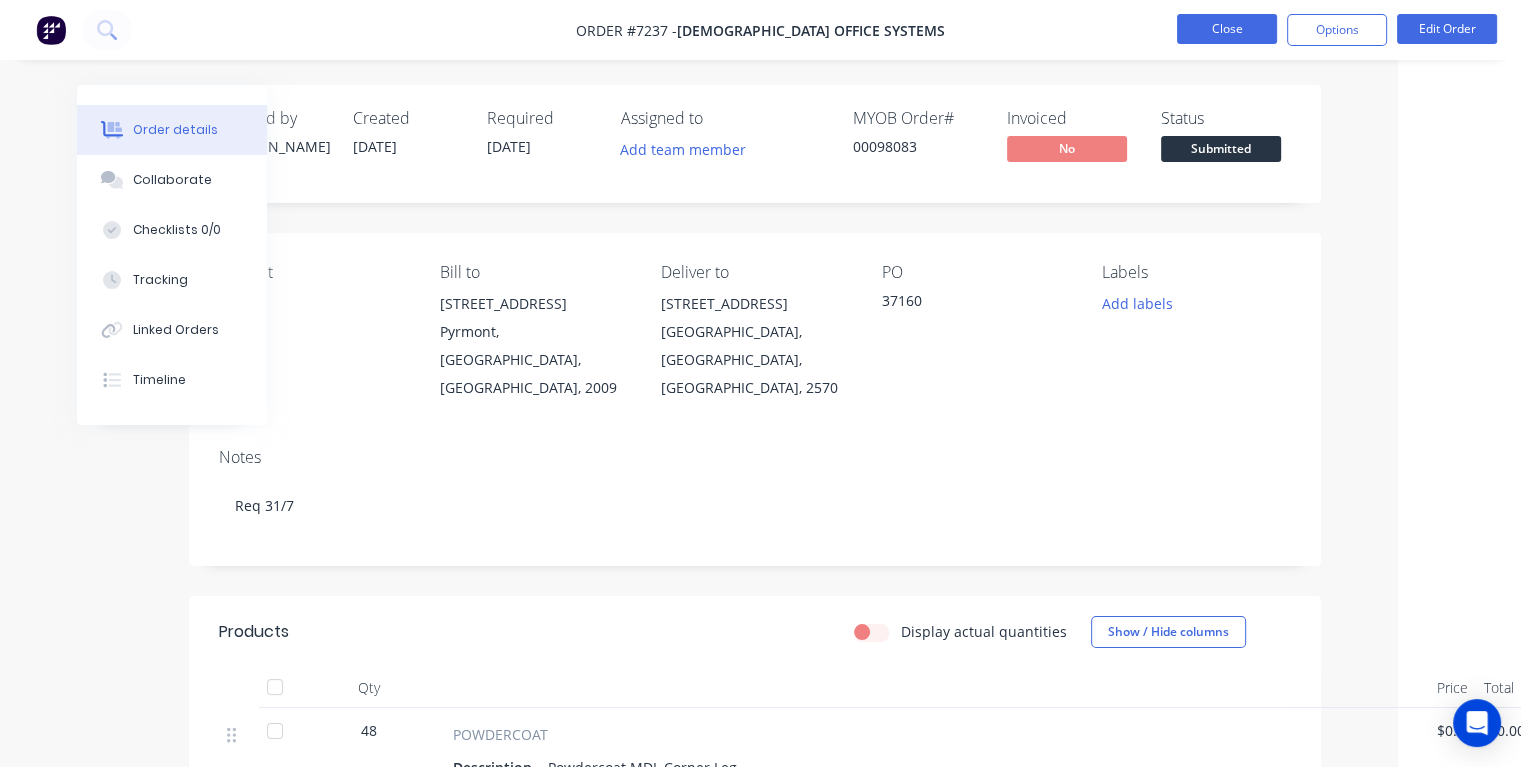 click on "Close" at bounding box center (1227, 29) 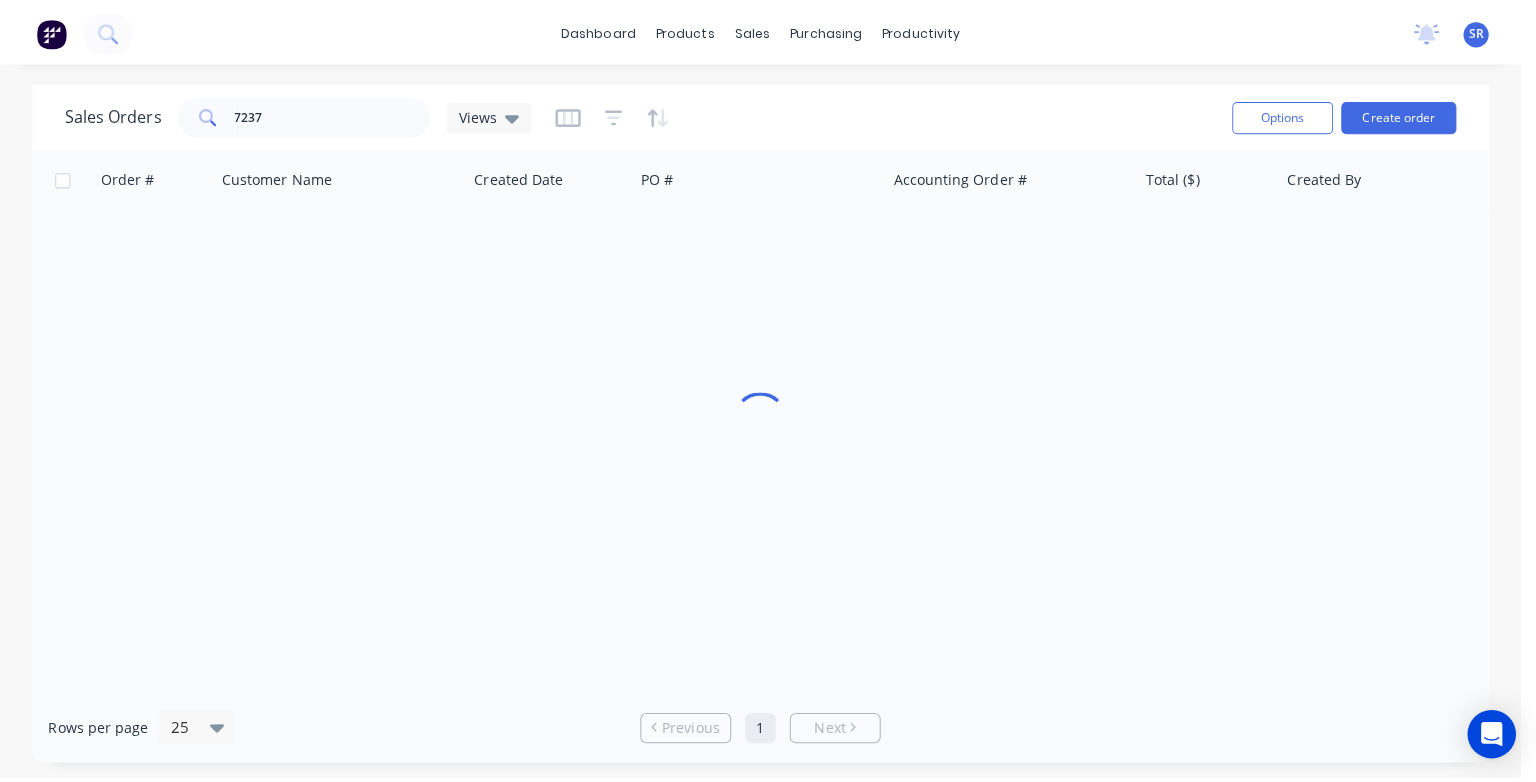scroll, scrollTop: 0, scrollLeft: 0, axis: both 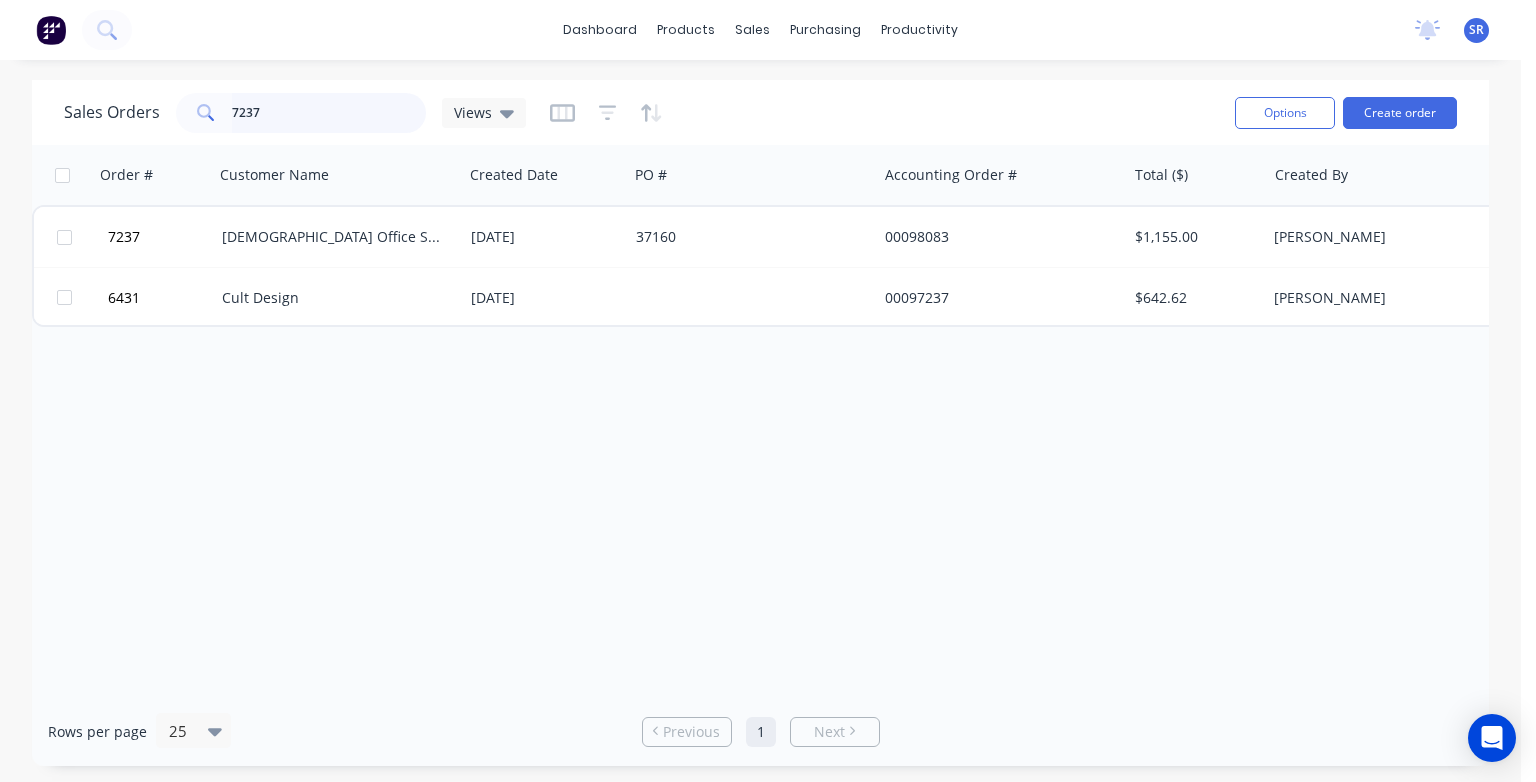click on "7237" at bounding box center (329, 113) 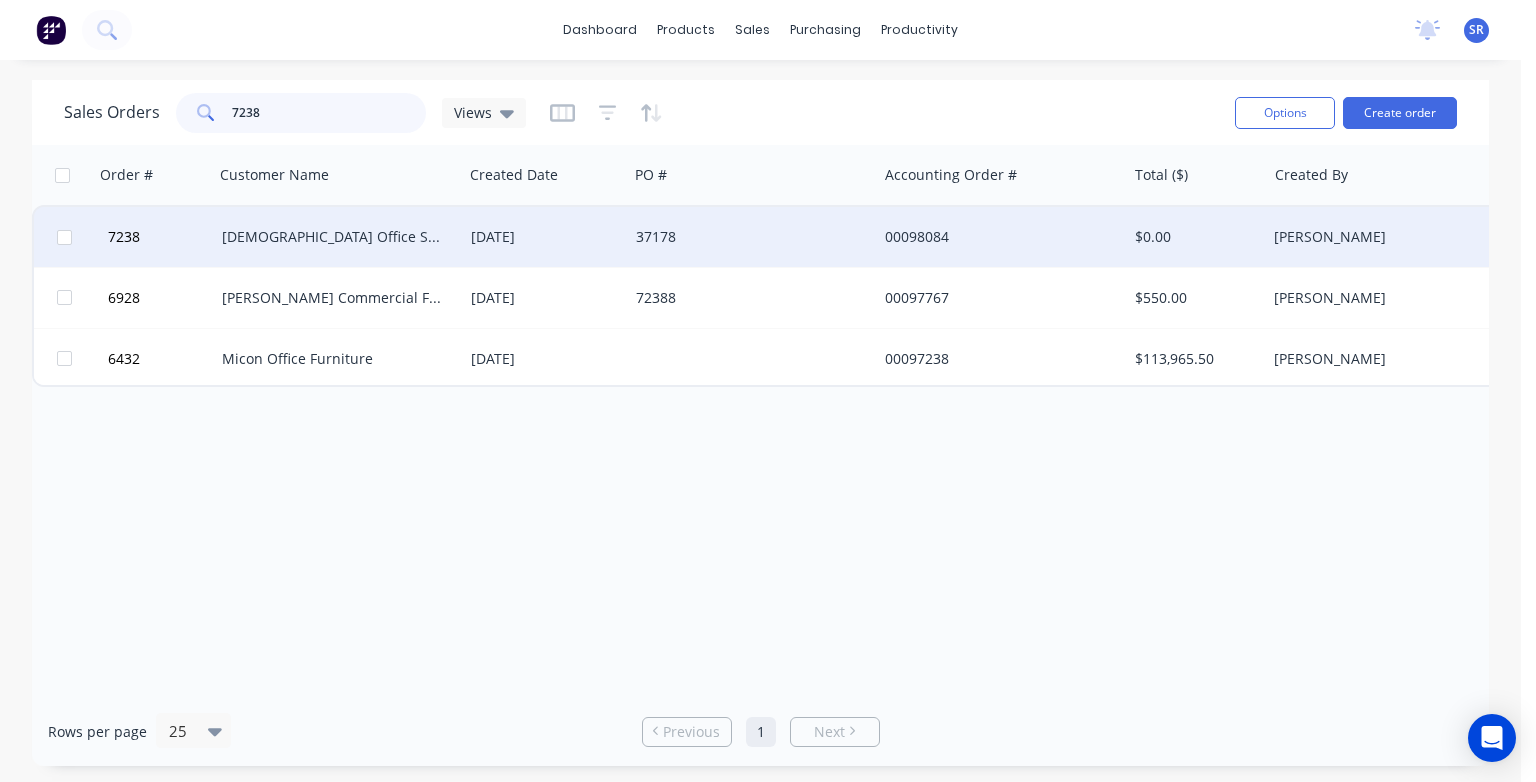 type on "7238" 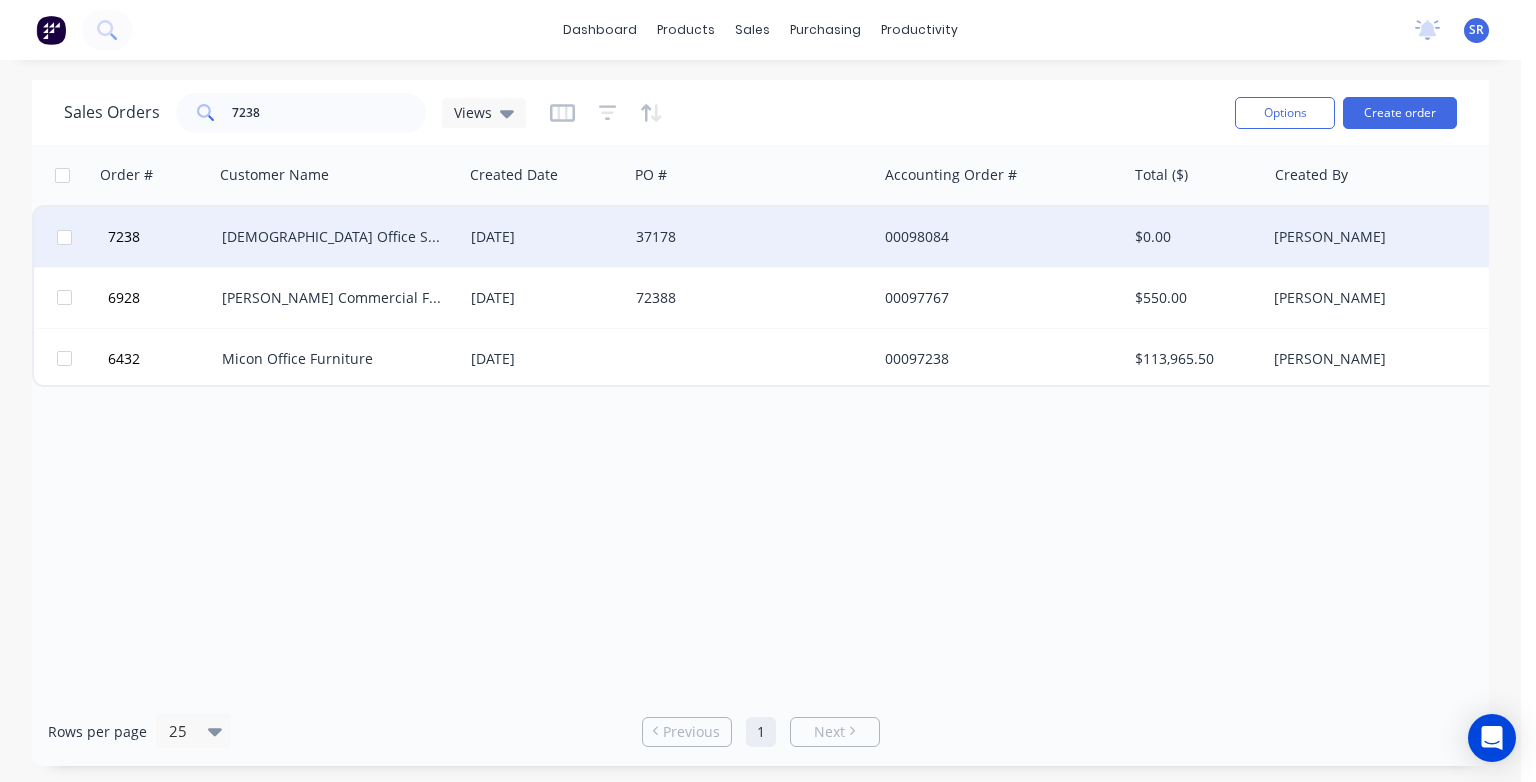 click on "[DEMOGRAPHIC_DATA] Office Systems" at bounding box center [338, 237] 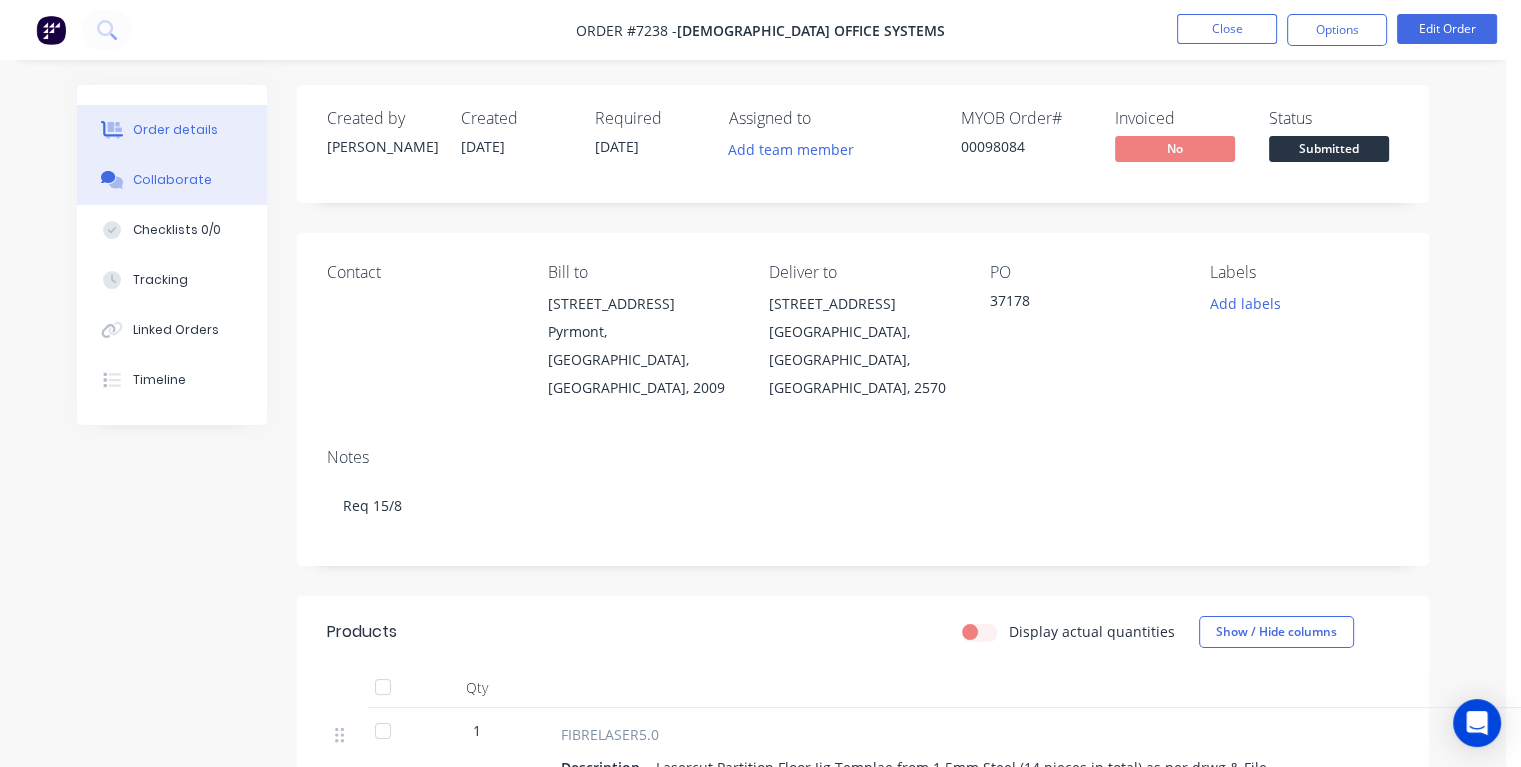 click on "Collaborate" at bounding box center (172, 180) 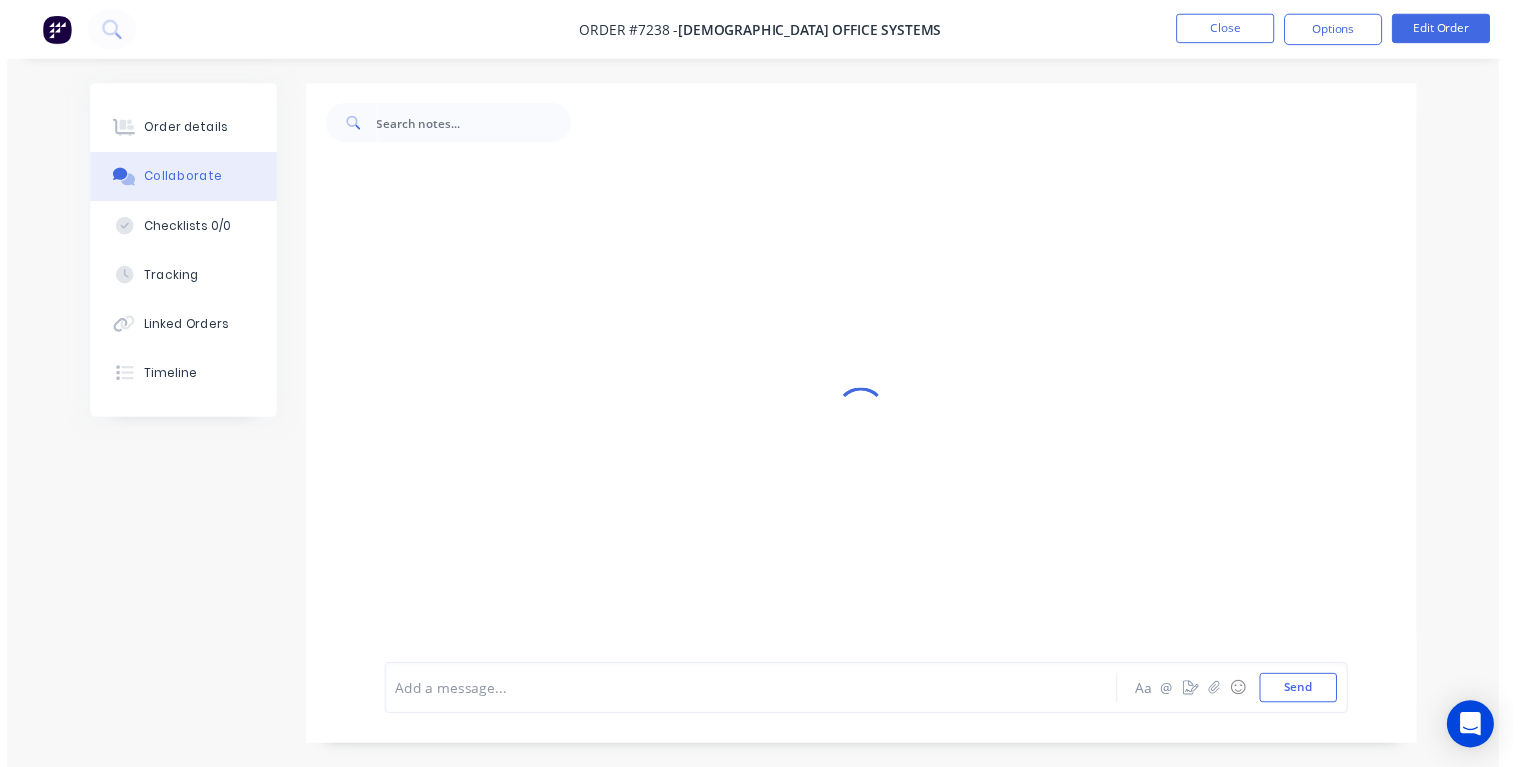 scroll, scrollTop: 11, scrollLeft: 0, axis: vertical 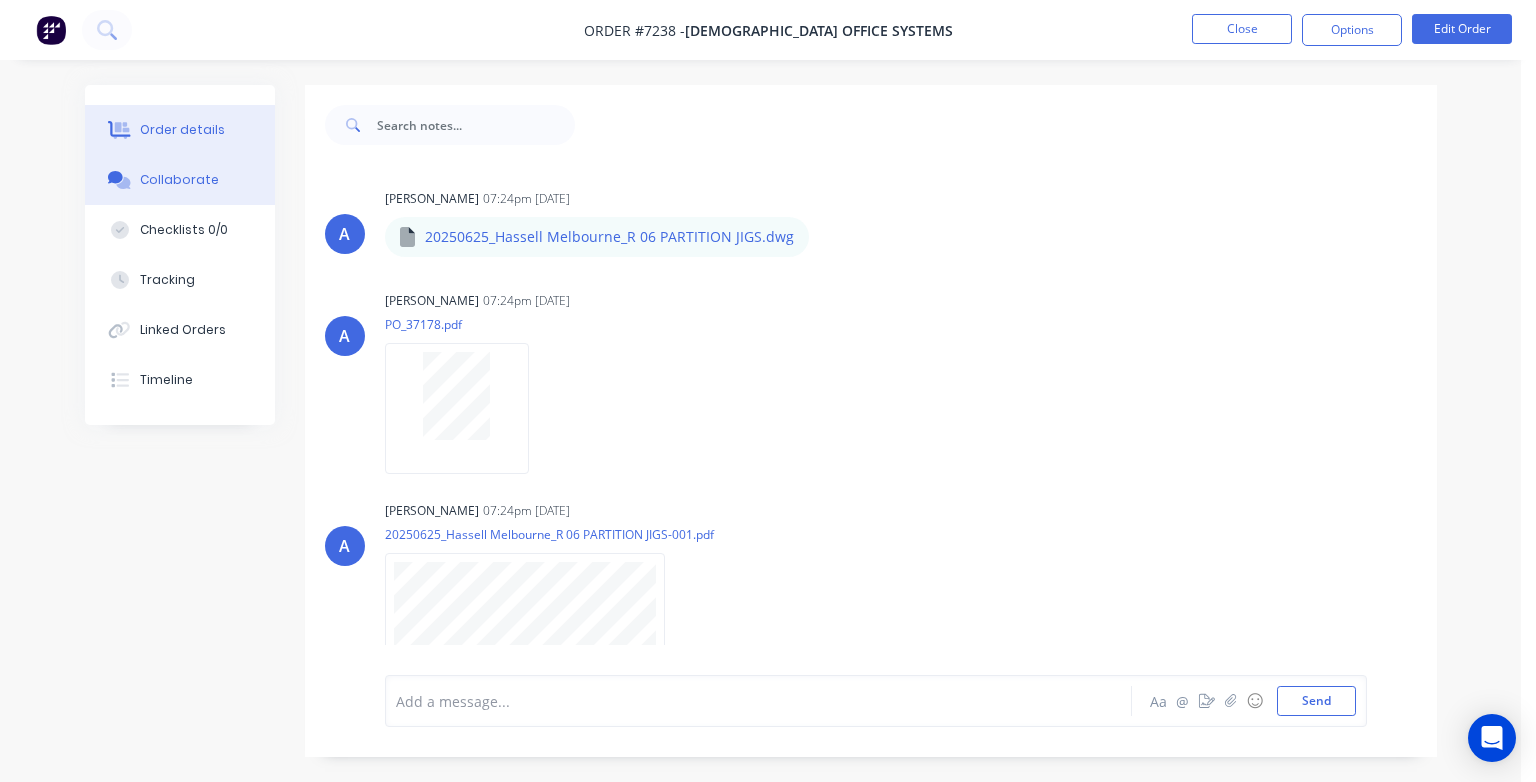 click on "Order details" at bounding box center [182, 130] 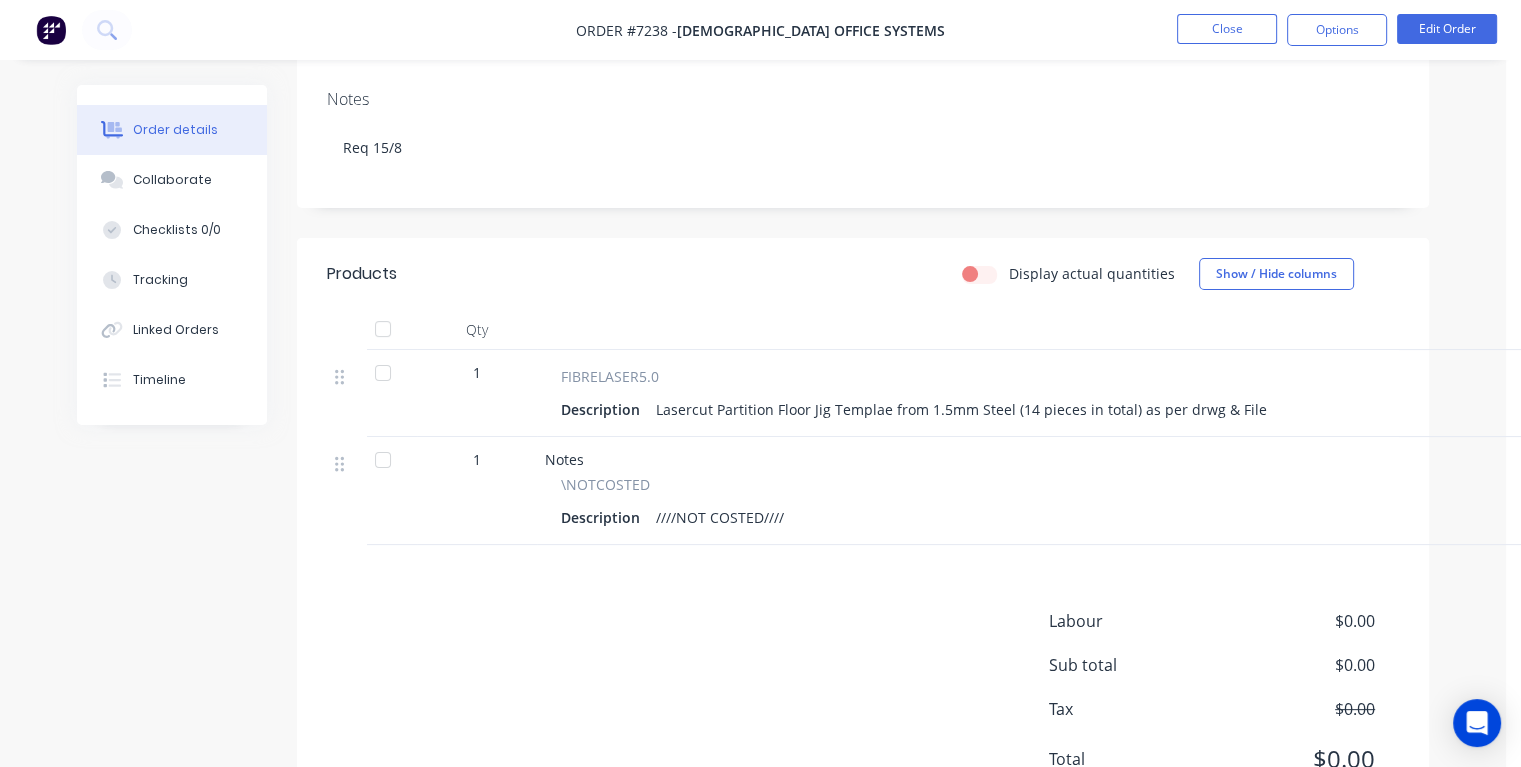 scroll, scrollTop: 419, scrollLeft: 0, axis: vertical 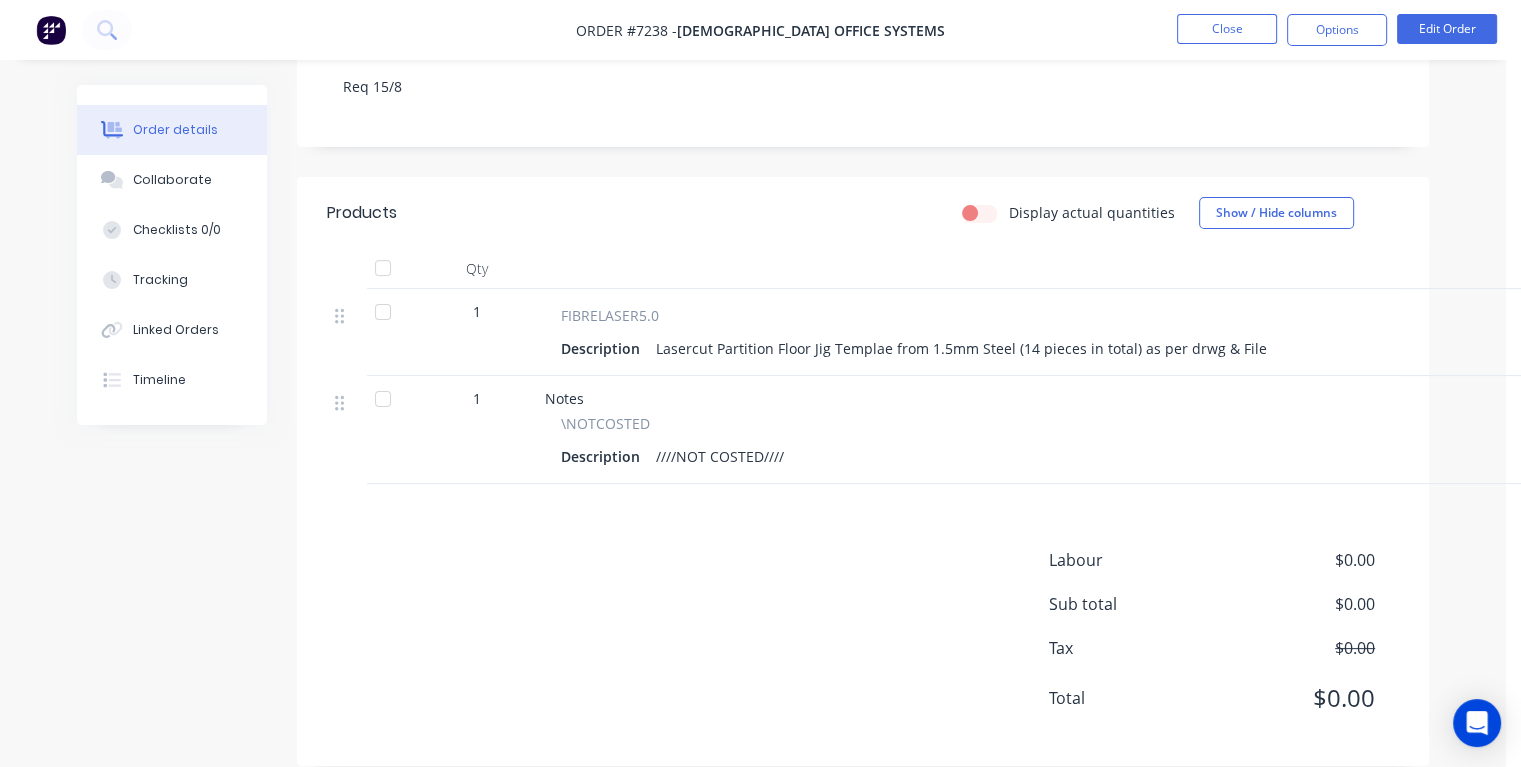 click on "Description ////NOT COSTED////" at bounding box center (1037, 456) 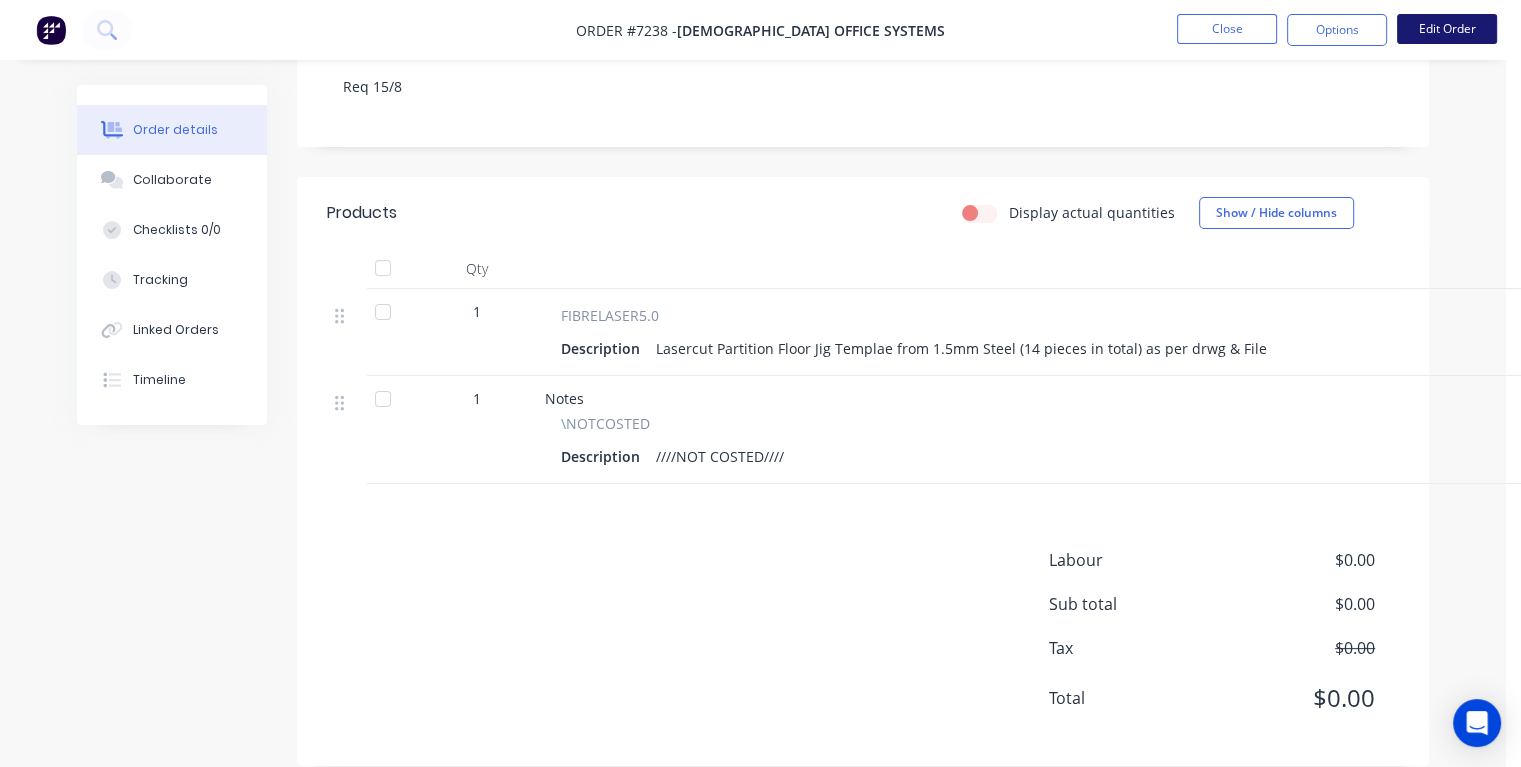 click on "Edit Order" at bounding box center (1447, 29) 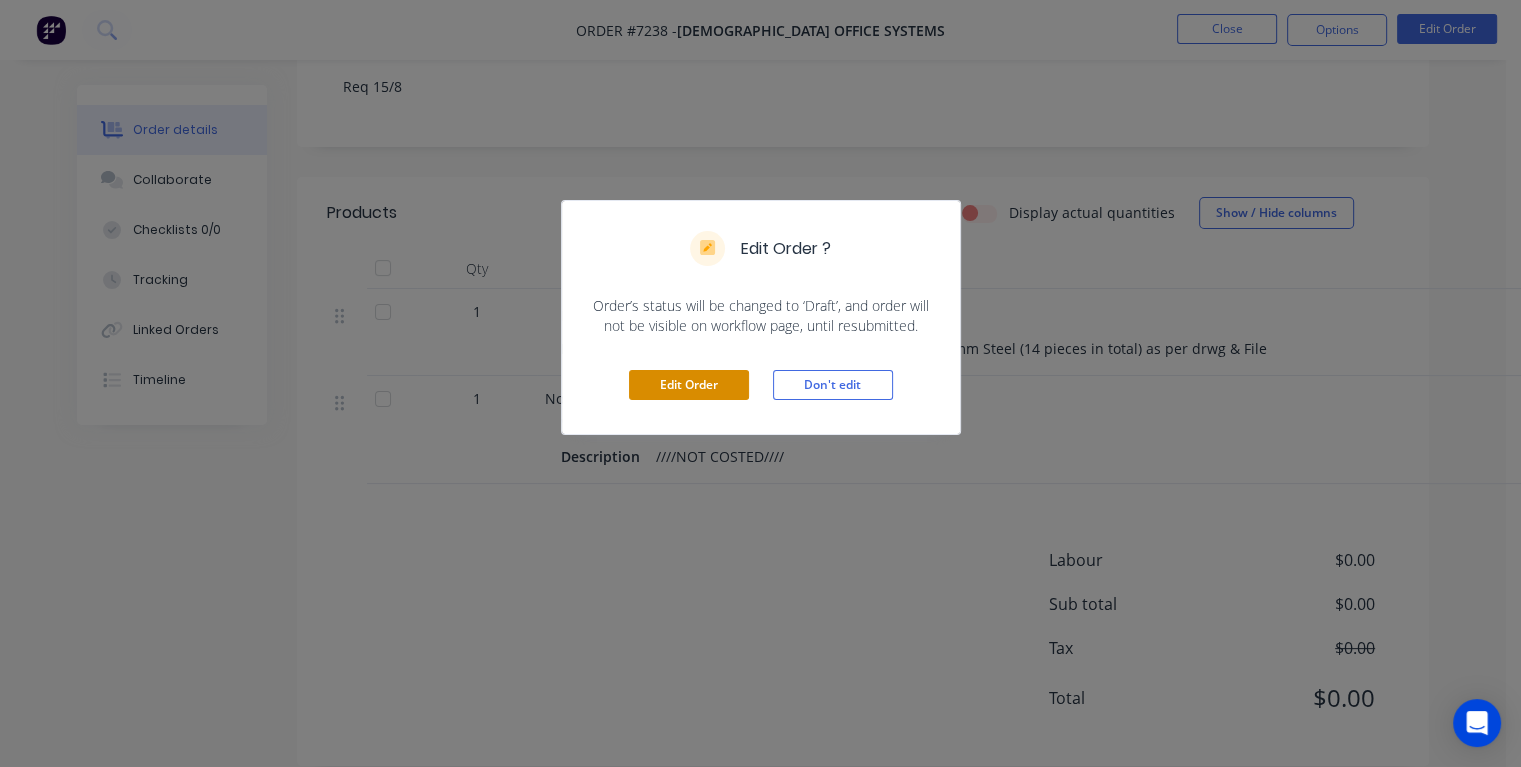 click on "Edit Order" at bounding box center [689, 385] 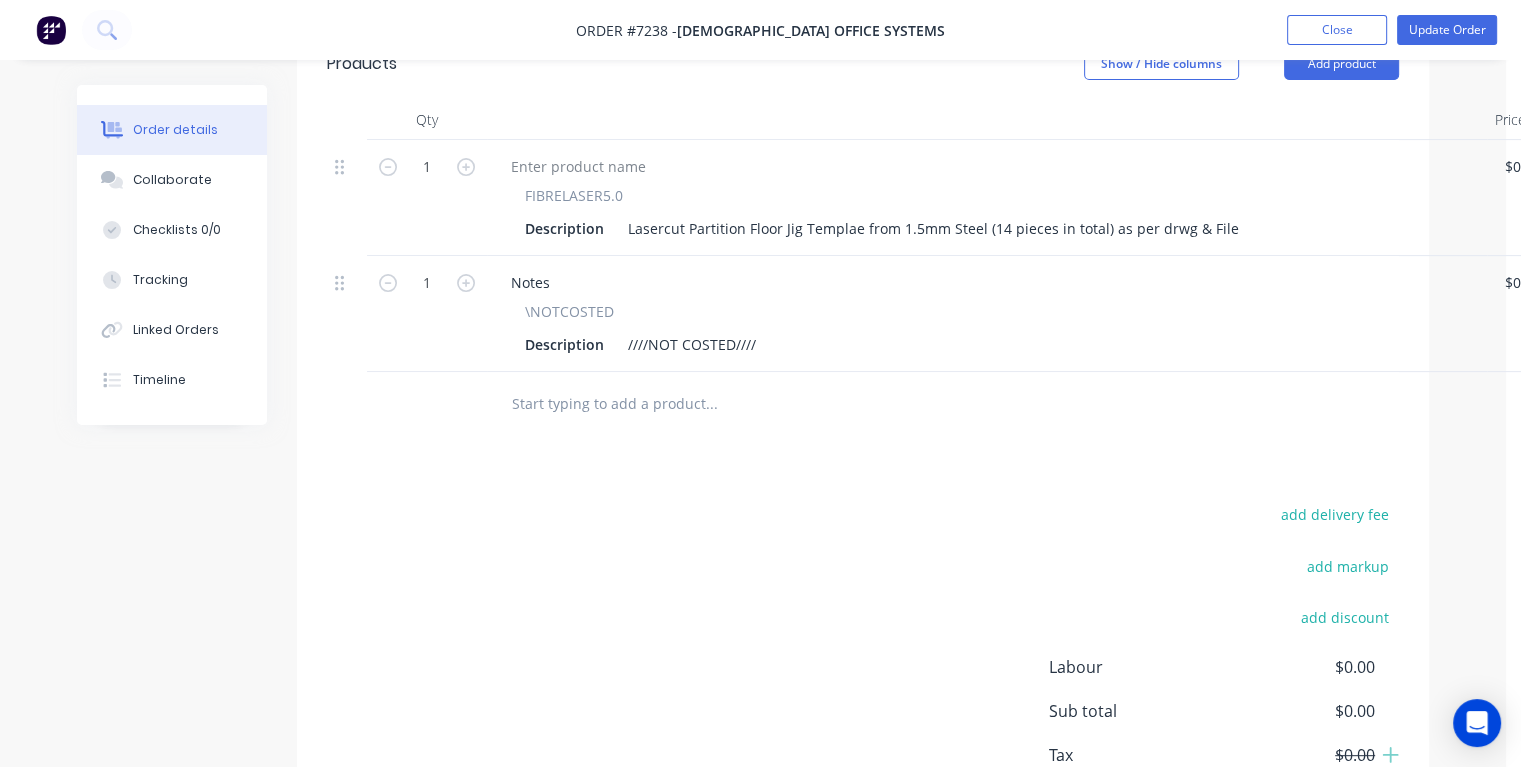 scroll, scrollTop: 600, scrollLeft: 0, axis: vertical 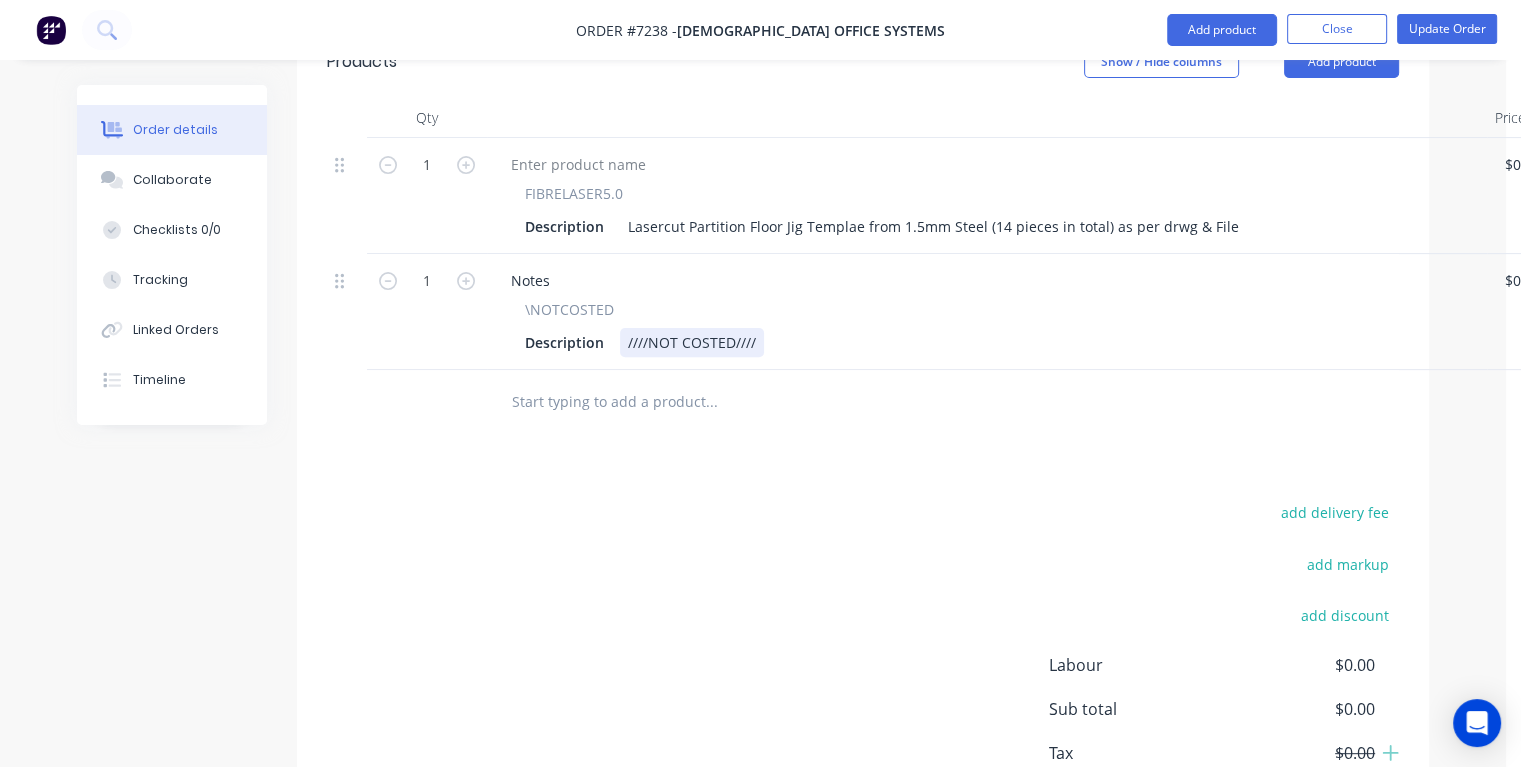 click on "Description ////NOT COSTED////" at bounding box center (983, 342) 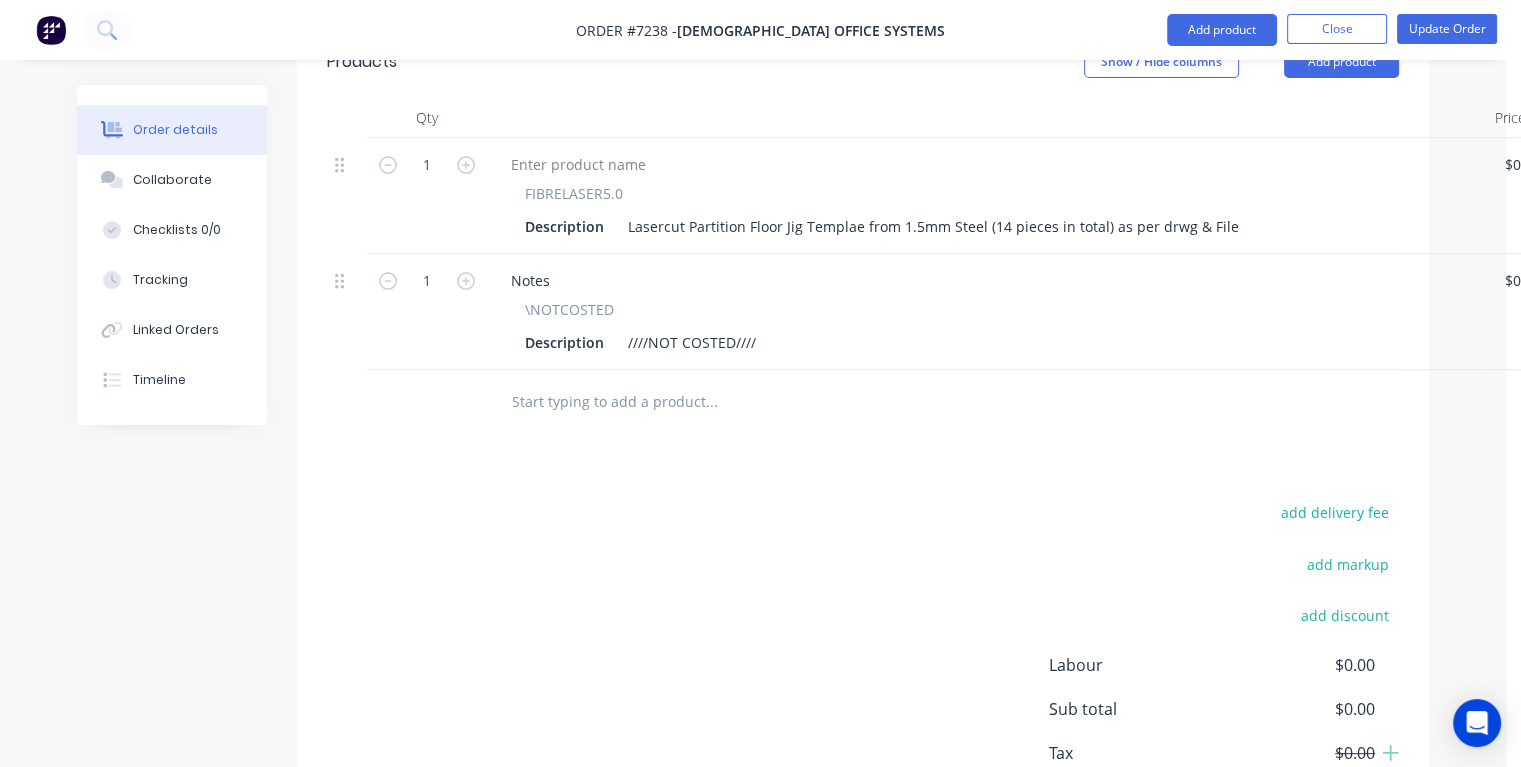 scroll, scrollTop: 600, scrollLeft: 28, axis: both 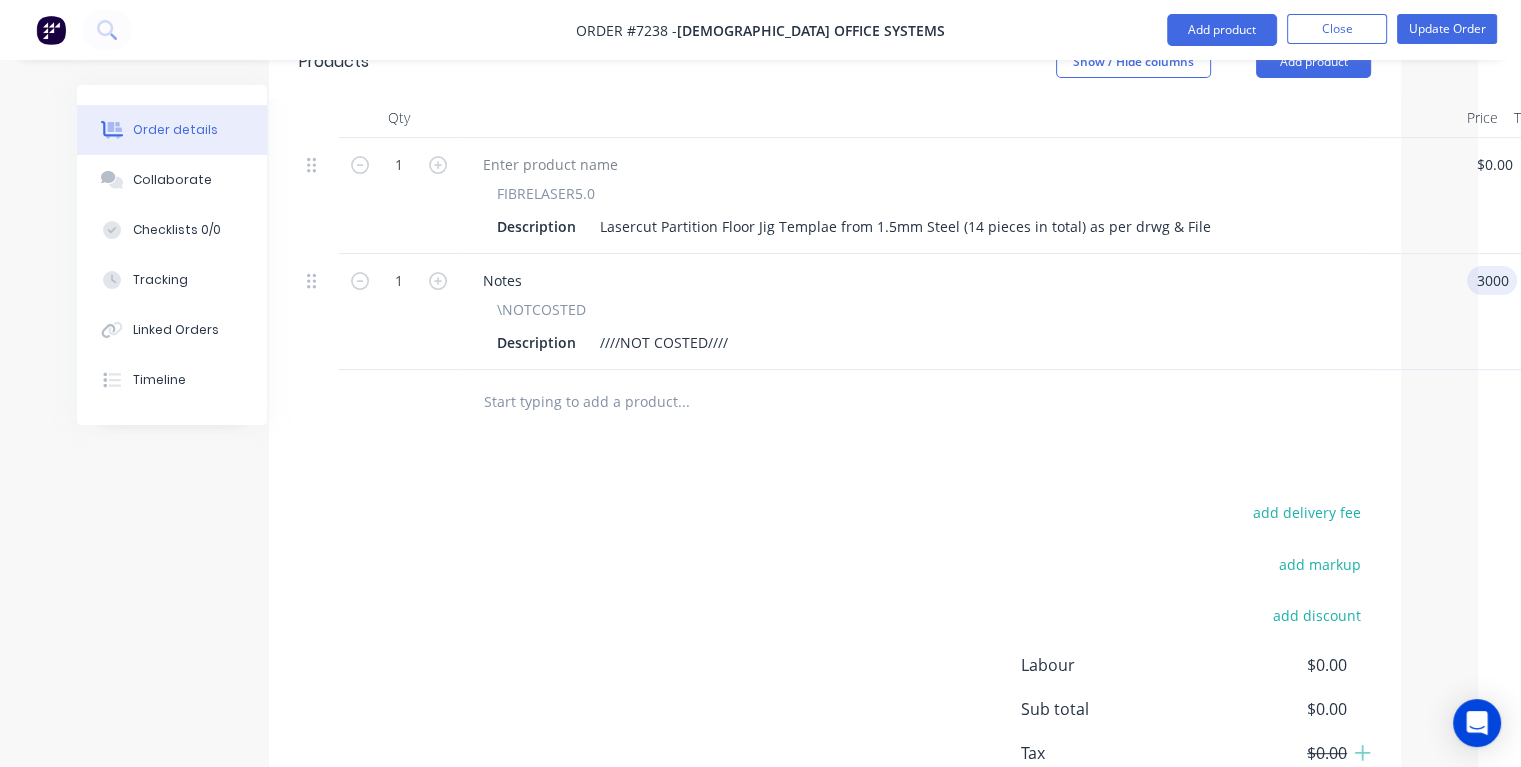 type on "$3,000.00" 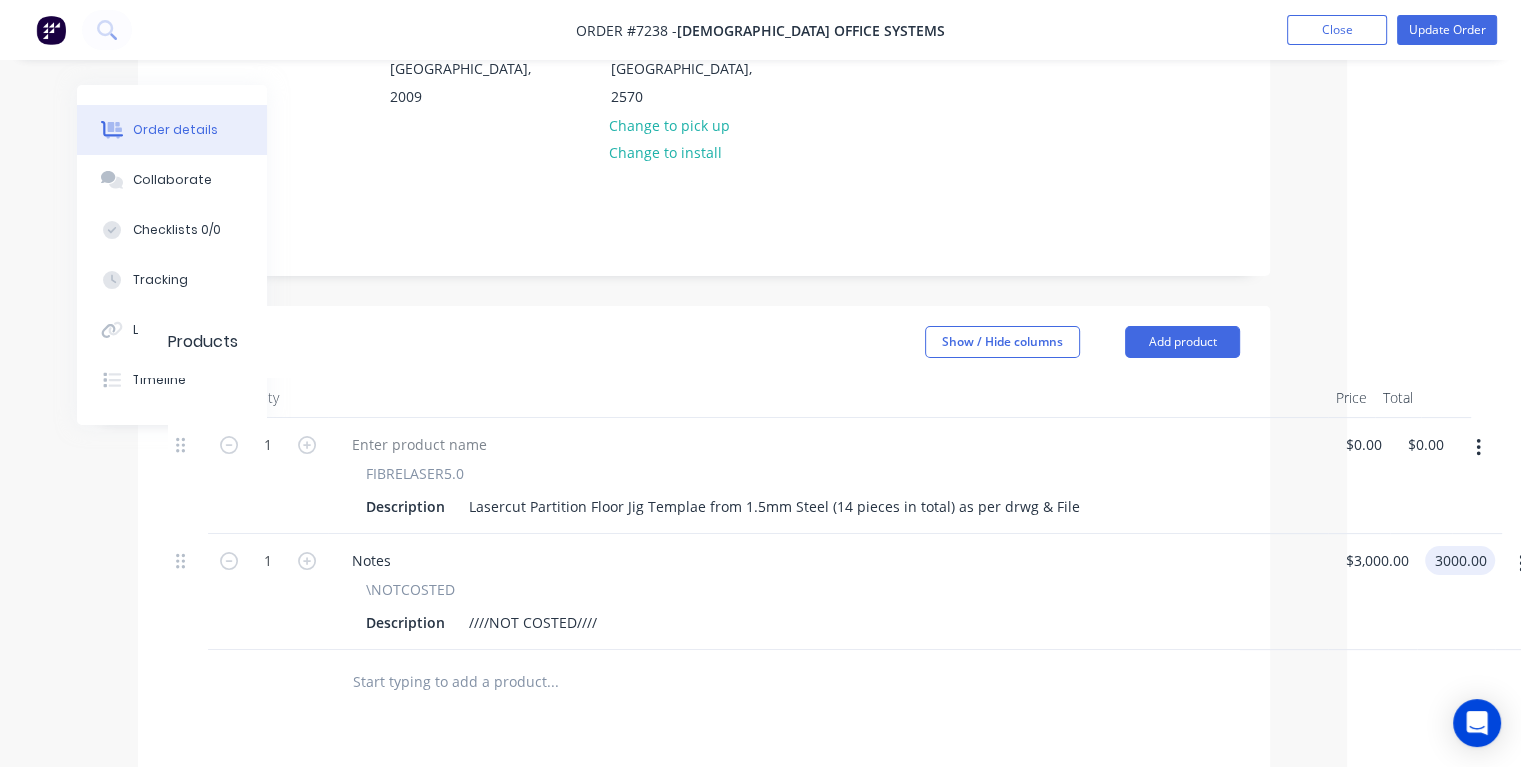 scroll, scrollTop: 0, scrollLeft: 159, axis: horizontal 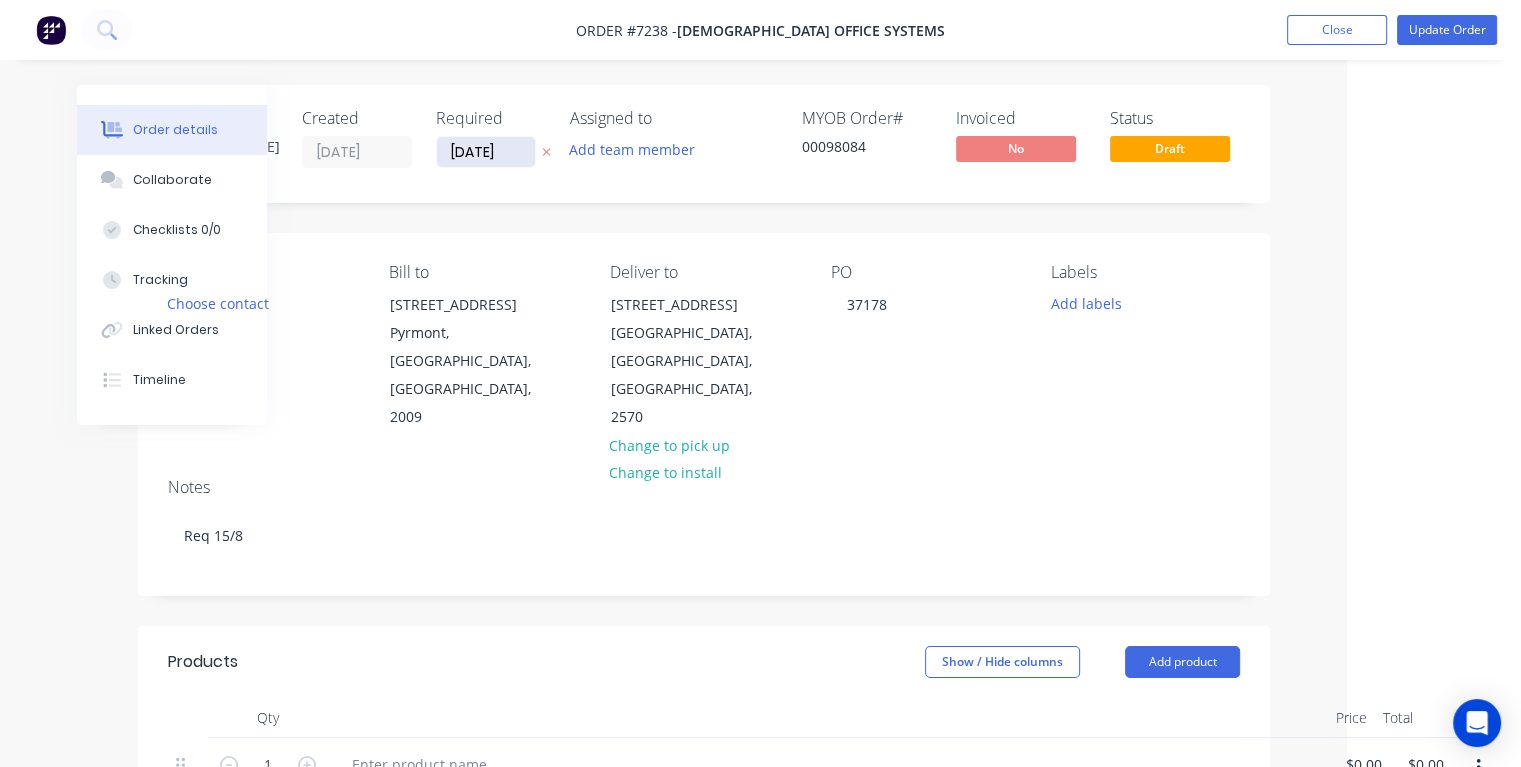 type on "$3,000.00" 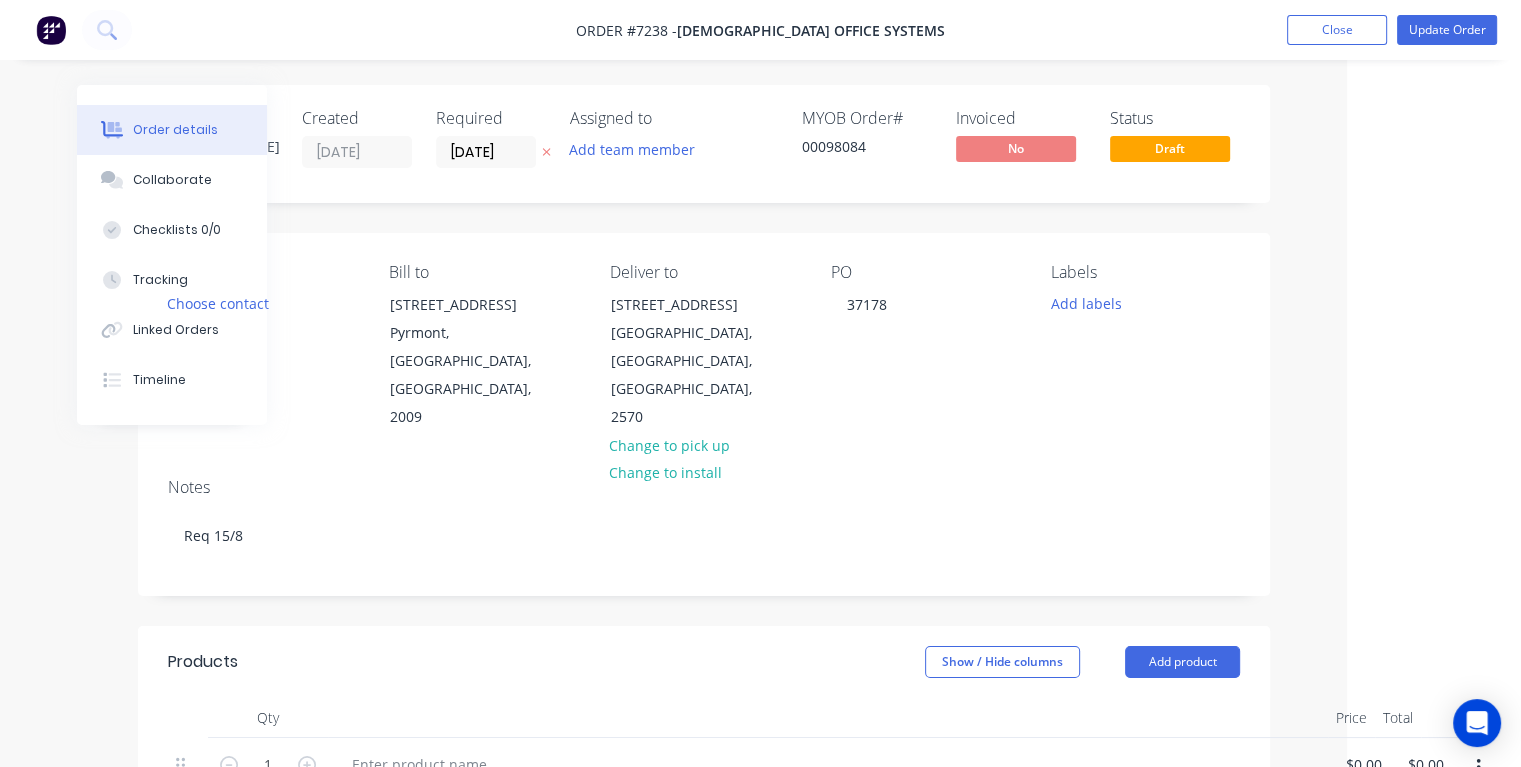 drag, startPoint x: 511, startPoint y: 157, endPoint x: 432, endPoint y: 154, distance: 79.05694 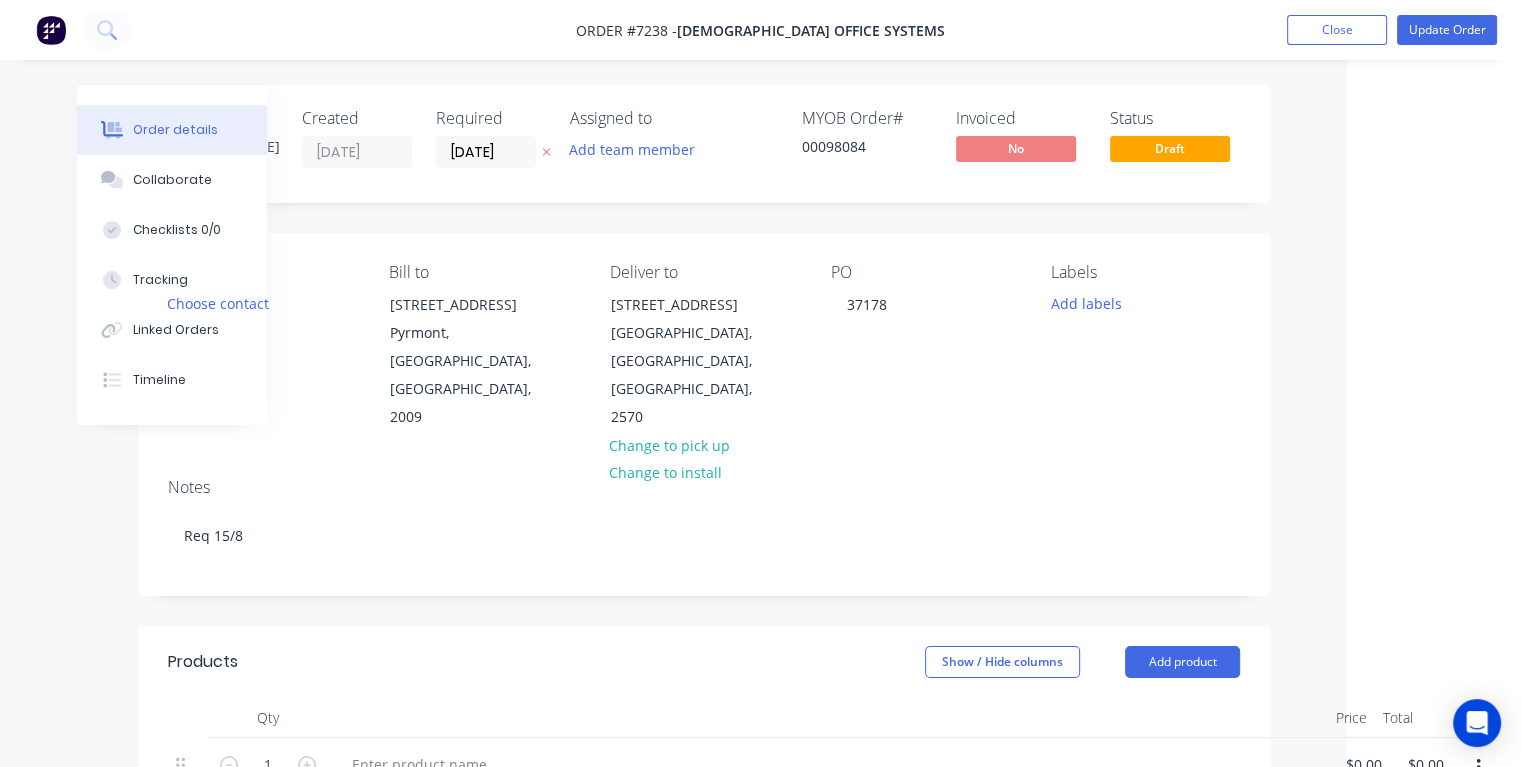 type on "12/08/25" 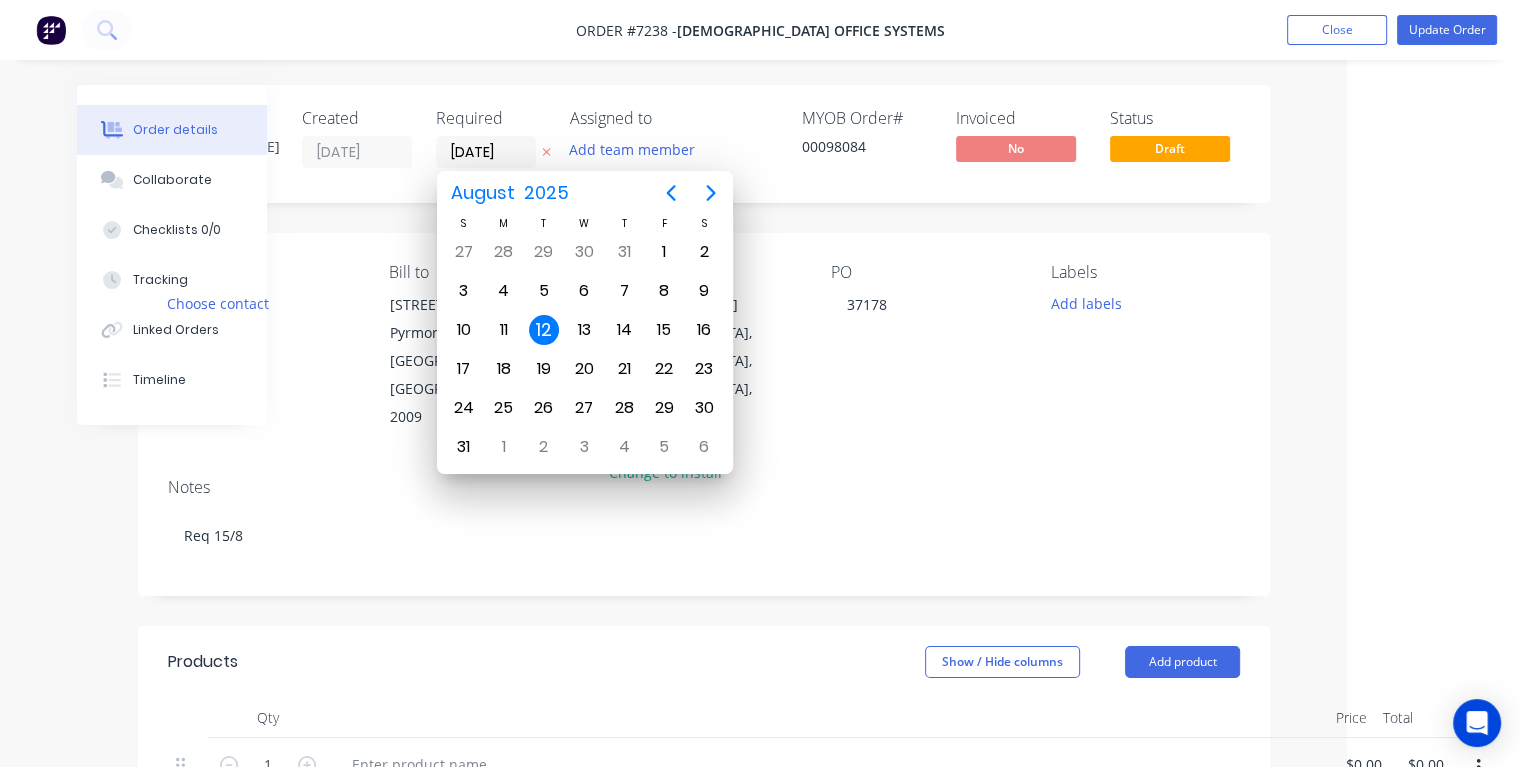 click on "12" at bounding box center [544, 330] 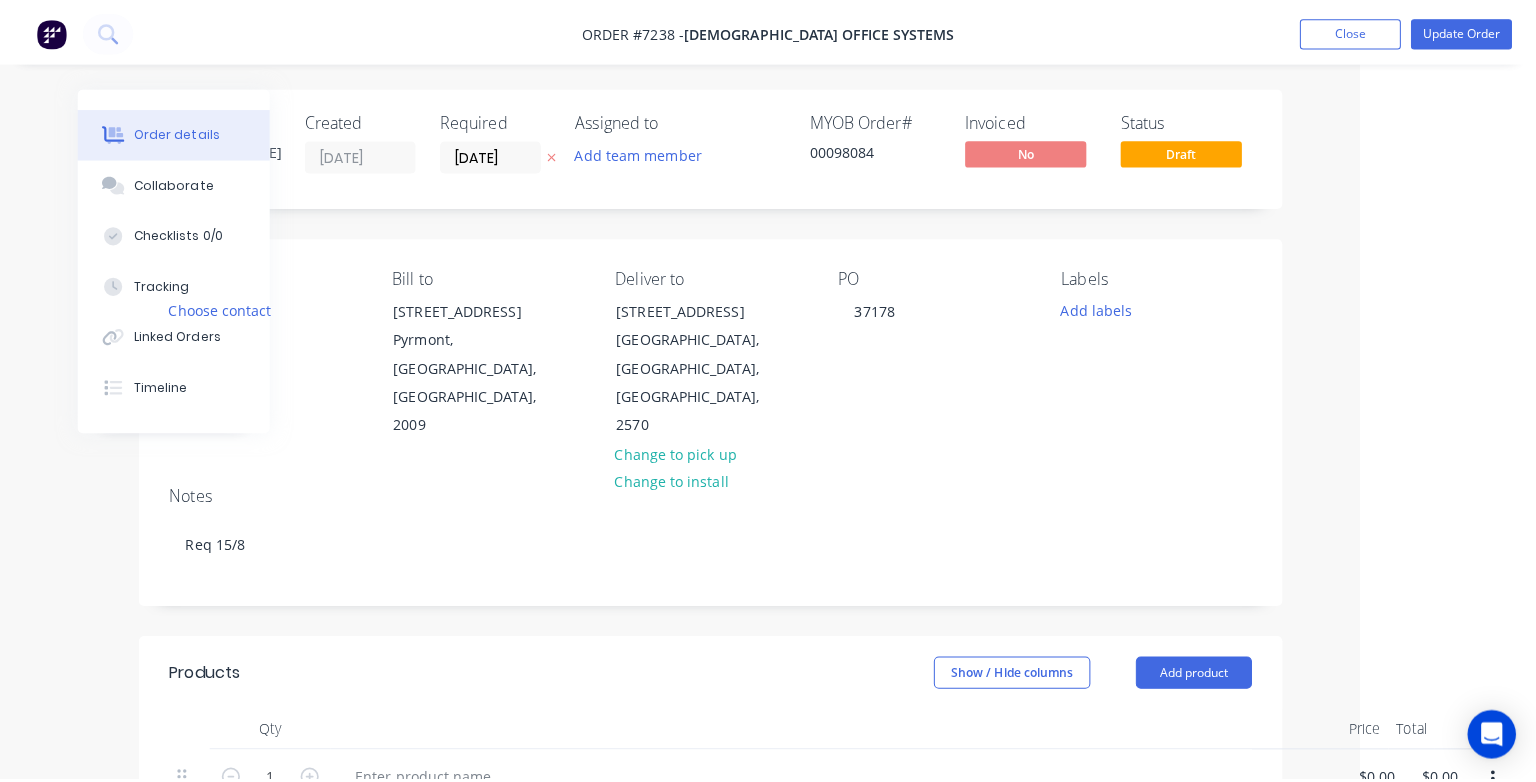 scroll, scrollTop: 0, scrollLeft: 159, axis: horizontal 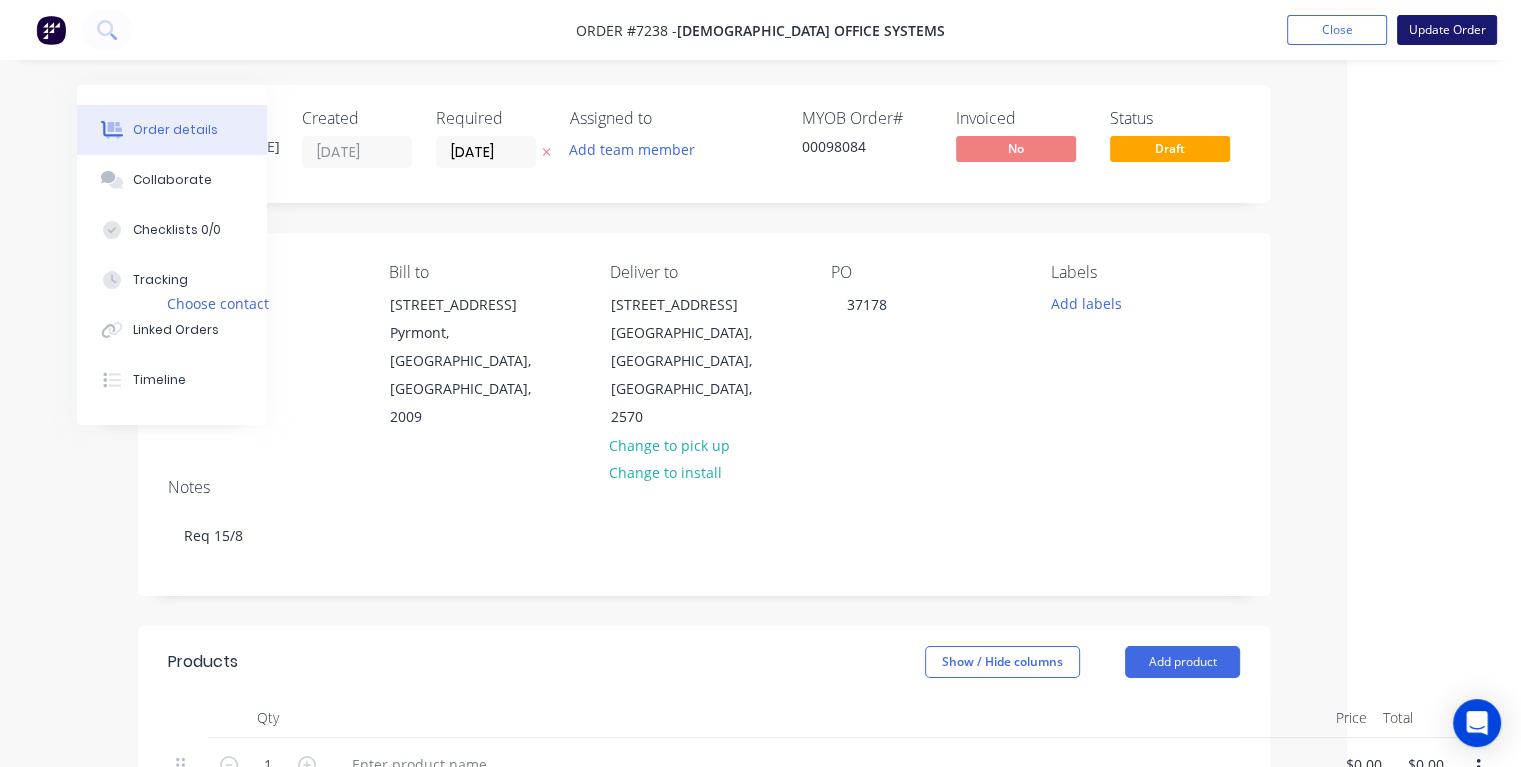 click on "Update Order" at bounding box center (1447, 30) 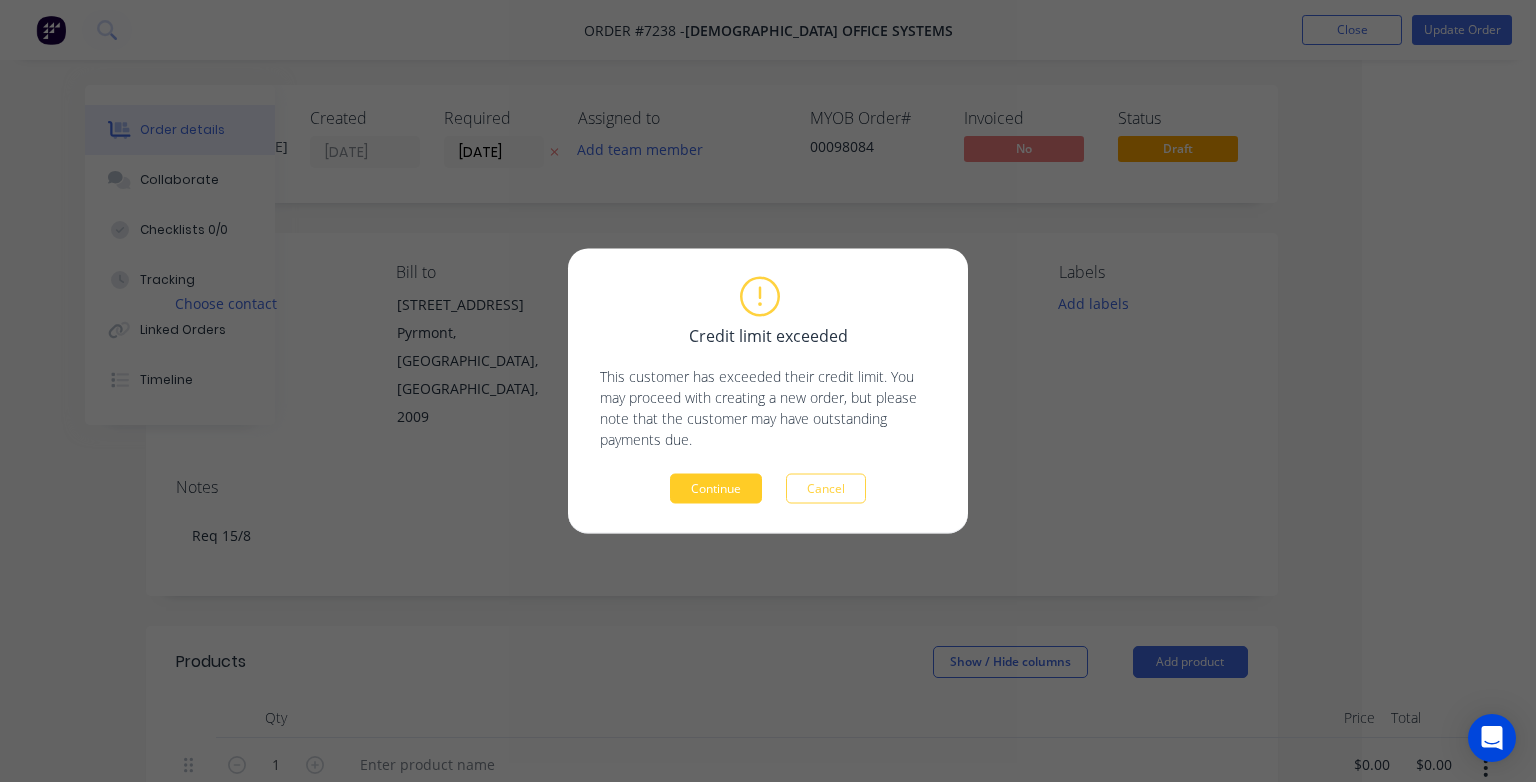 click on "Continue" at bounding box center (716, 489) 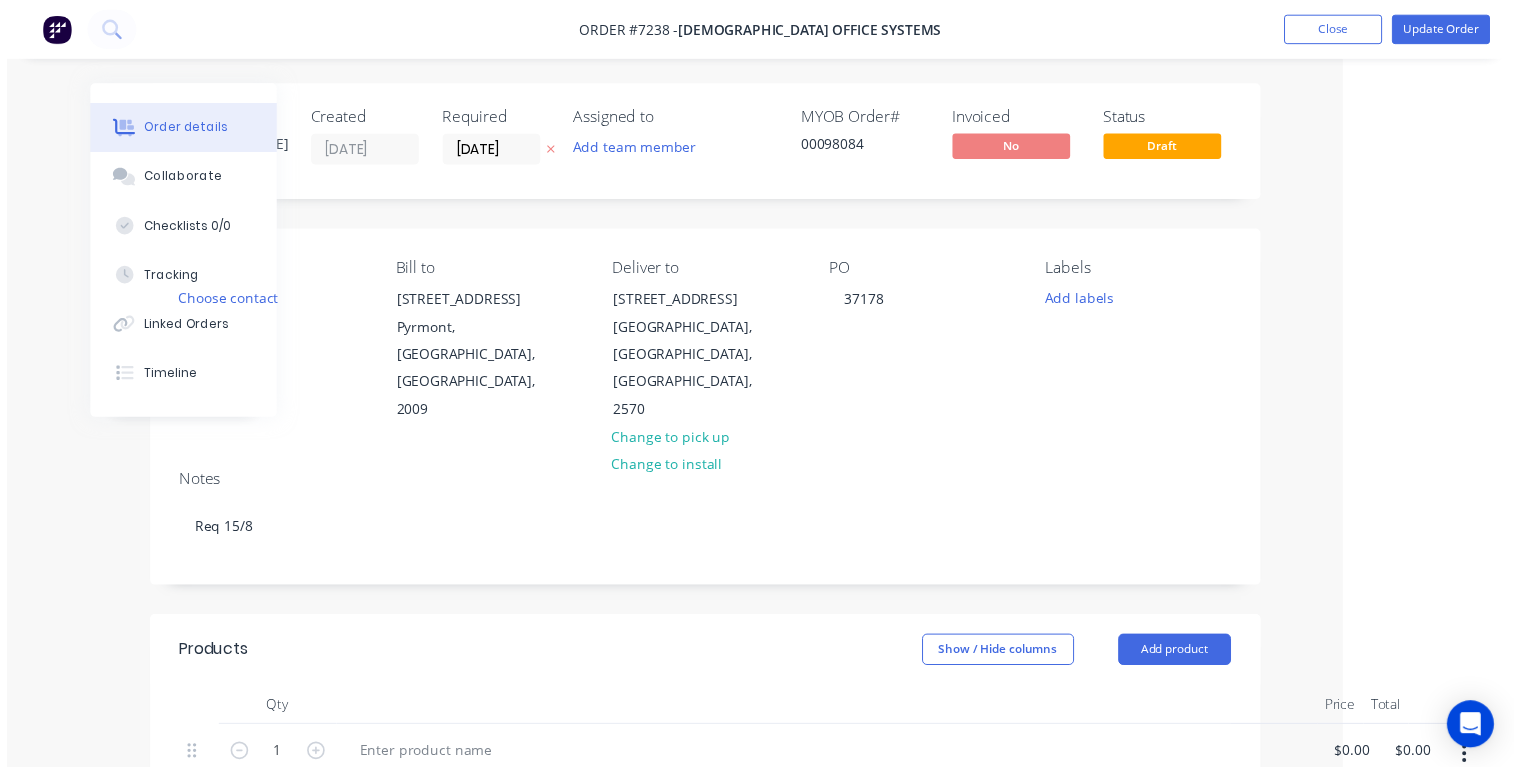 scroll, scrollTop: 0, scrollLeft: 108, axis: horizontal 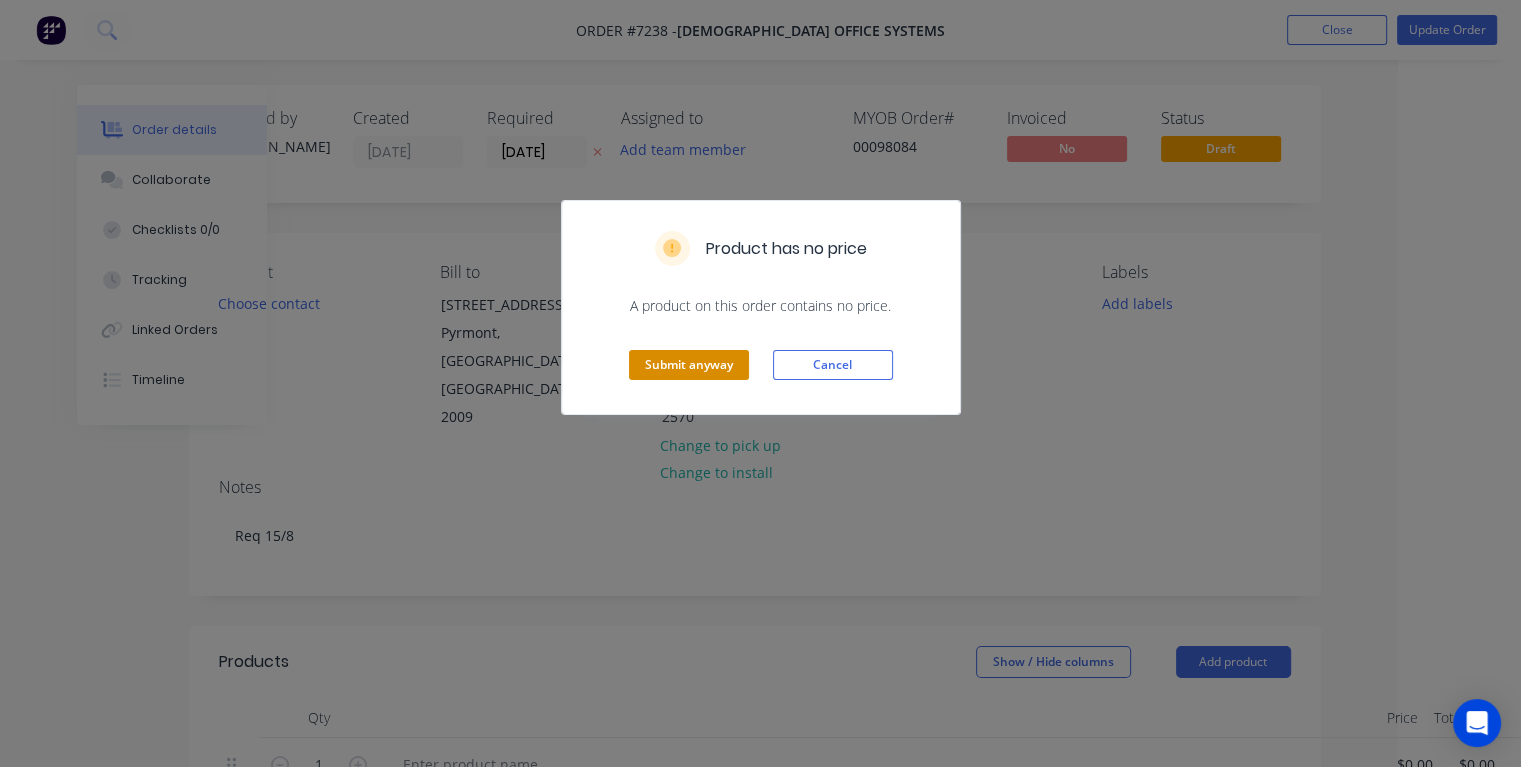 click on "Submit anyway" at bounding box center [689, 365] 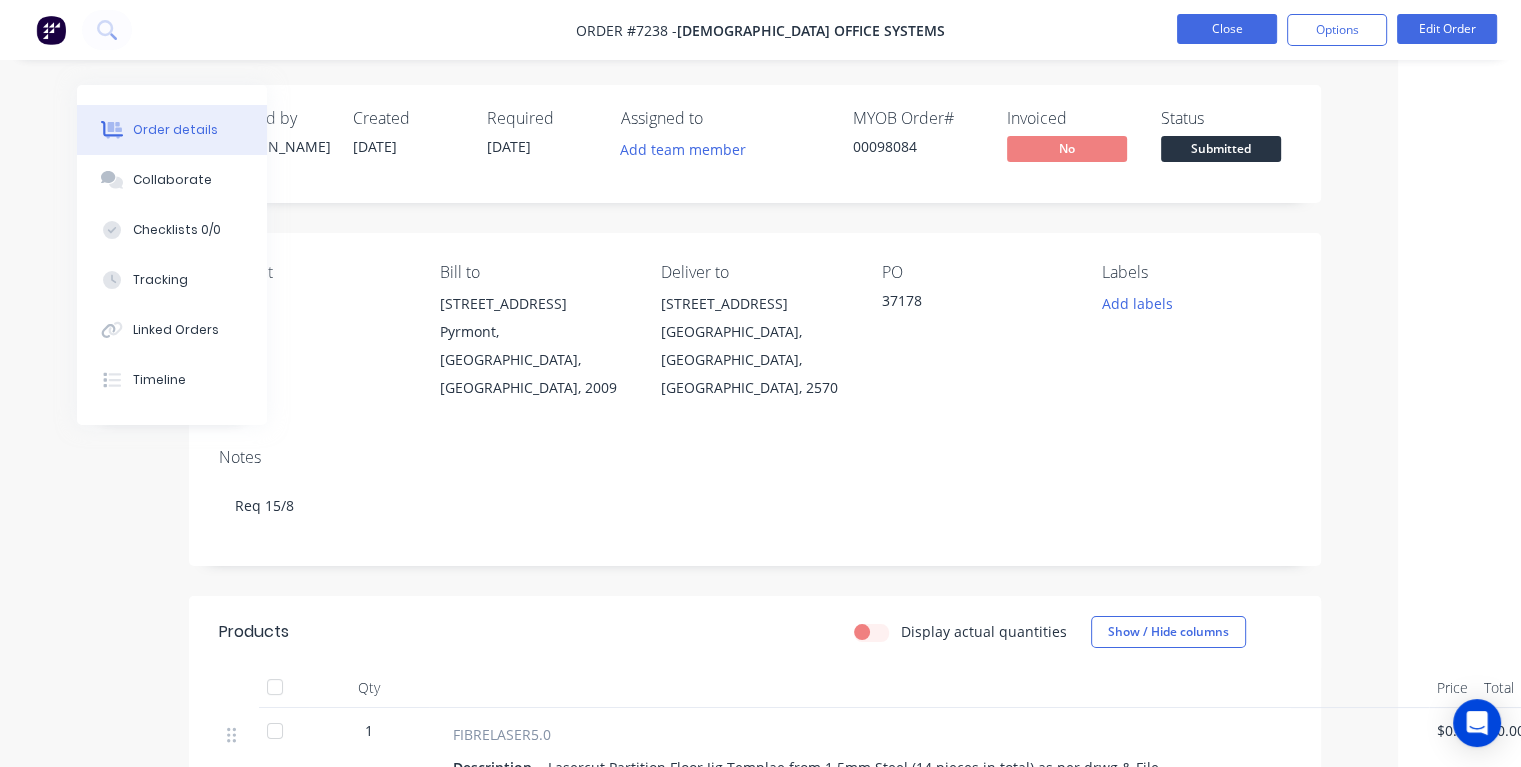 click on "Close" at bounding box center [1227, 29] 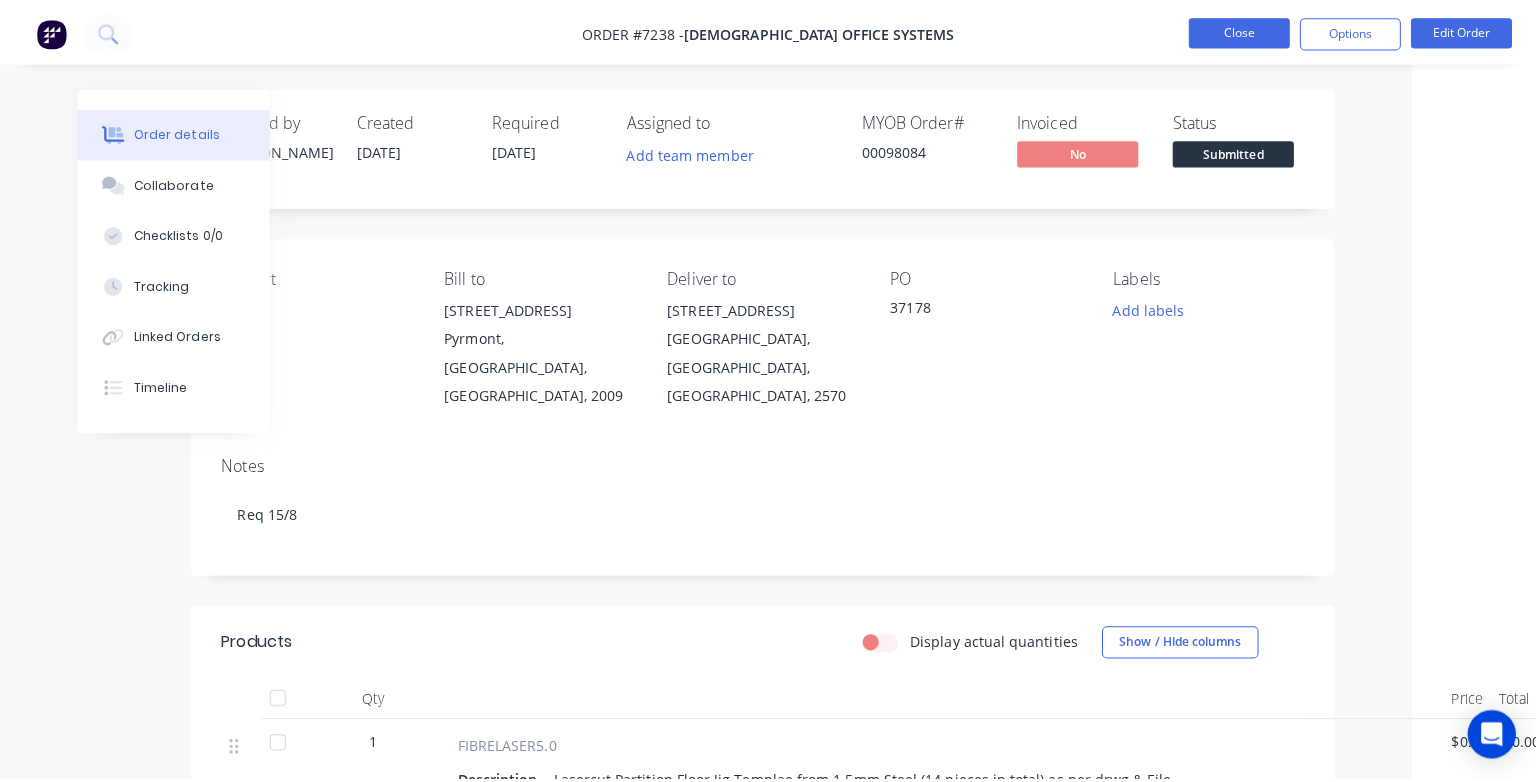 scroll, scrollTop: 0, scrollLeft: 0, axis: both 